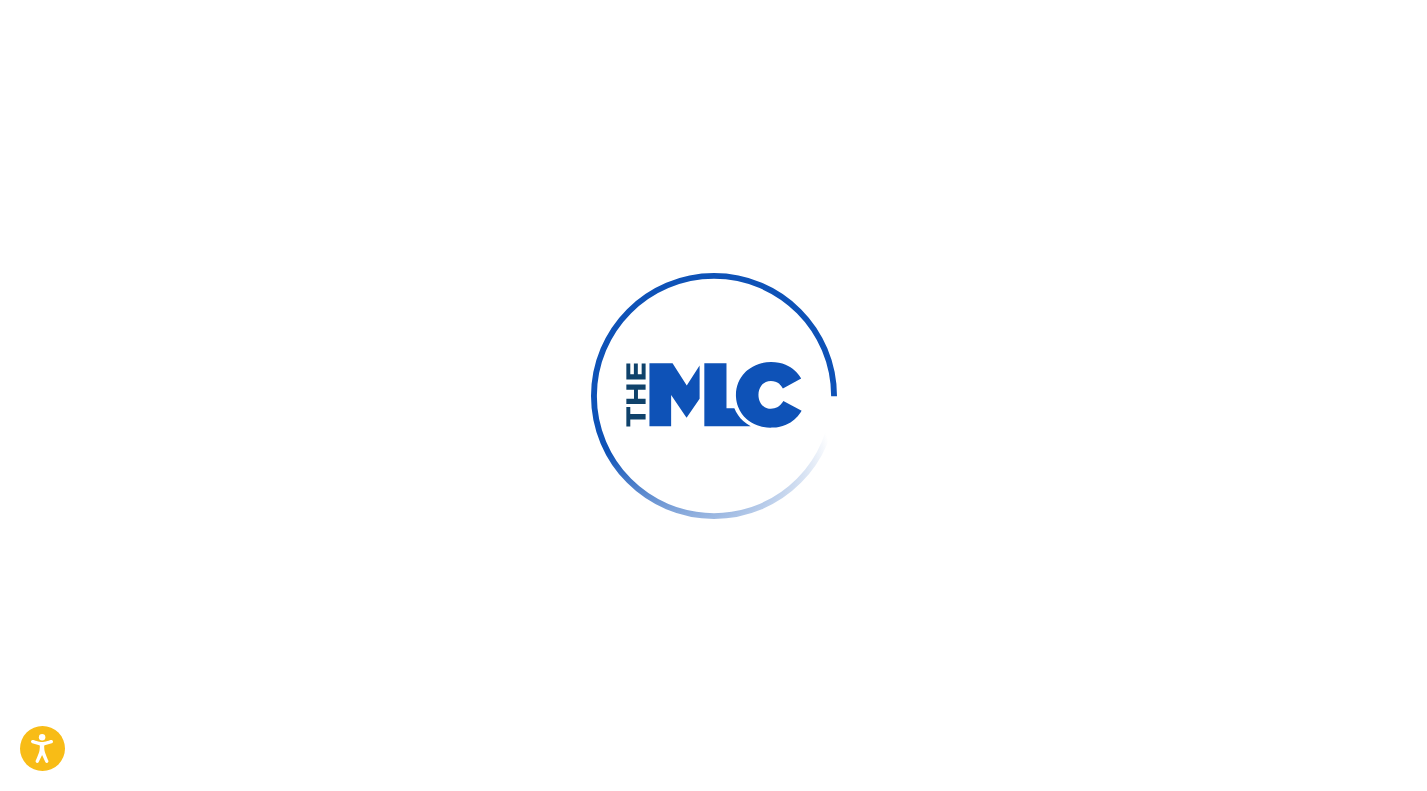 scroll, scrollTop: 0, scrollLeft: 0, axis: both 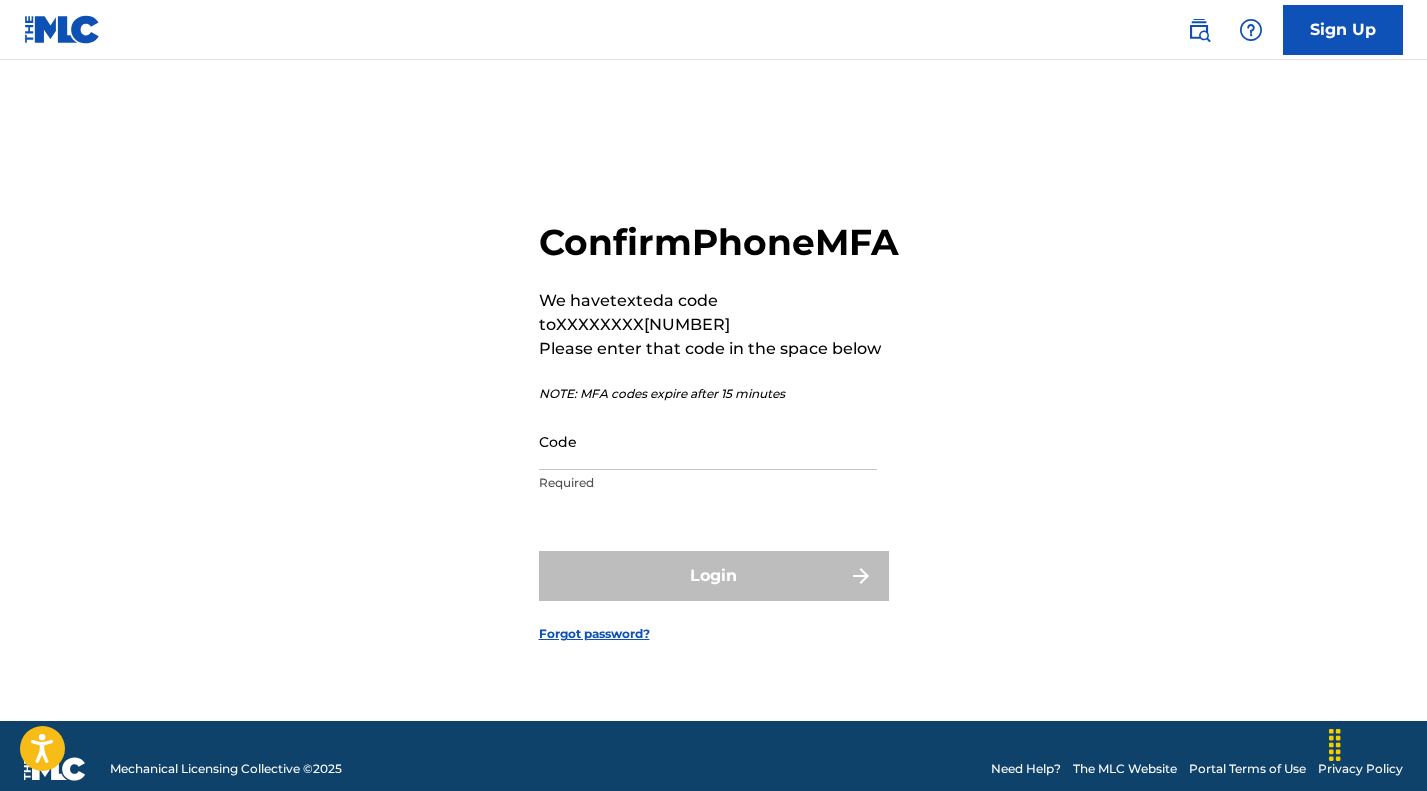 click on "Code" at bounding box center (708, 441) 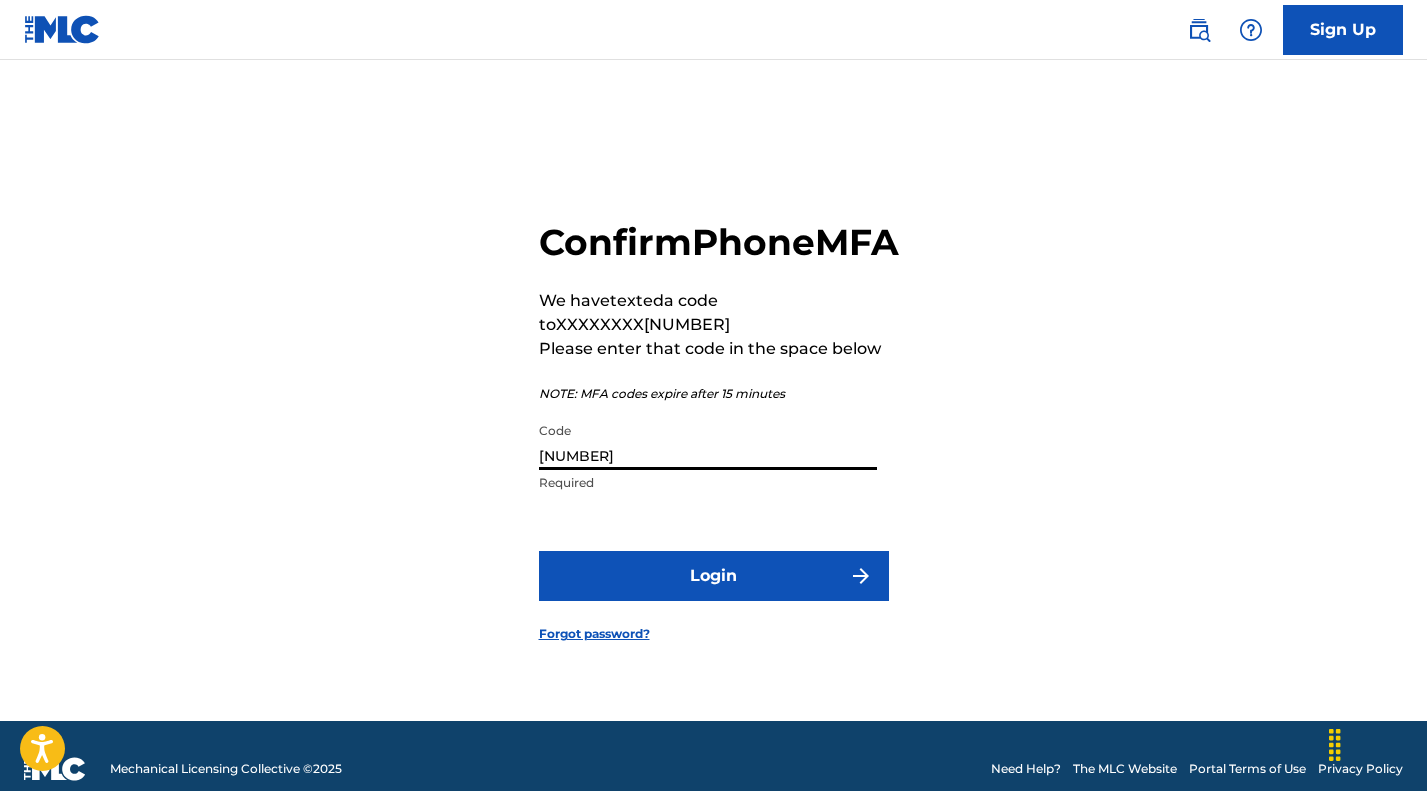 type on "[NUMBER]" 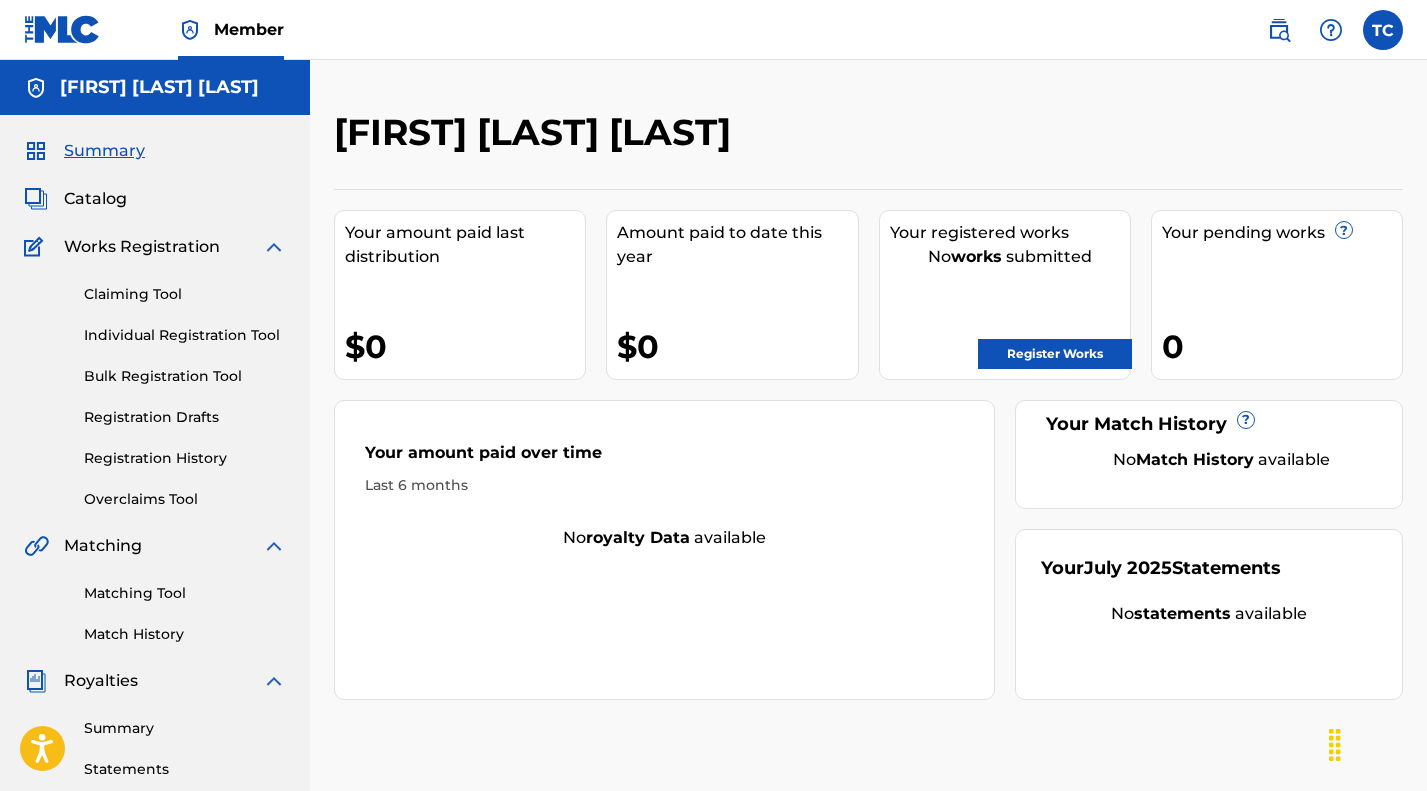 scroll, scrollTop: 0, scrollLeft: 0, axis: both 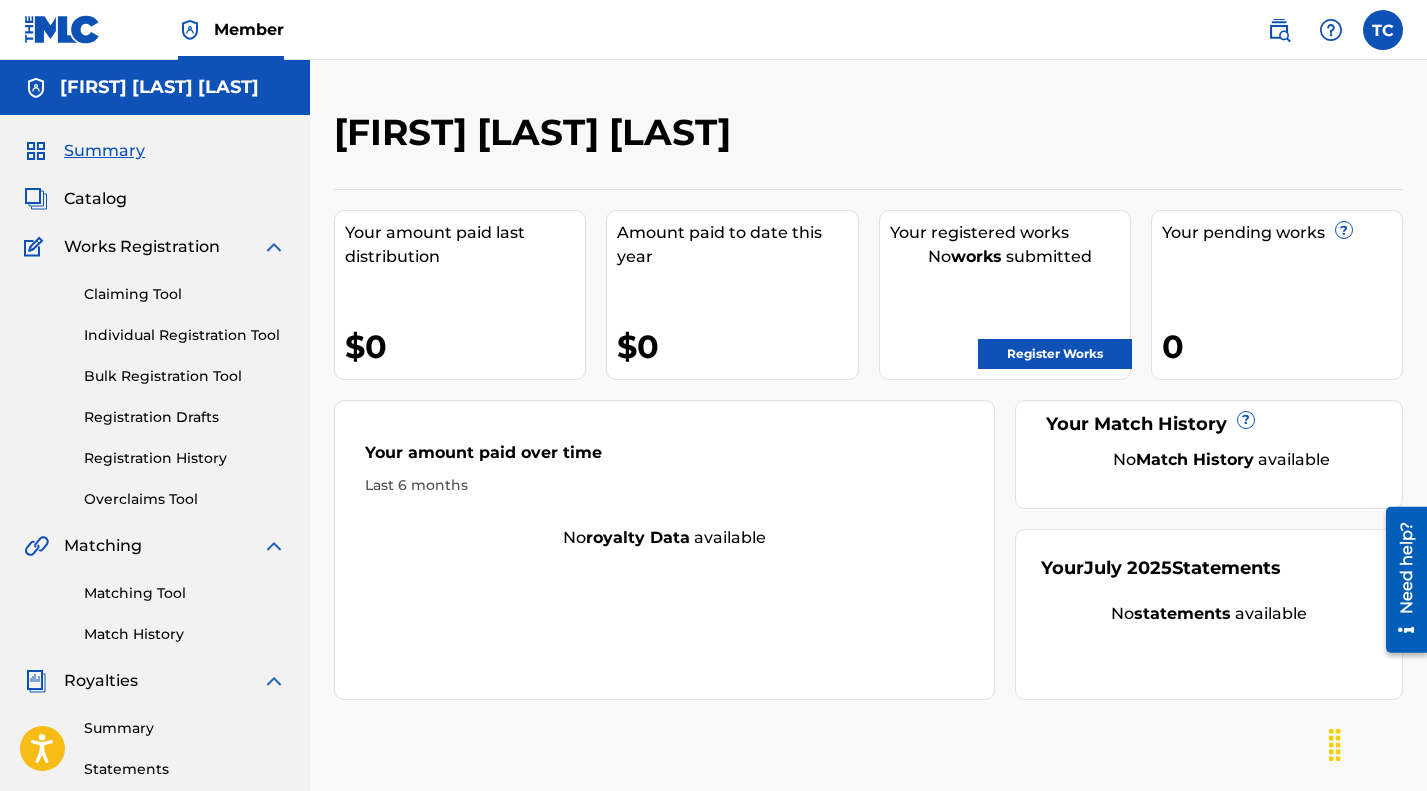 click on "Claiming Tool" at bounding box center [185, 294] 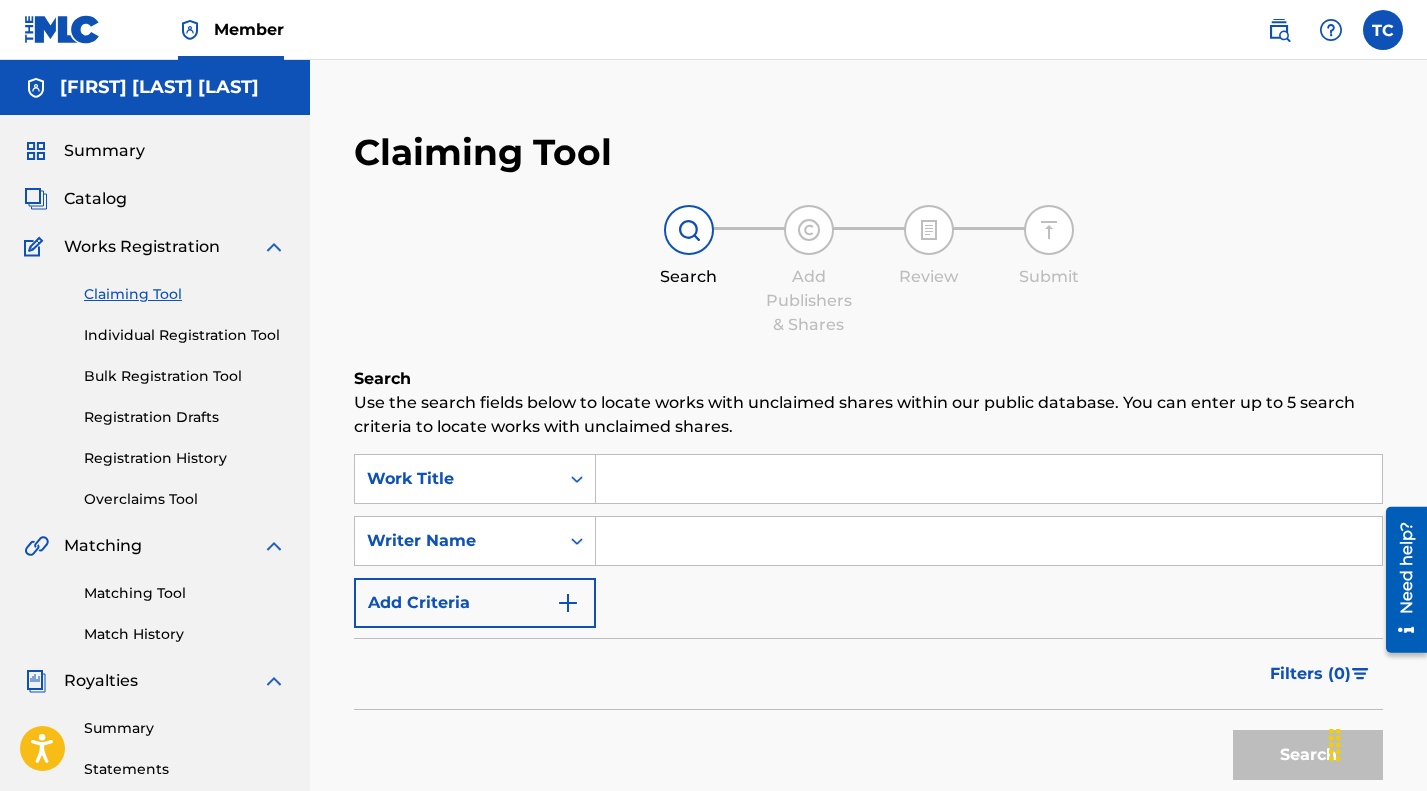 click at bounding box center [989, 479] 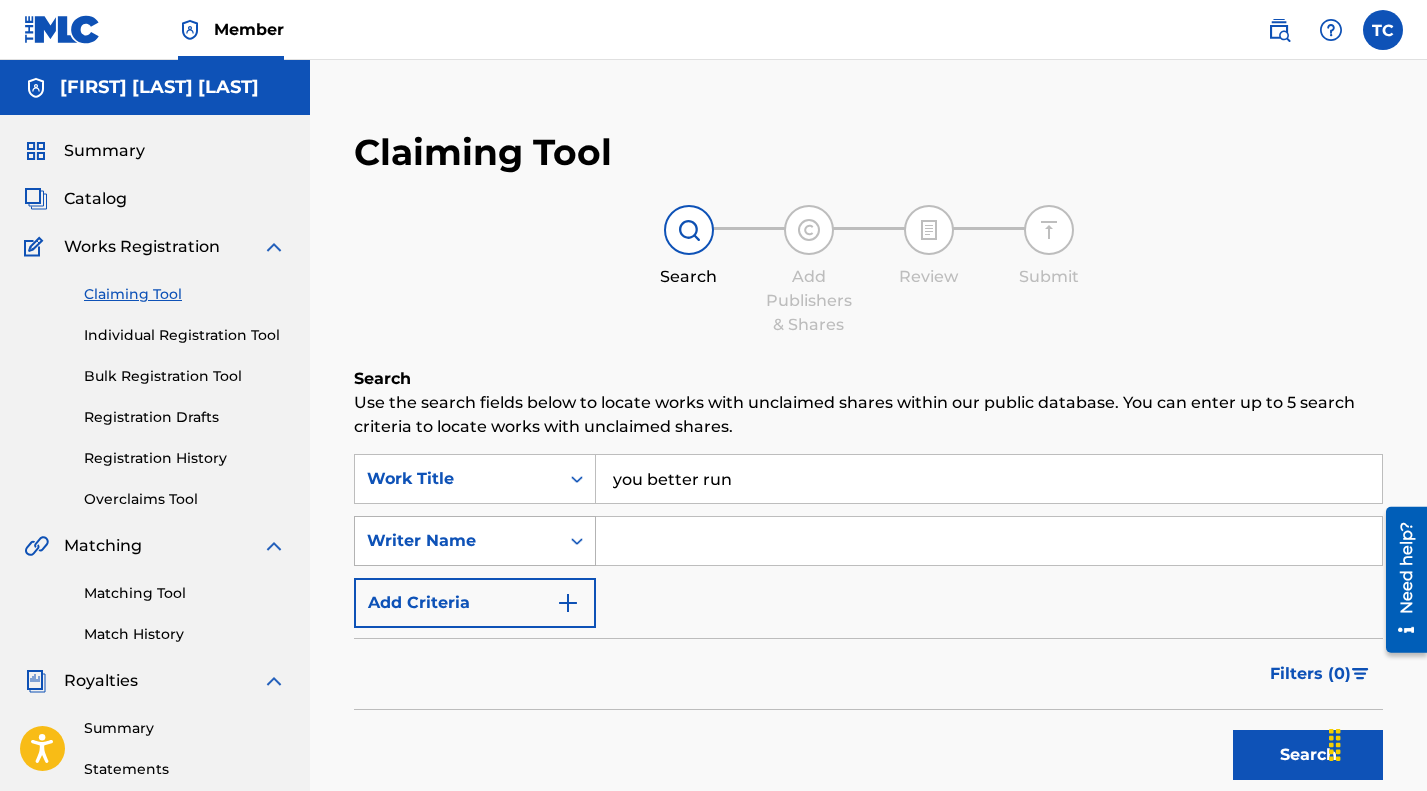 type on "you better run" 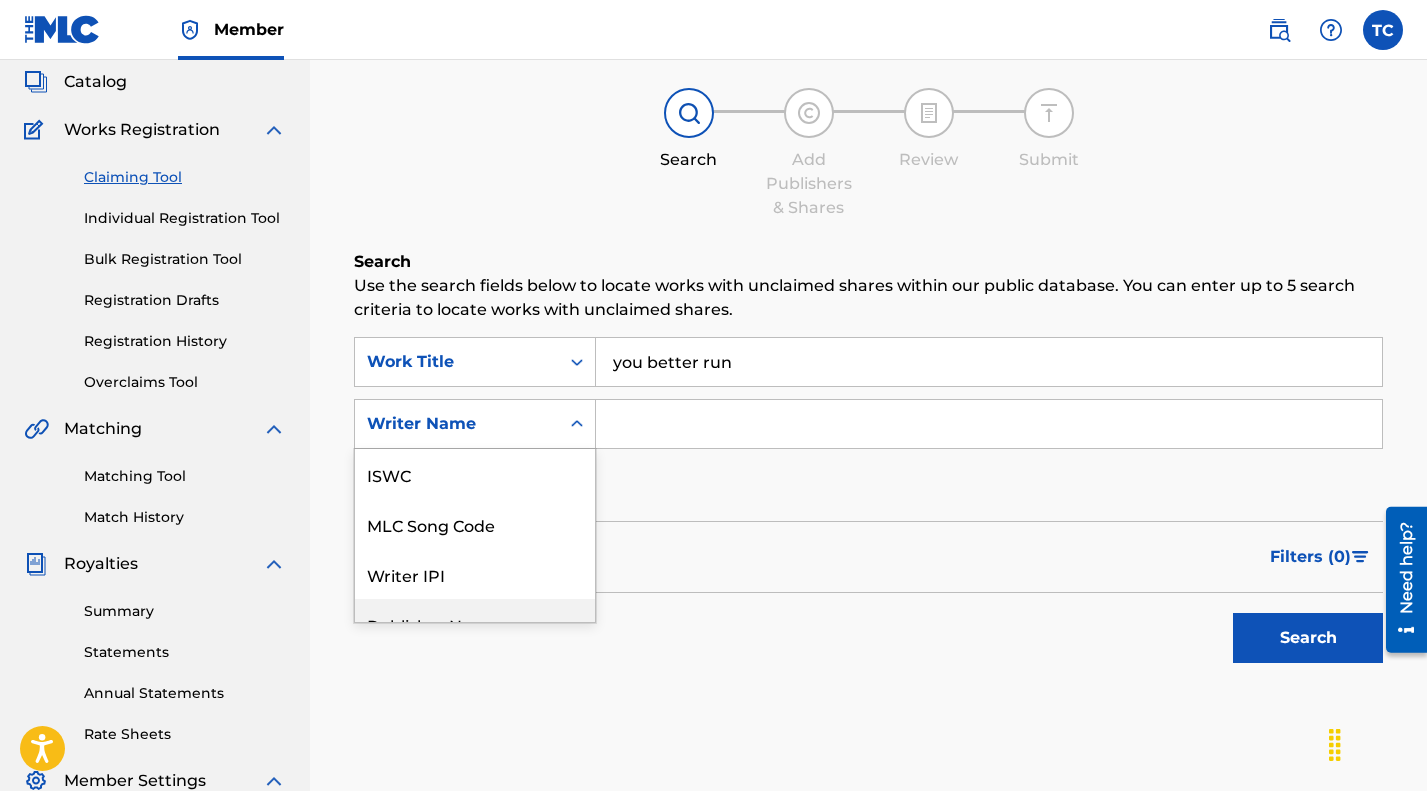 scroll, scrollTop: 127, scrollLeft: 0, axis: vertical 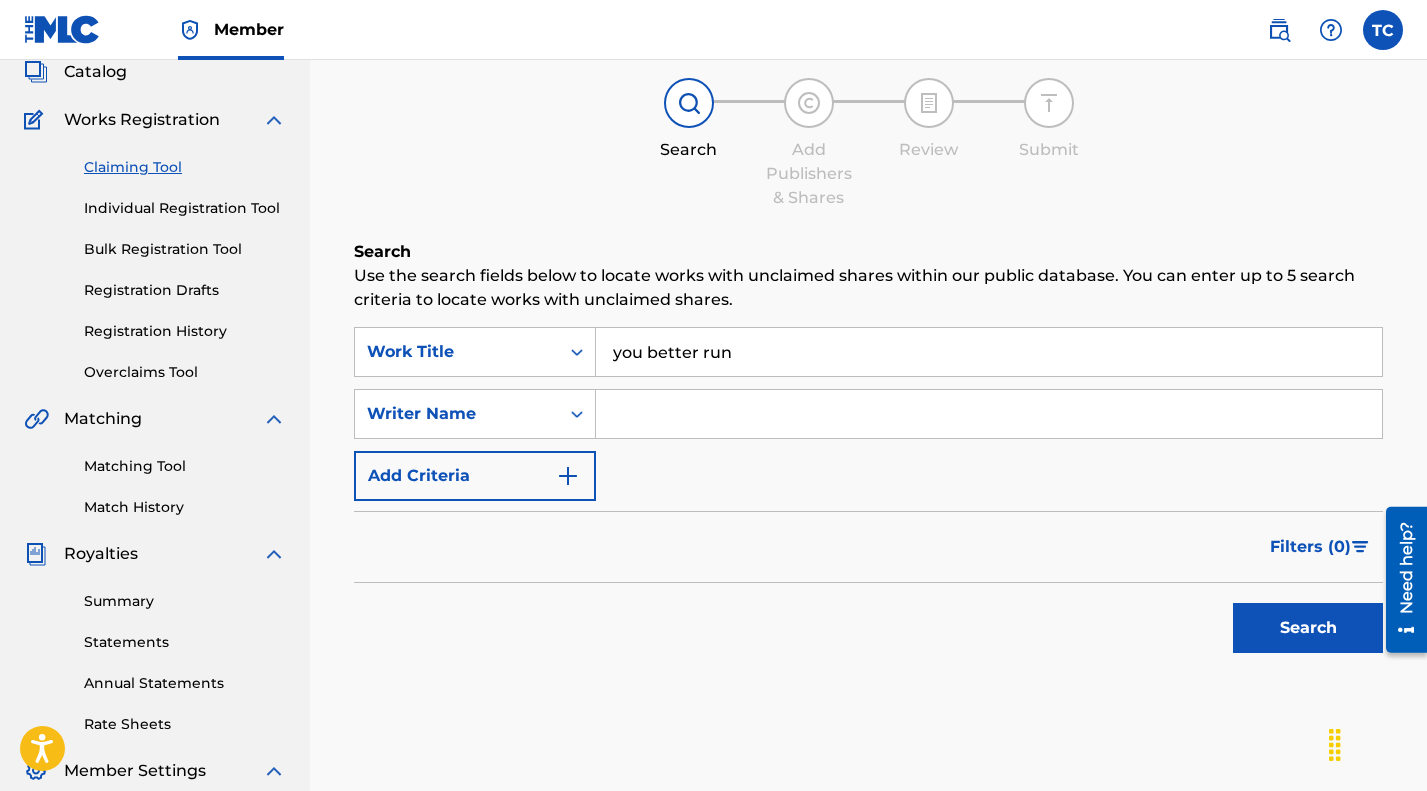 click on "Writer Name" at bounding box center (457, 414) 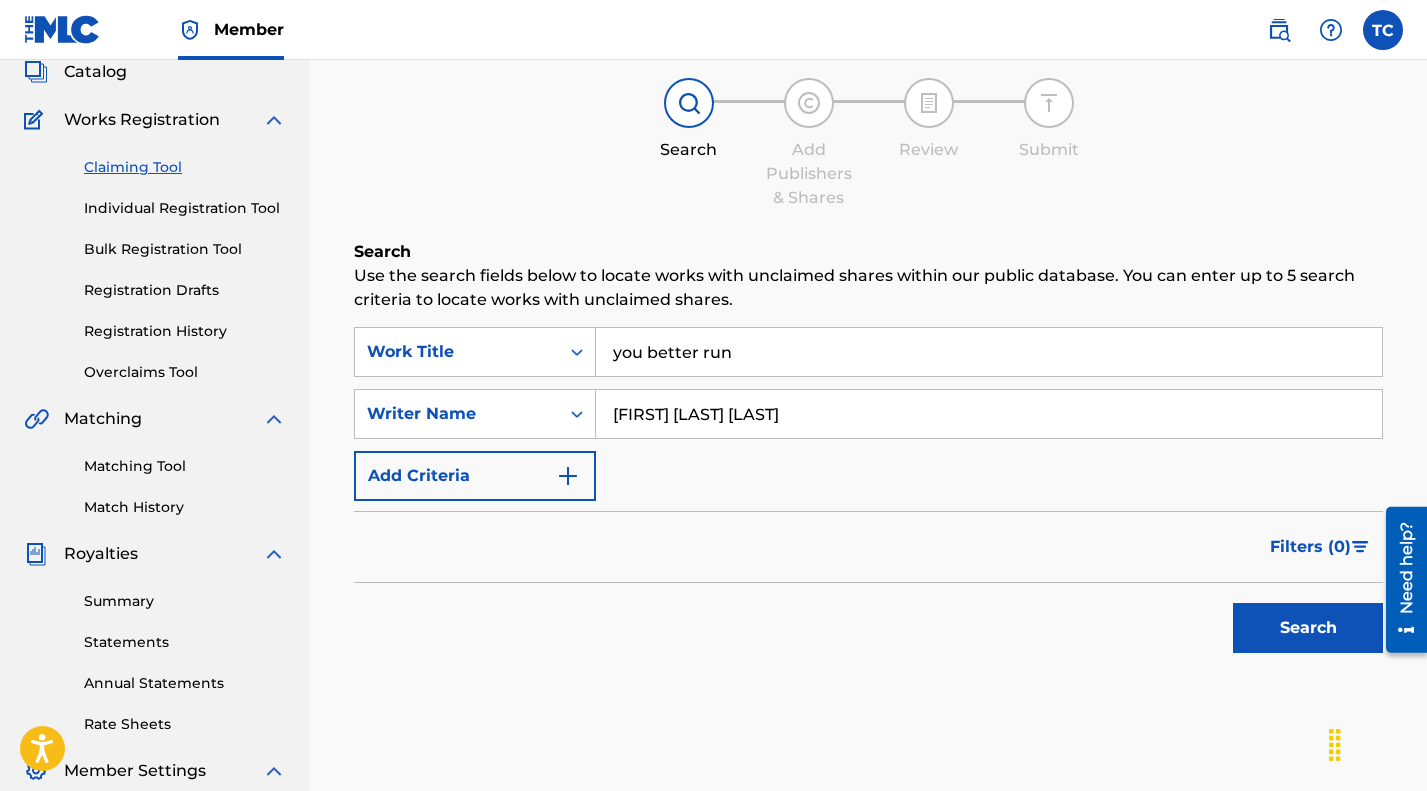type on "[FIRST] [LAST] [LAST]" 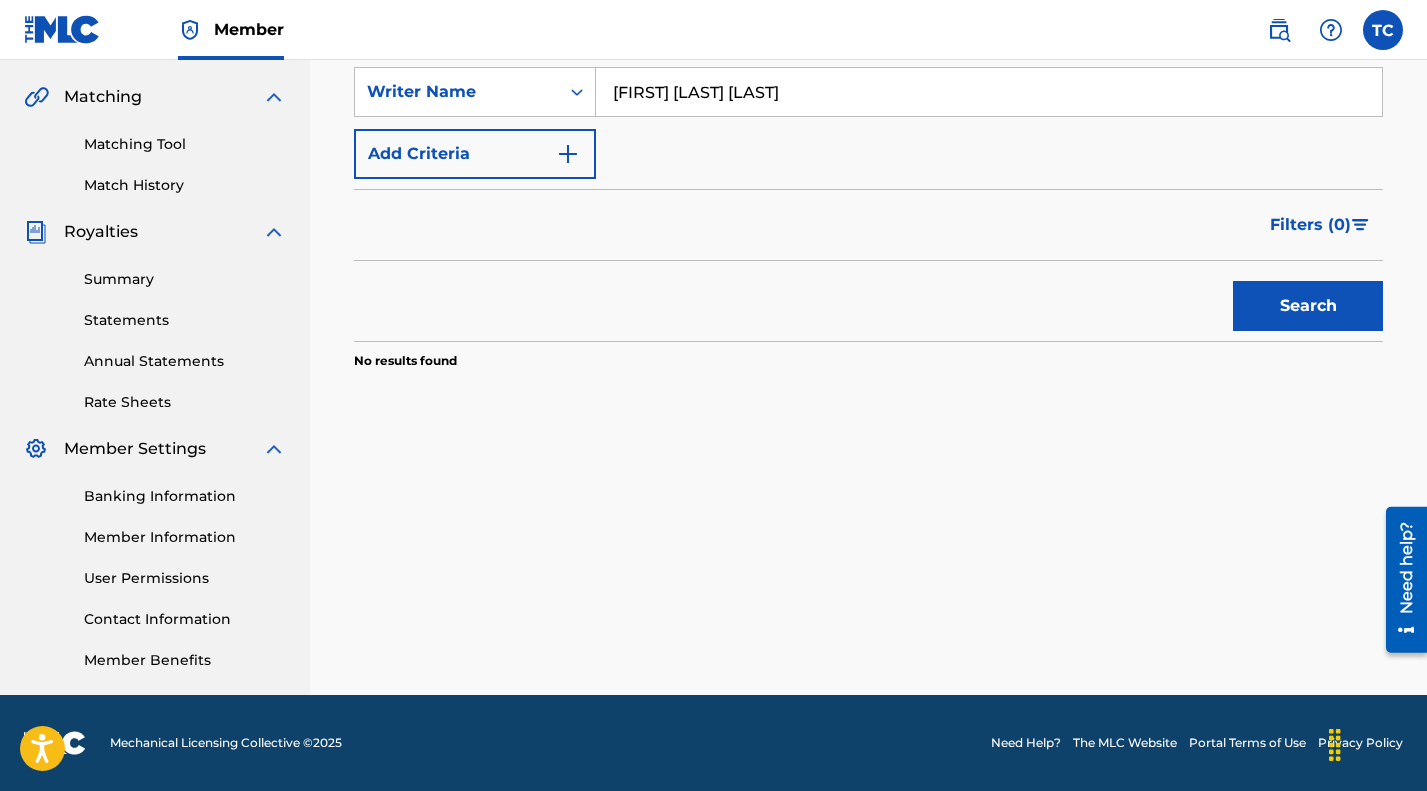 scroll, scrollTop: 0, scrollLeft: 0, axis: both 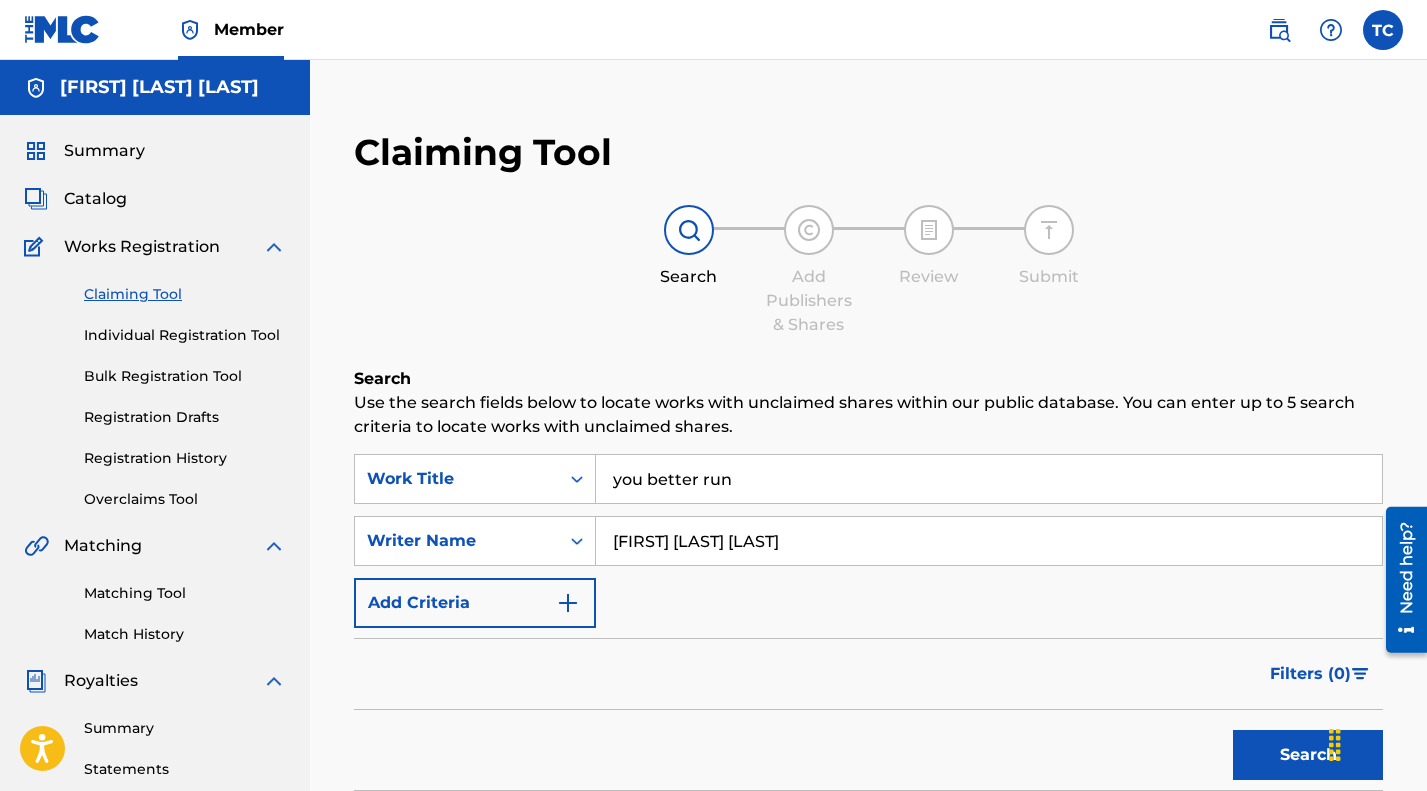 click on "Catalog" at bounding box center (95, 199) 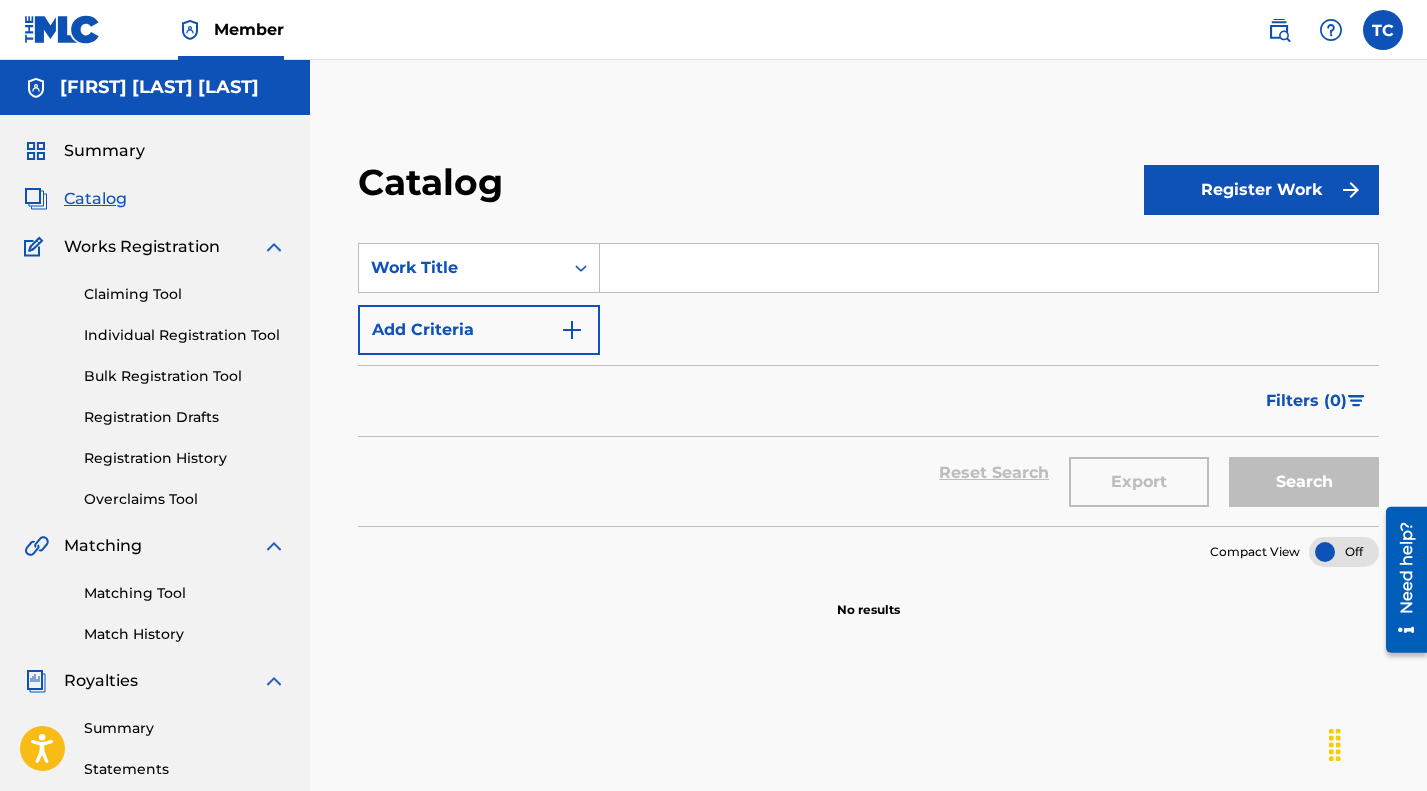 click on "Register Work" at bounding box center [1261, 190] 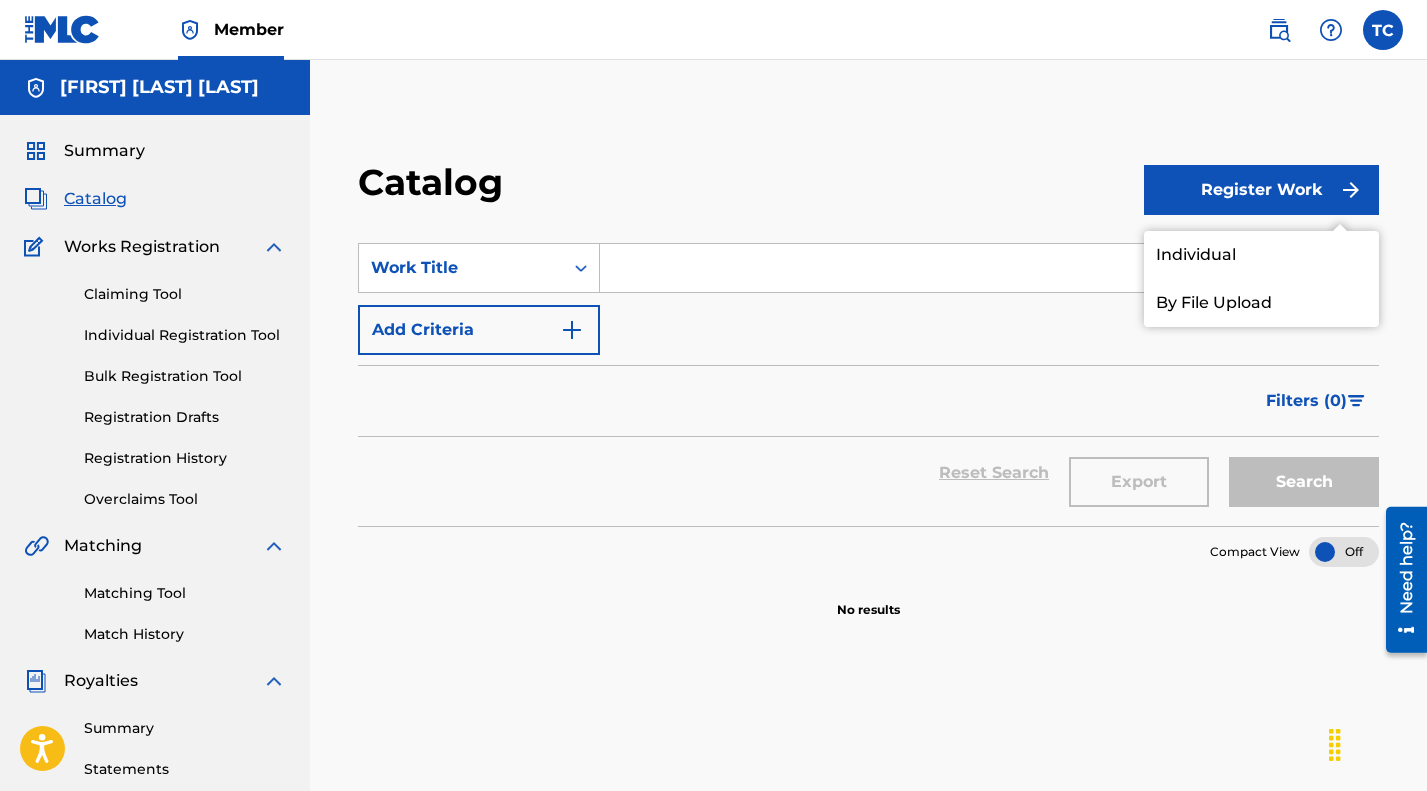 click on "Individual" at bounding box center [1261, 255] 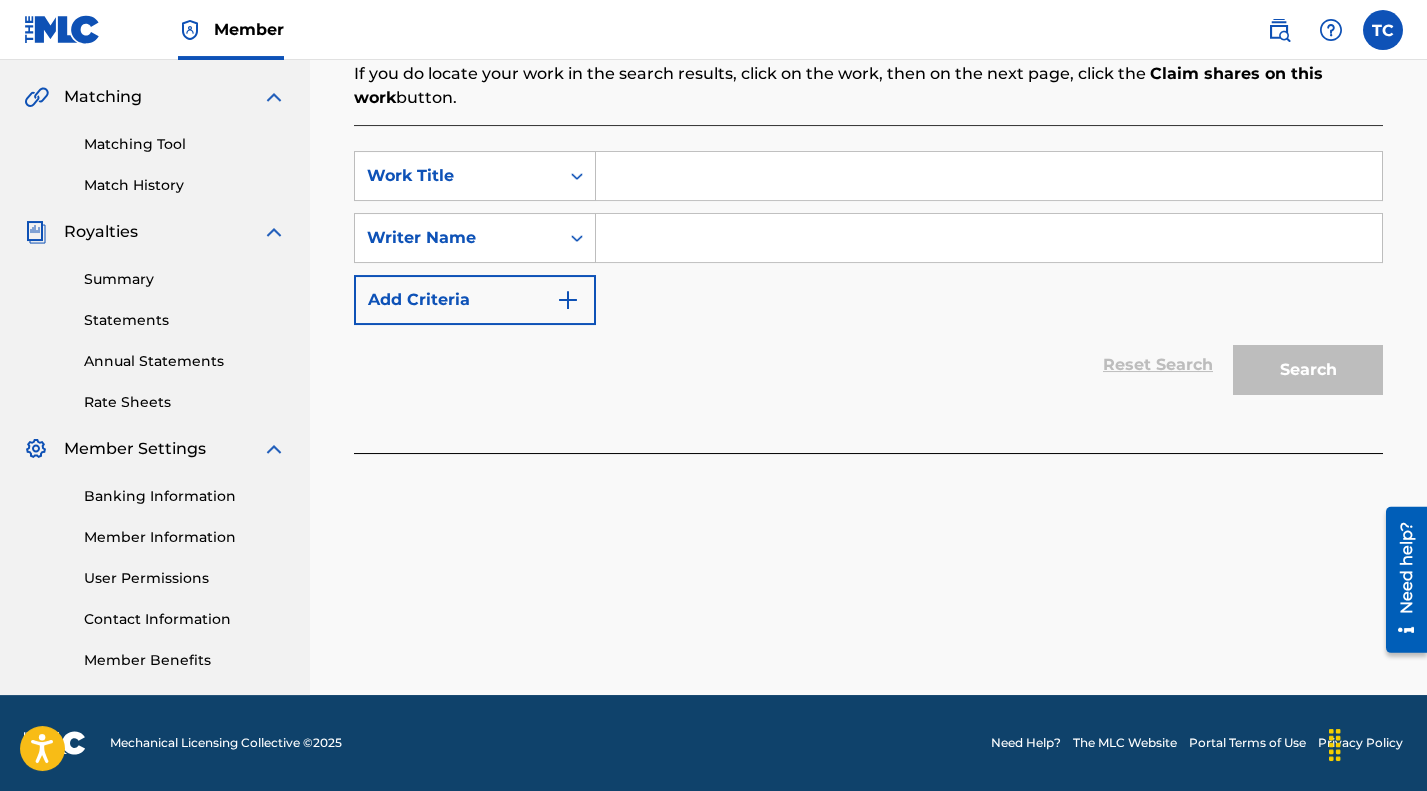 scroll, scrollTop: 303, scrollLeft: 0, axis: vertical 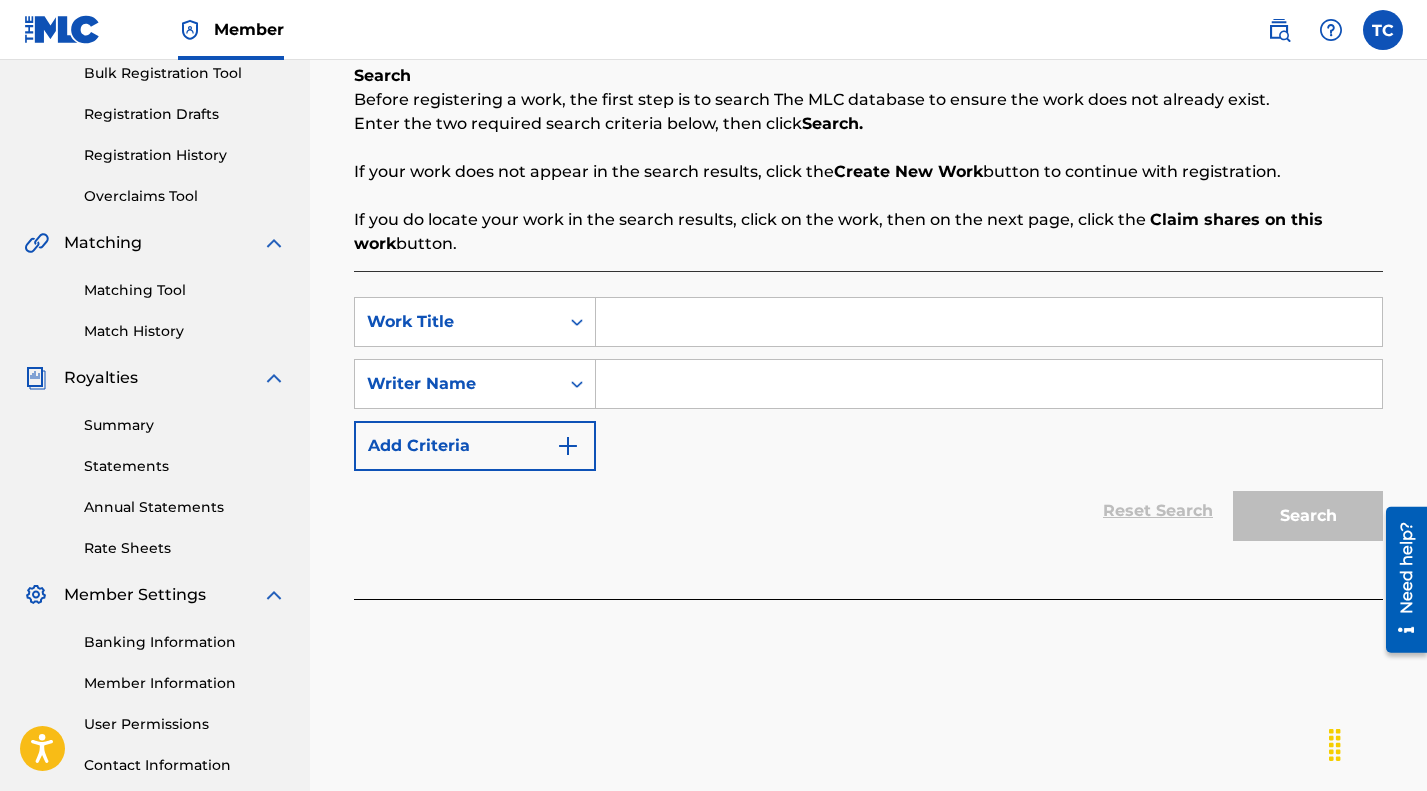 click on "Matching Tool" at bounding box center [185, 290] 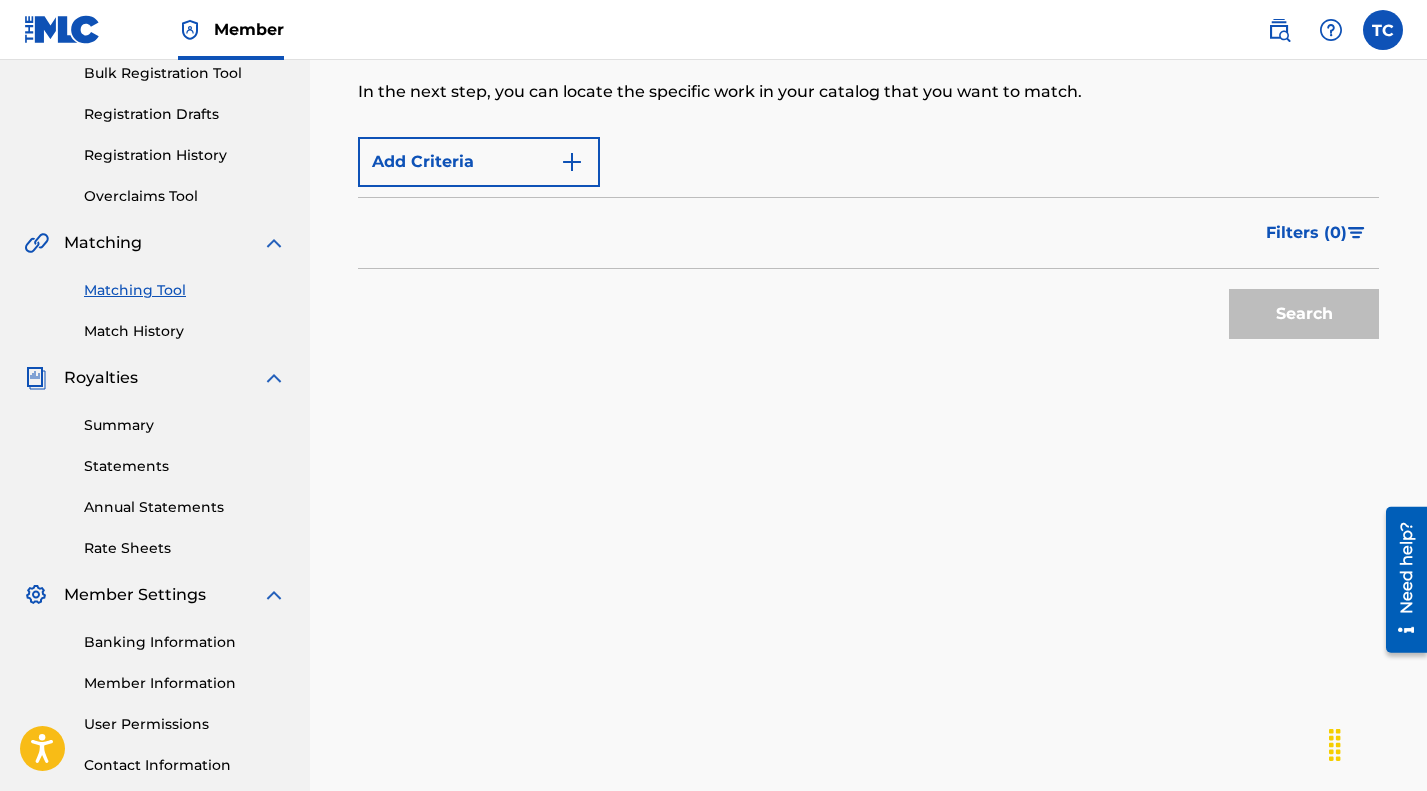 scroll, scrollTop: 0, scrollLeft: 0, axis: both 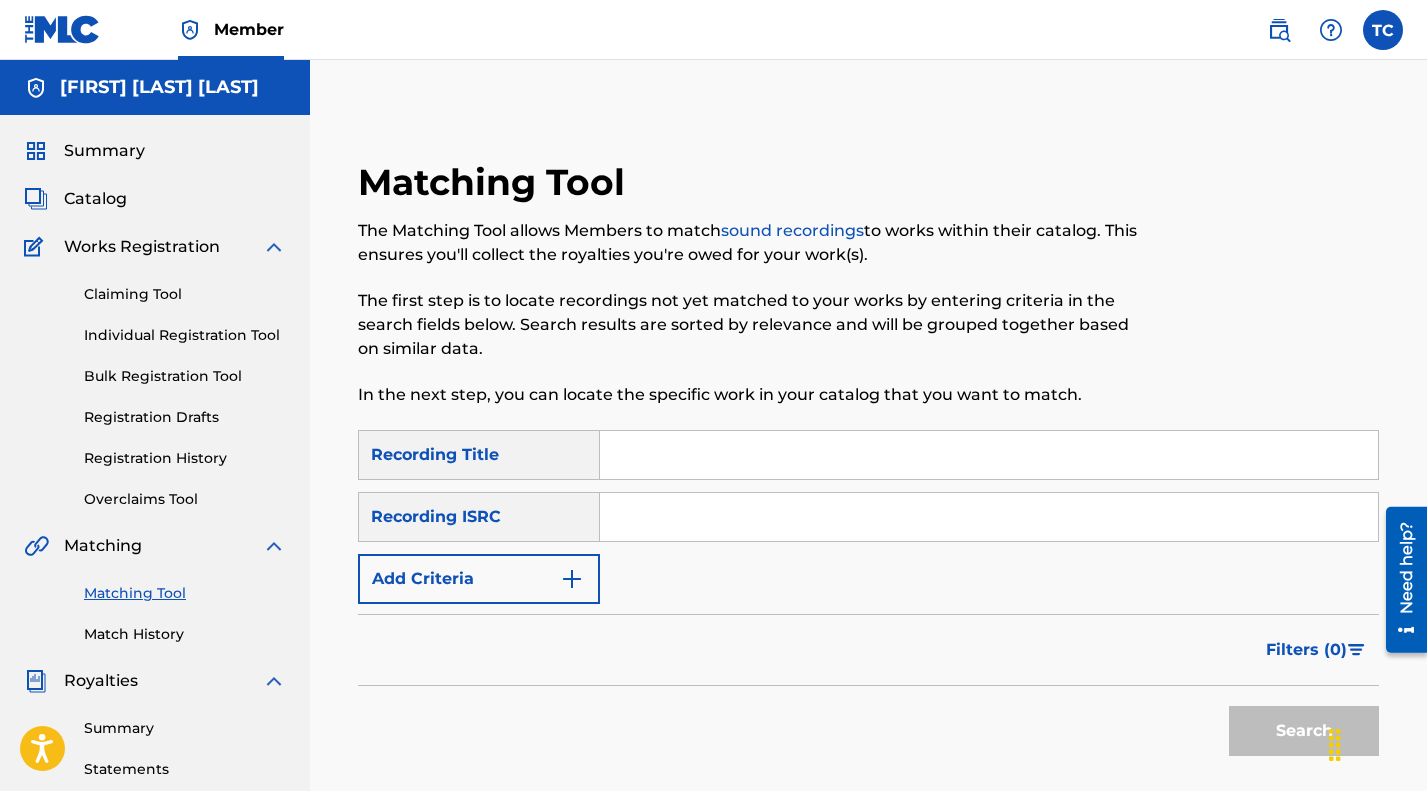 click on "Summary" at bounding box center [104, 151] 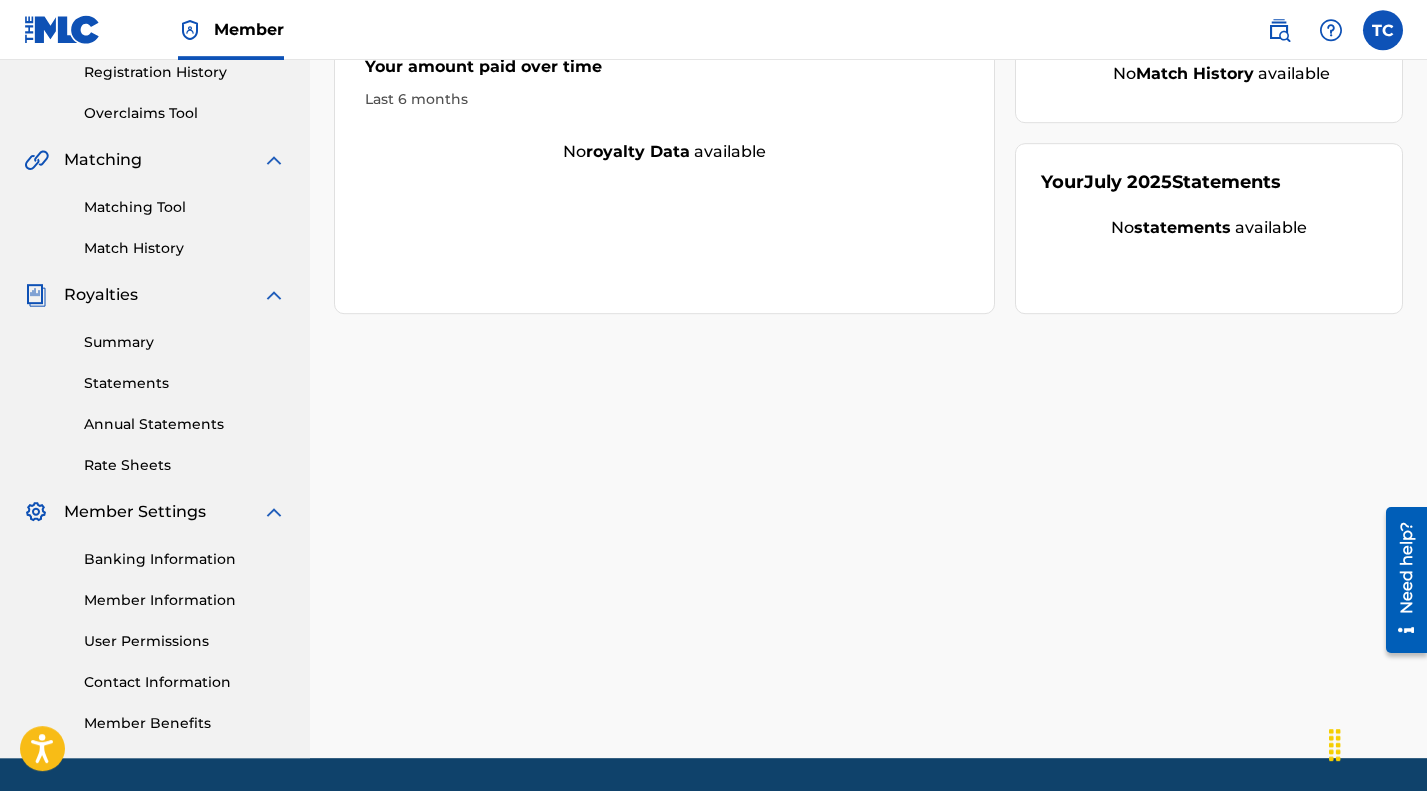 scroll, scrollTop: 0, scrollLeft: 0, axis: both 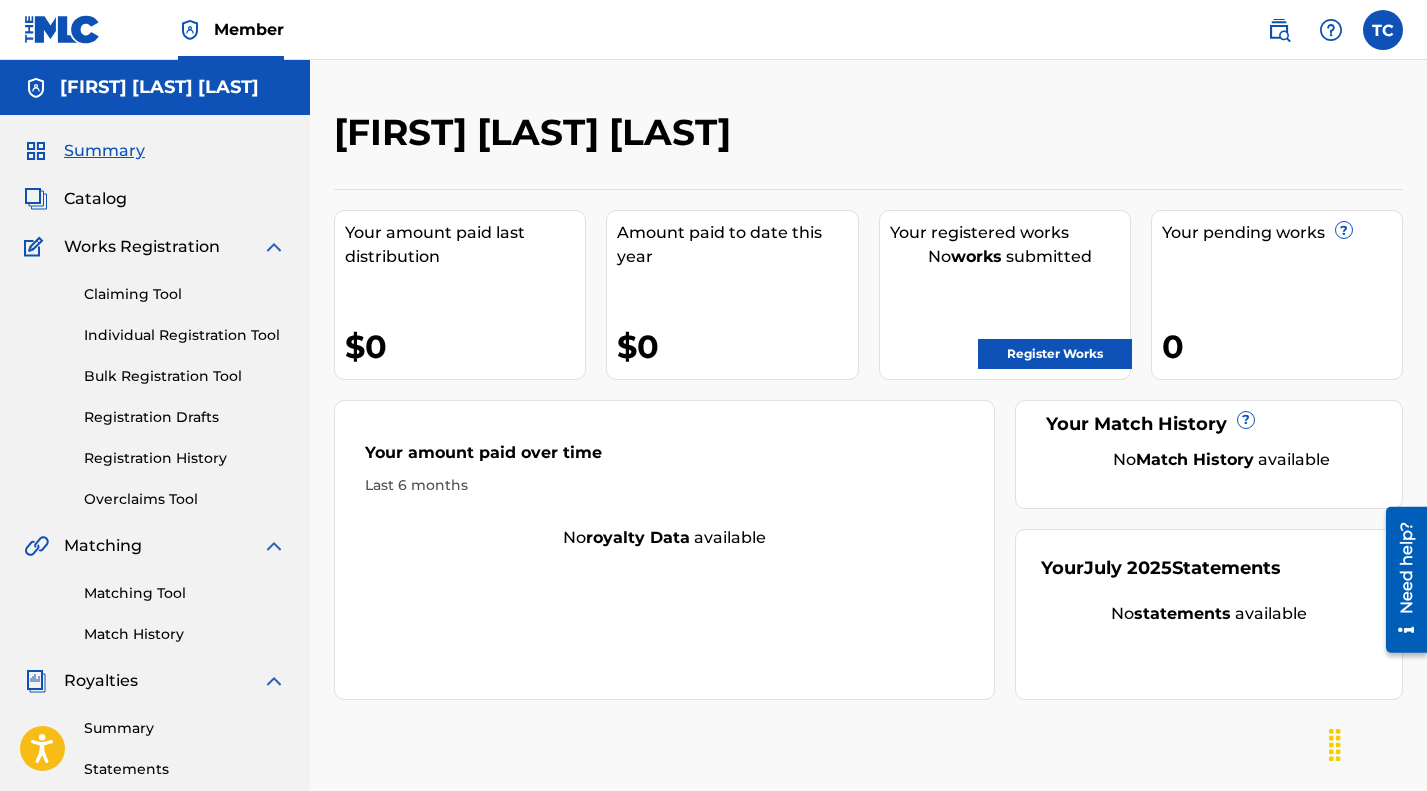 click at bounding box center (1331, 30) 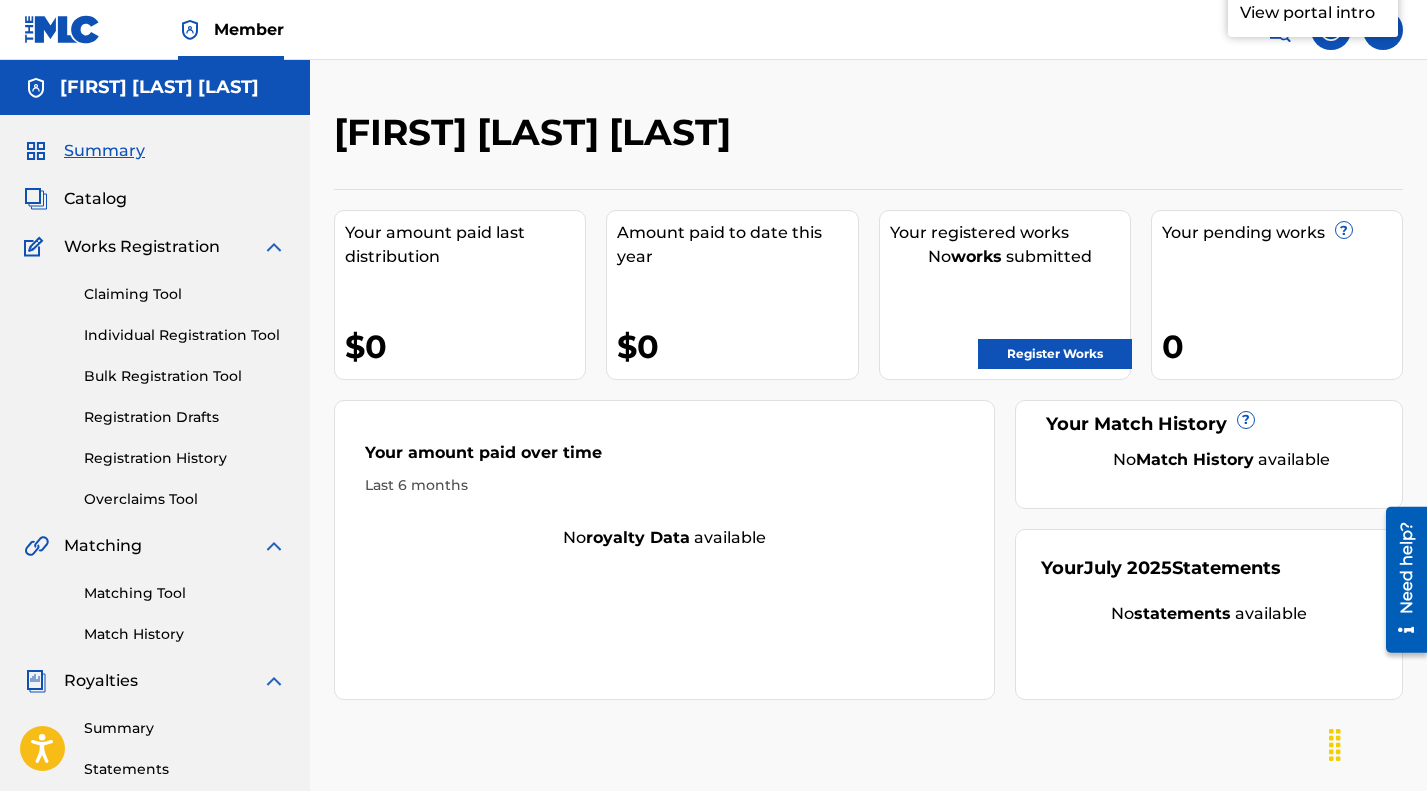 click at bounding box center (1279, 30) 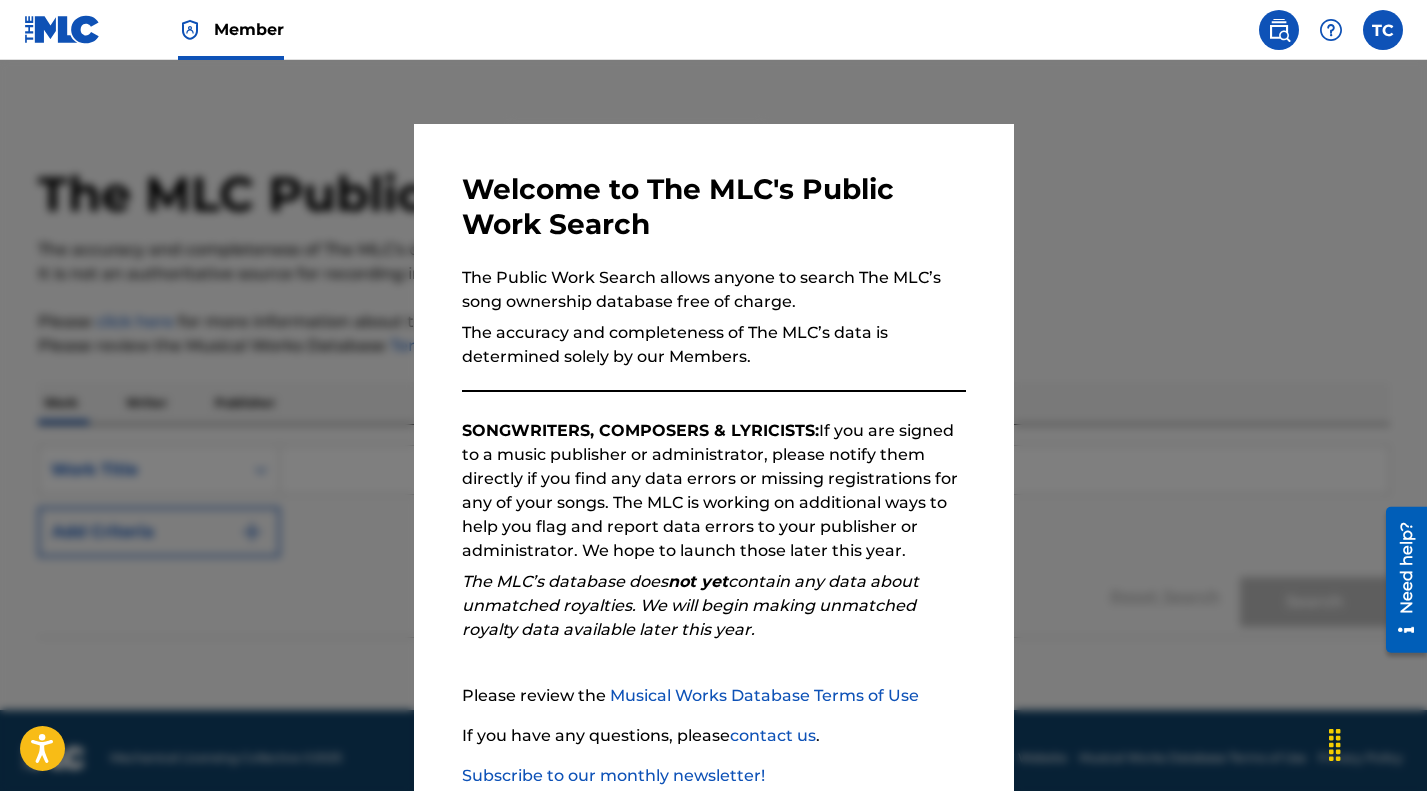 scroll, scrollTop: 216, scrollLeft: 0, axis: vertical 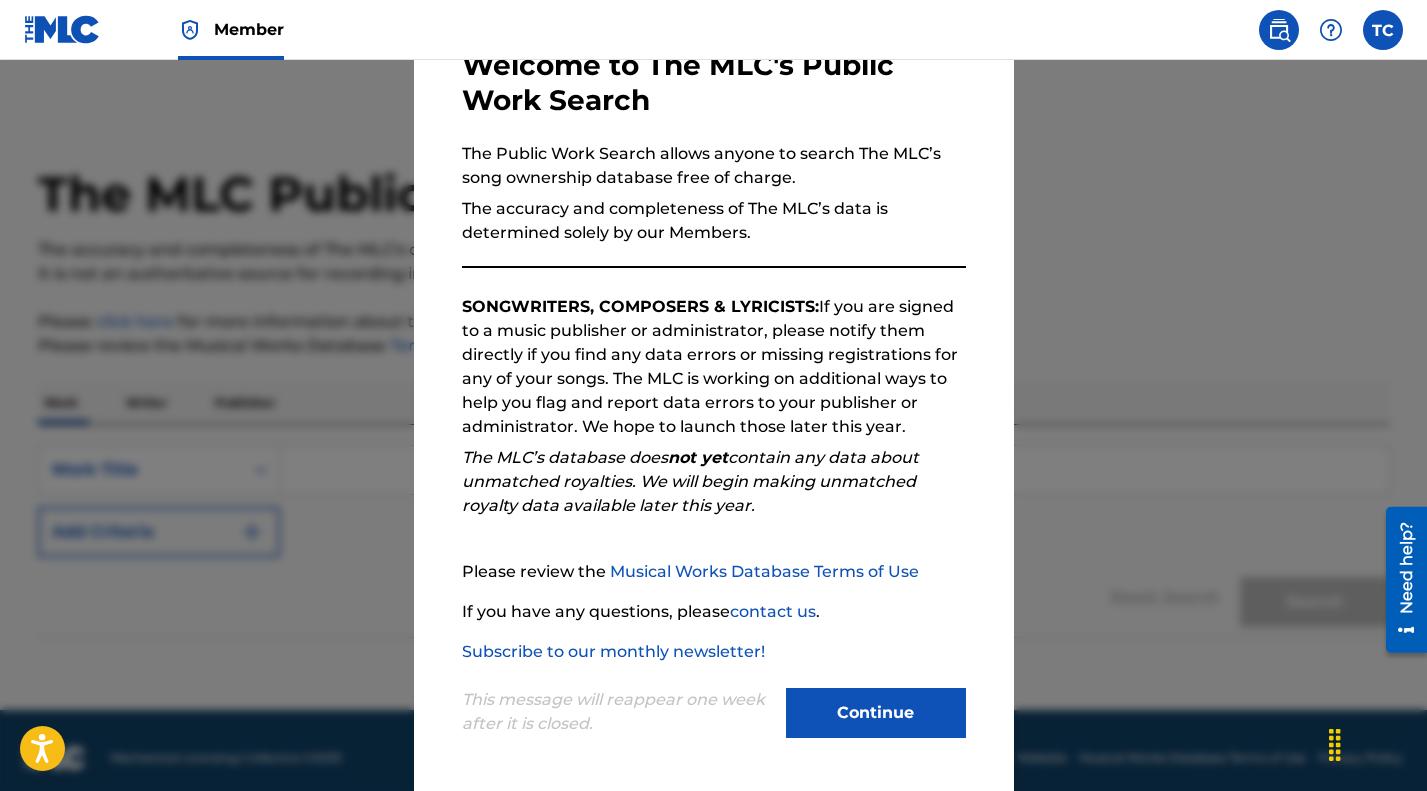 click on "Continue" at bounding box center [876, 713] 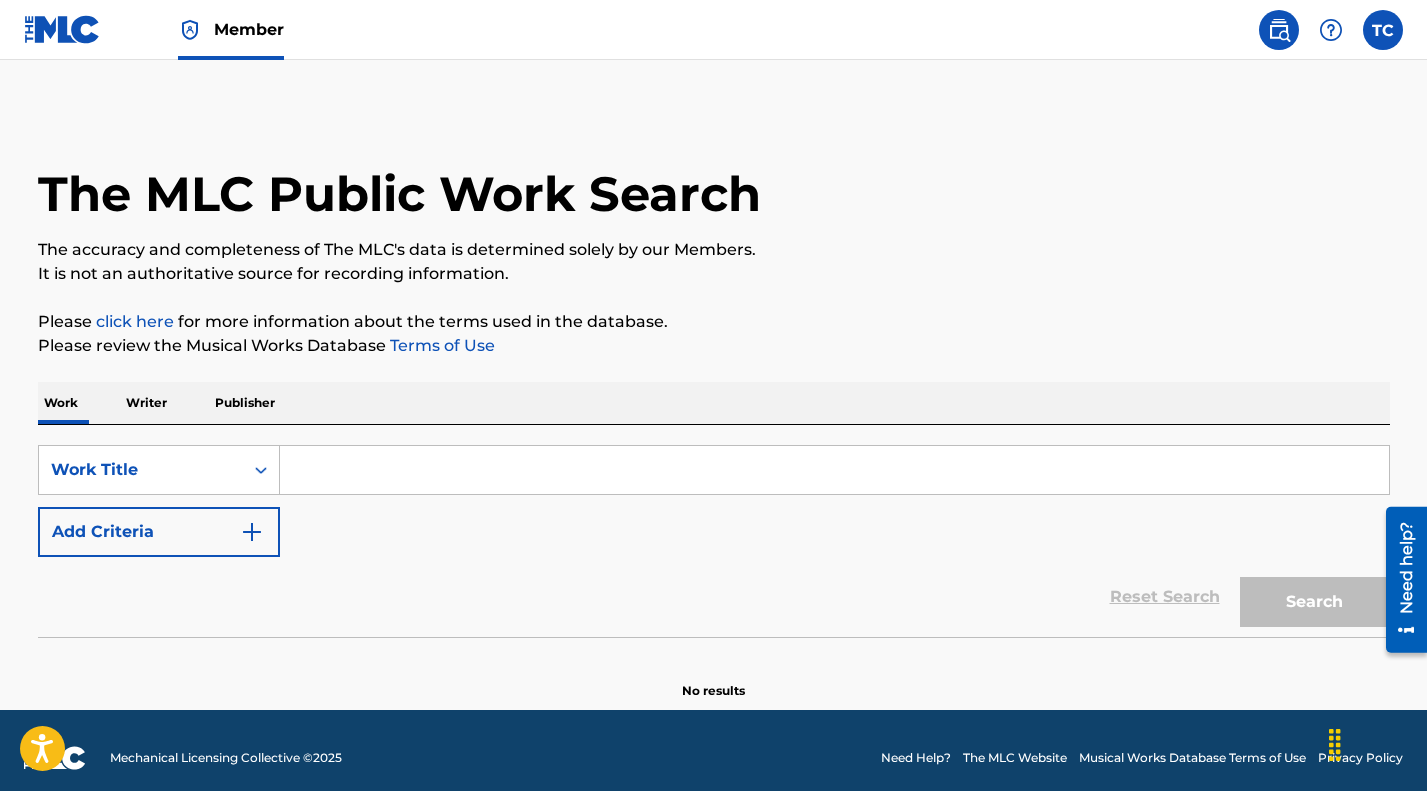 click at bounding box center [834, 470] 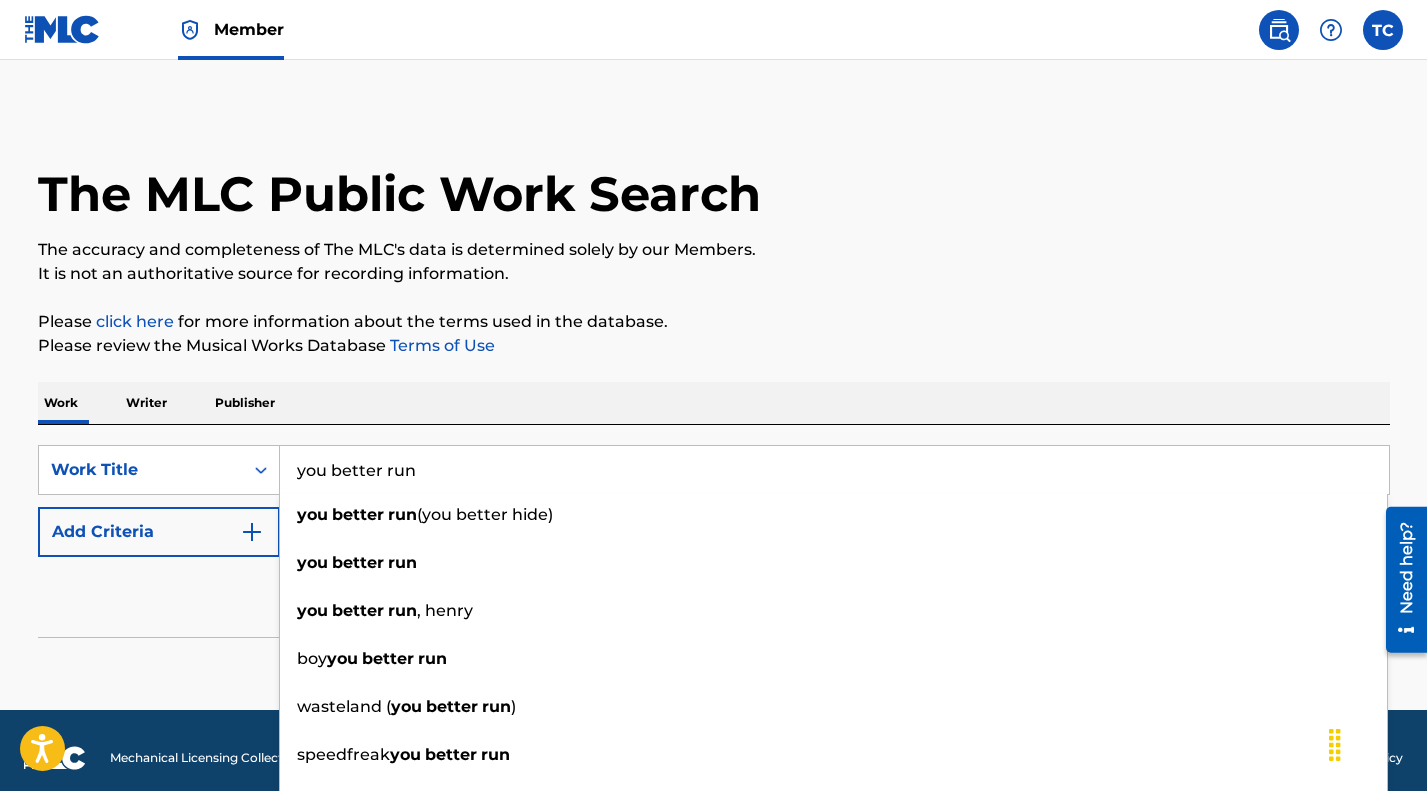 type on "you better run" 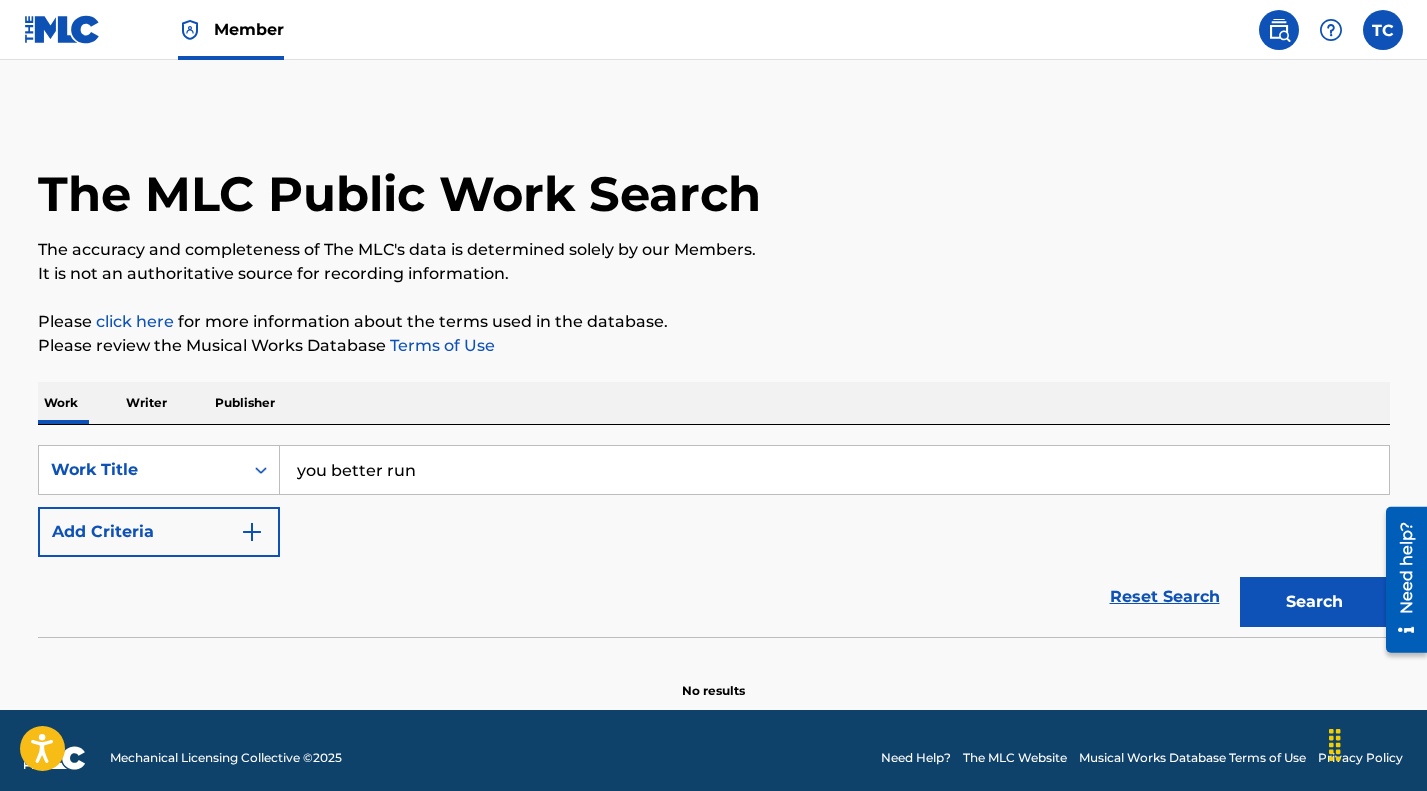 click on "Search" at bounding box center [1315, 602] 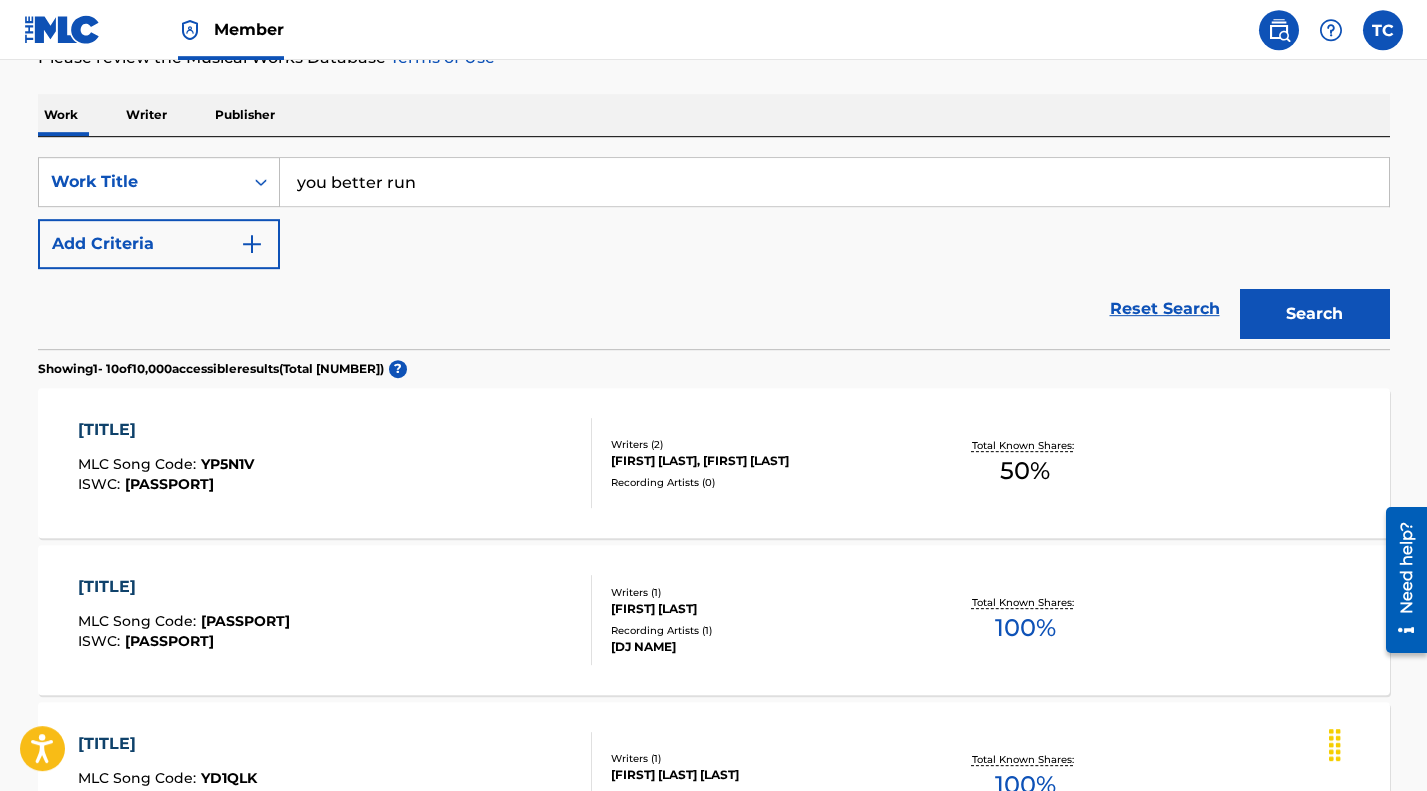 scroll, scrollTop: 306, scrollLeft: 0, axis: vertical 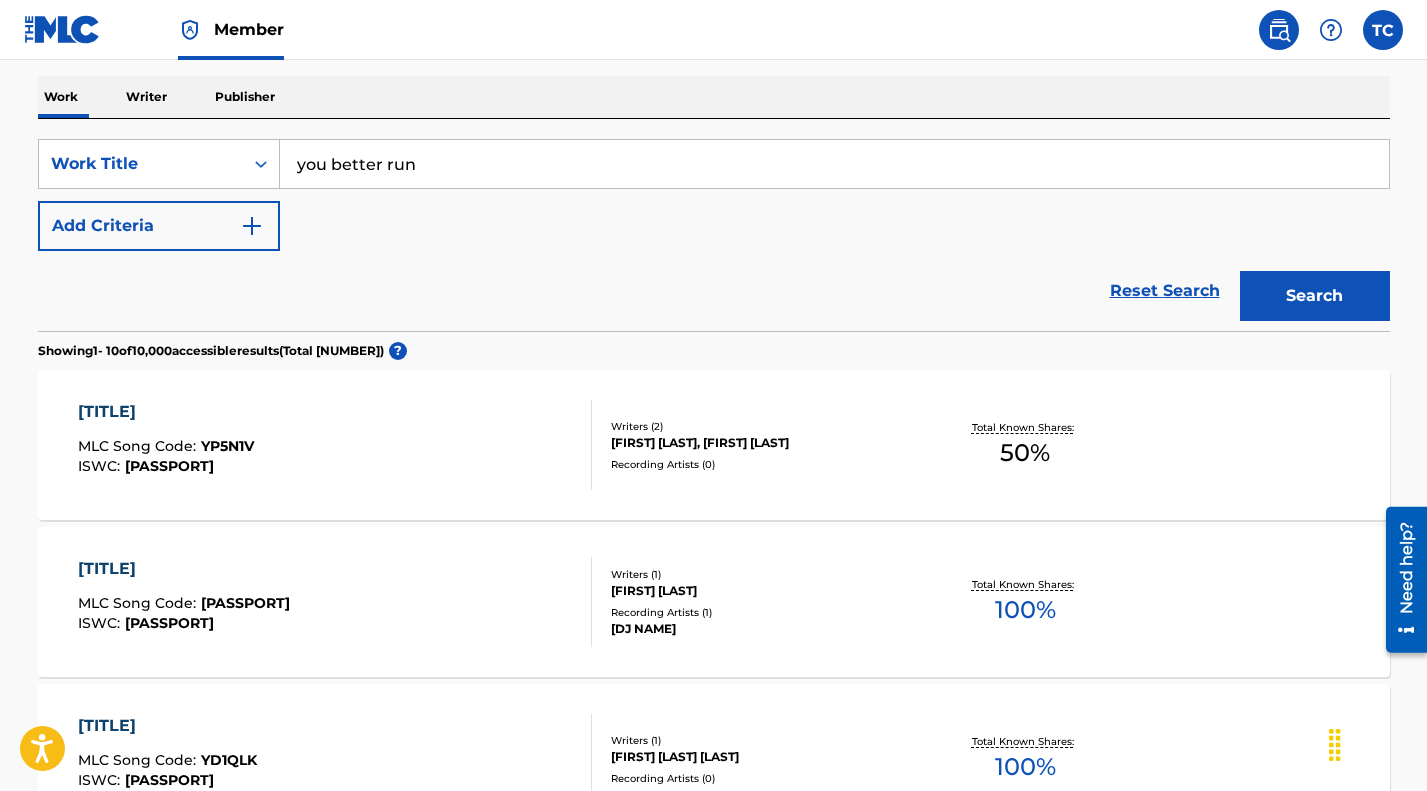 click on "Add Criteria" at bounding box center [159, 226] 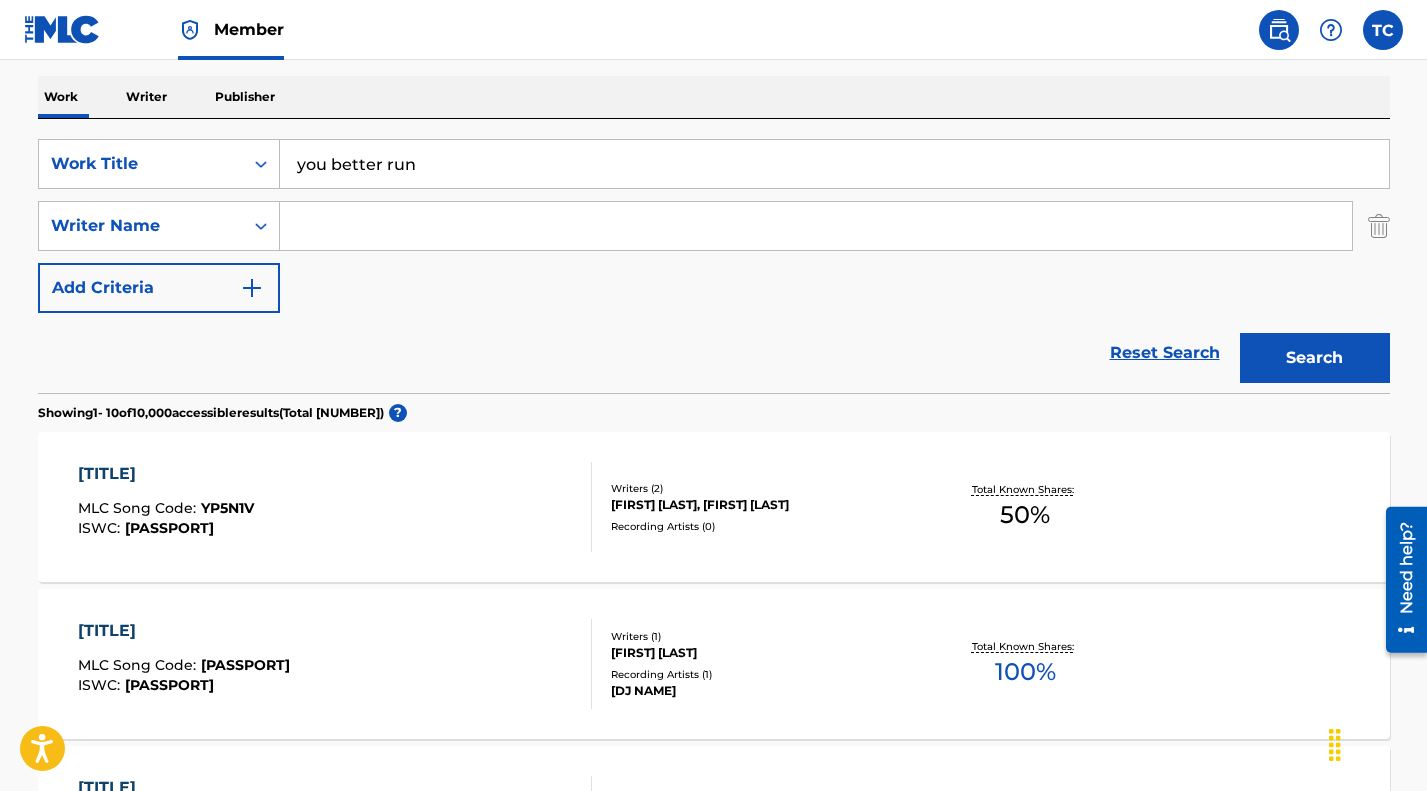 click at bounding box center (816, 226) 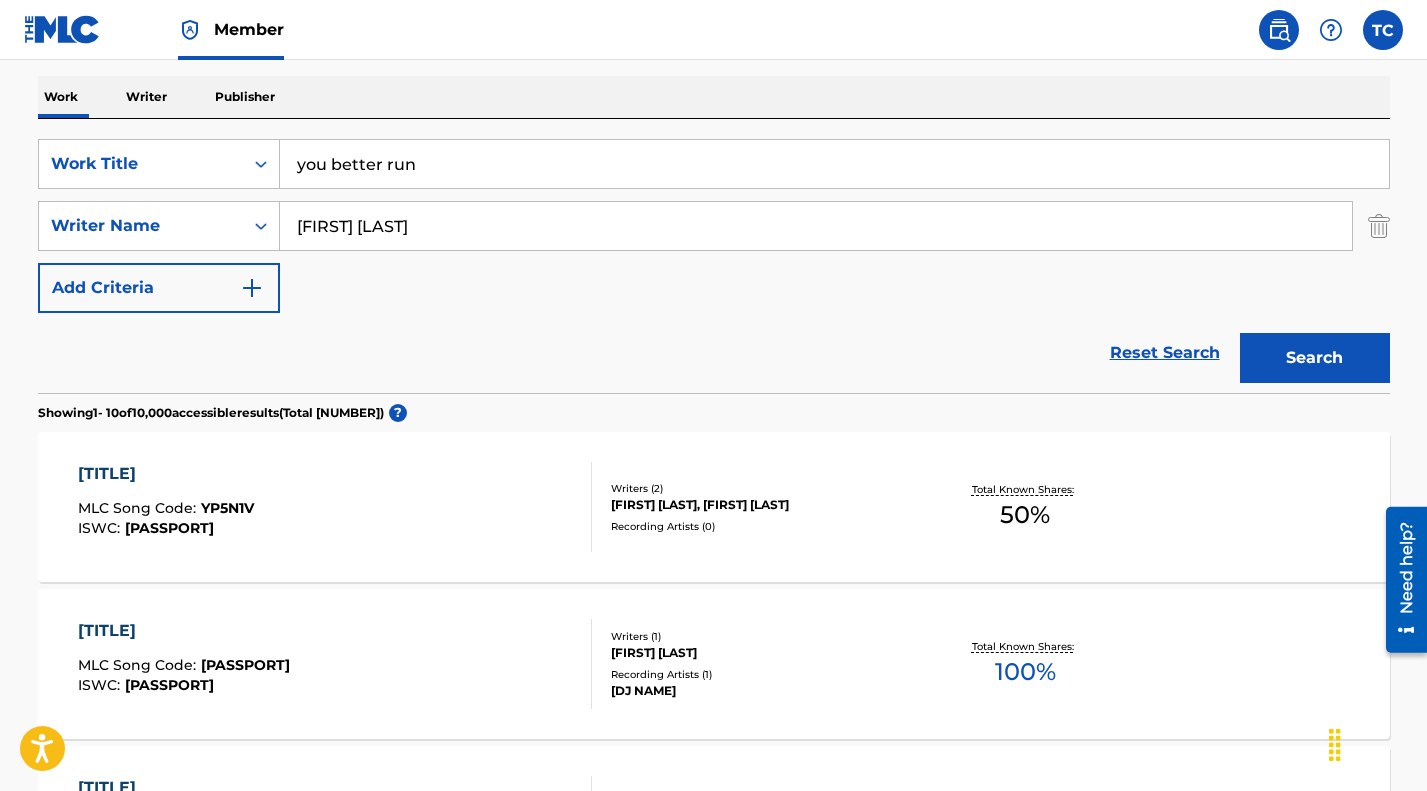 type on "[FIRST] [LAST]" 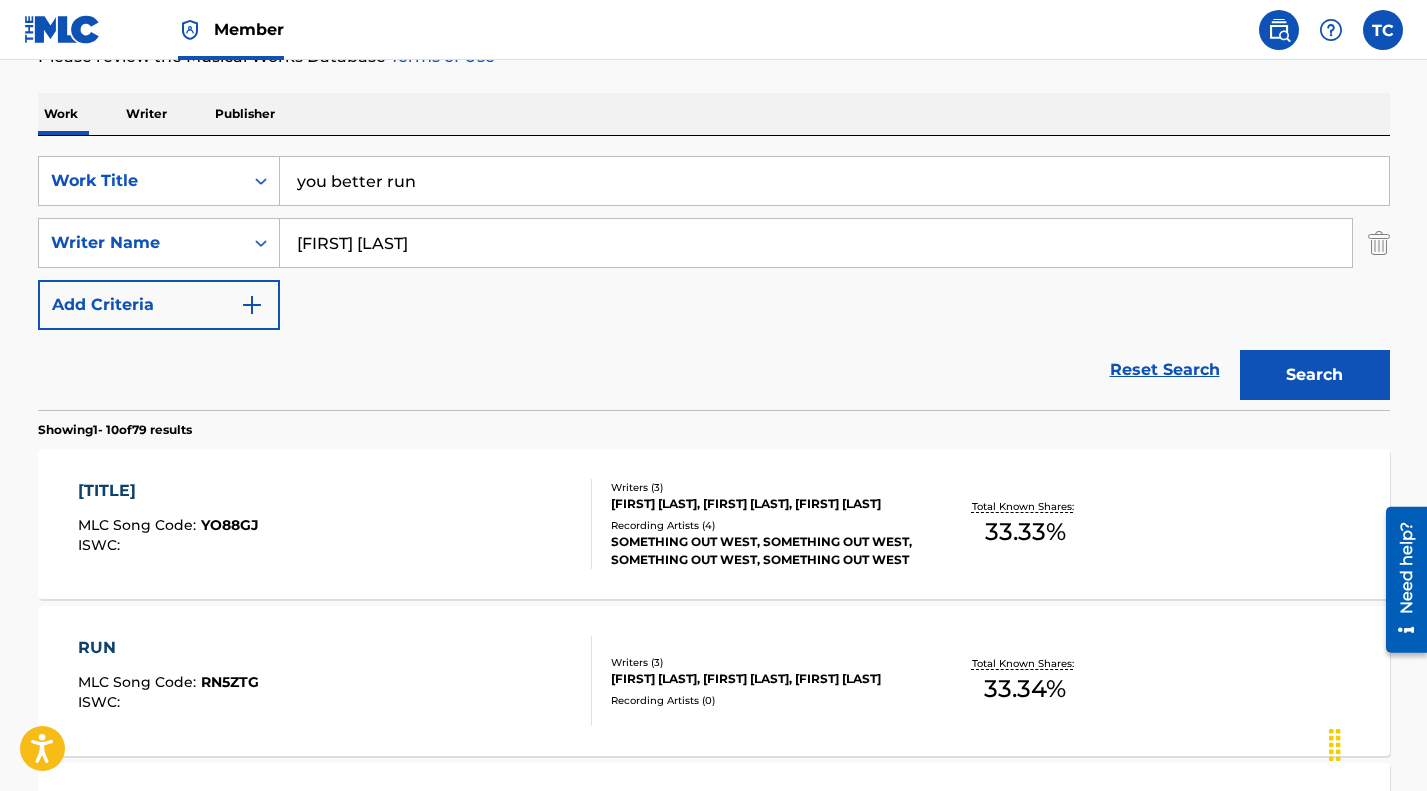 scroll, scrollTop: 559, scrollLeft: 0, axis: vertical 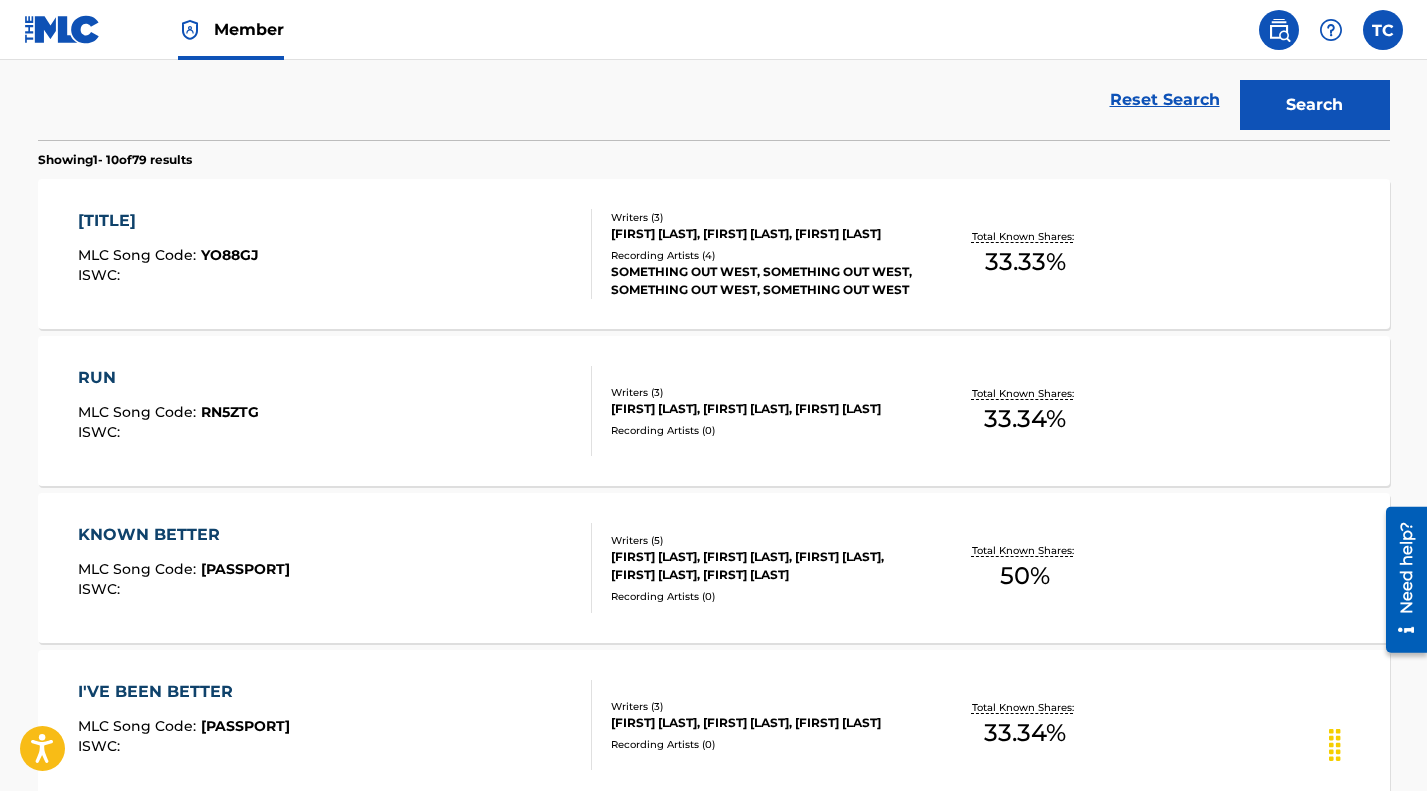 click on "[FIRST] [LAST], [FIRST] [LAST], [FIRST] [LAST]" at bounding box center (762, 234) 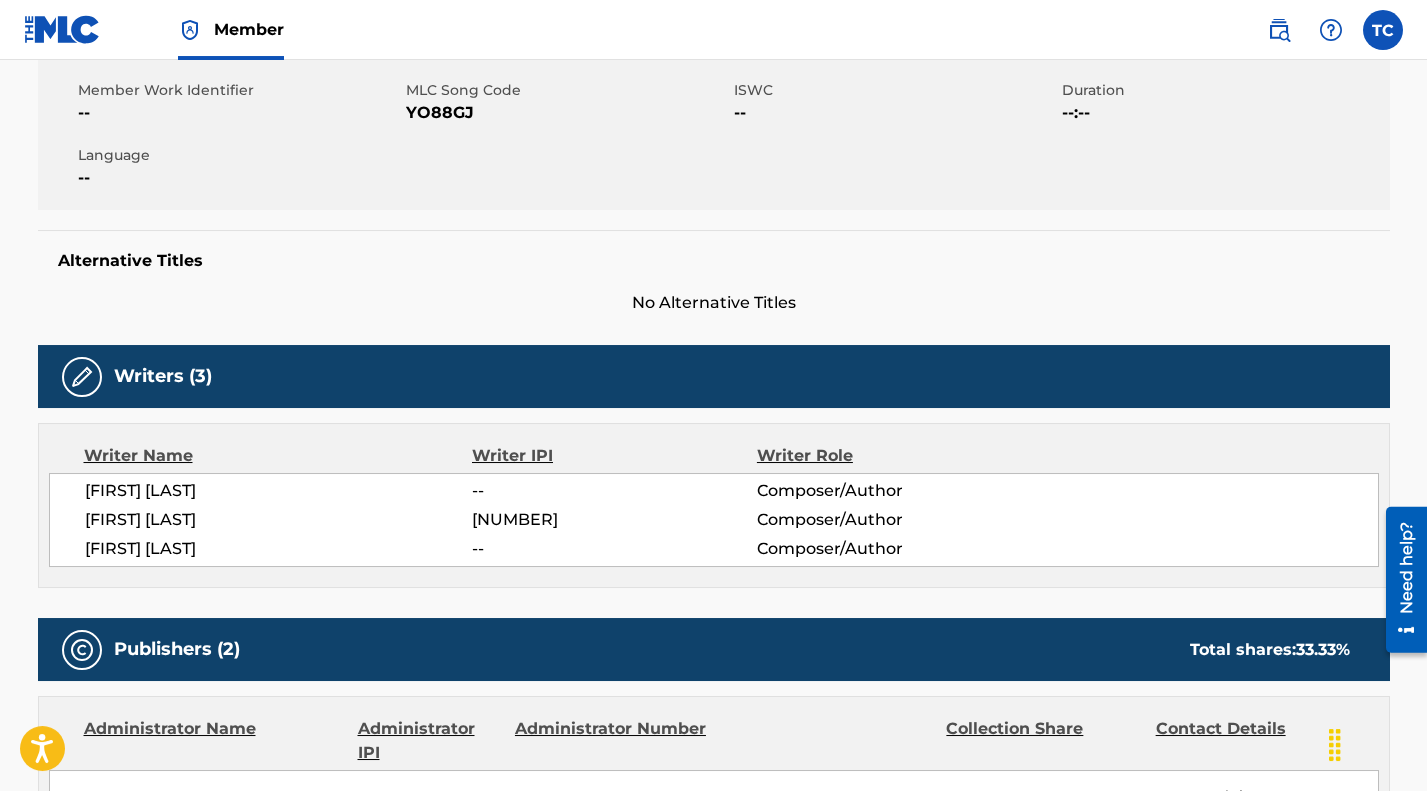 scroll, scrollTop: 154, scrollLeft: 0, axis: vertical 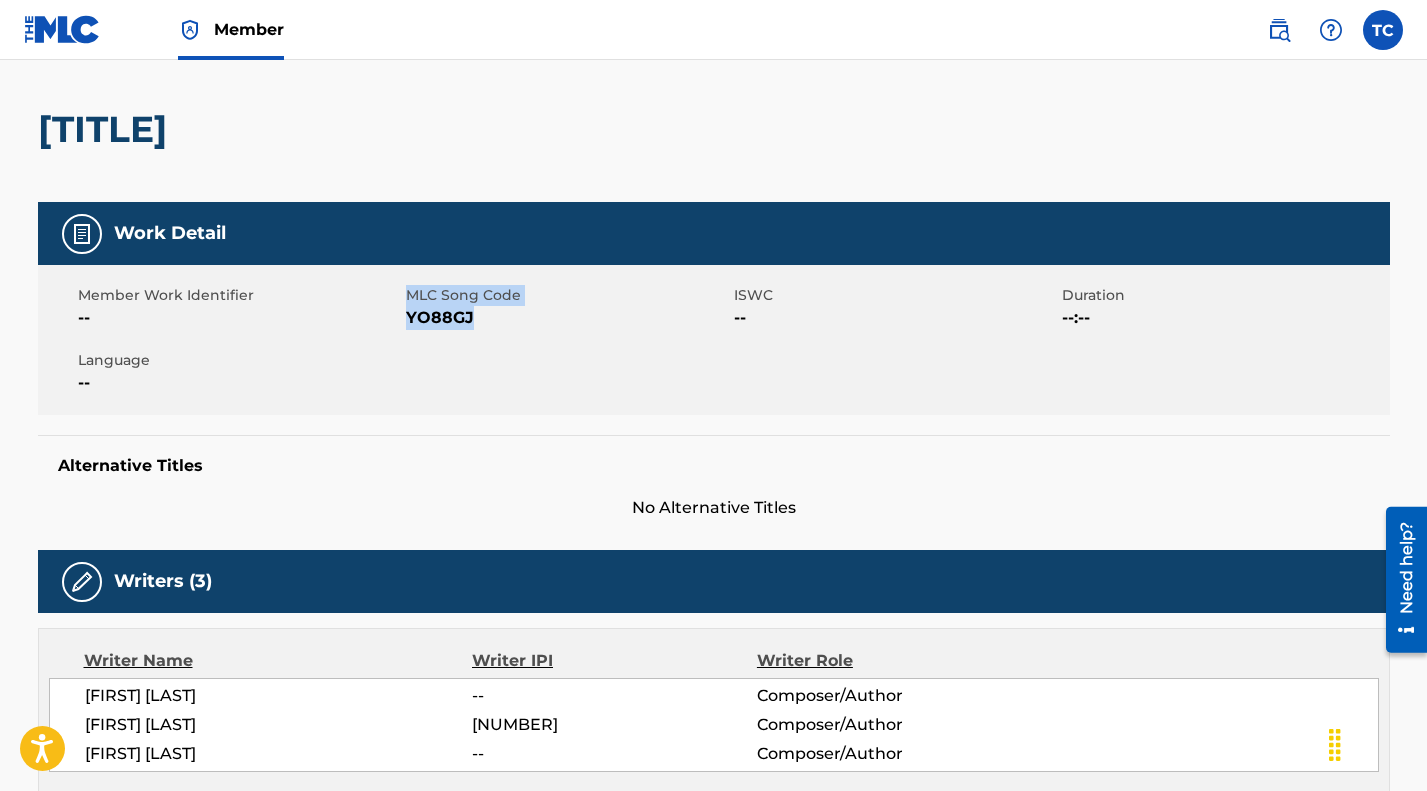 drag, startPoint x: 475, startPoint y: 365, endPoint x: 403, endPoint y: 362, distance: 72.06247 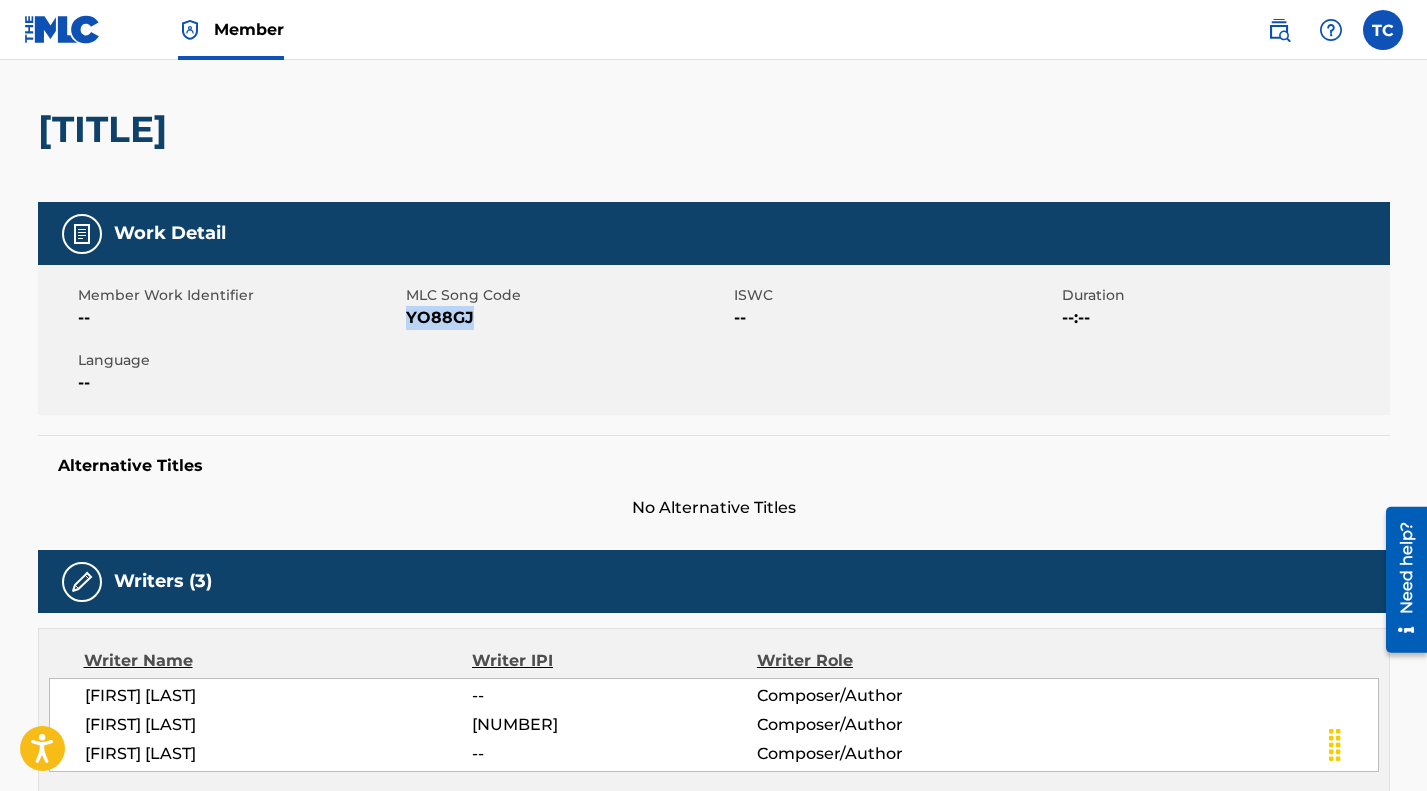 drag, startPoint x: 474, startPoint y: 366, endPoint x: 406, endPoint y: 365, distance: 68.007355 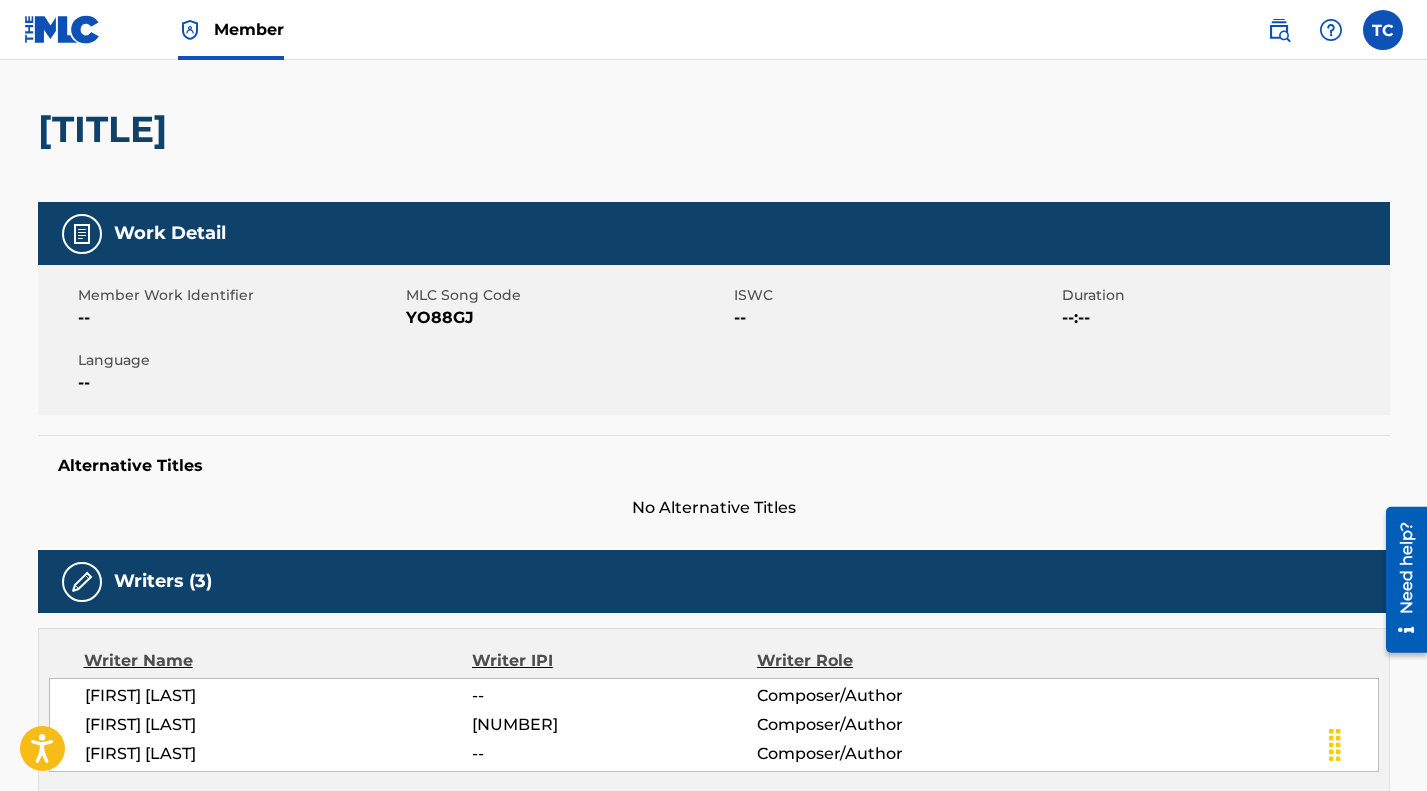 click on "[TITLE]" at bounding box center [714, 129] 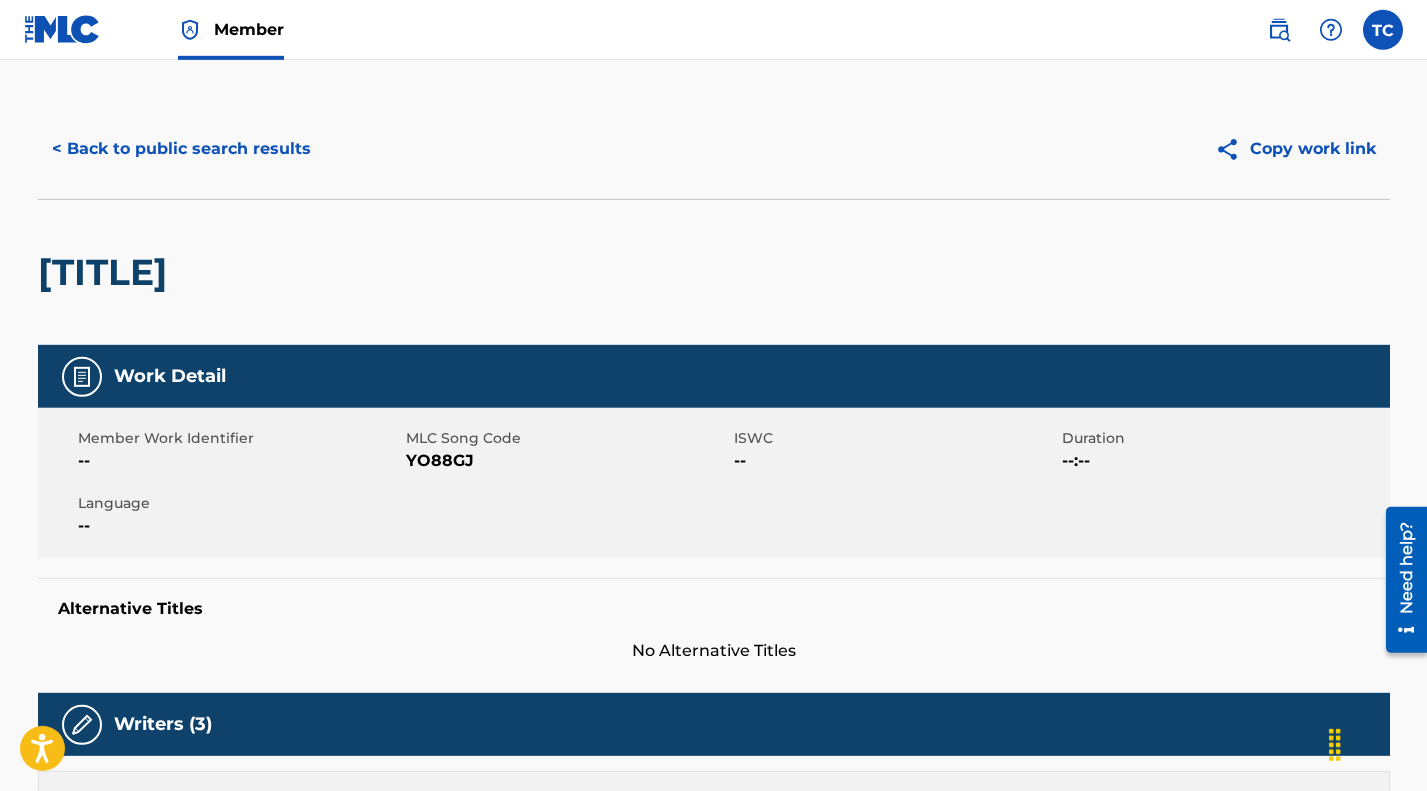 scroll, scrollTop: 0, scrollLeft: 0, axis: both 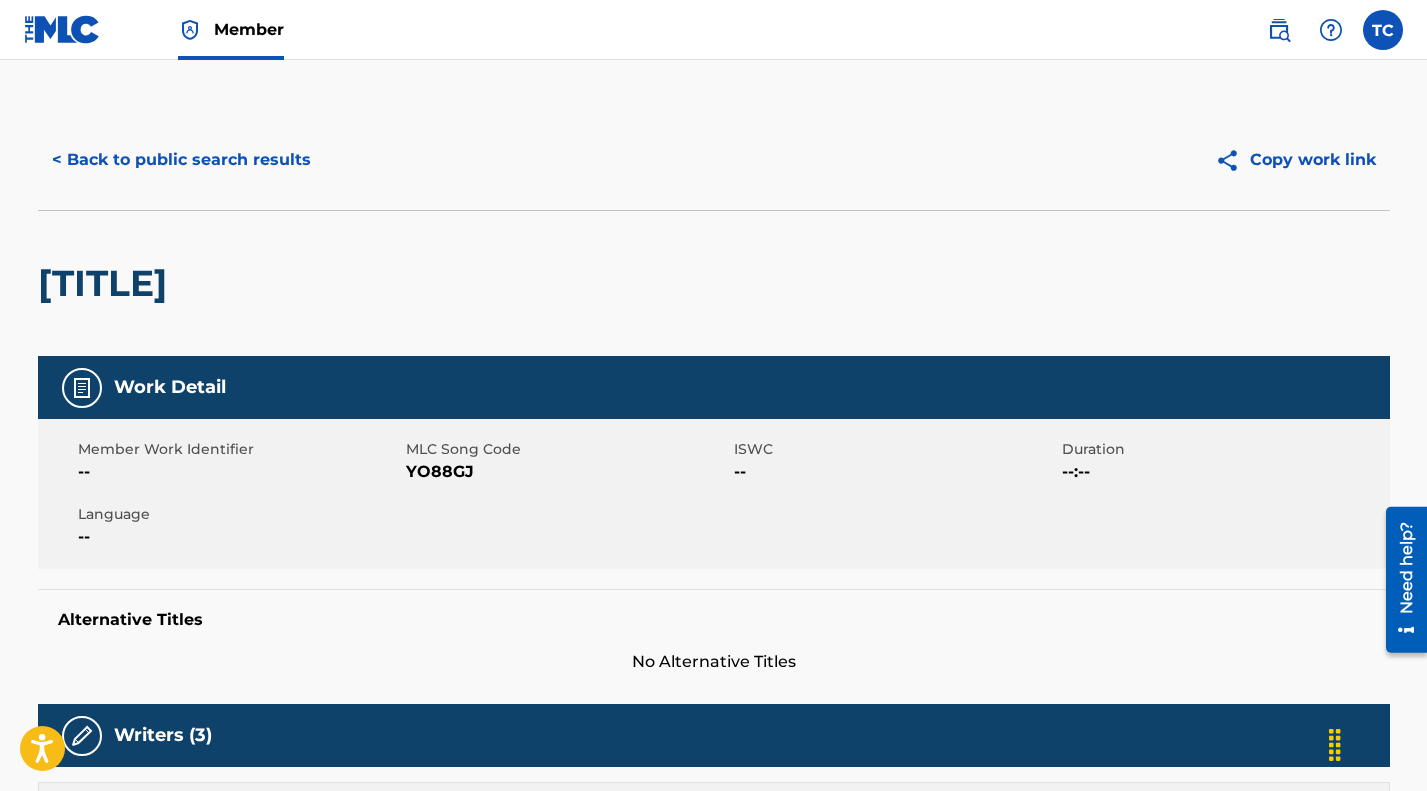 click at bounding box center (1383, 30) 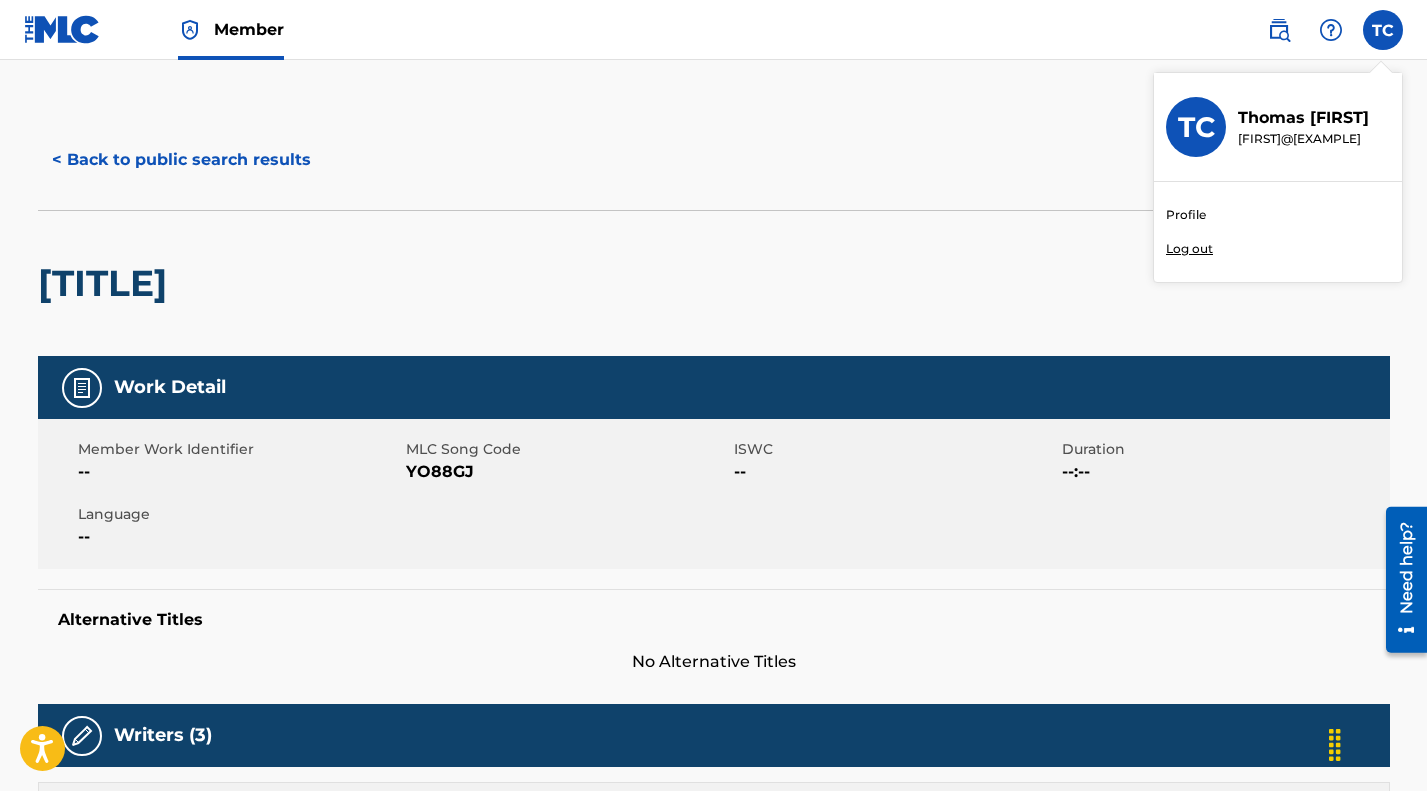 click on "Copy work link" at bounding box center [1052, 160] 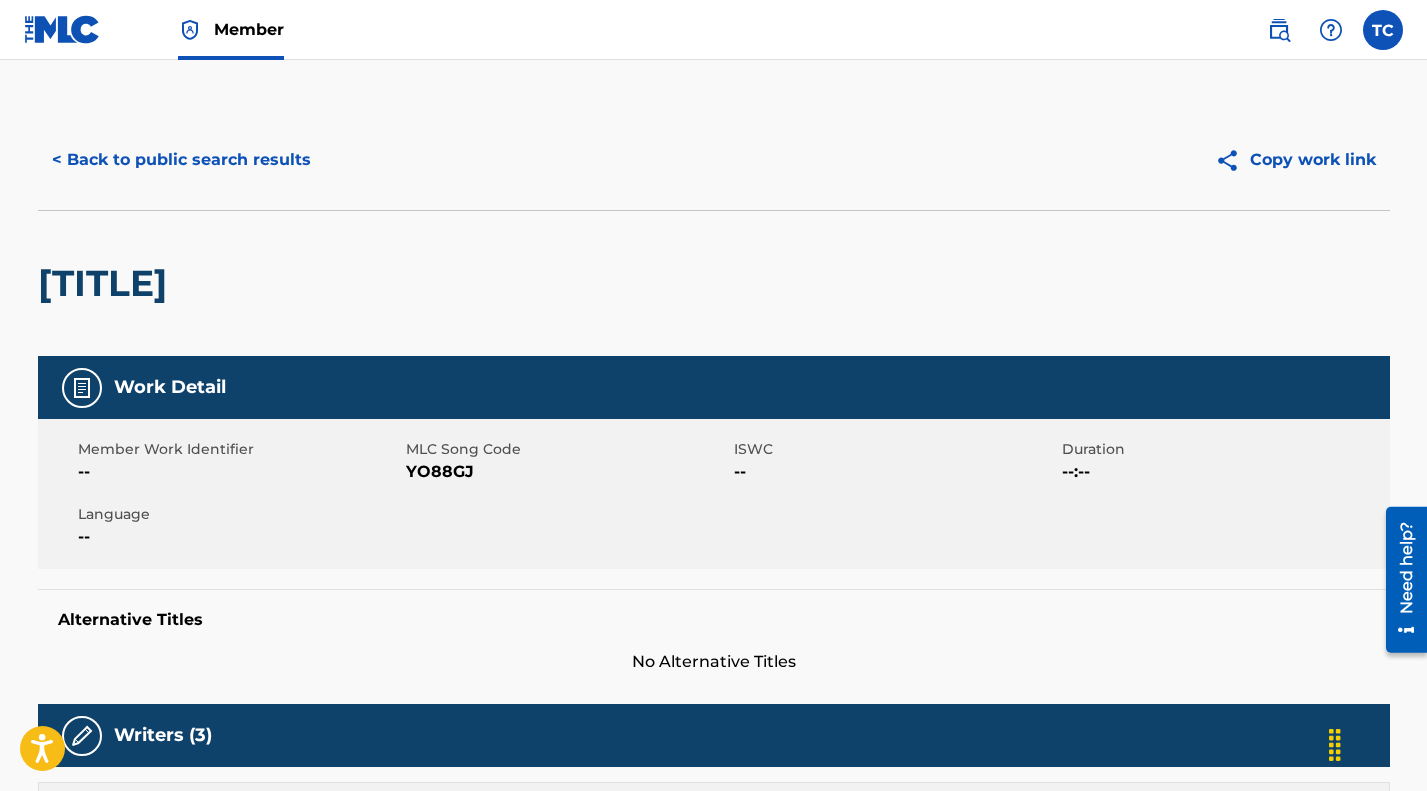 click on "Member" at bounding box center (249, 29) 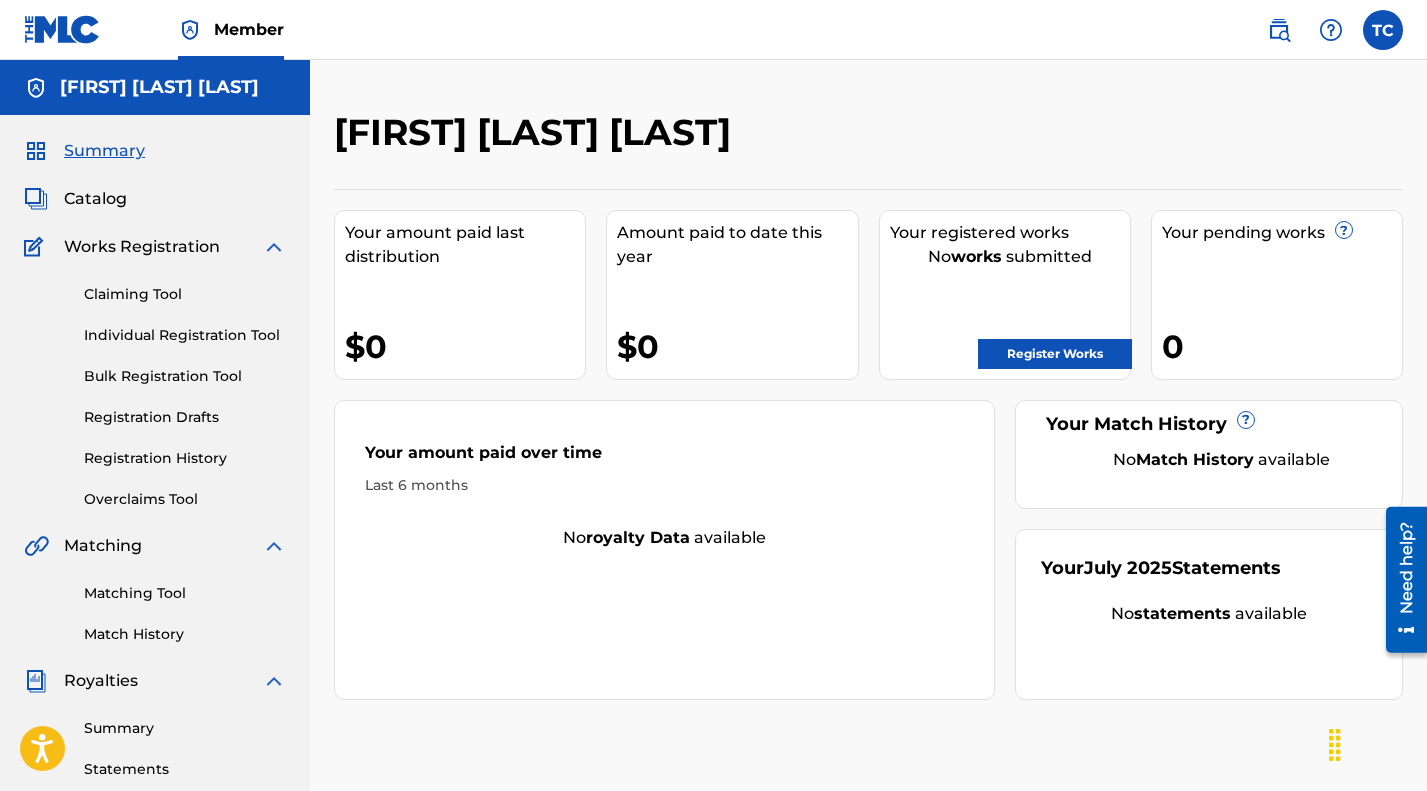 click on "Claiming Tool" at bounding box center (185, 294) 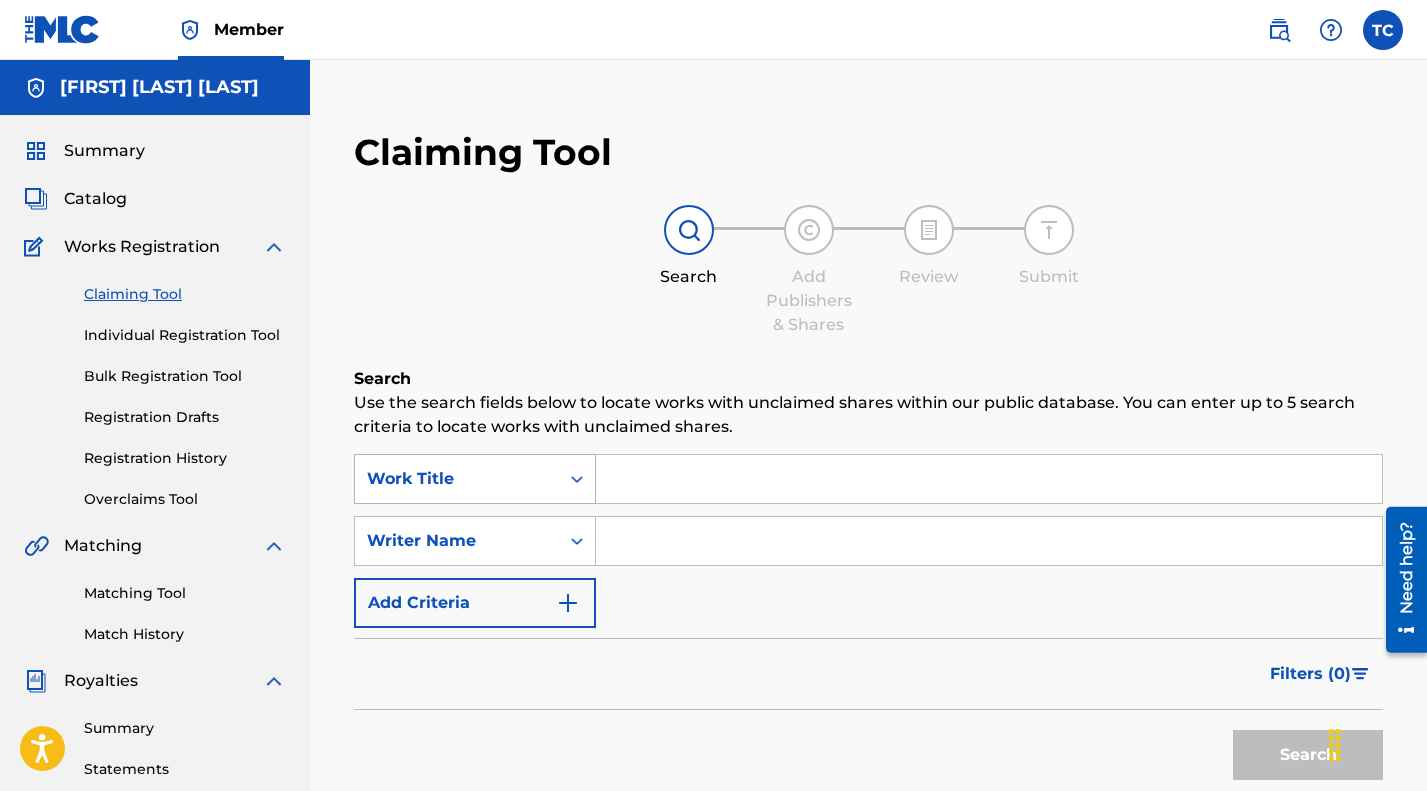 click on "Work Title" at bounding box center [475, 479] 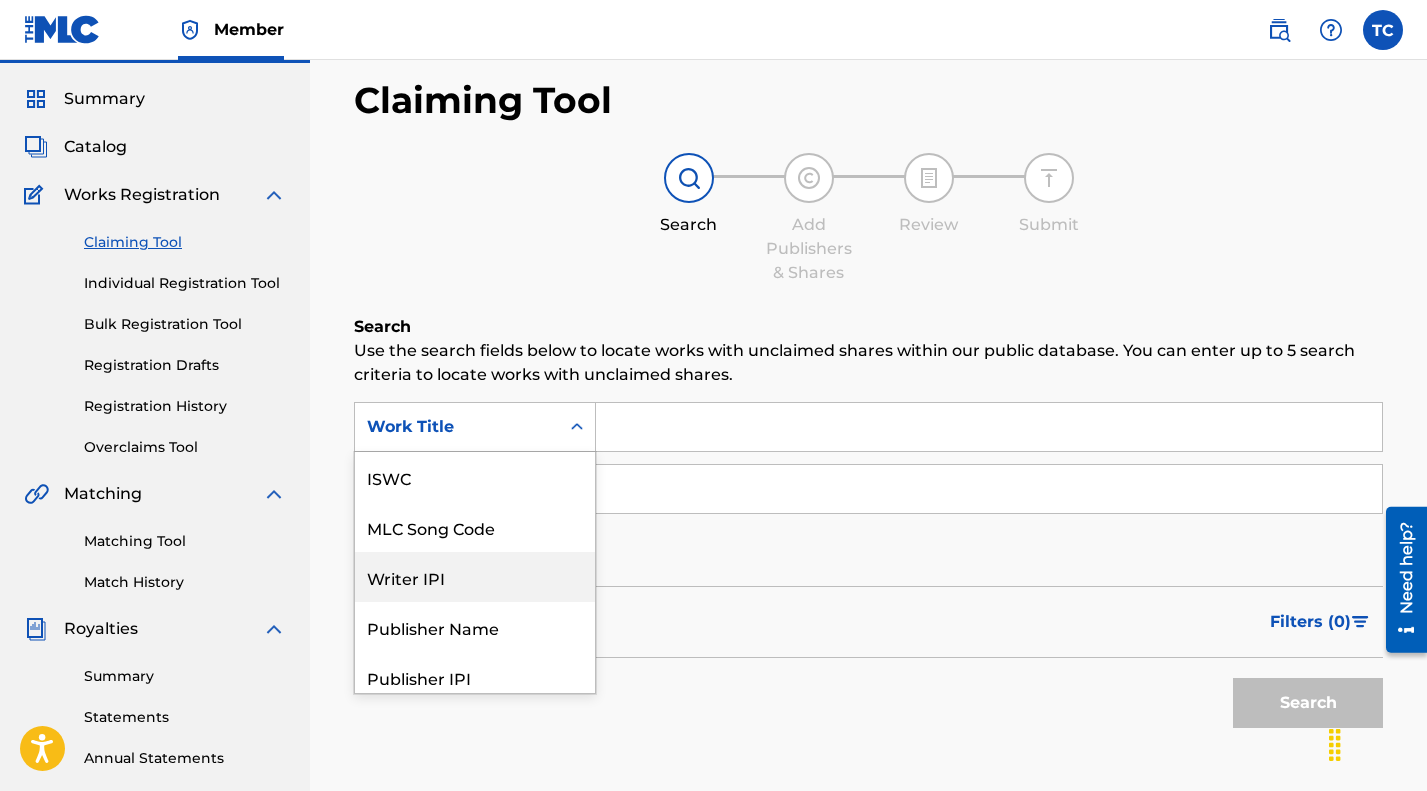 scroll, scrollTop: 59, scrollLeft: 0, axis: vertical 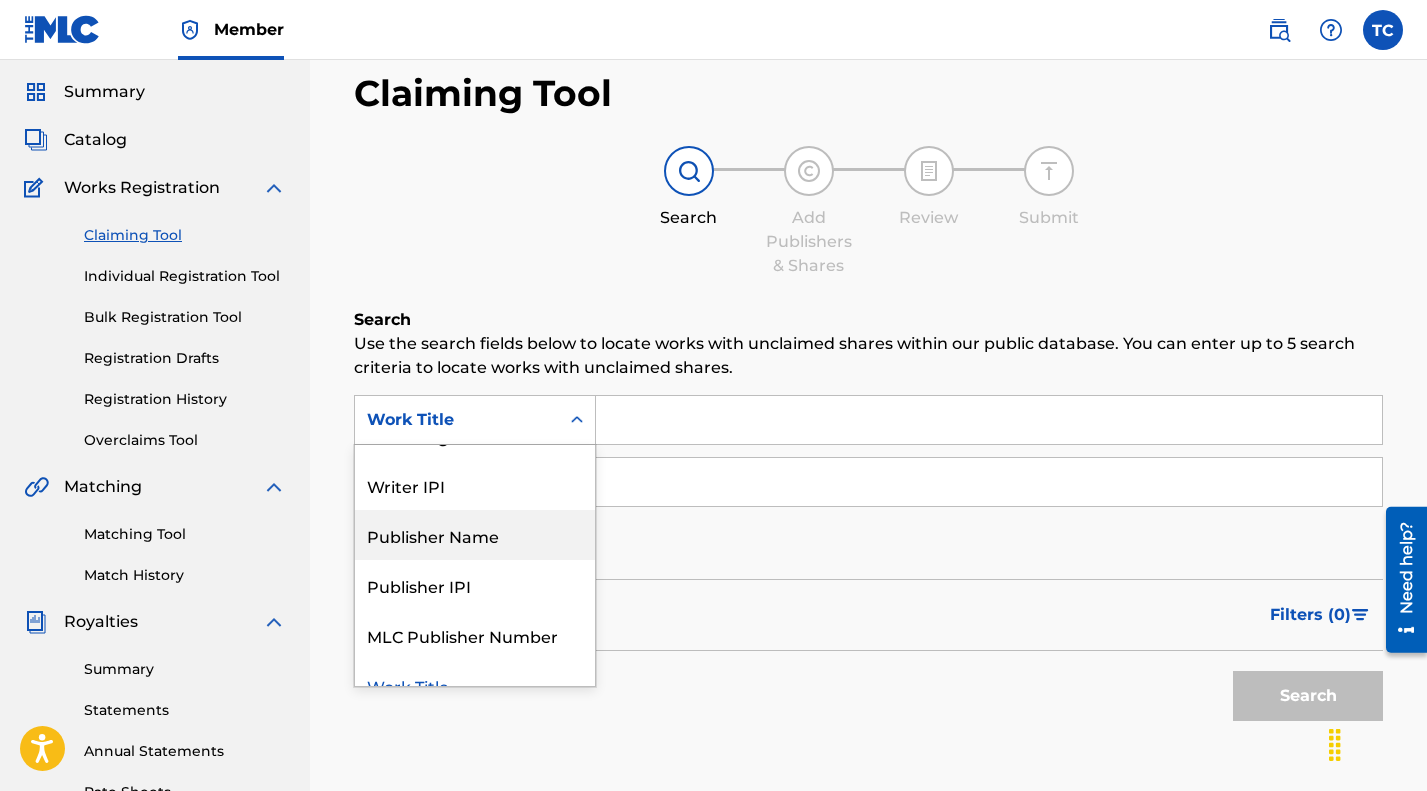 click on "Filters ( 0 )" at bounding box center (868, 615) 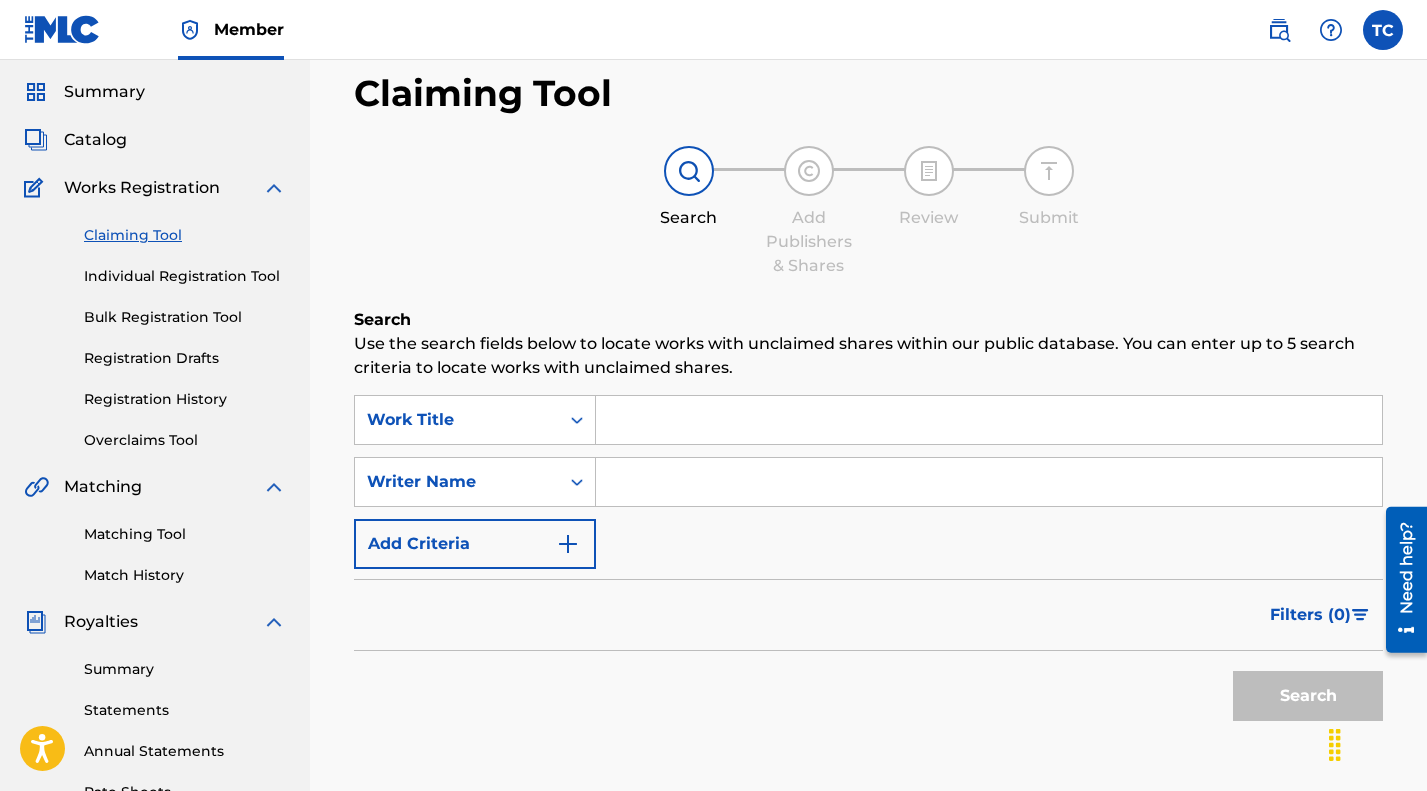 click at bounding box center [989, 420] 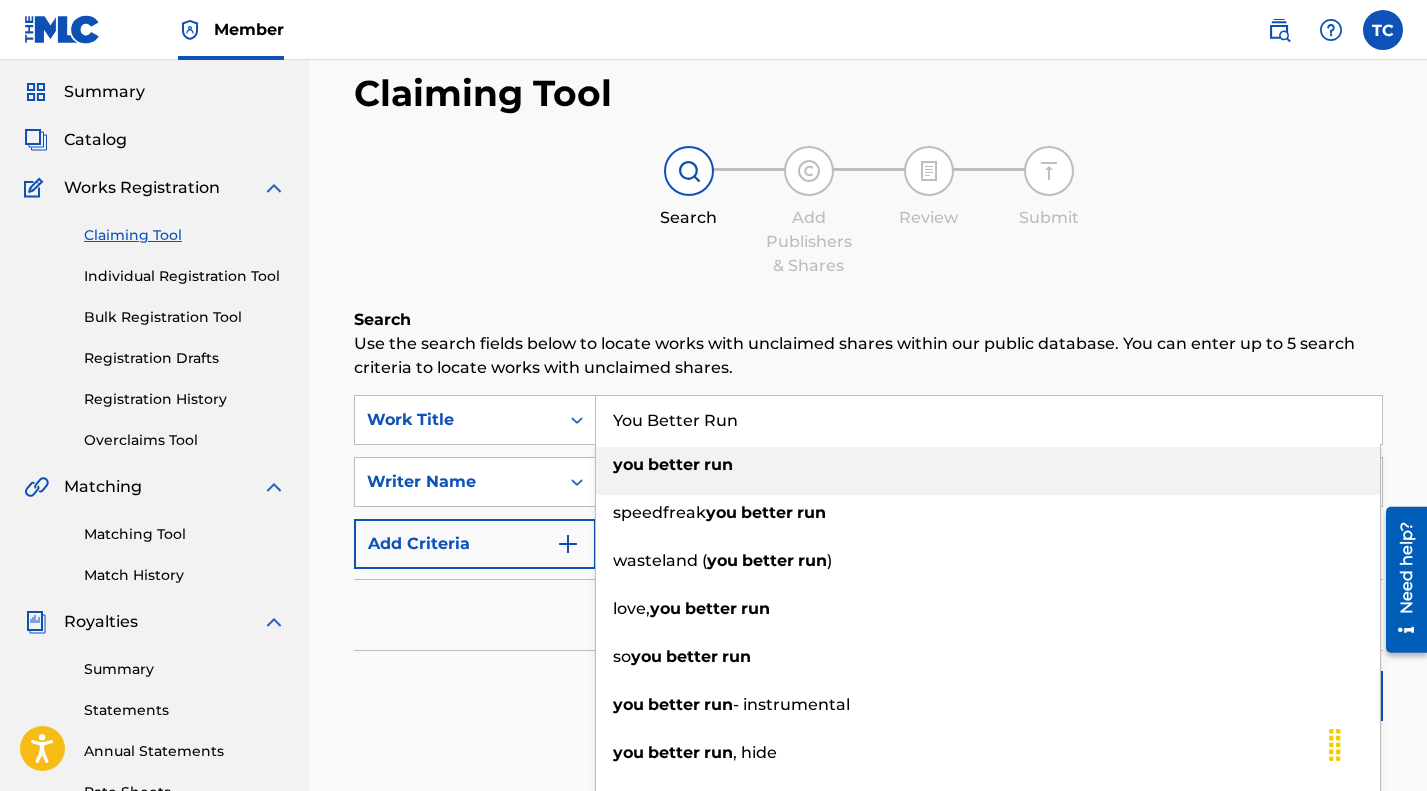 type on "You Better Run" 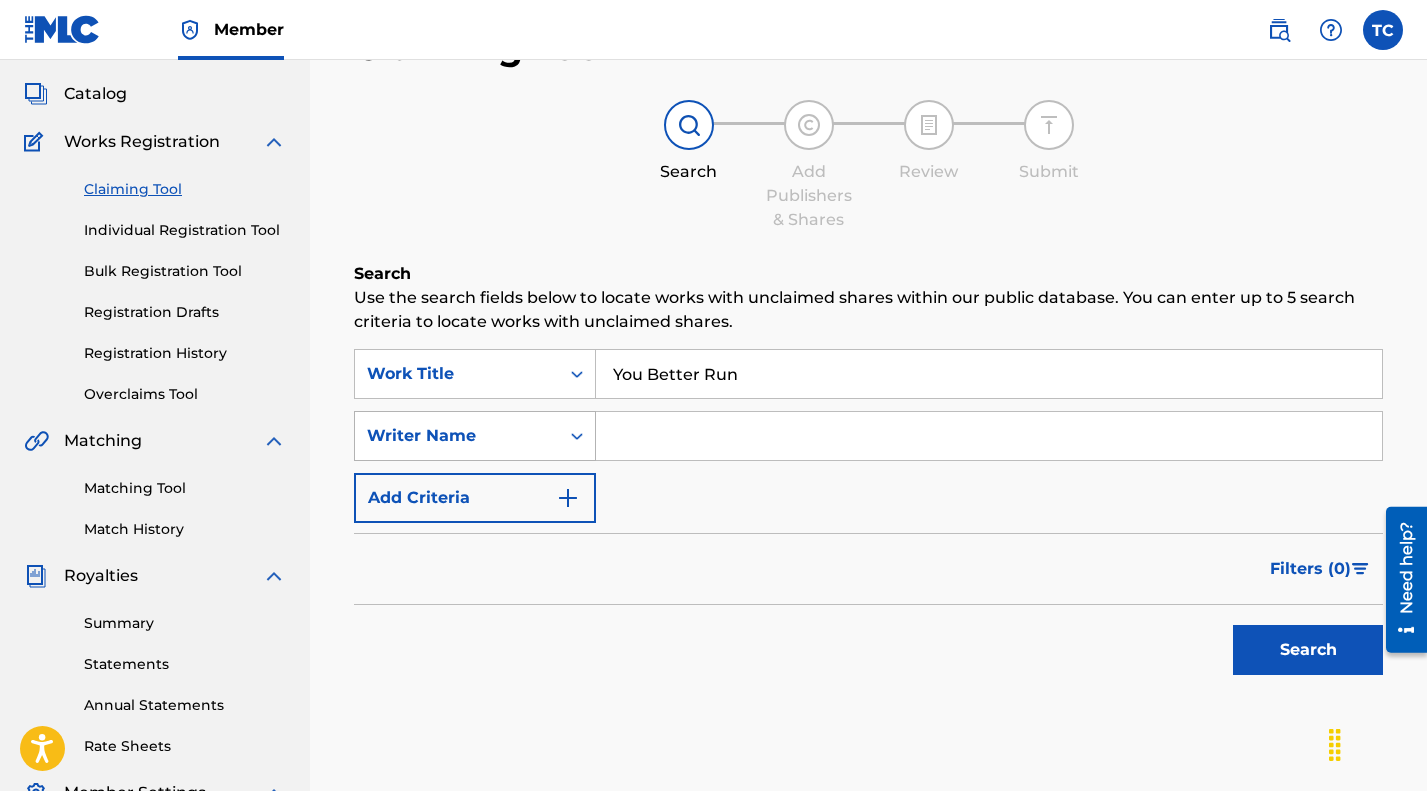 click on "Writer Name" at bounding box center [475, 436] 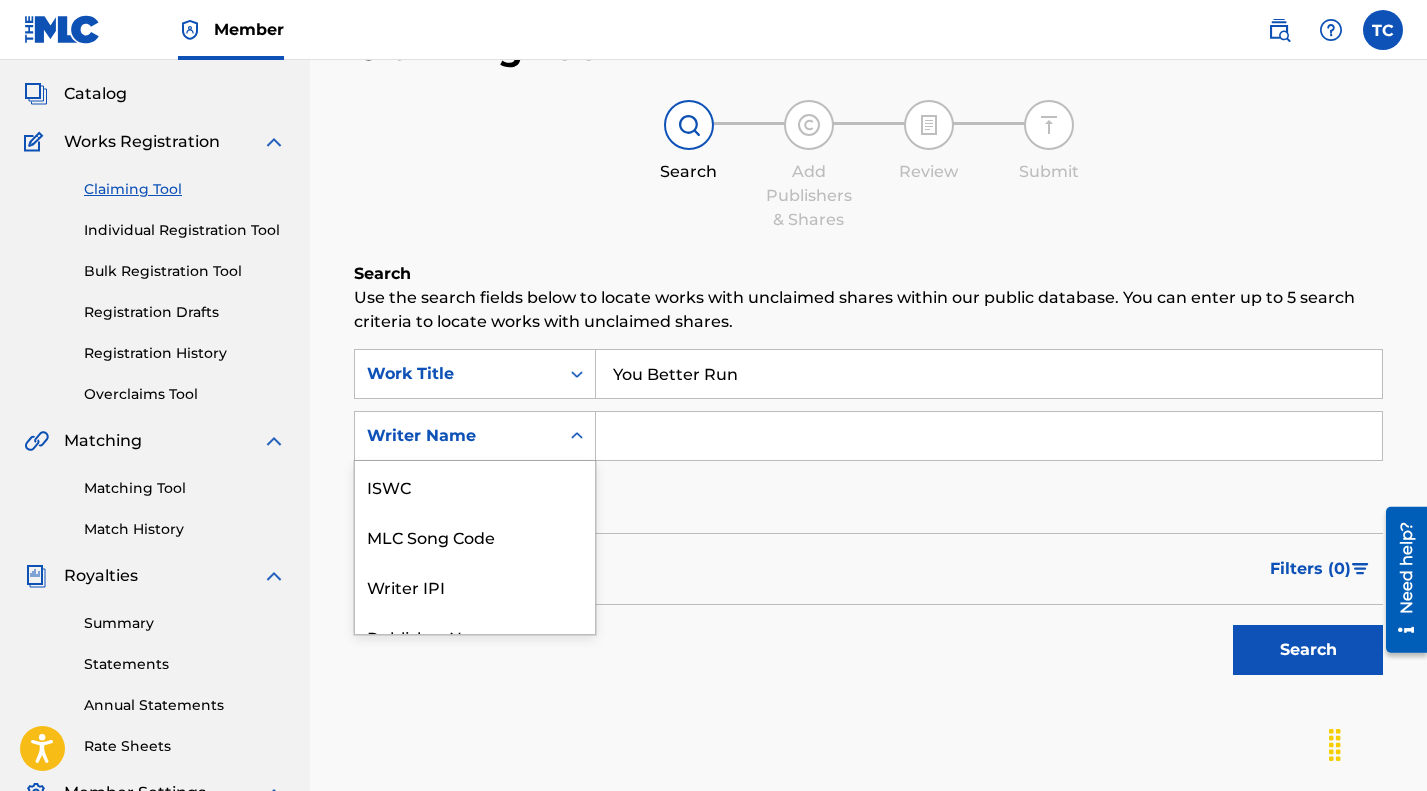 scroll, scrollTop: 125, scrollLeft: 0, axis: vertical 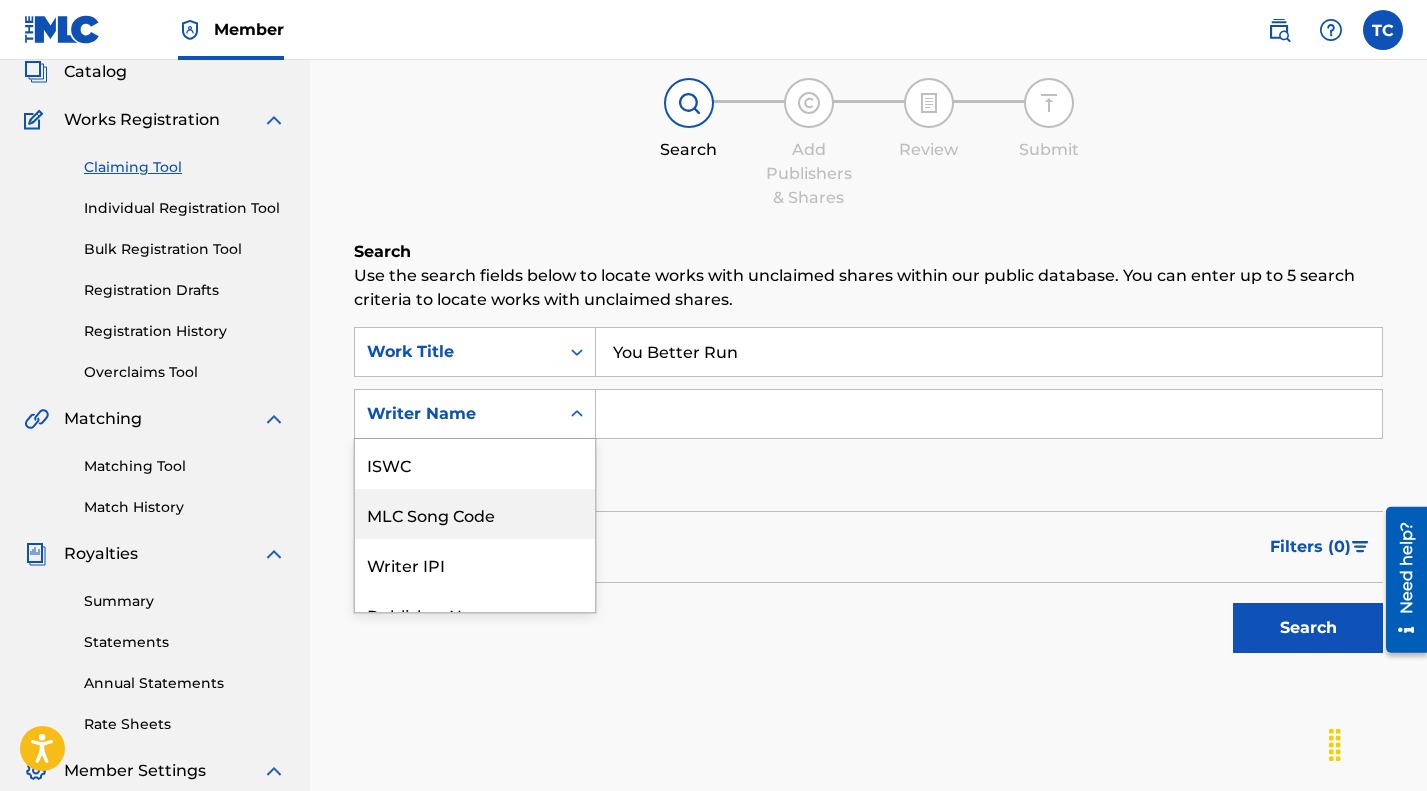 click on "MLC Song Code" at bounding box center [475, 514] 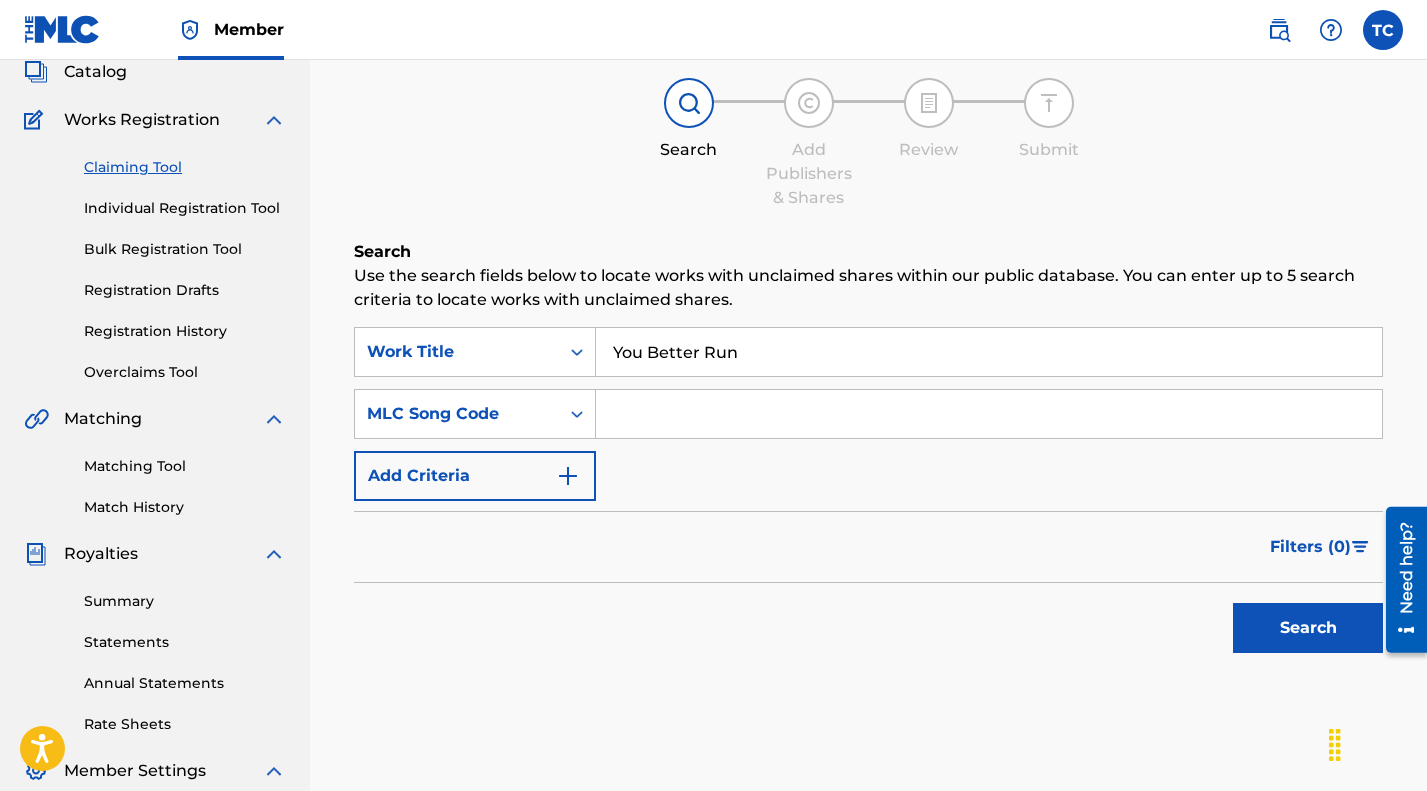 click at bounding box center (989, 414) 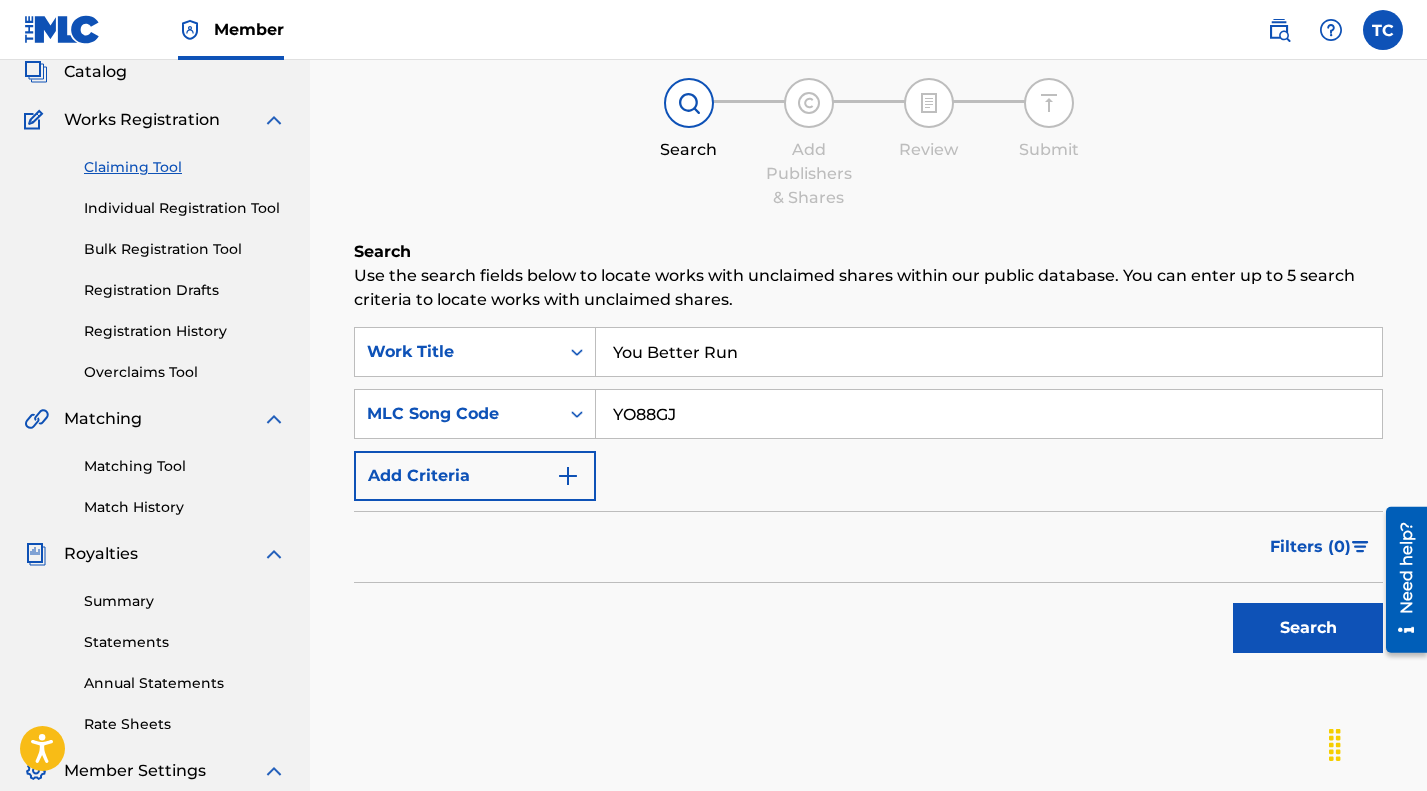 type on "YO88GJ" 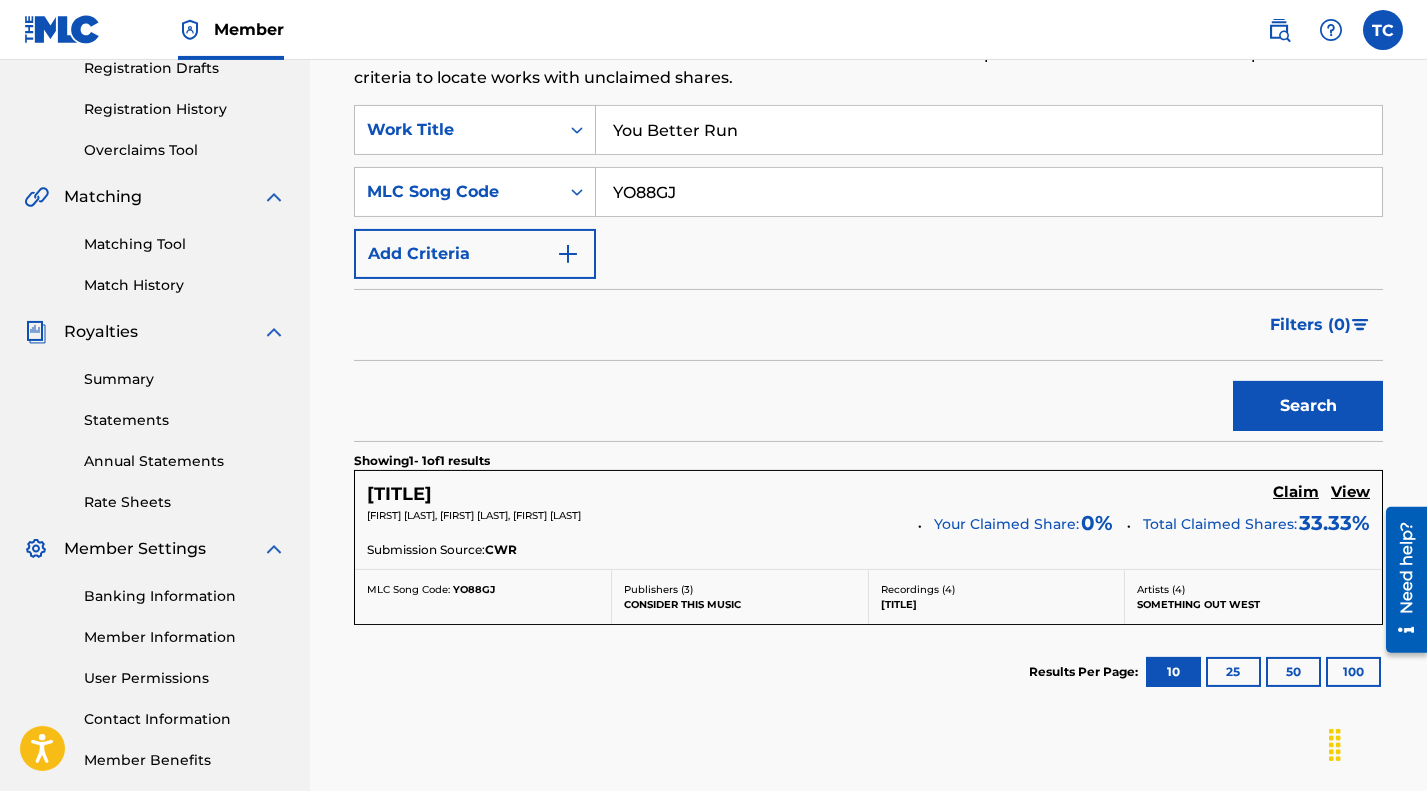 scroll, scrollTop: 451, scrollLeft: 0, axis: vertical 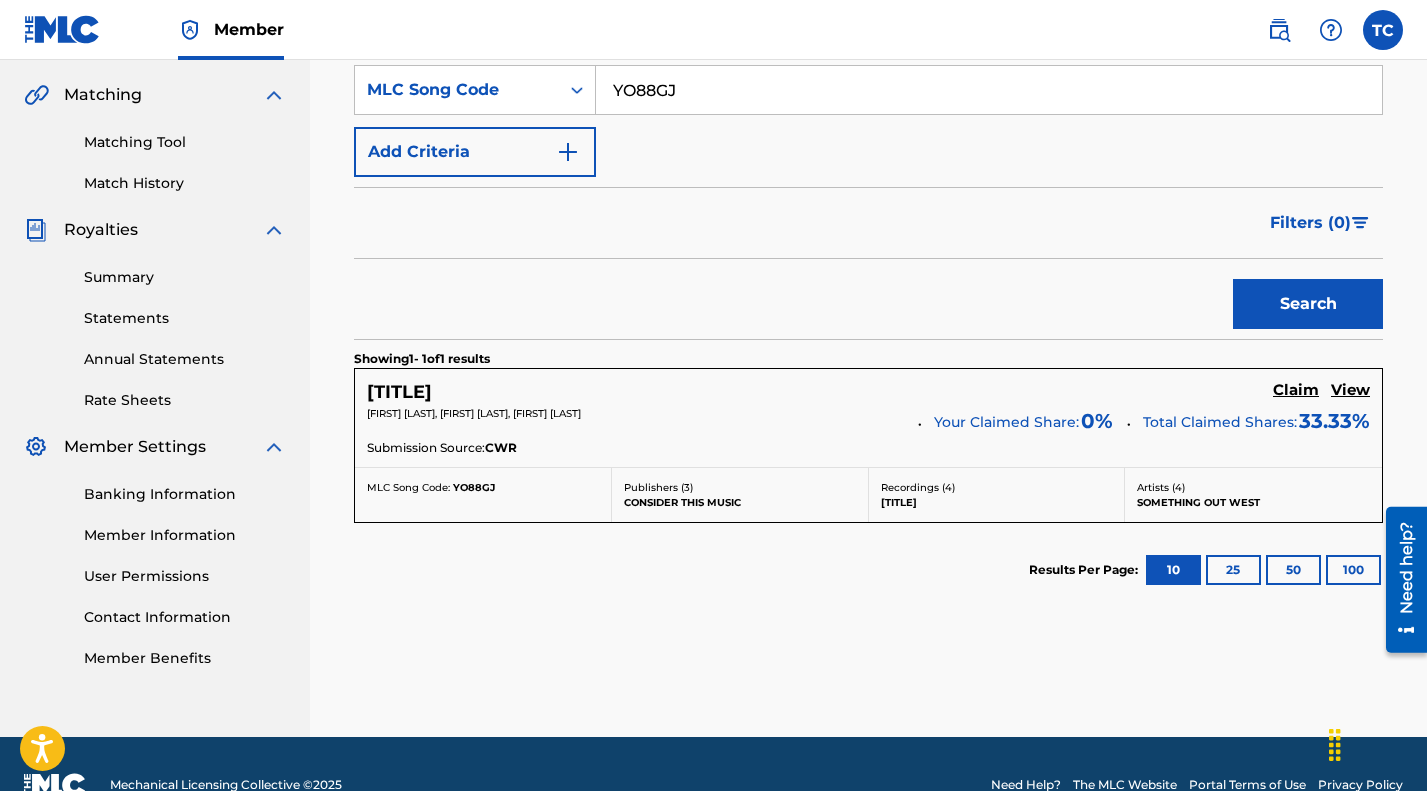 click on "Claim" at bounding box center [1296, 390] 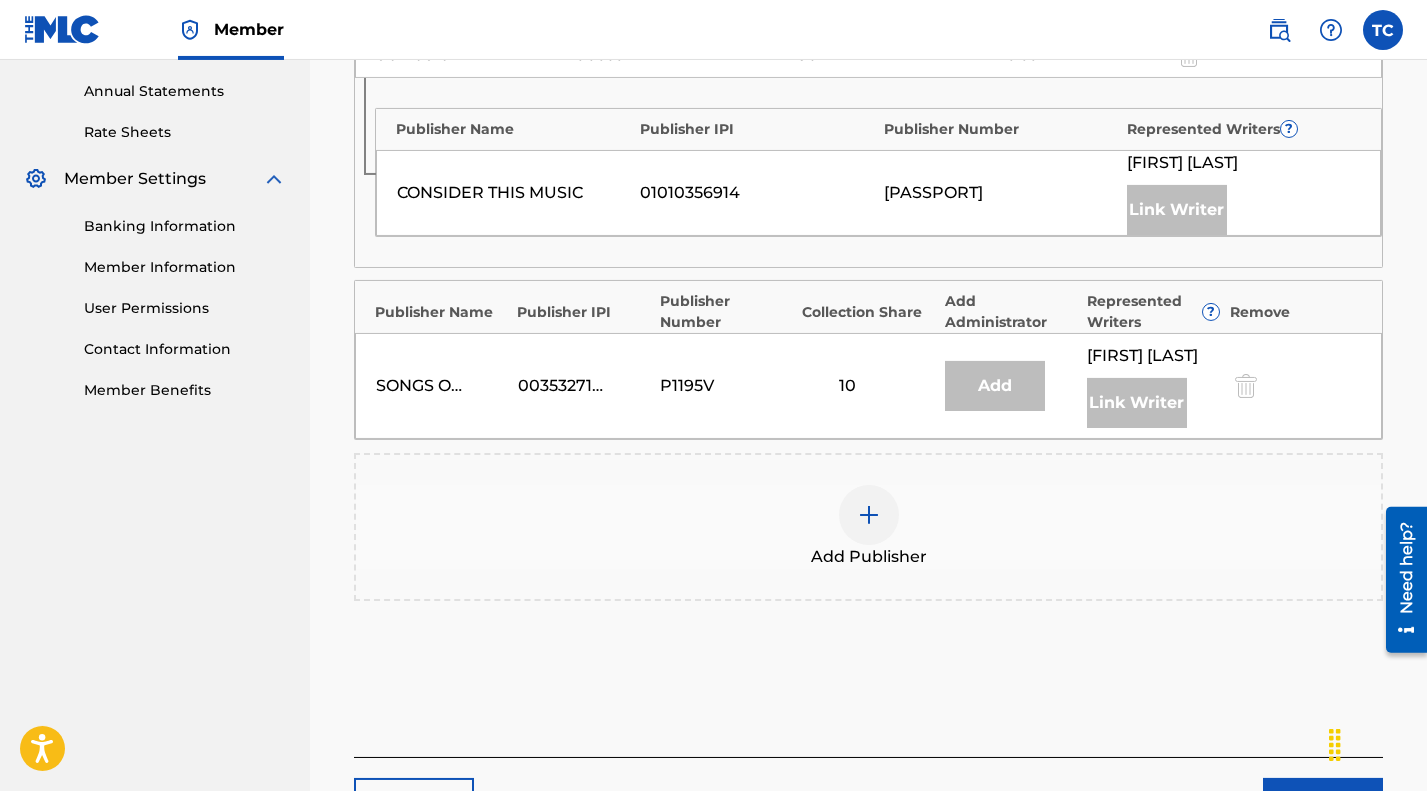 scroll, scrollTop: 738, scrollLeft: 0, axis: vertical 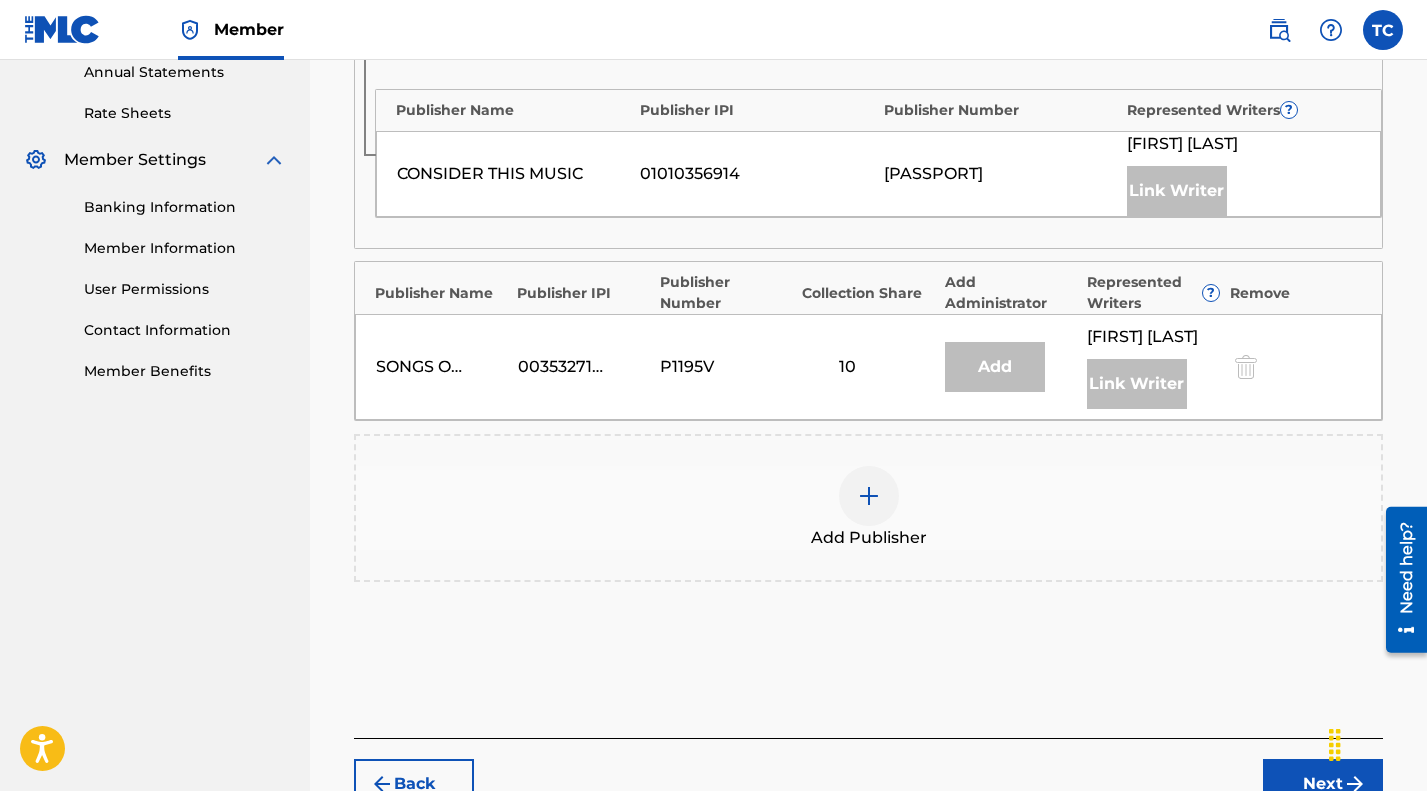 click at bounding box center (869, 496) 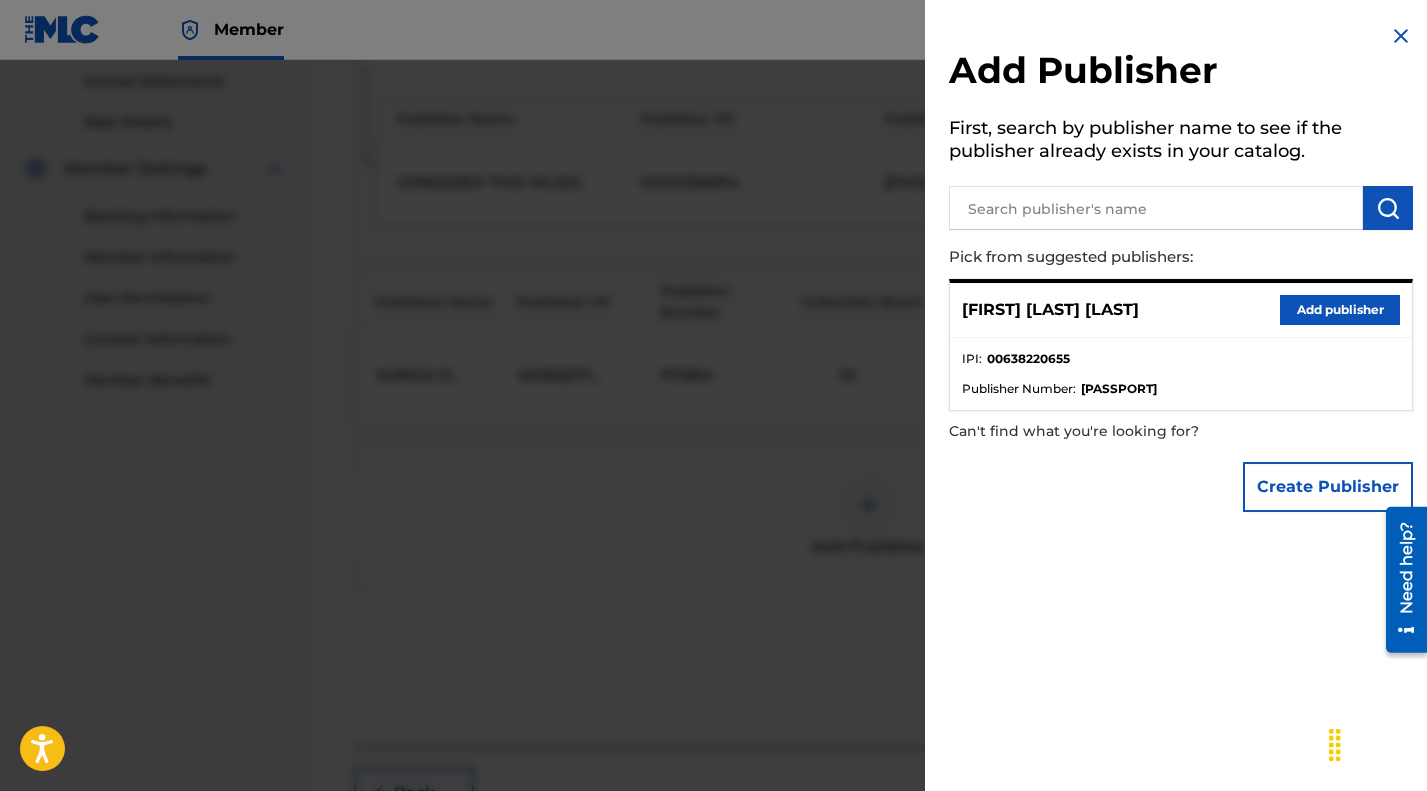 scroll, scrollTop: 738, scrollLeft: 0, axis: vertical 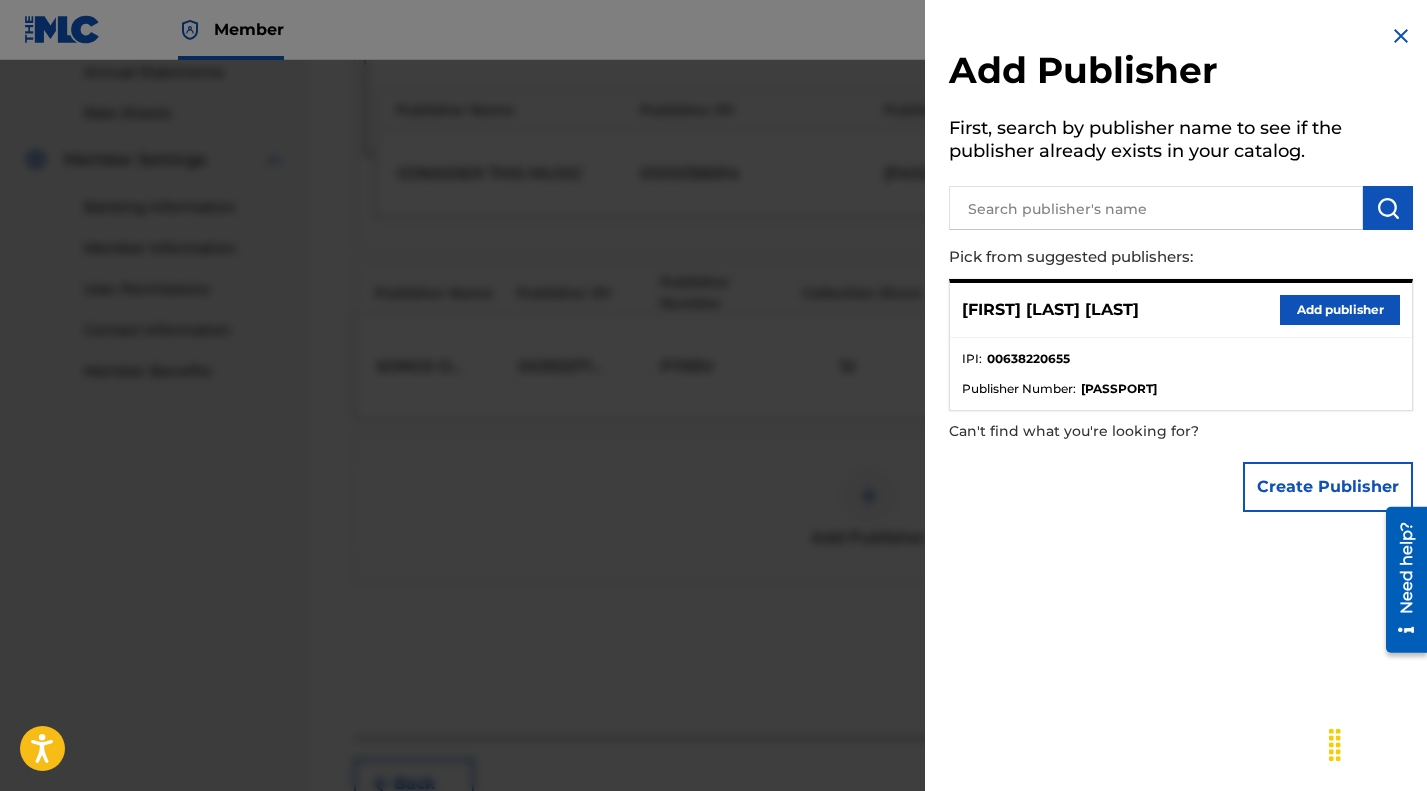 click on "Create Publisher" at bounding box center [1328, 487] 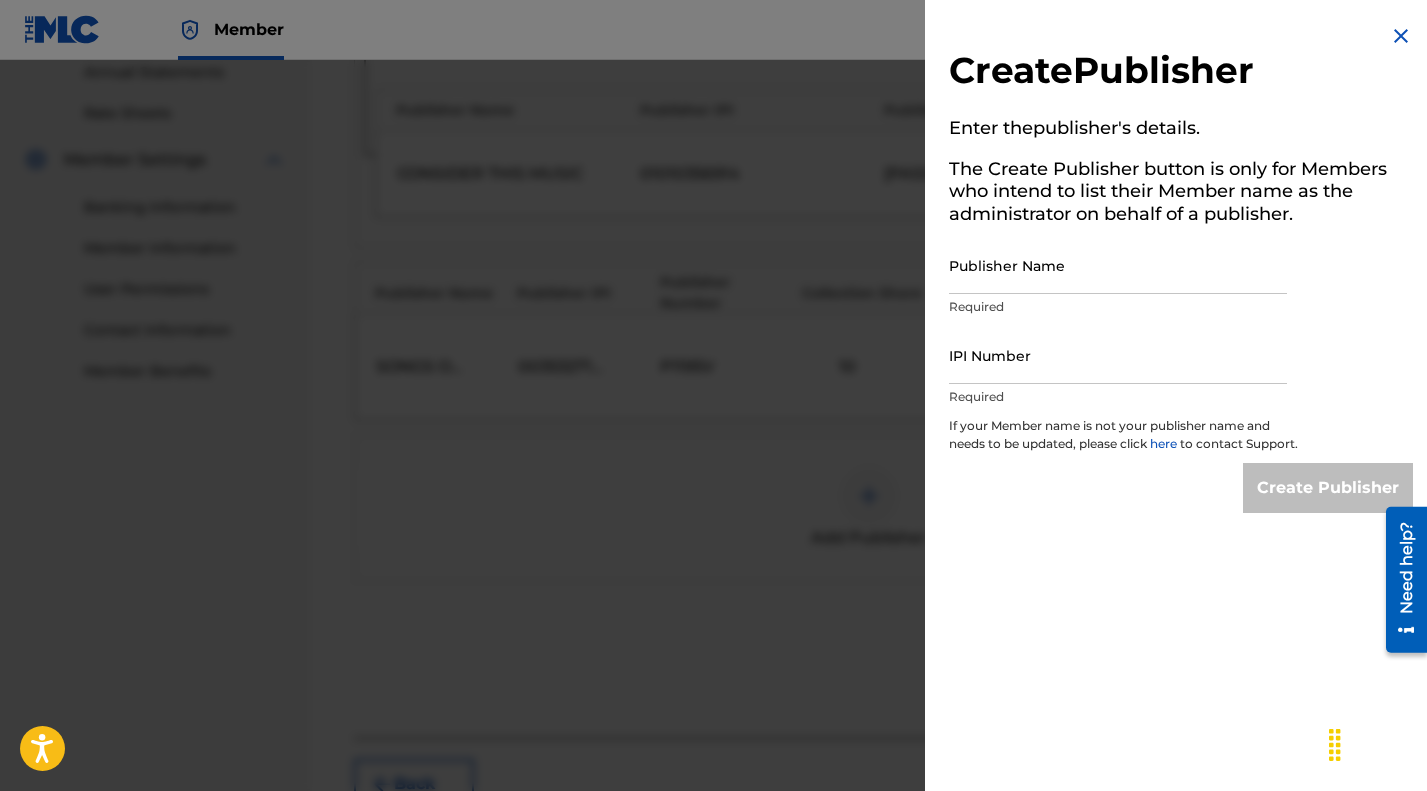 click on "Publisher Name" at bounding box center [1118, 265] 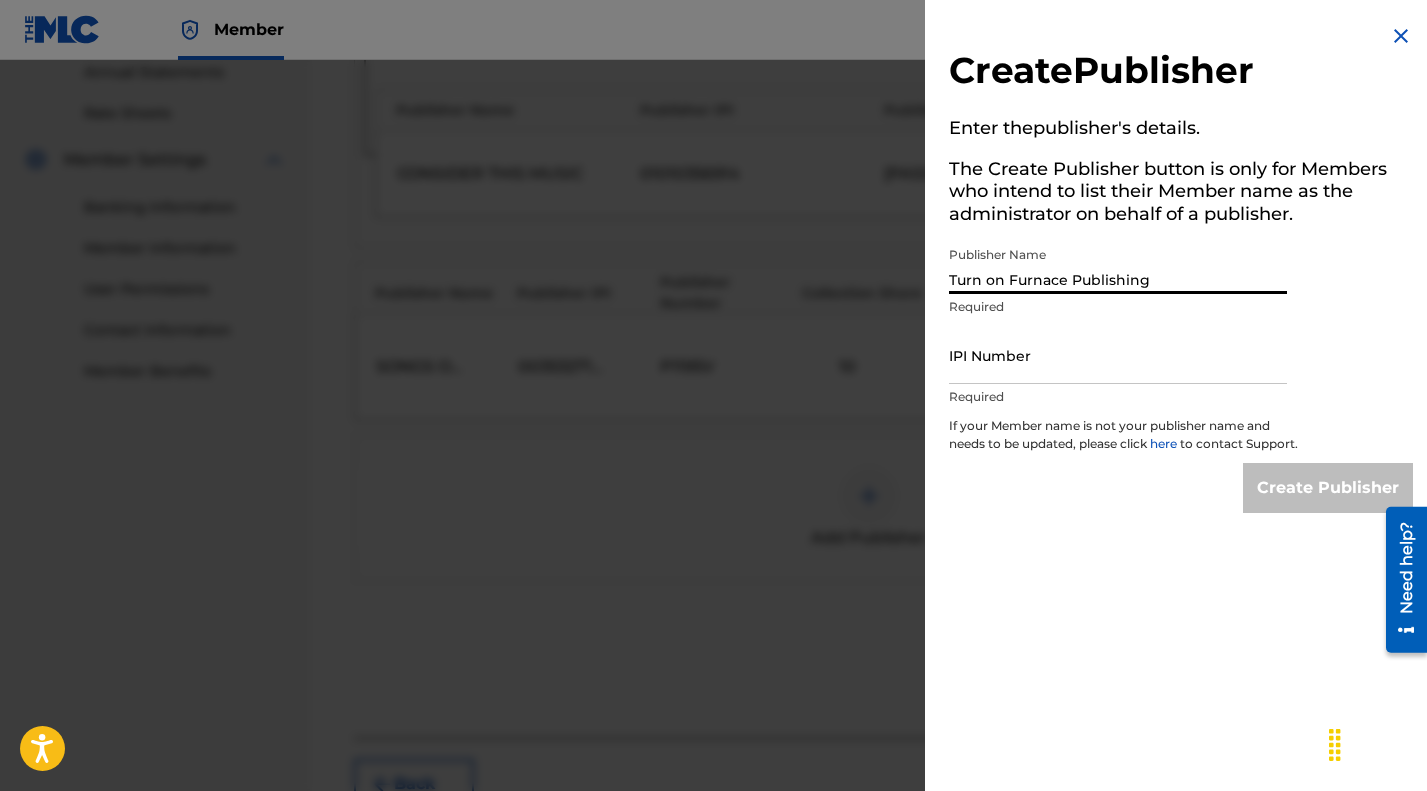type on "Turn on Furnace Publishing" 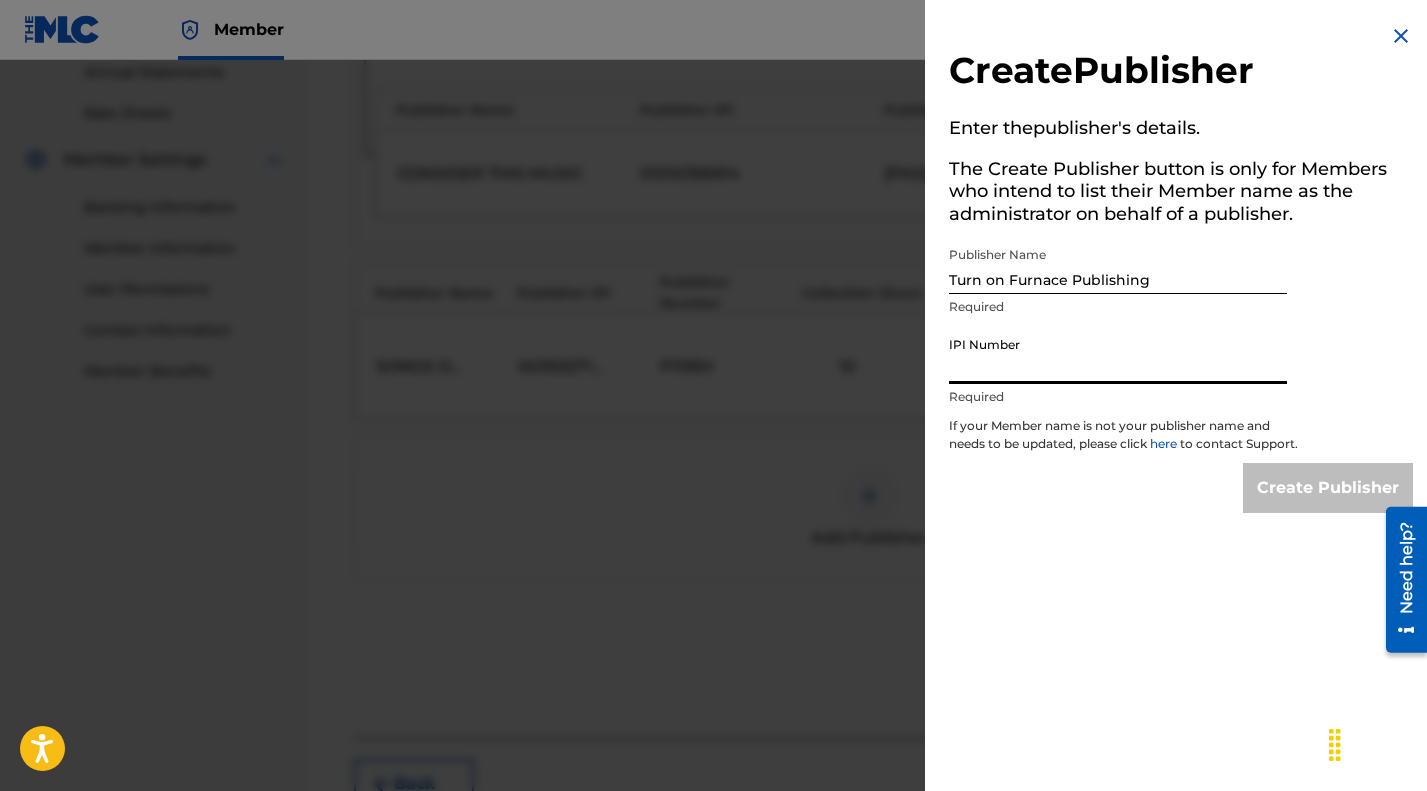 click on "IPI Number" at bounding box center [1118, 355] 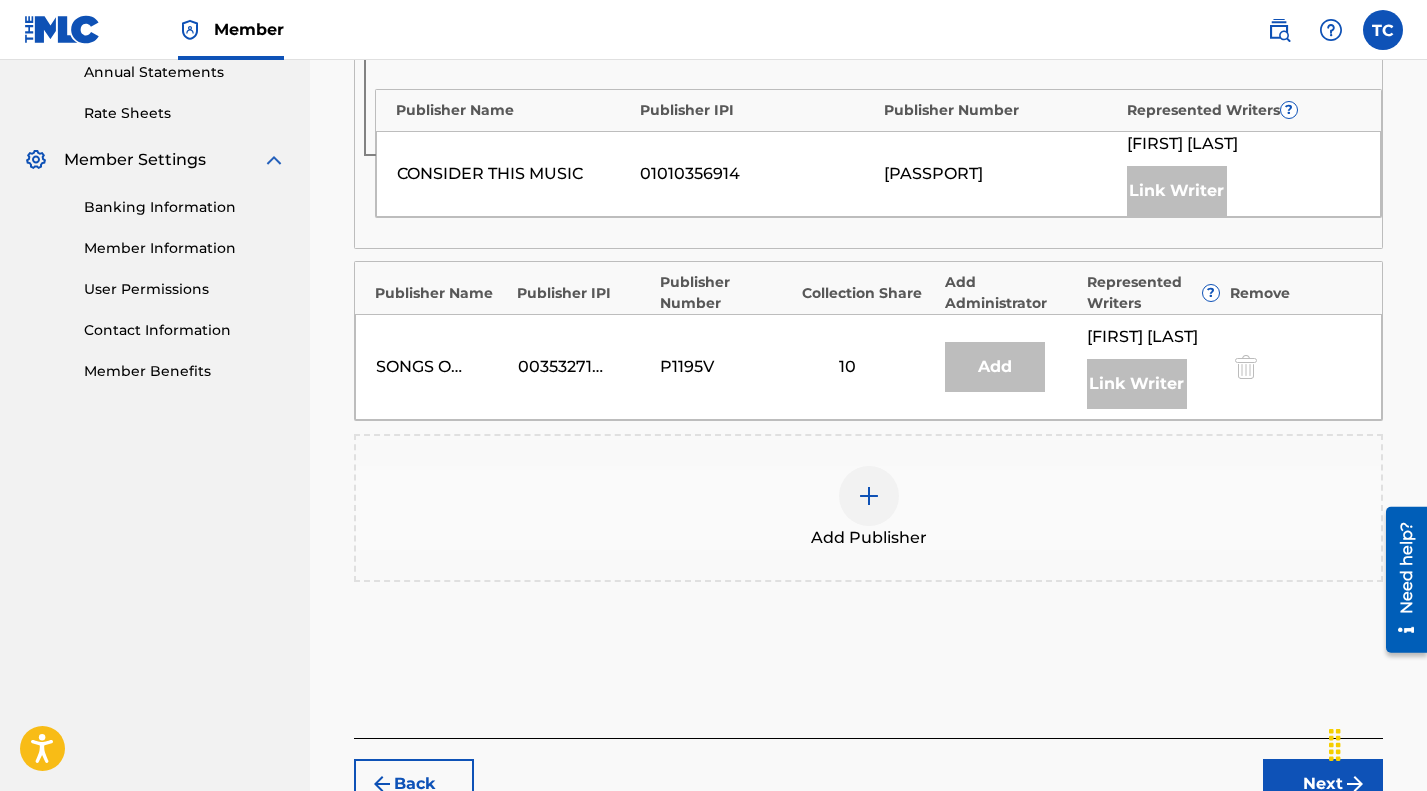 click at bounding box center (869, 496) 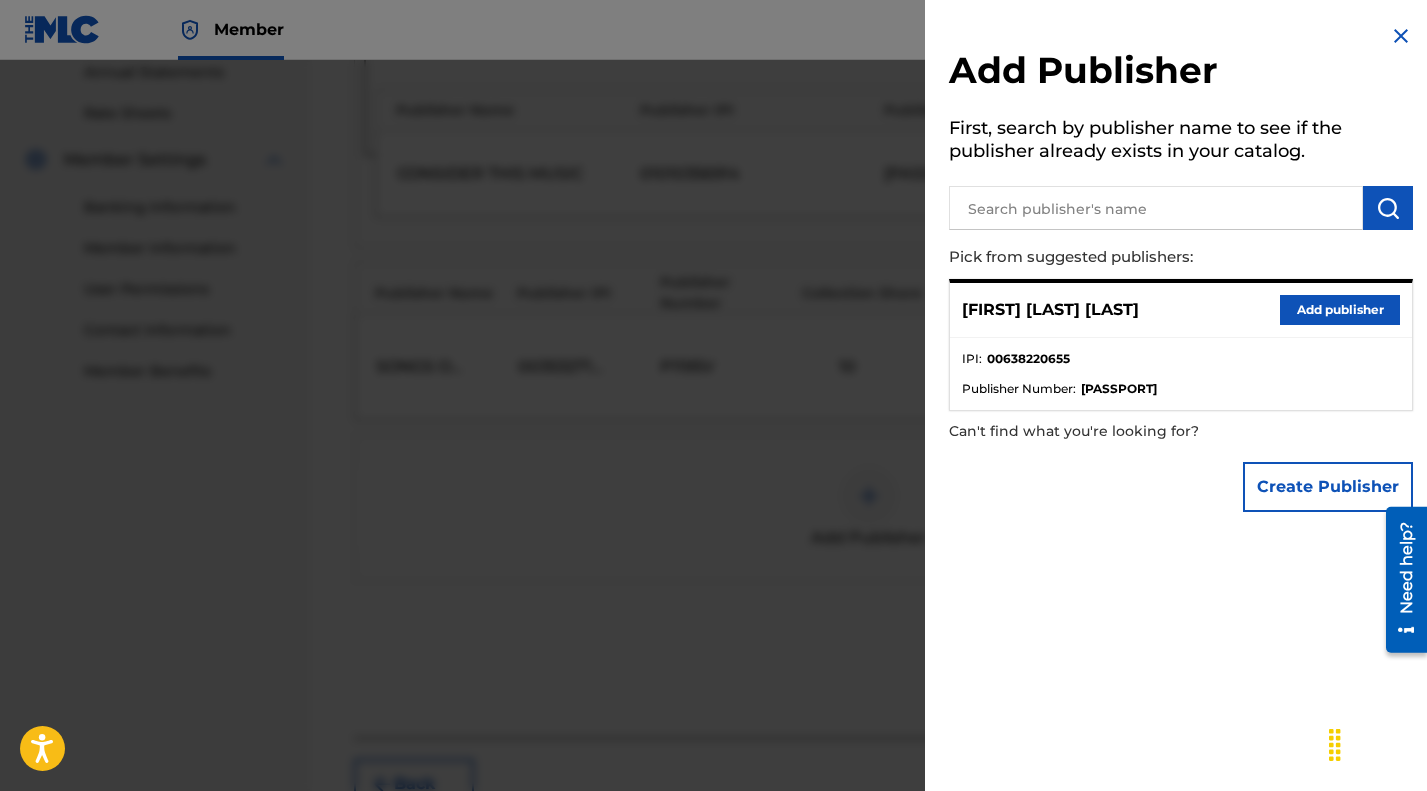 click on "Create Publisher" at bounding box center [1328, 487] 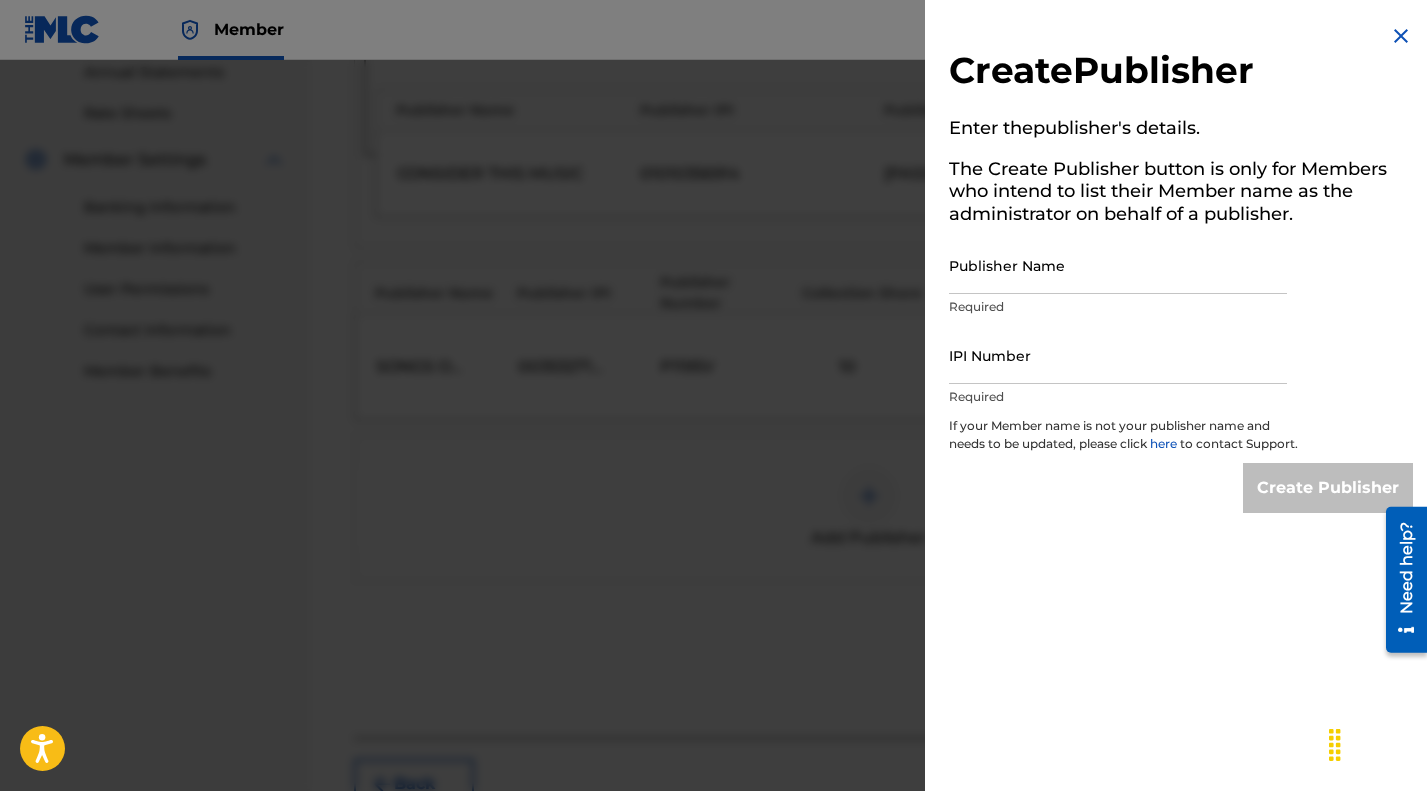 click on "IPI Number" at bounding box center (1118, 355) 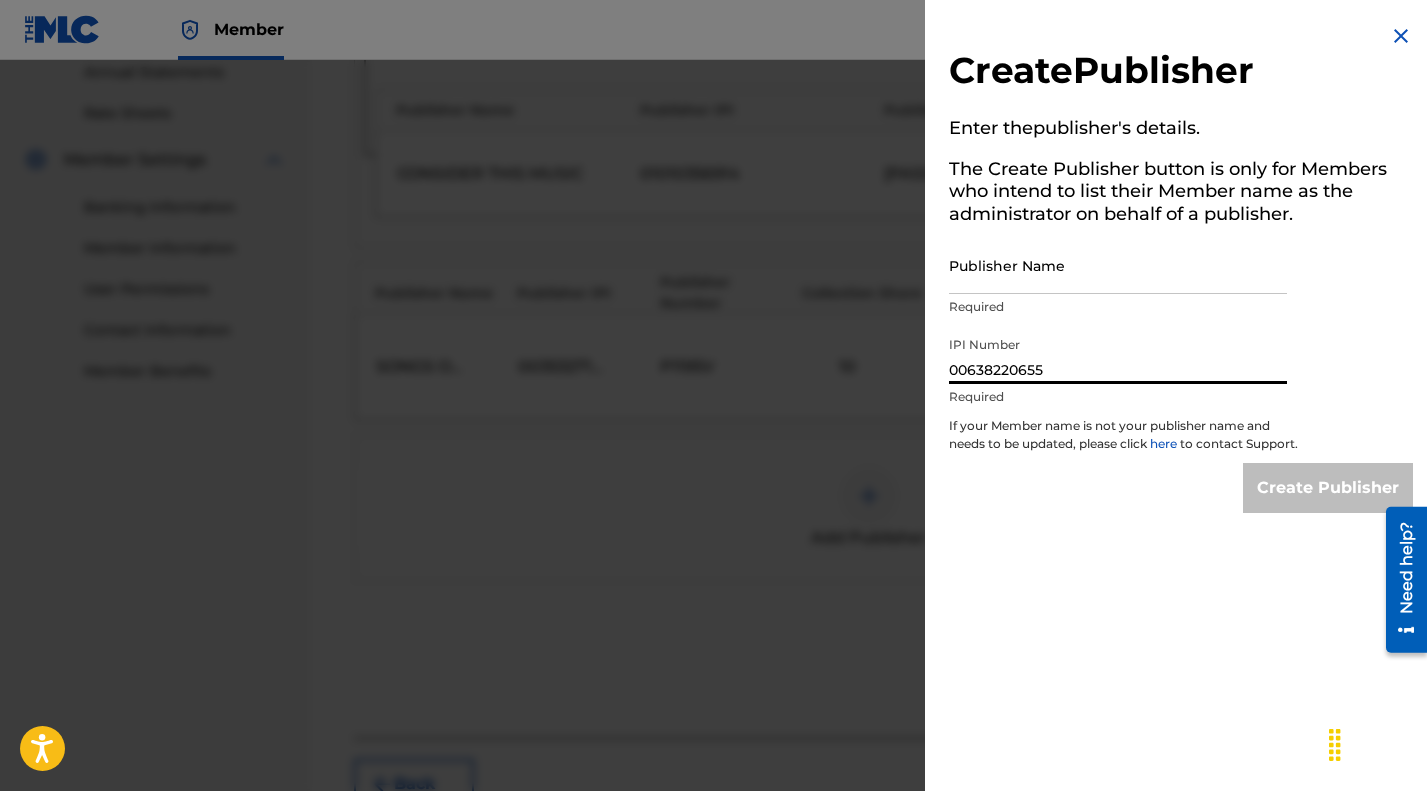 type on "00638220655" 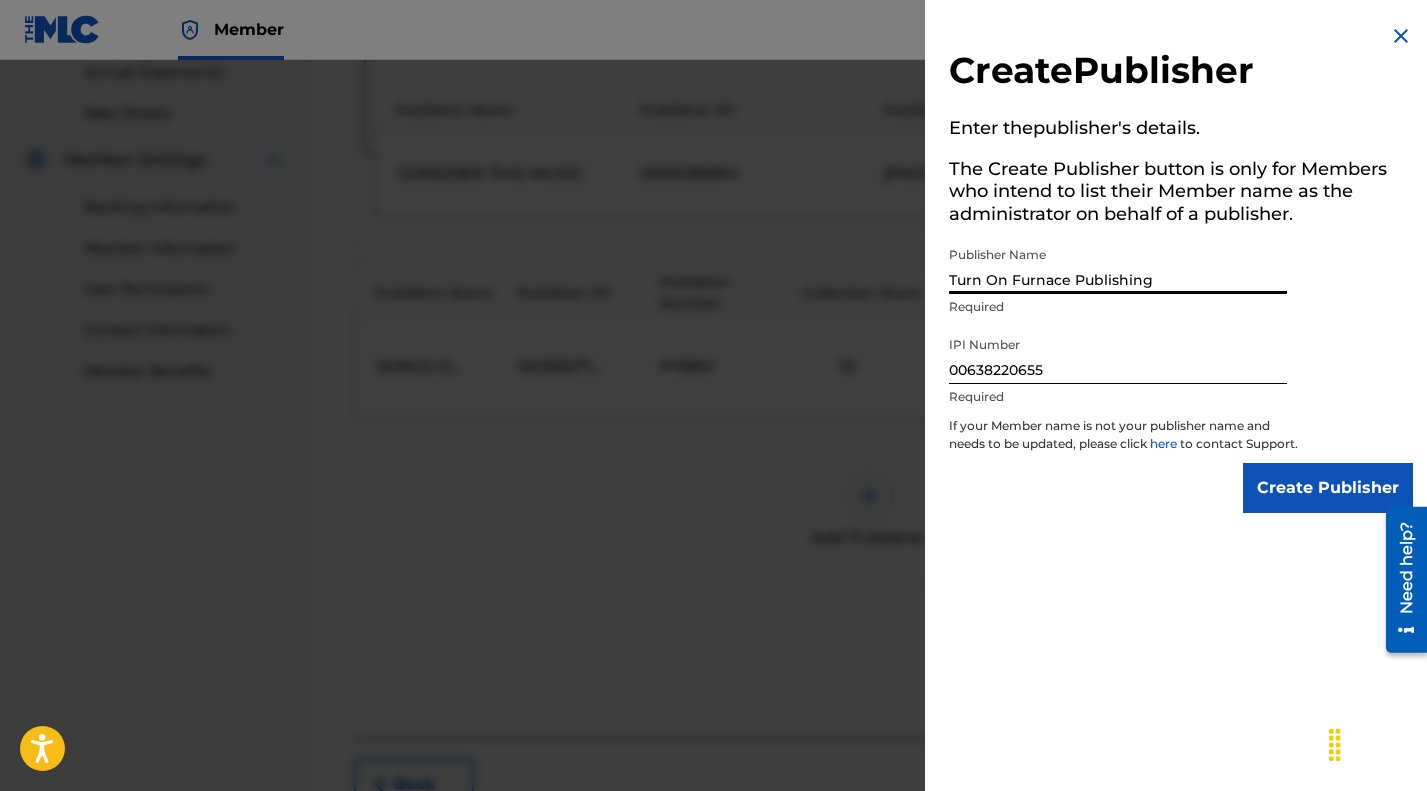 type on "Turn On Furnace Publishing" 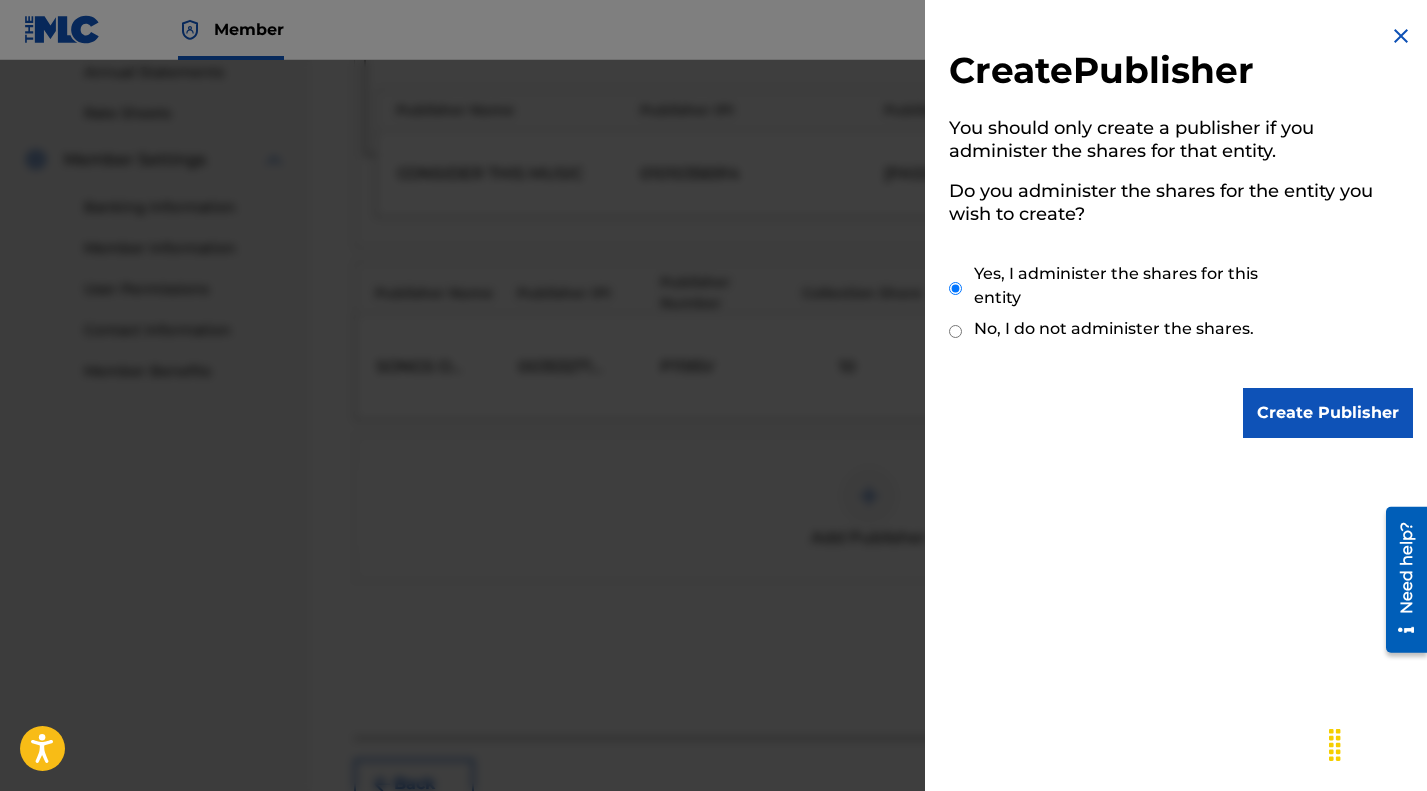 click on "Create Publisher" at bounding box center (1328, 413) 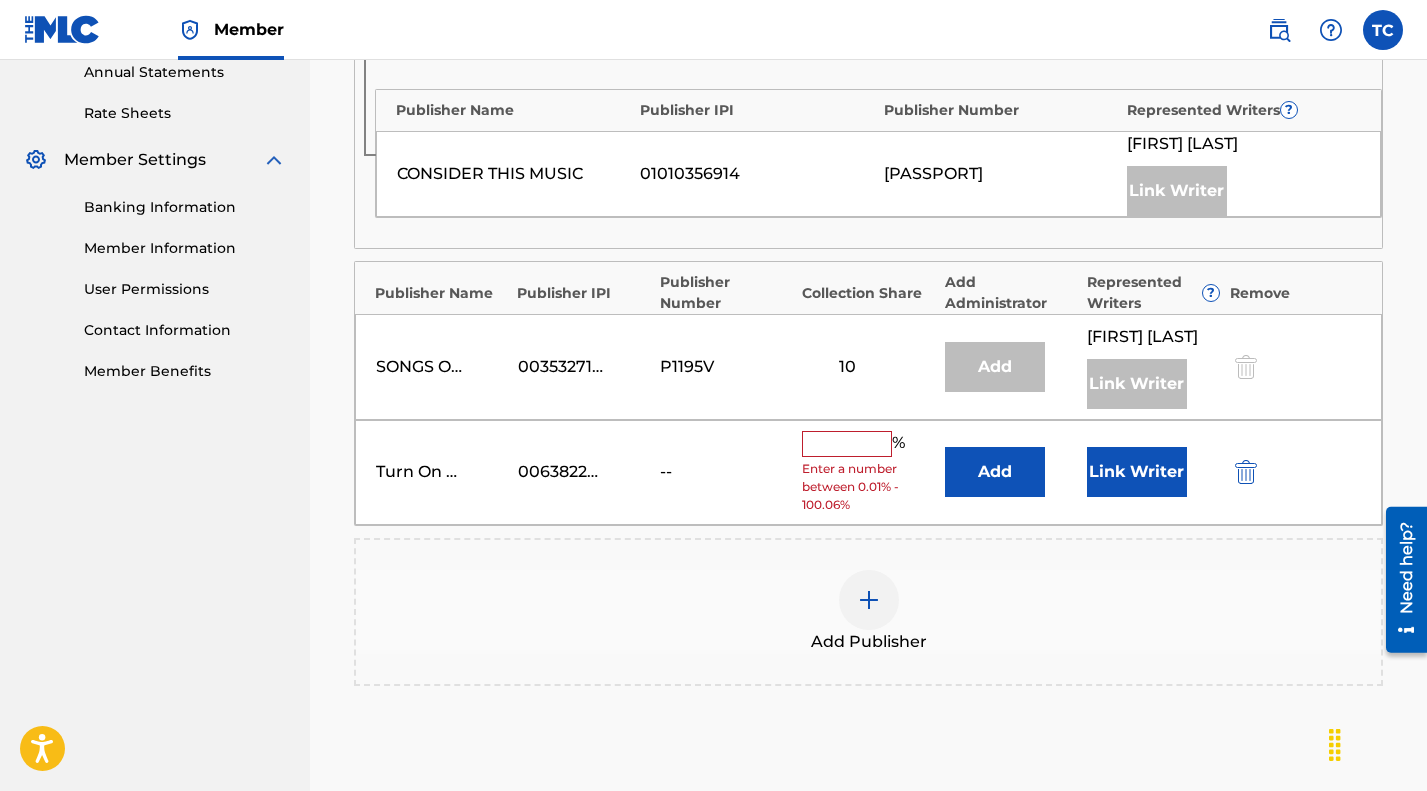 click at bounding box center (847, 444) 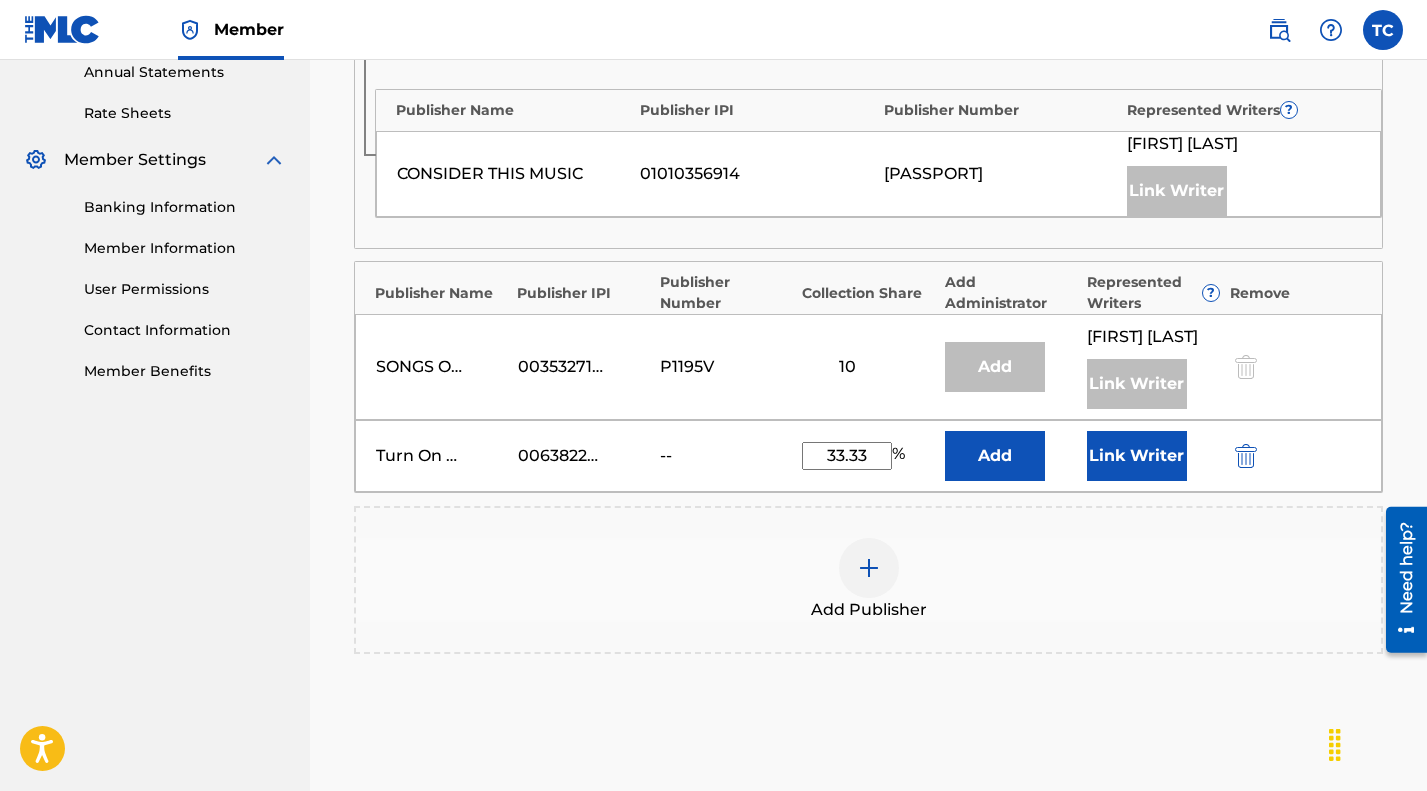 type on "33.33" 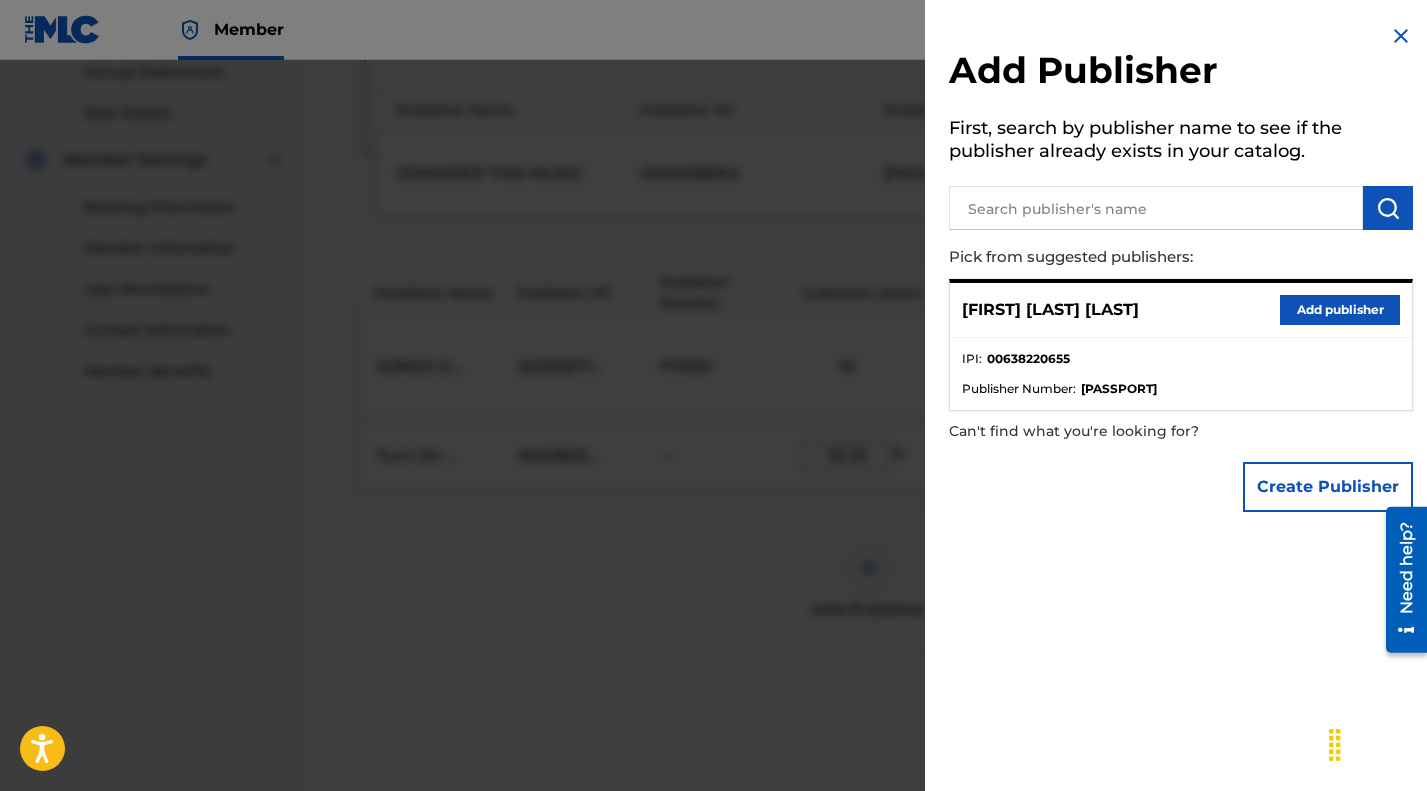 click at bounding box center (713, 455) 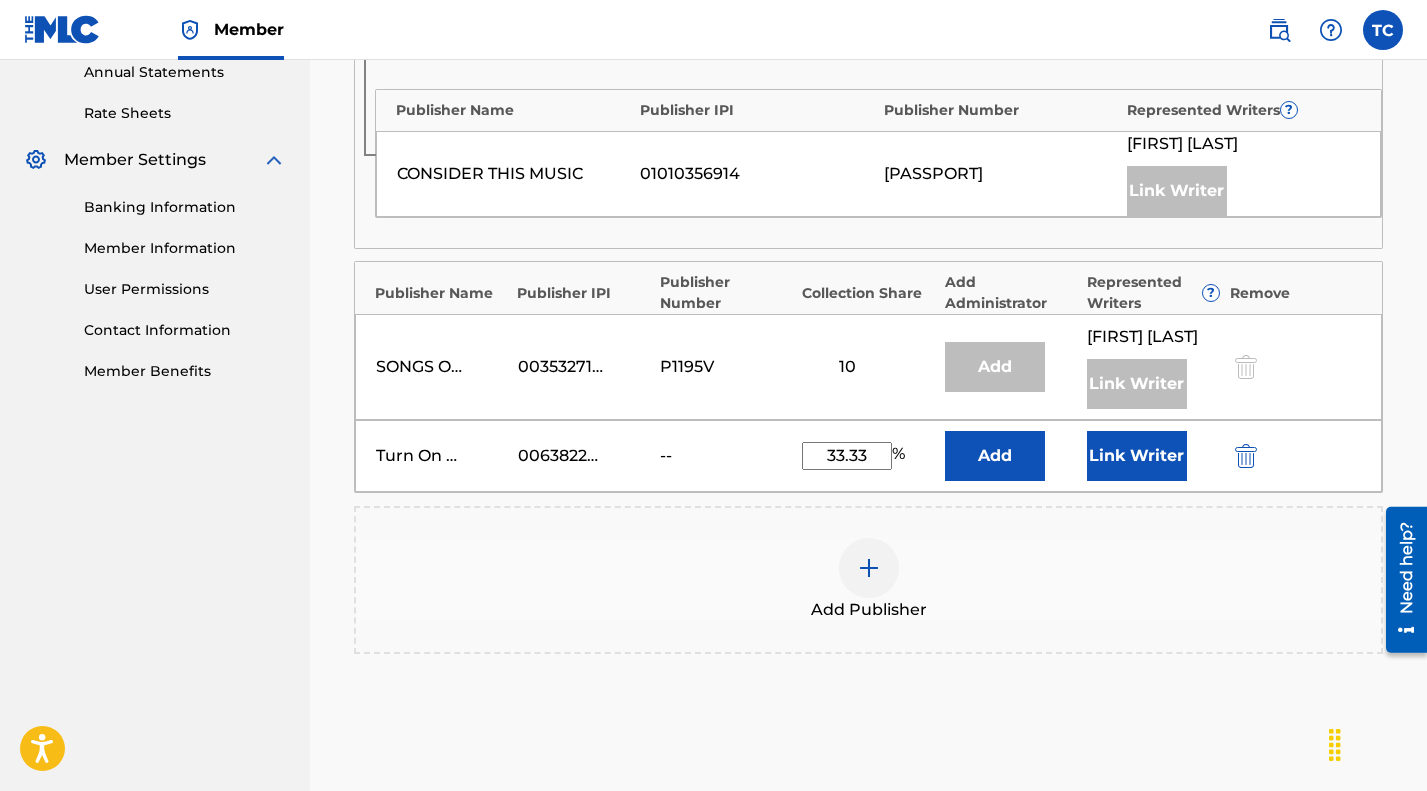 click on "Link Writer" at bounding box center (1137, 456) 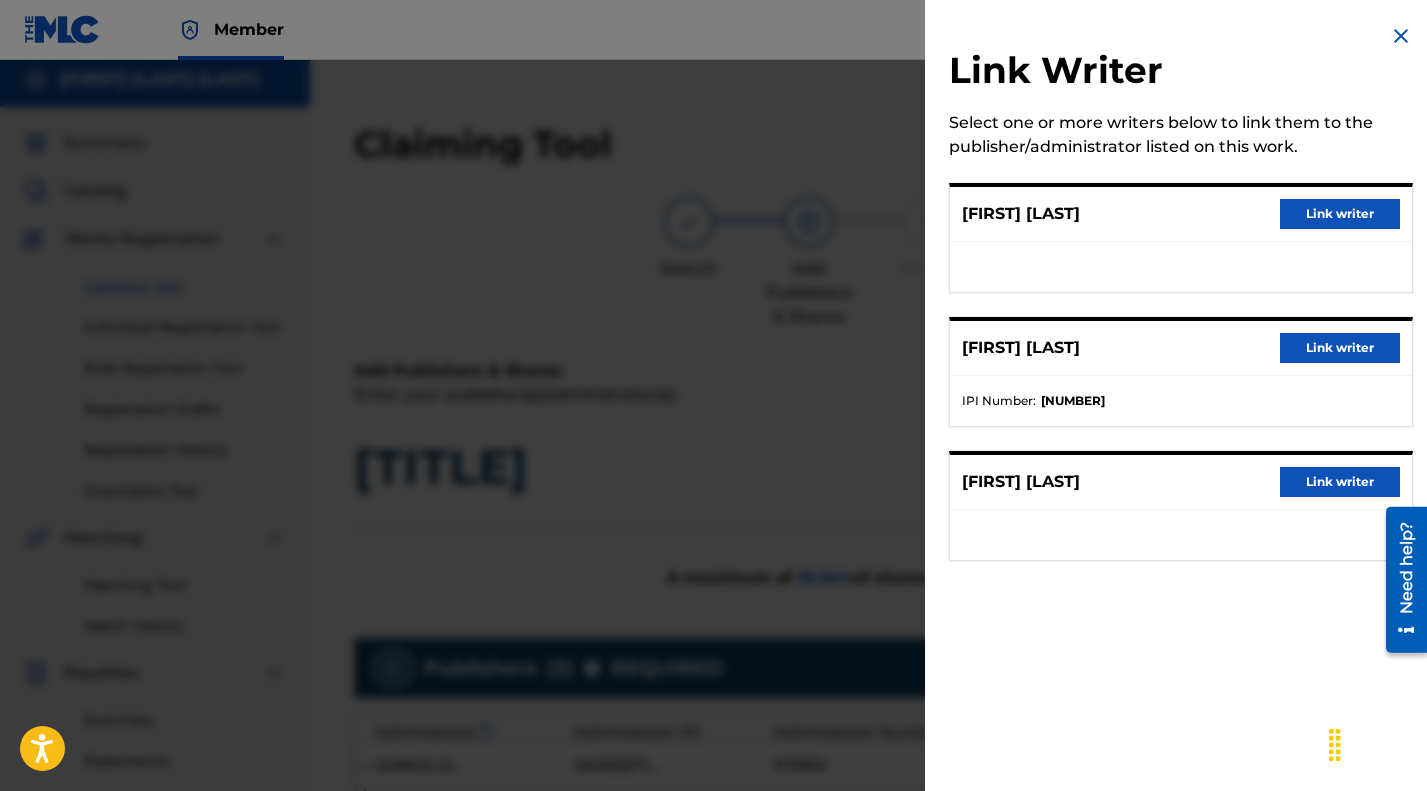 scroll, scrollTop: 0, scrollLeft: 0, axis: both 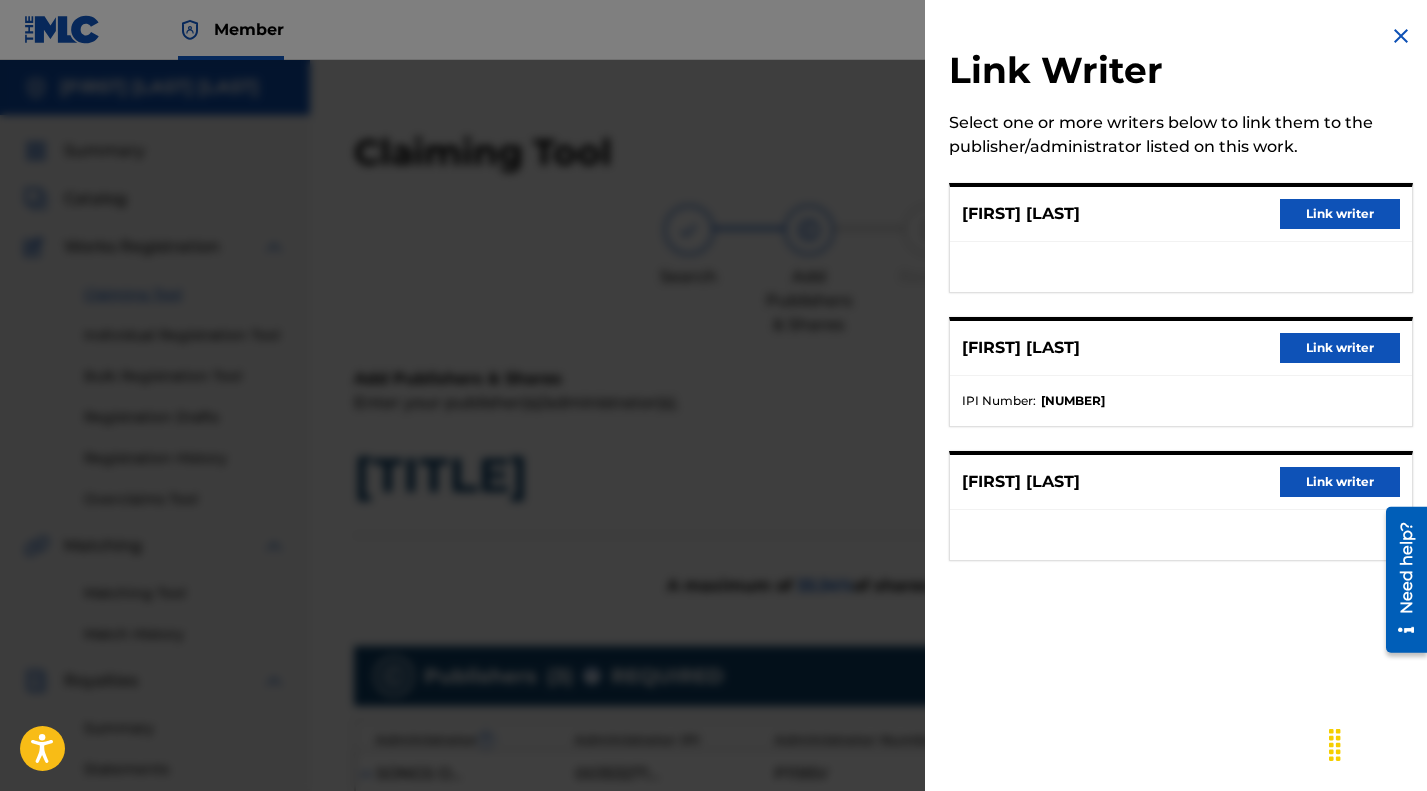 click on "Link writer" at bounding box center [1340, 214] 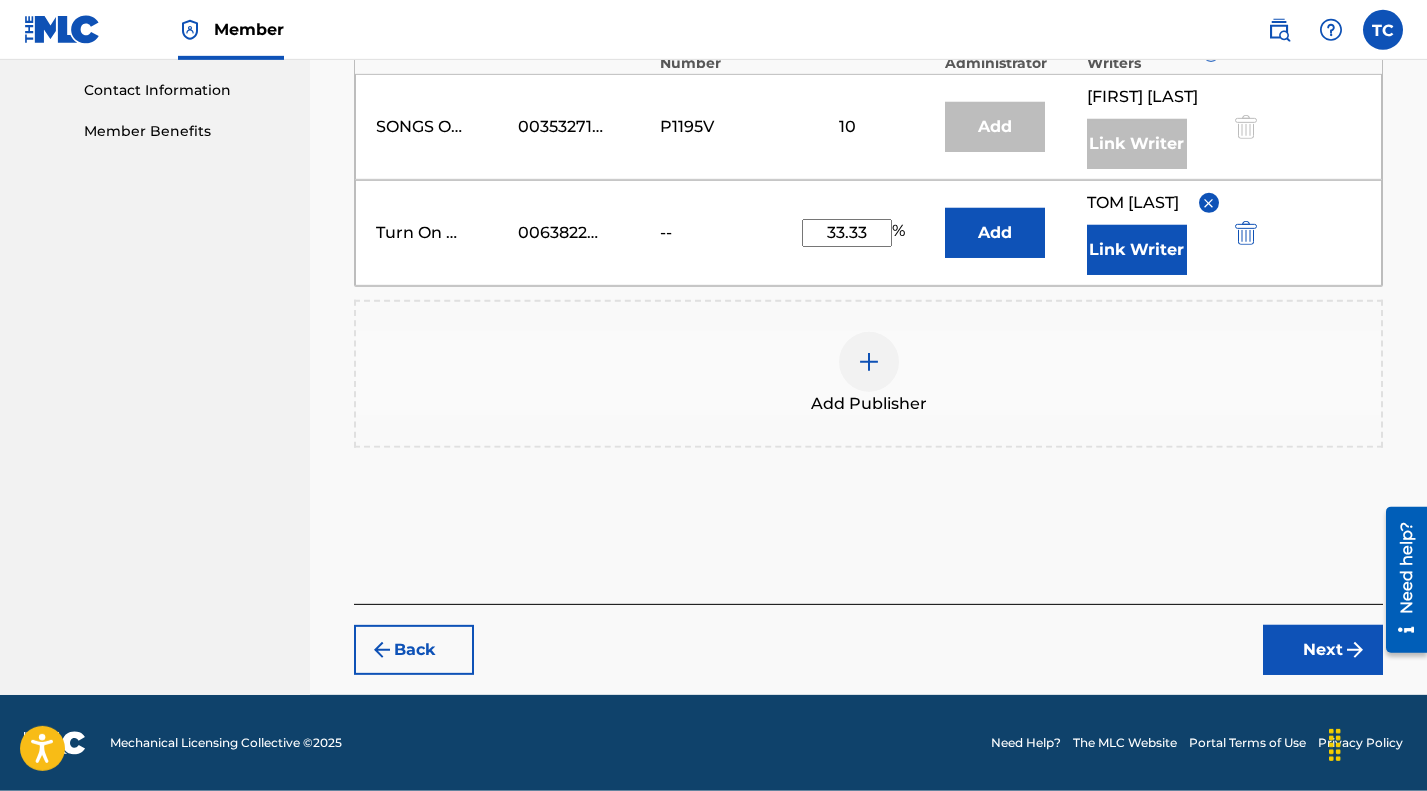 scroll, scrollTop: 1250, scrollLeft: 0, axis: vertical 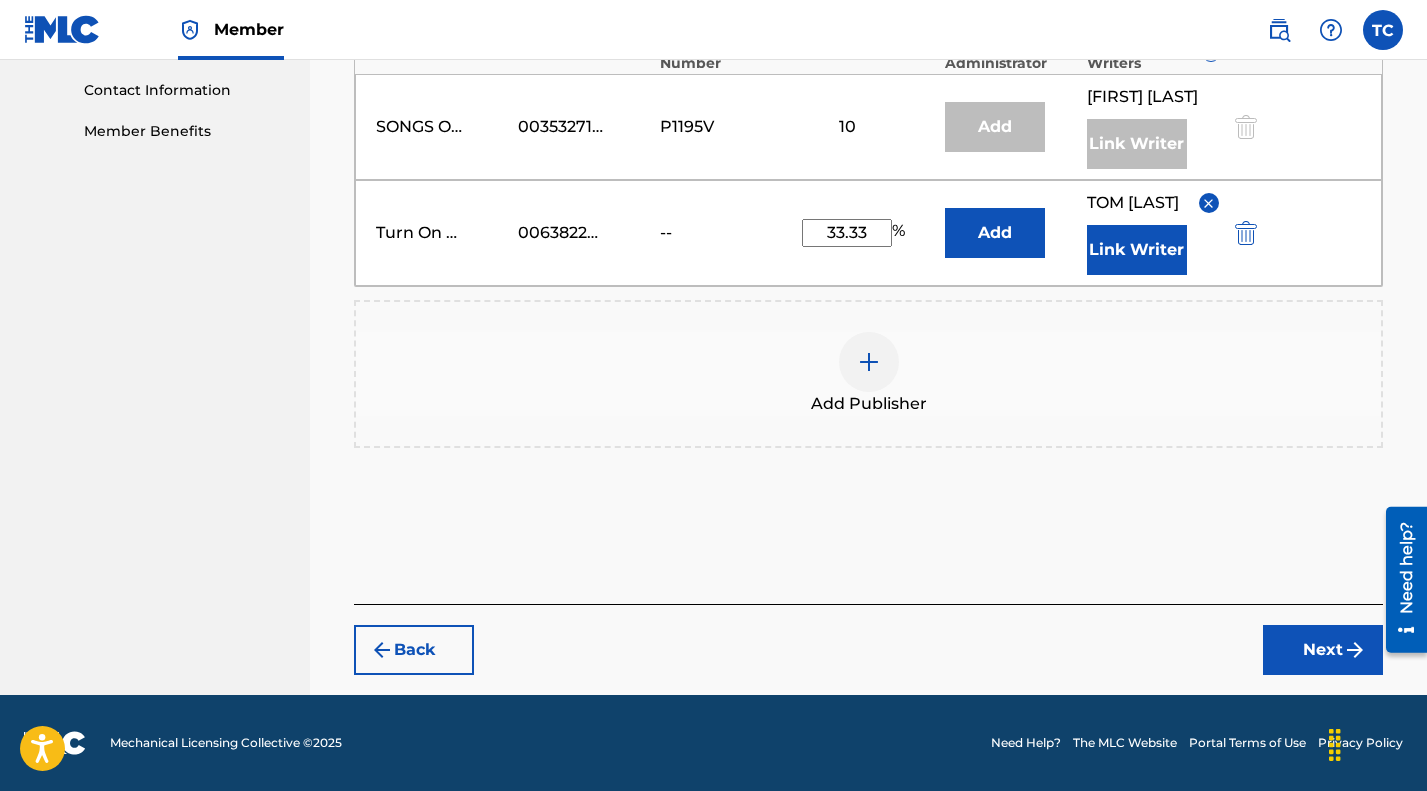 click on "Next" at bounding box center (1323, 650) 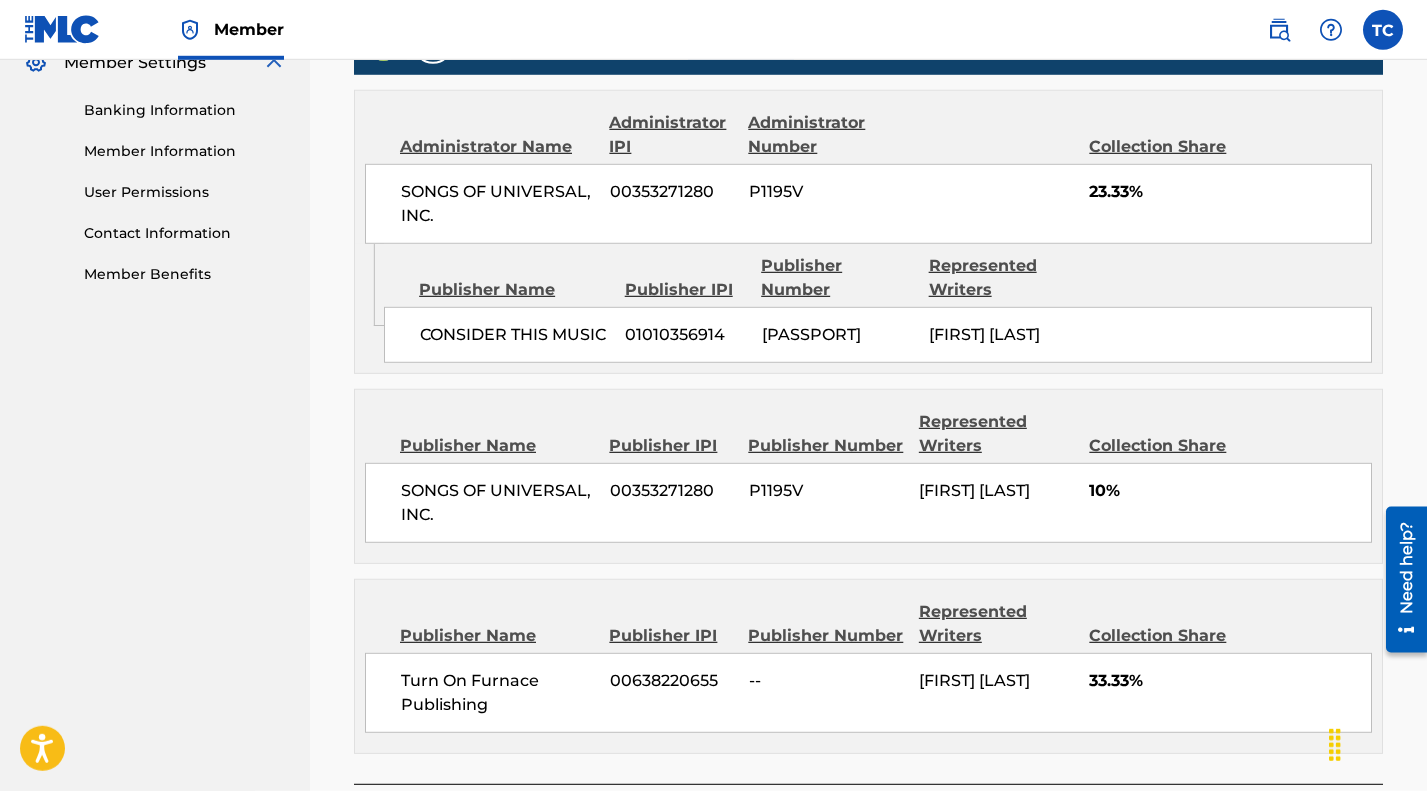 scroll, scrollTop: 1210, scrollLeft: 0, axis: vertical 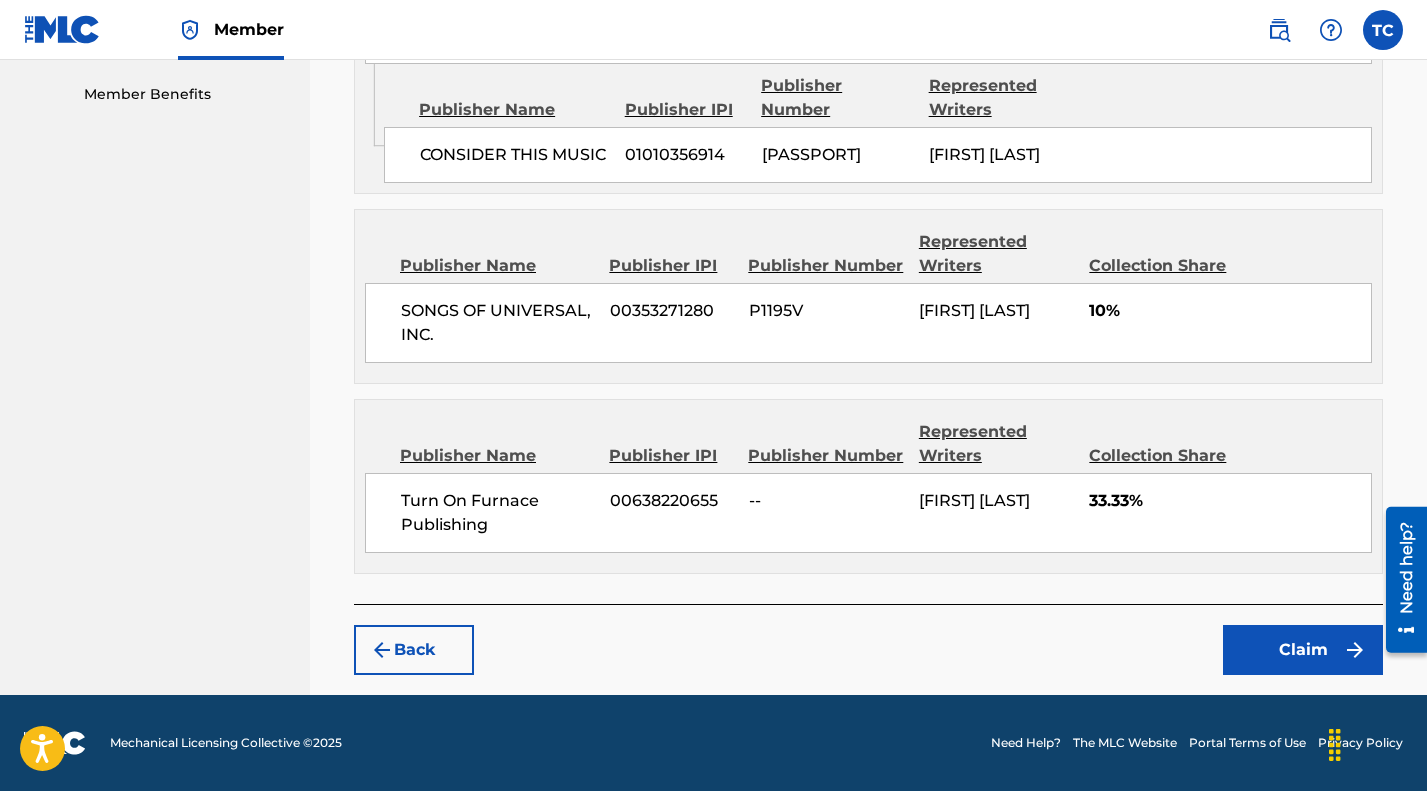 click on "Claim" at bounding box center (1303, 650) 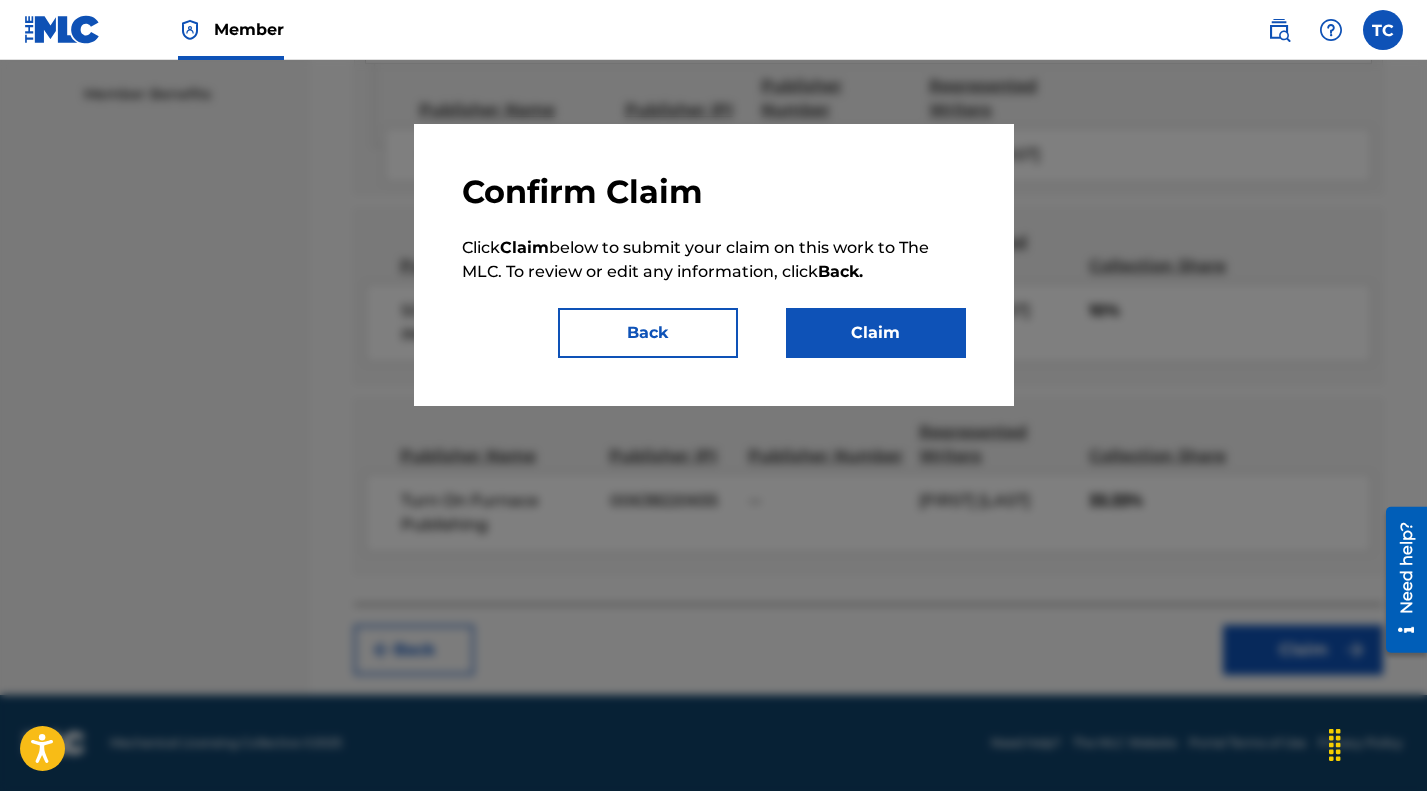 click on "Claim" at bounding box center (876, 333) 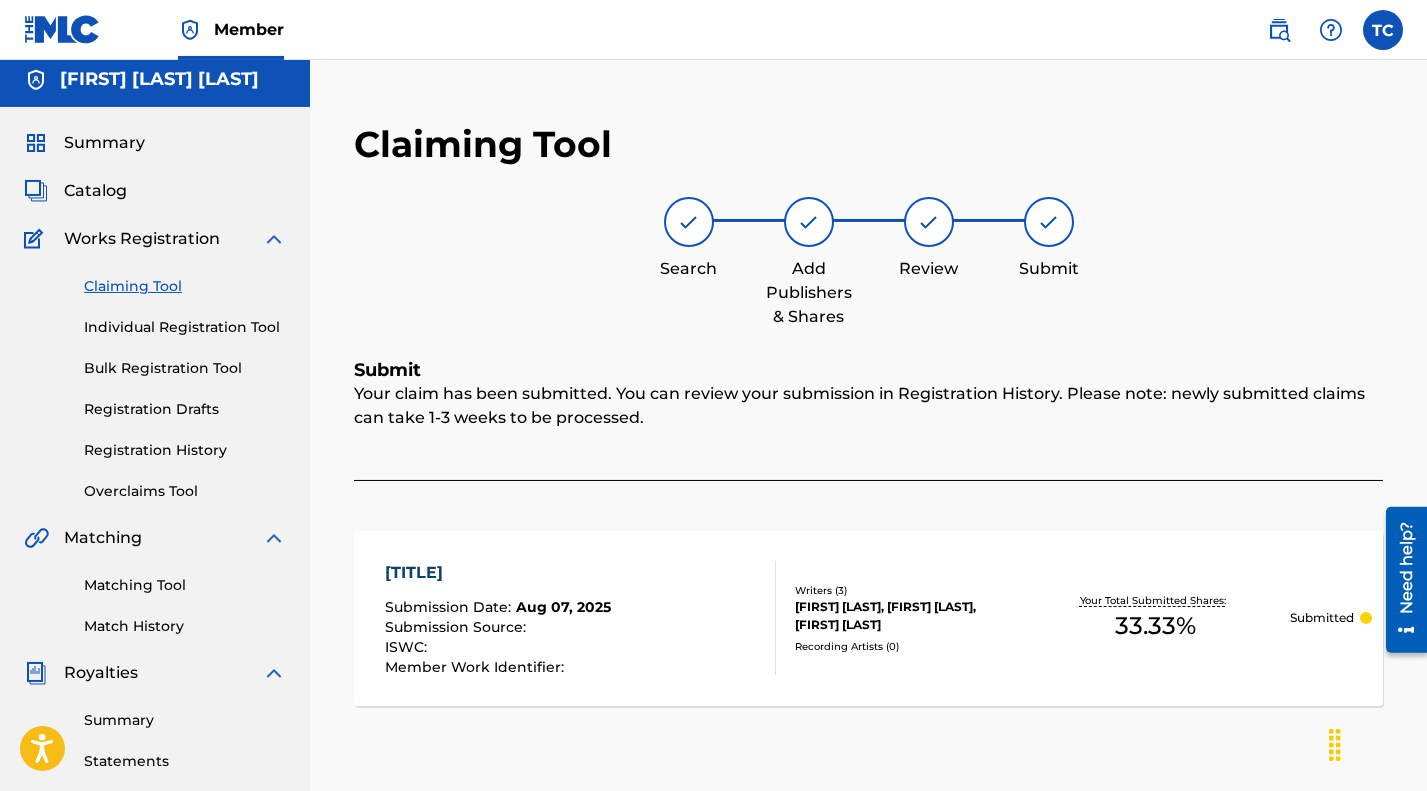 scroll, scrollTop: 0, scrollLeft: 0, axis: both 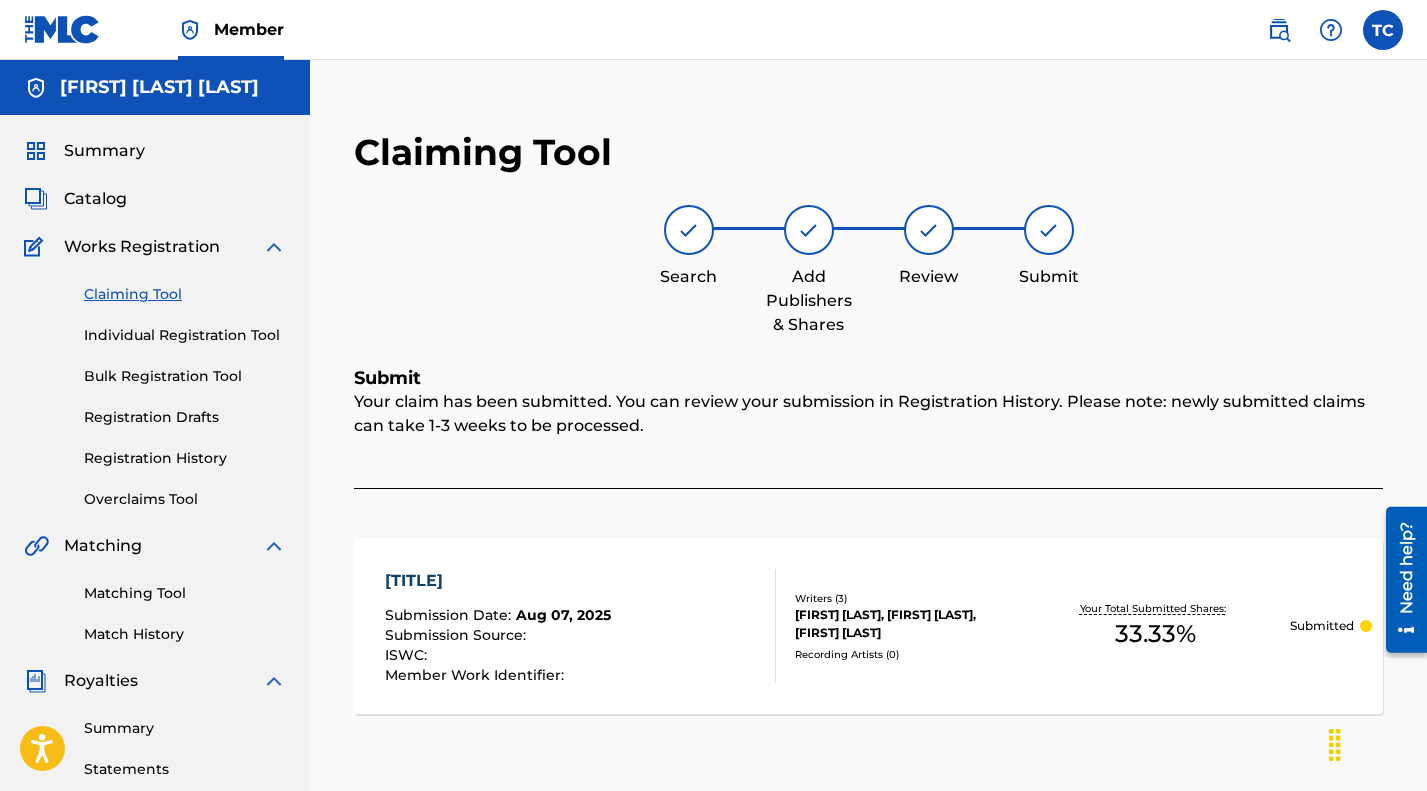 click on "Summary" at bounding box center (104, 151) 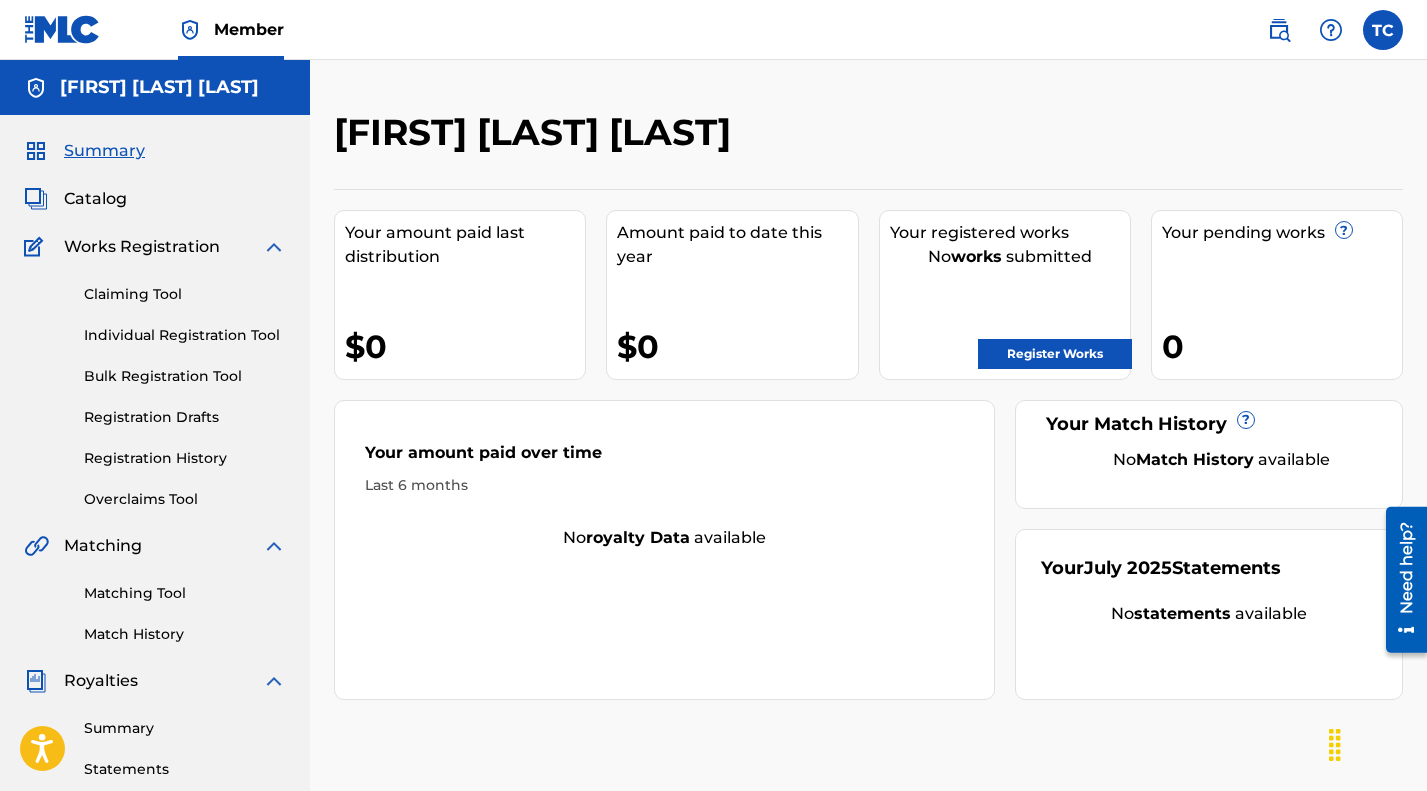 click at bounding box center [1279, 30] 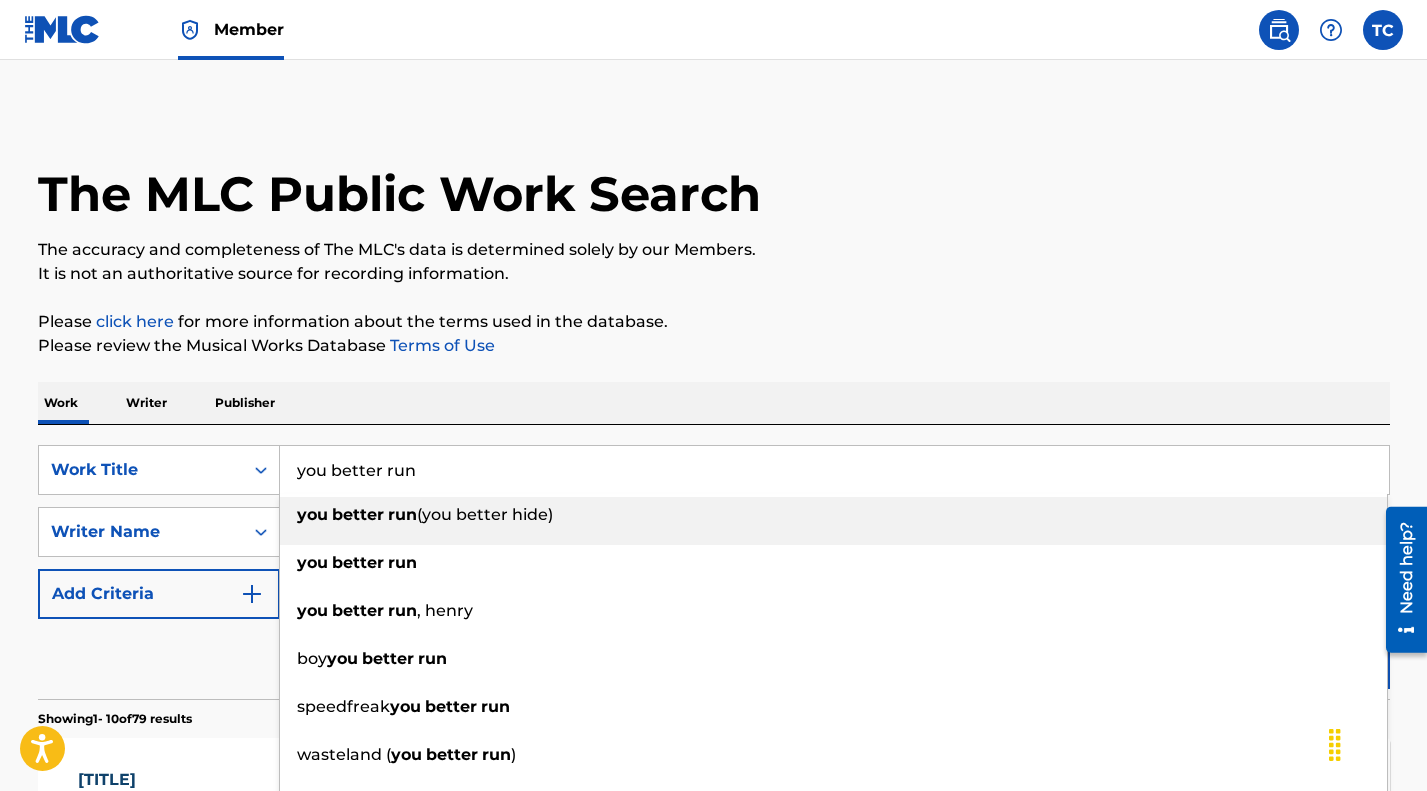 drag, startPoint x: 464, startPoint y: 527, endPoint x: 291, endPoint y: 515, distance: 173.41568 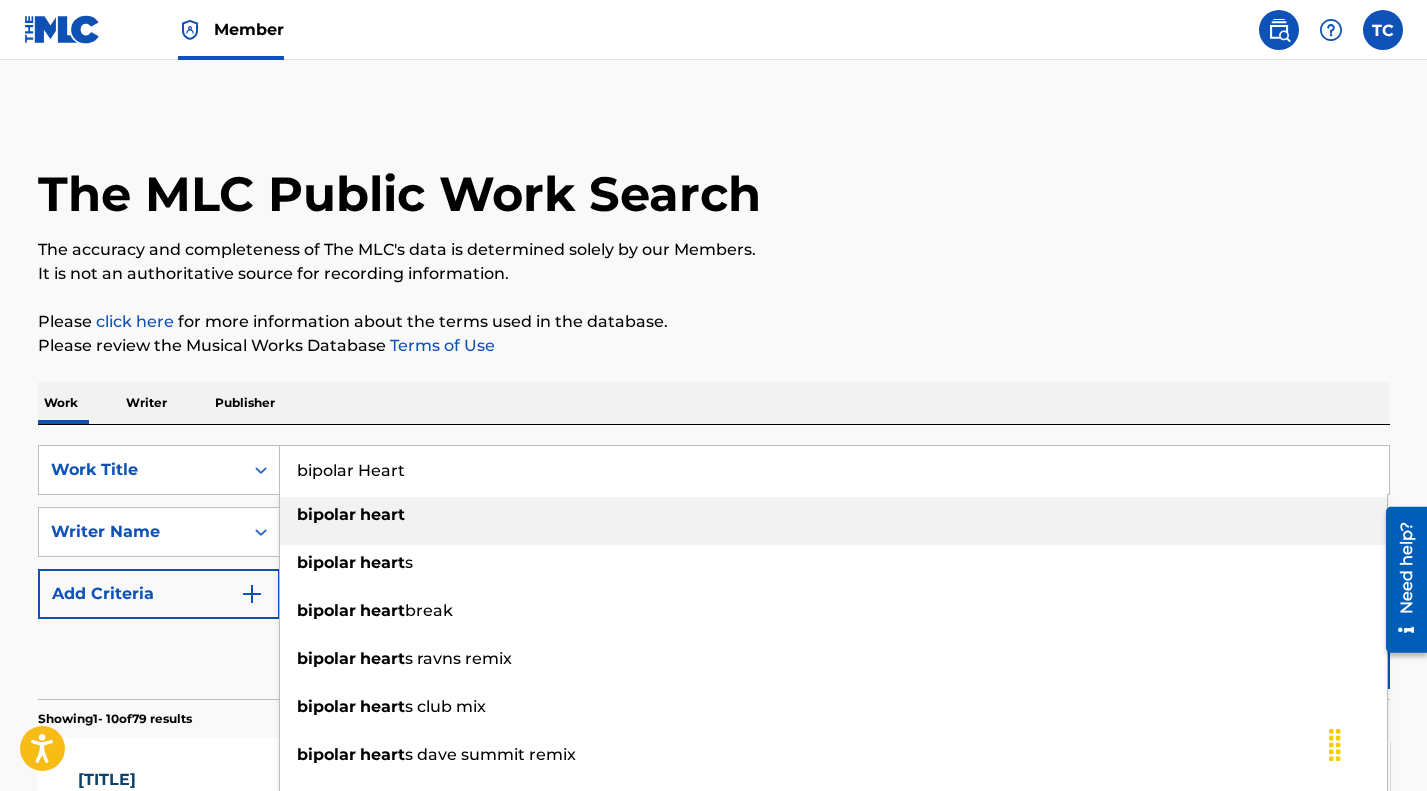 click on "[TITLE]" at bounding box center (833, 515) 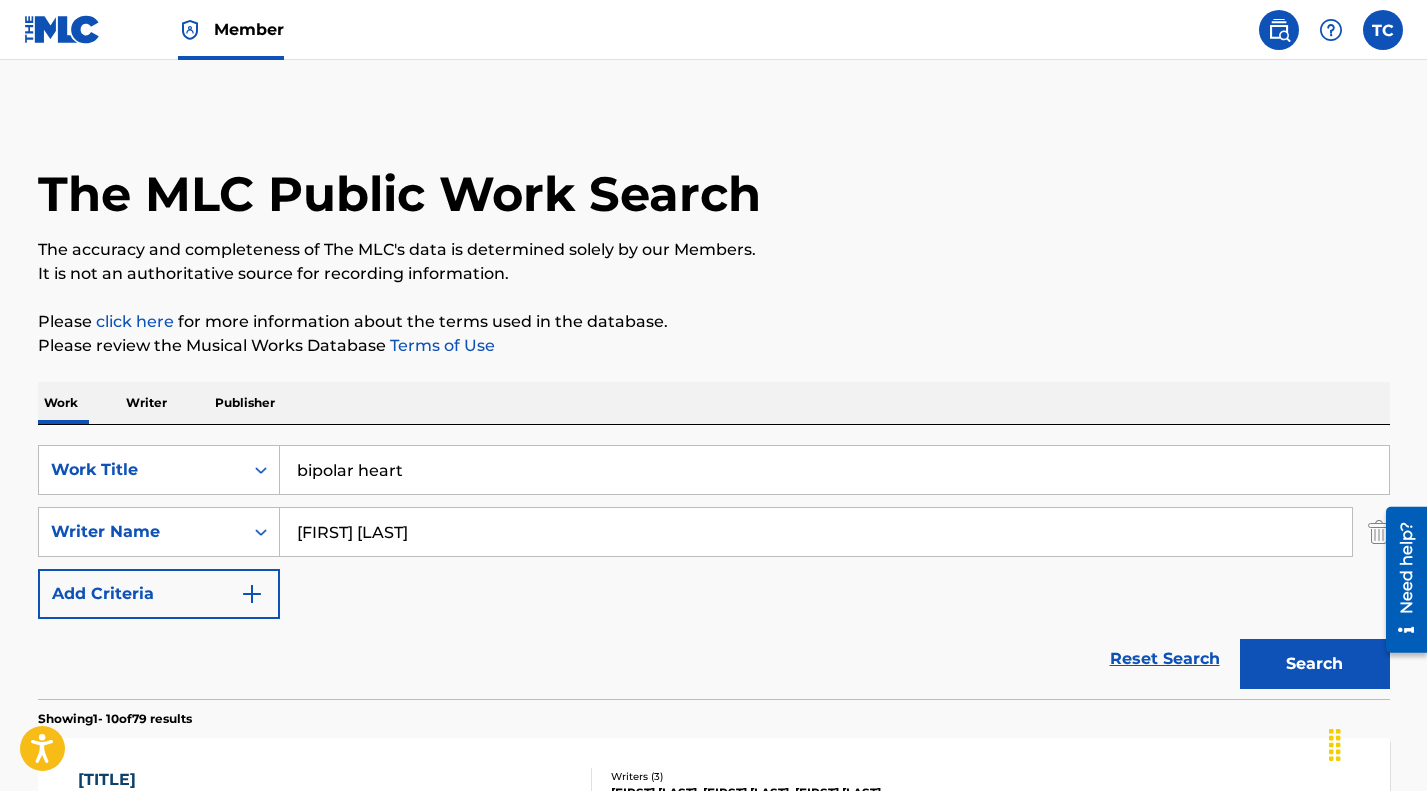 click on "Search" at bounding box center (1315, 664) 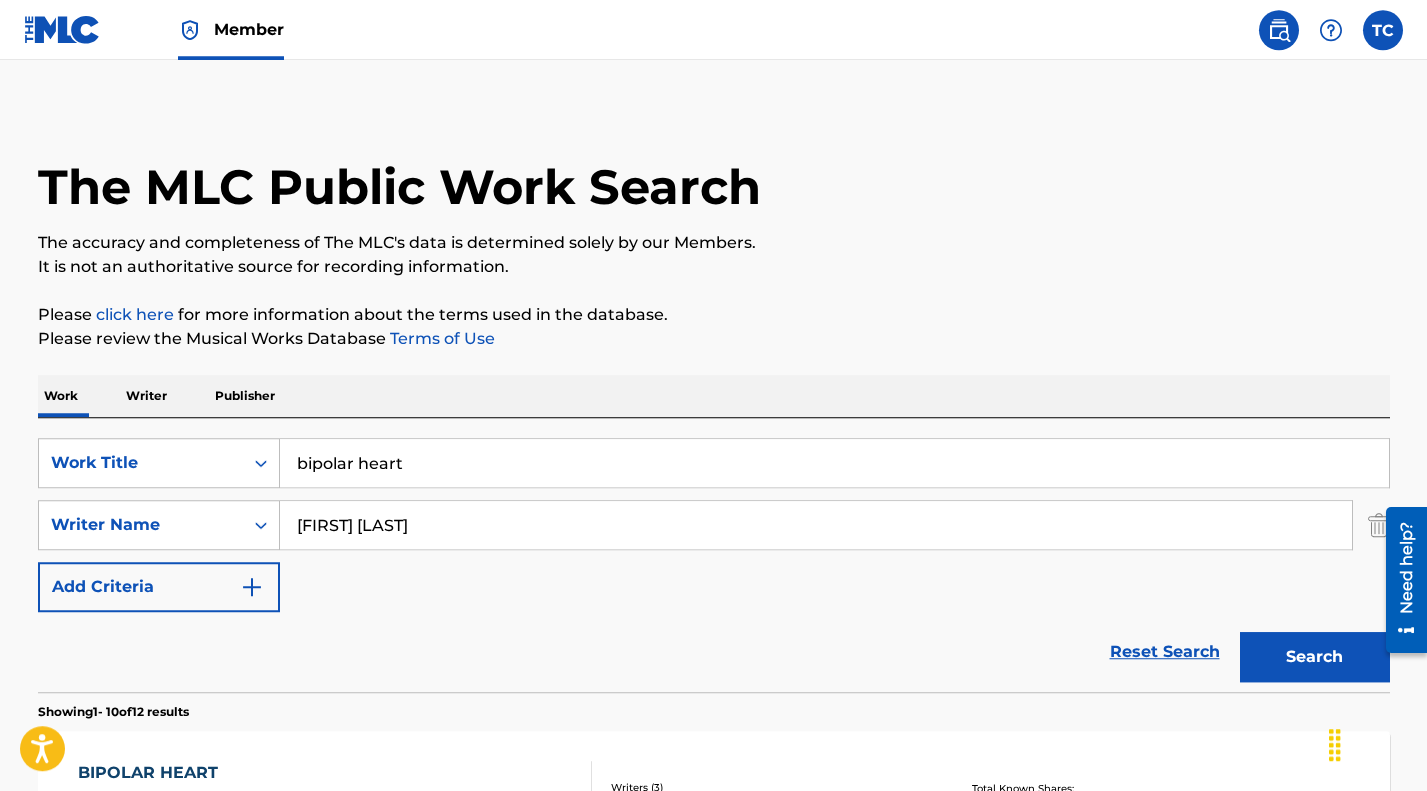 scroll, scrollTop: 594, scrollLeft: 0, axis: vertical 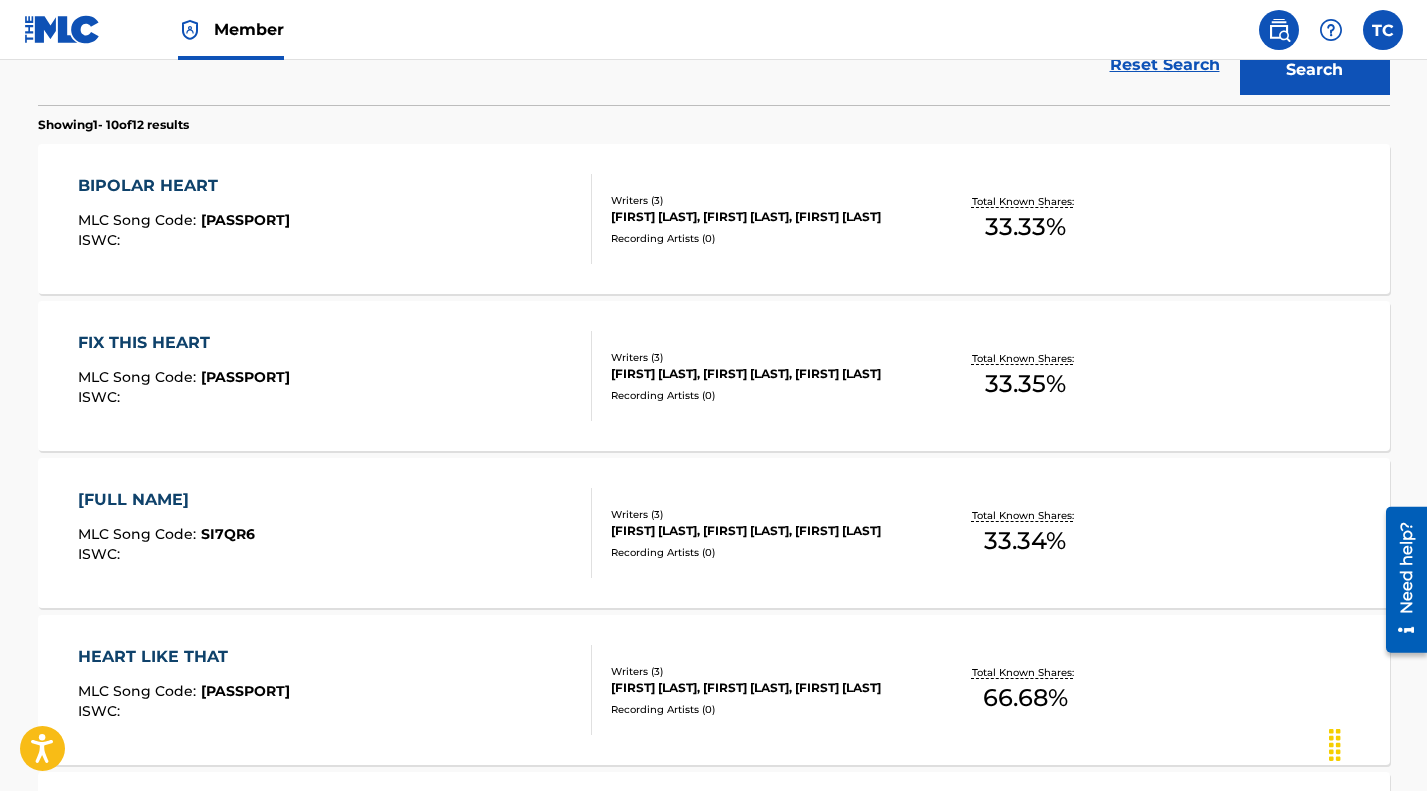click on "Recording Artists ( 0 )" at bounding box center (762, 238) 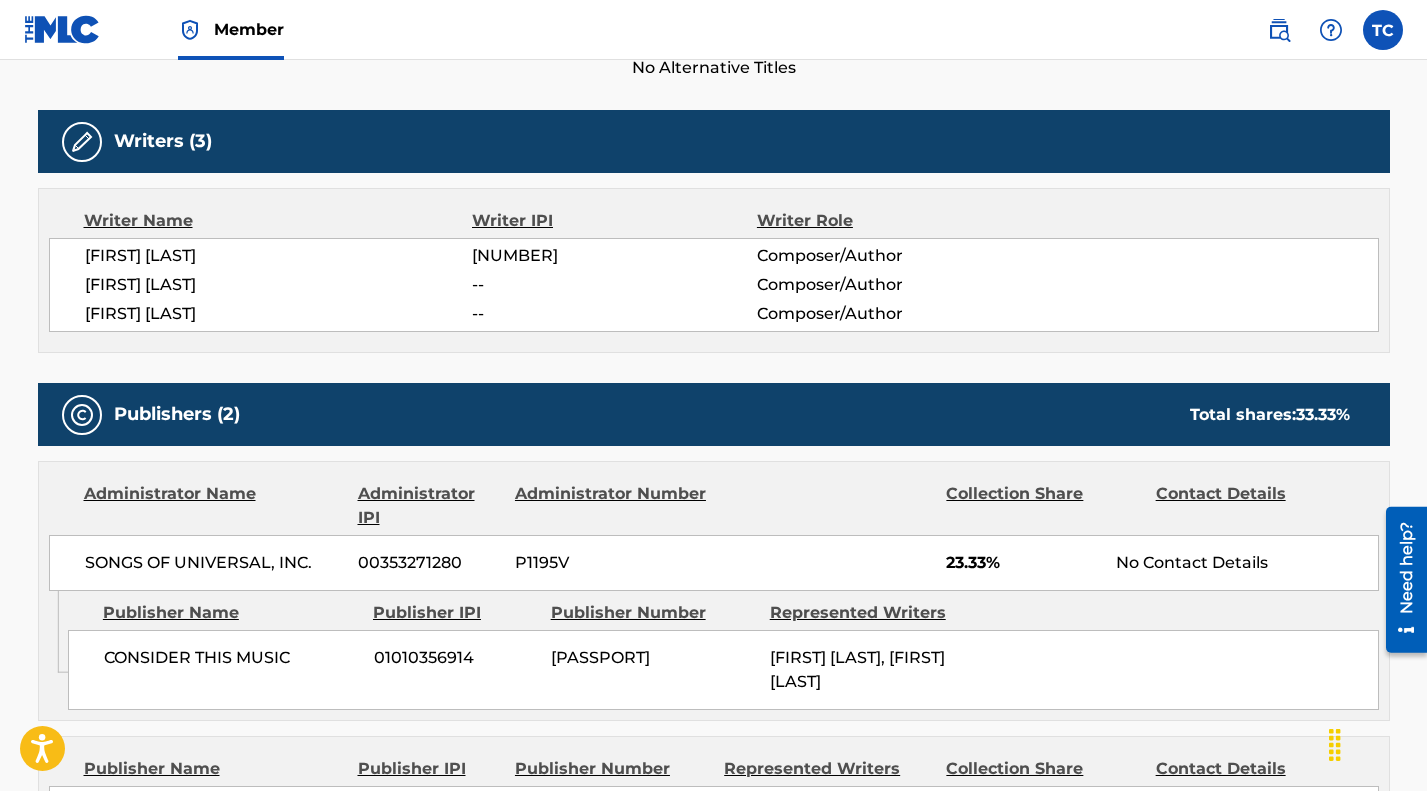 scroll, scrollTop: 0, scrollLeft: 0, axis: both 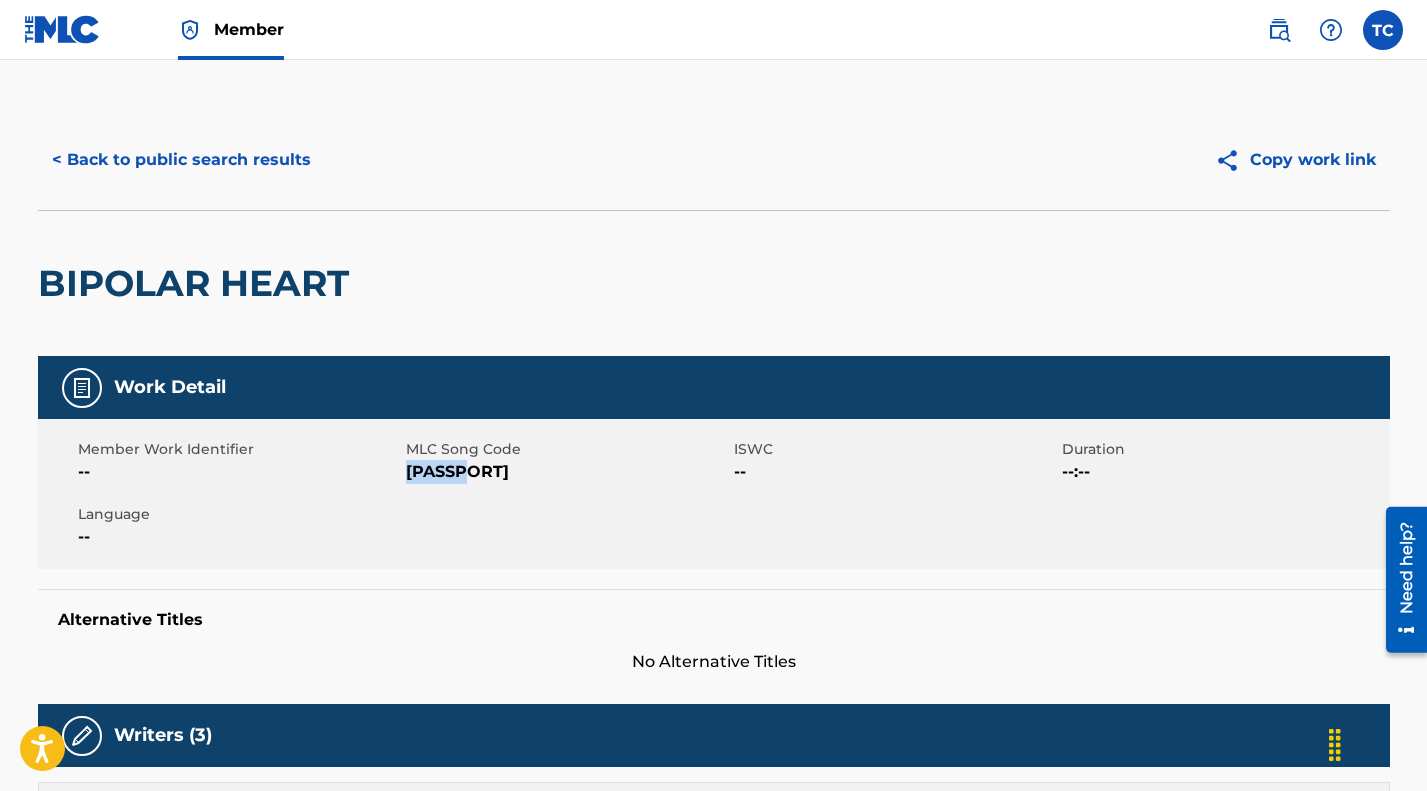 drag, startPoint x: 473, startPoint y: 523, endPoint x: 407, endPoint y: 521, distance: 66.0303 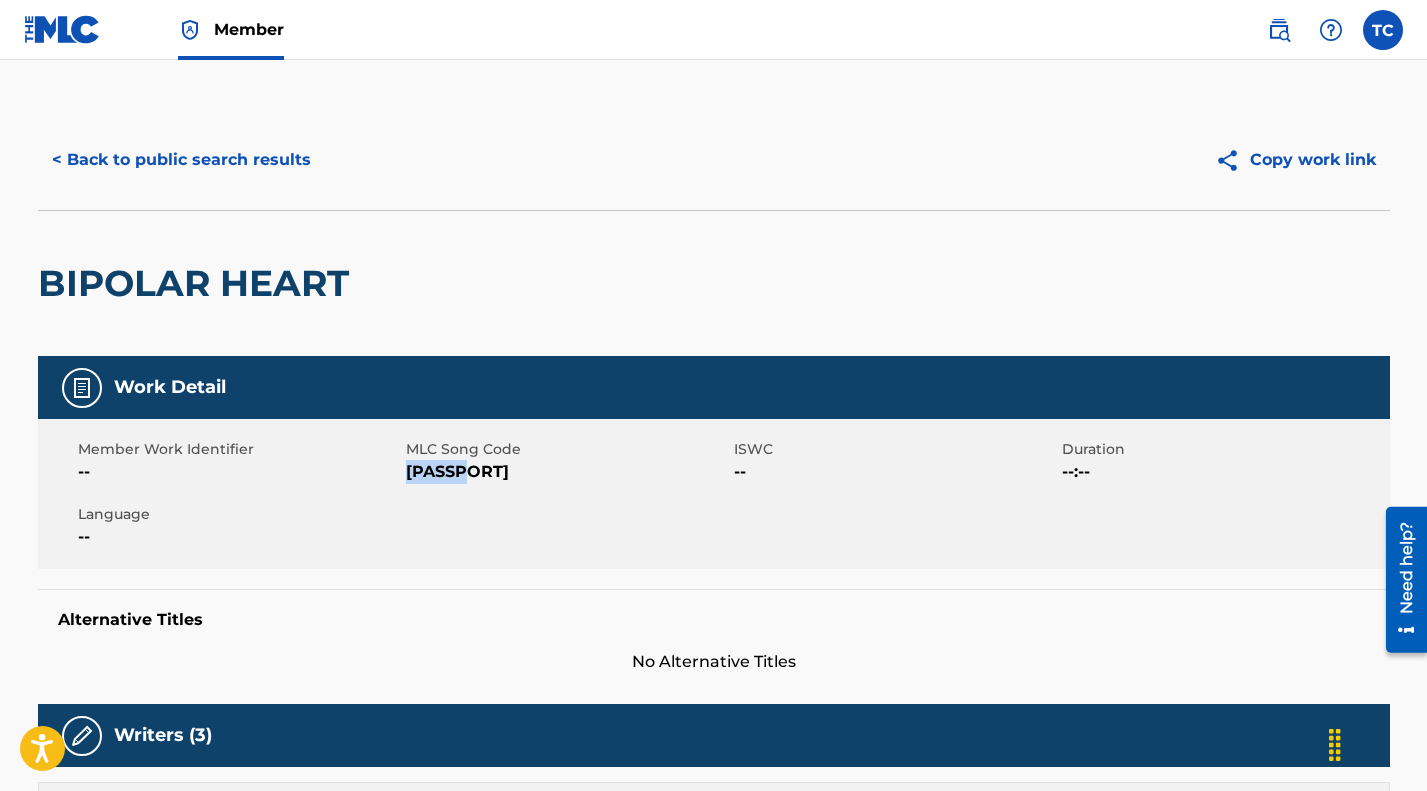 copy on "[PASSPORT]" 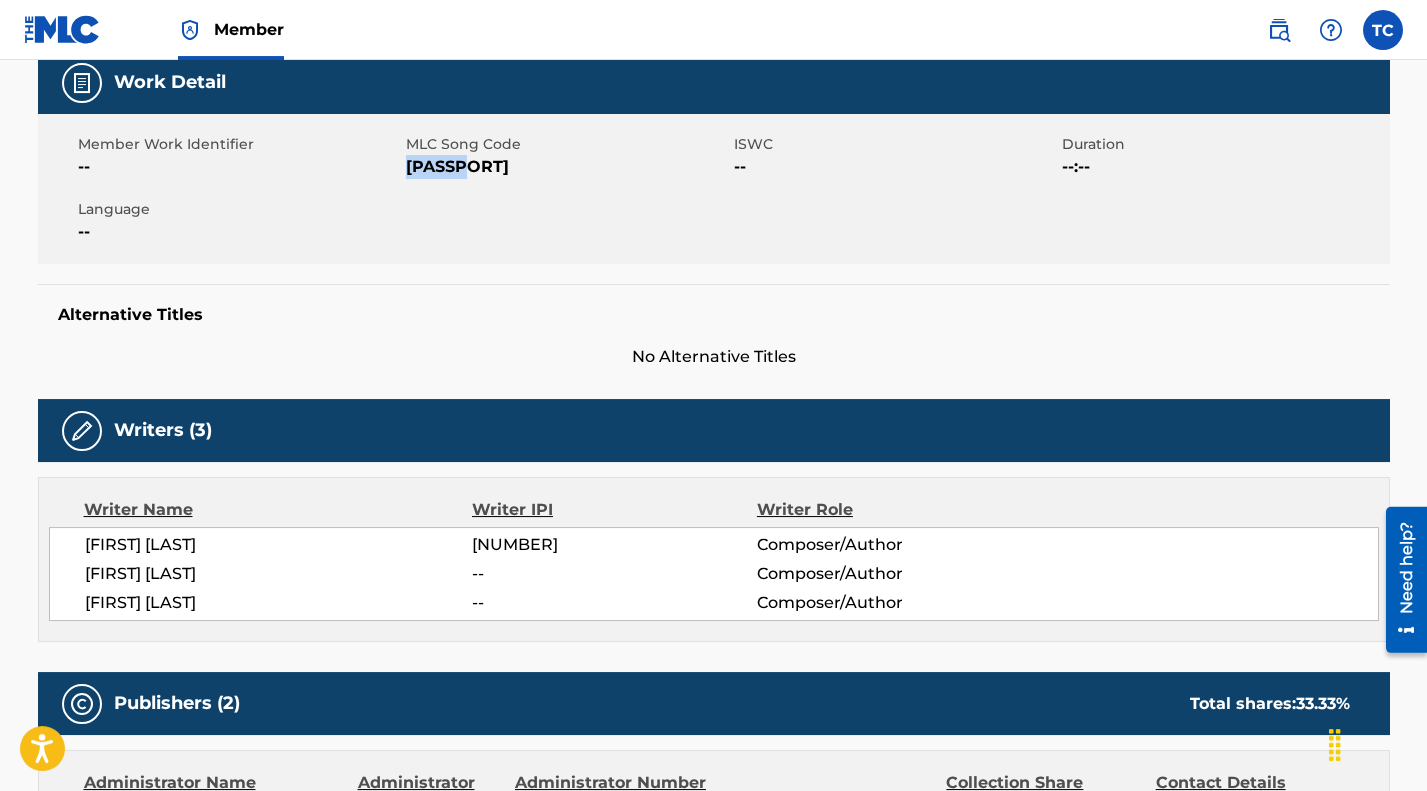 scroll, scrollTop: 126, scrollLeft: 0, axis: vertical 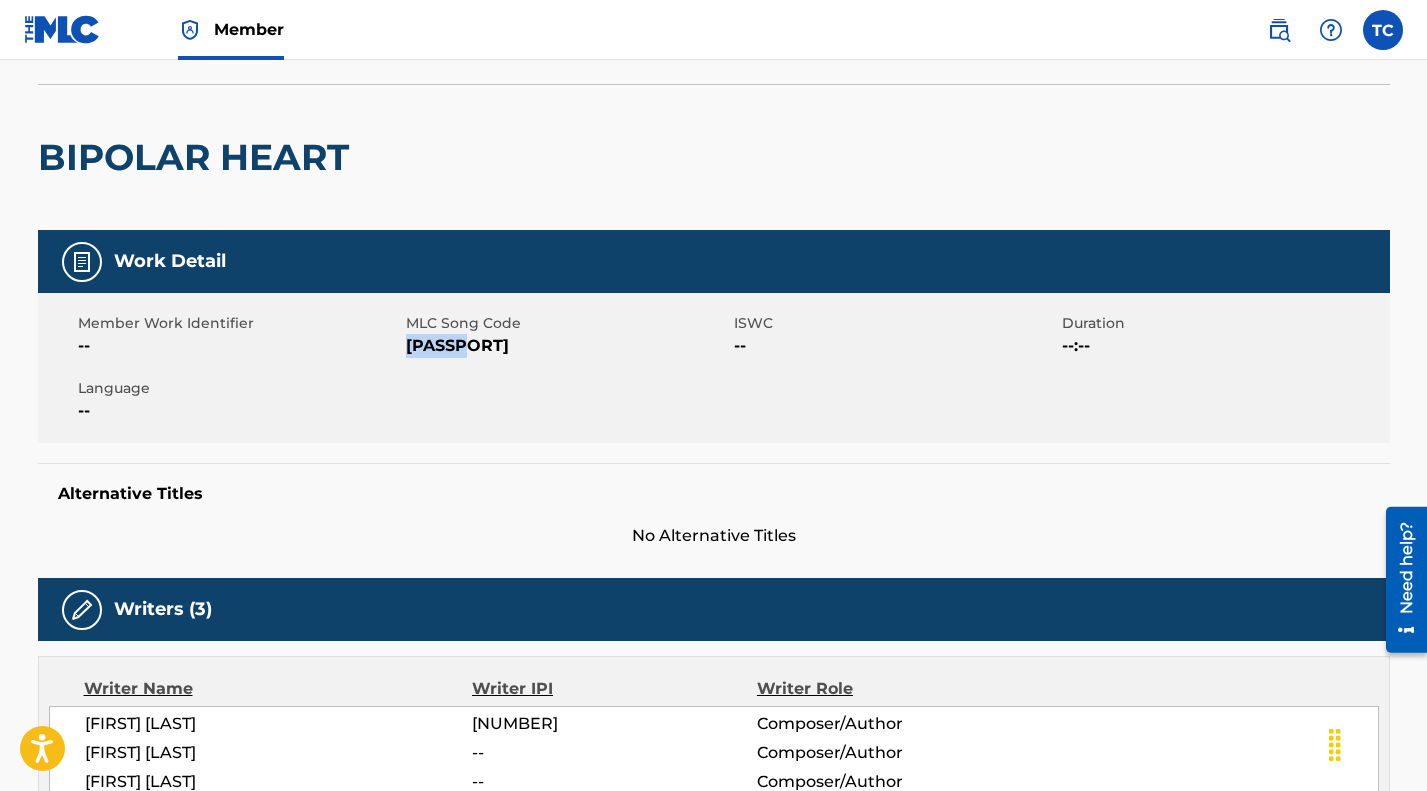 copy on "[PASSPORT]" 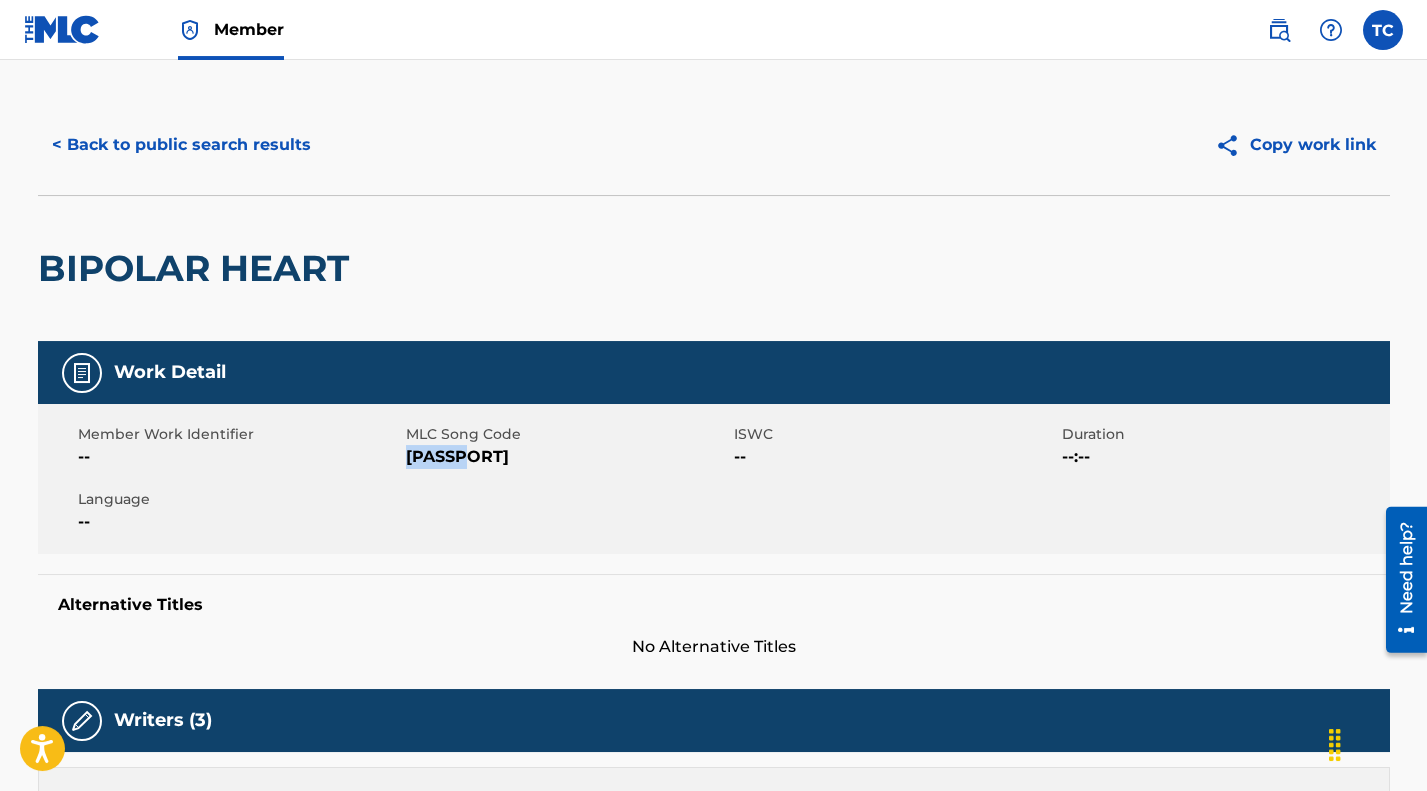 scroll, scrollTop: 0, scrollLeft: 0, axis: both 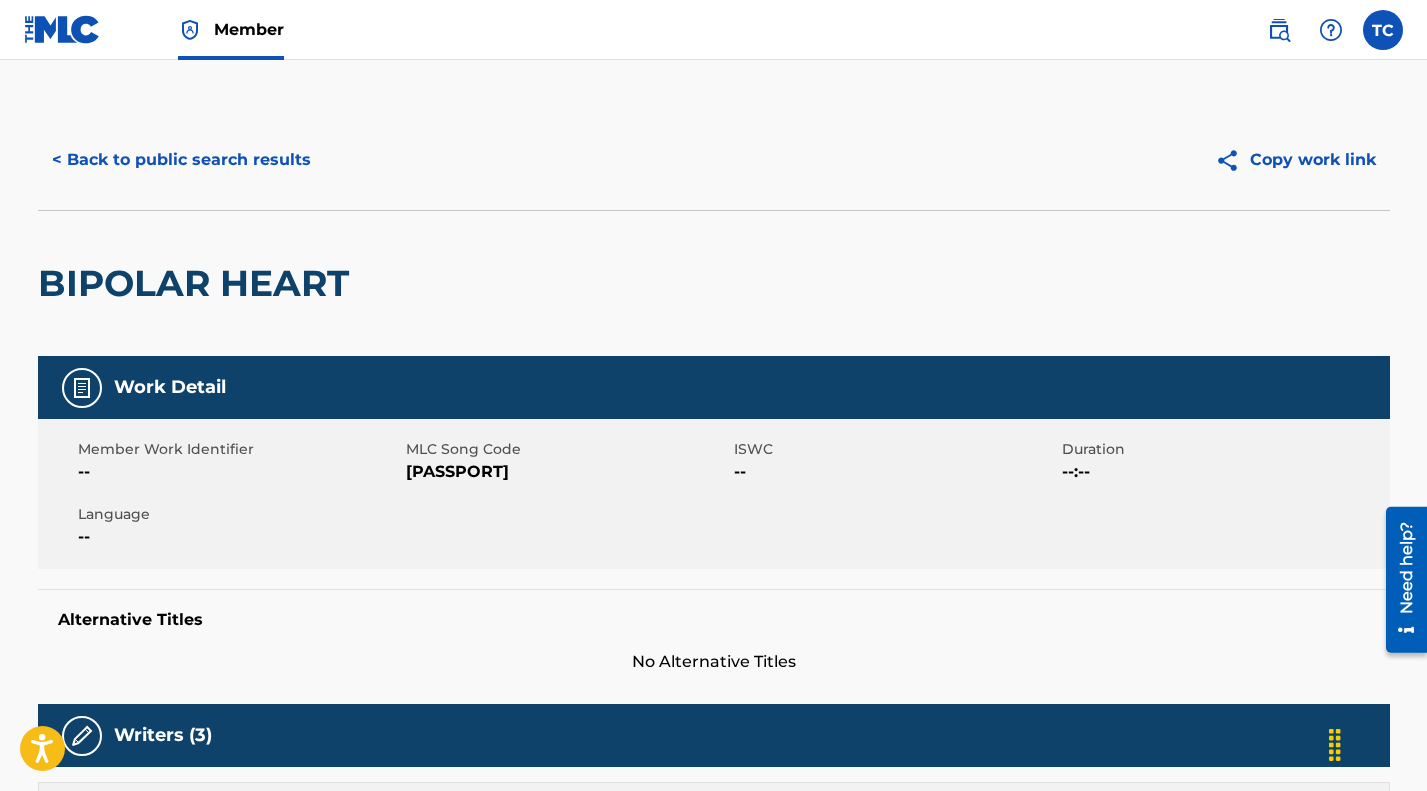 click on "Work Detail" at bounding box center [714, 387] 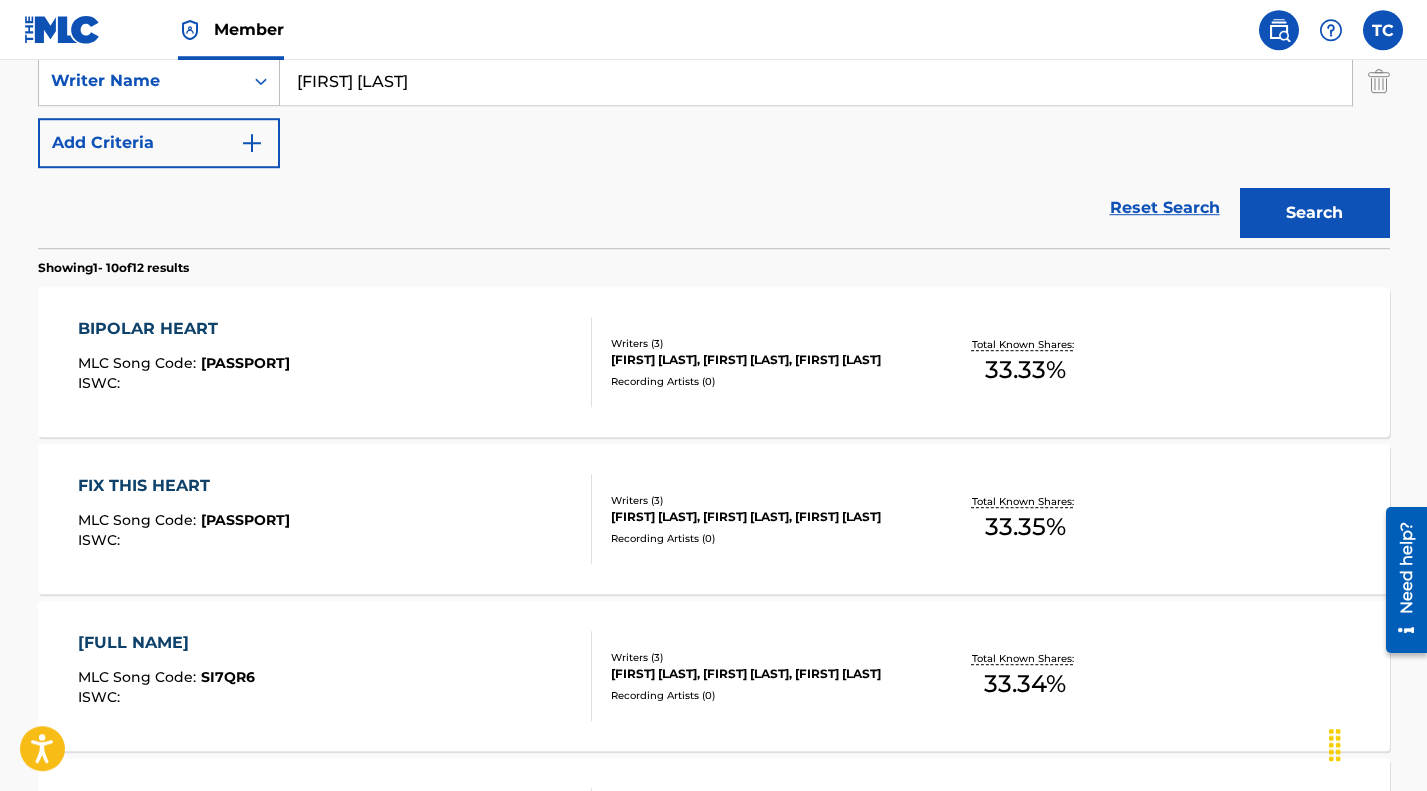 scroll, scrollTop: 0, scrollLeft: 0, axis: both 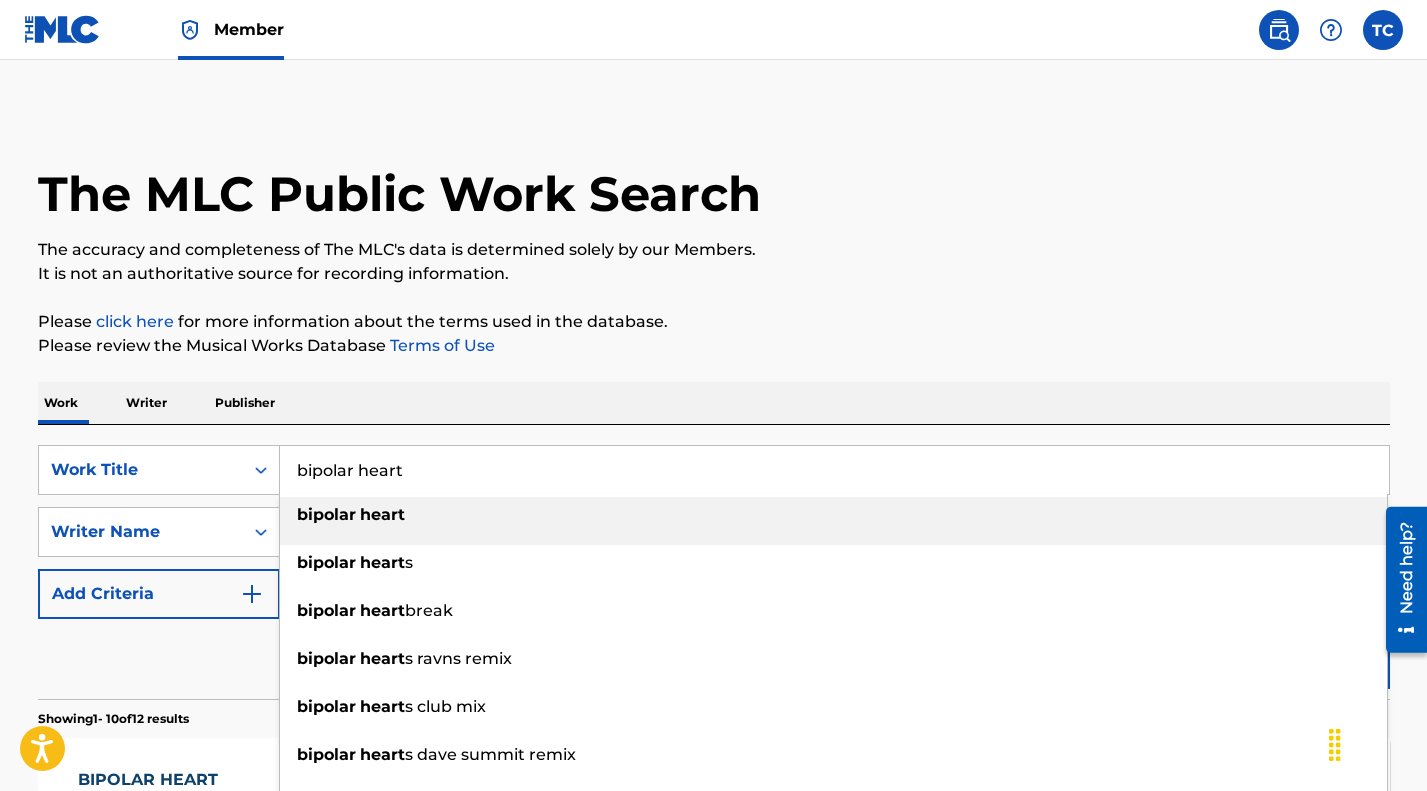 drag, startPoint x: 472, startPoint y: 517, endPoint x: 283, endPoint y: 499, distance: 189.85521 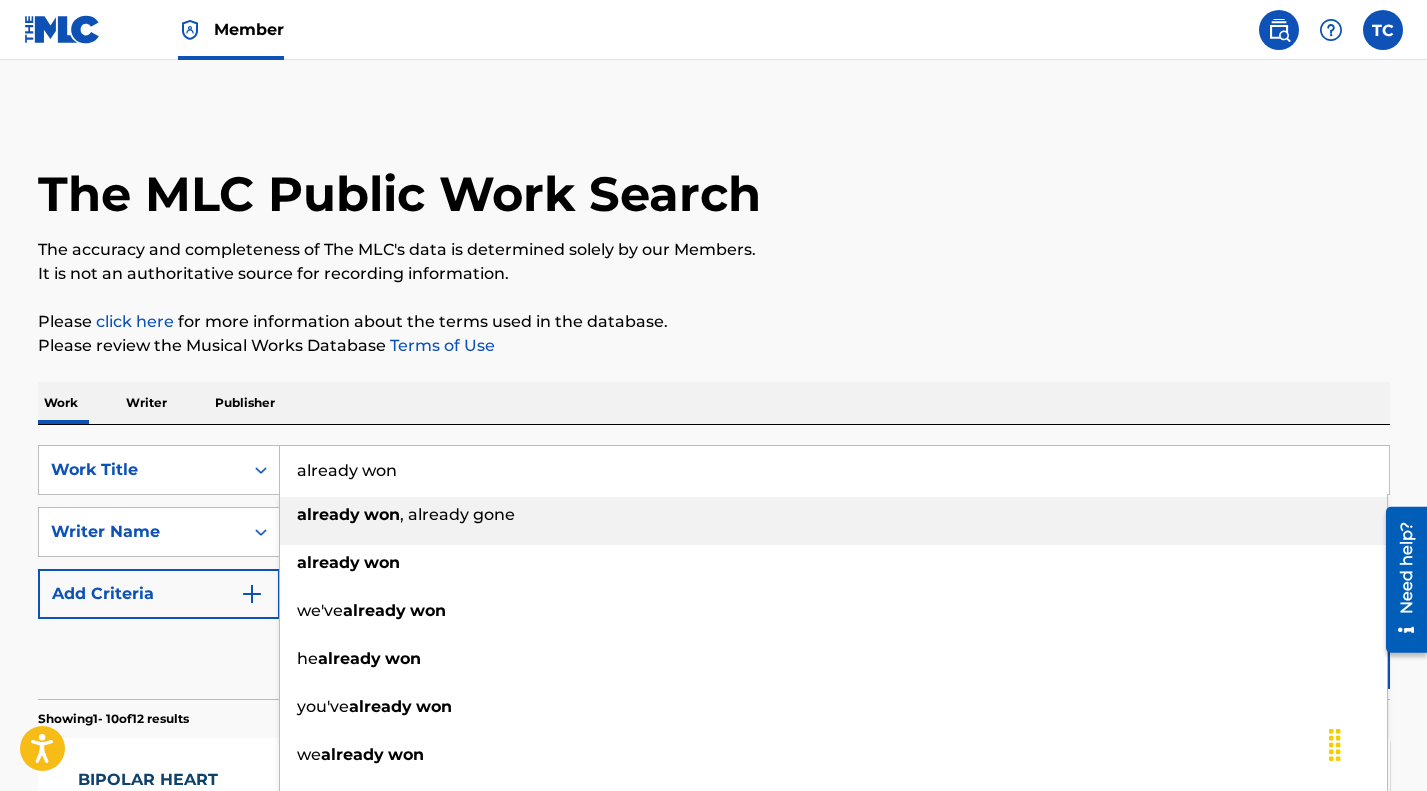 type on "already won" 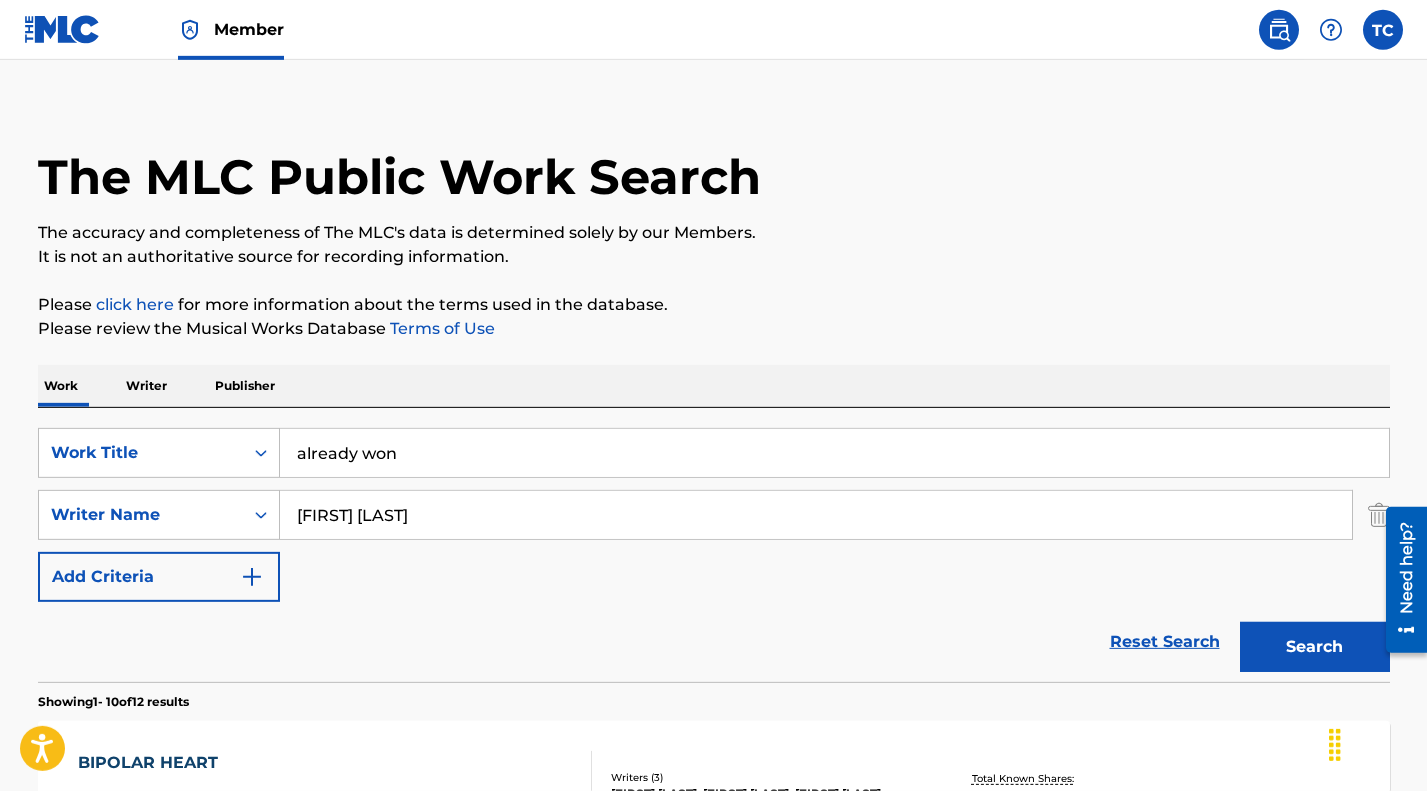 scroll, scrollTop: 36, scrollLeft: 0, axis: vertical 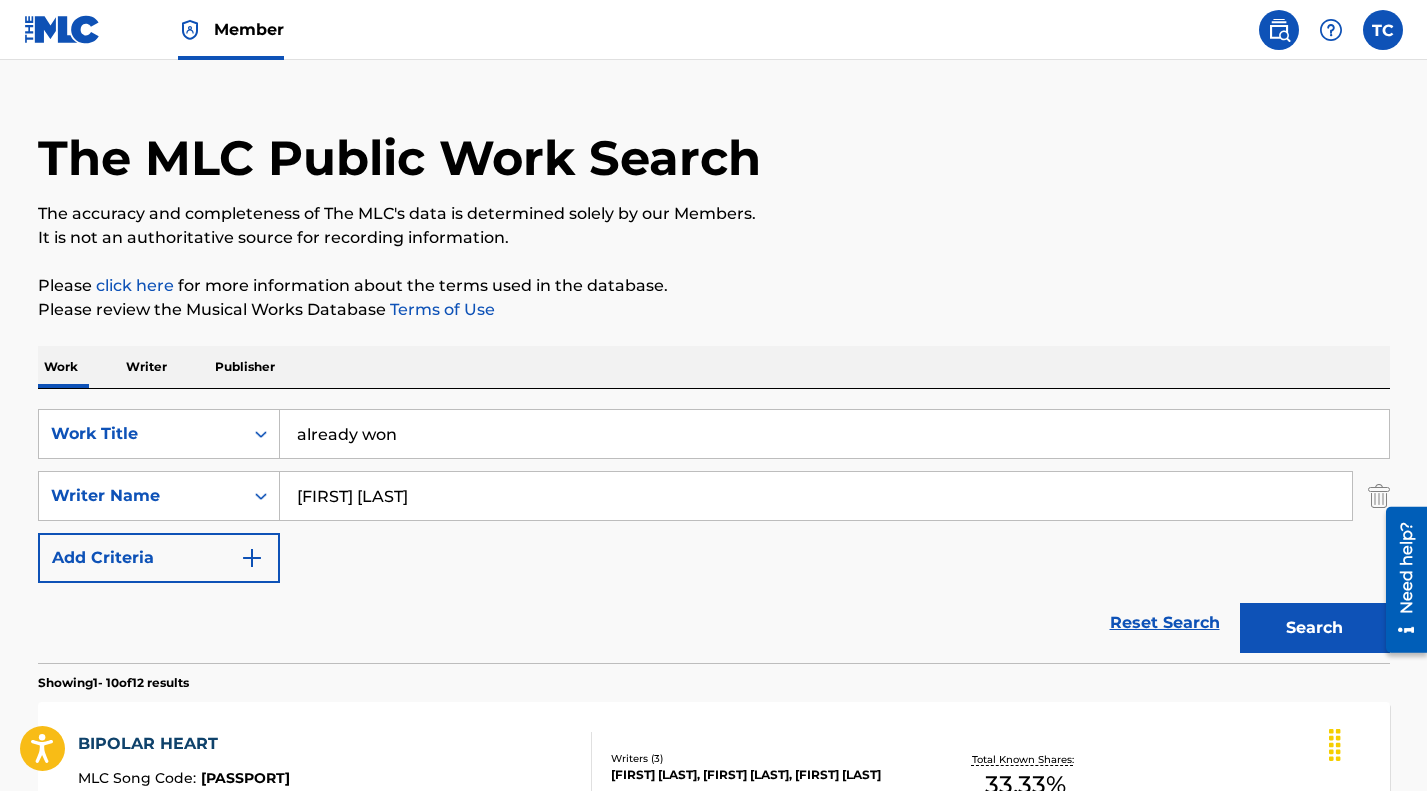 click on "Search" at bounding box center (1315, 628) 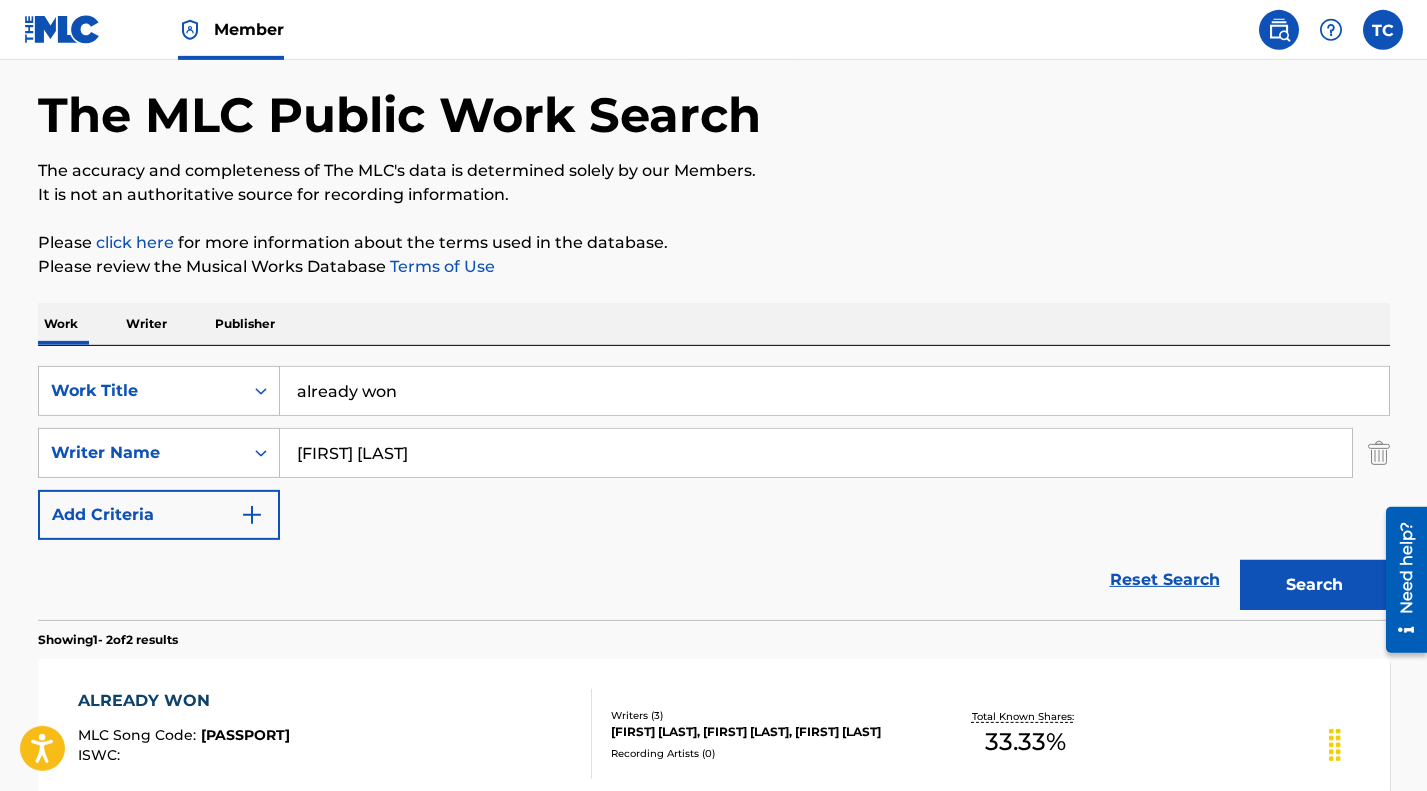 scroll, scrollTop: 288, scrollLeft: 0, axis: vertical 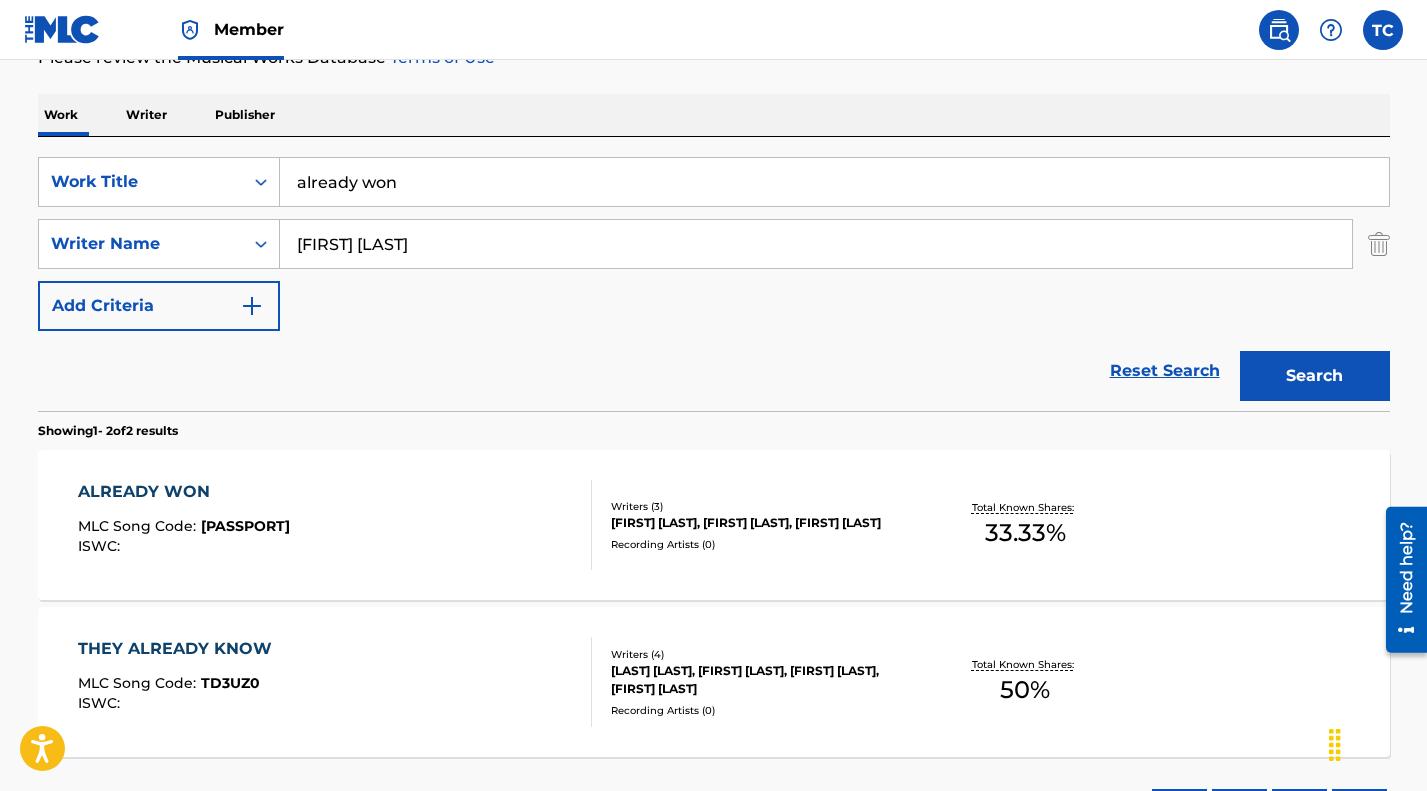 click on "[FIRST] [LAST], [FIRST] [LAST], [FIRST] [LAST]" at bounding box center [762, 523] 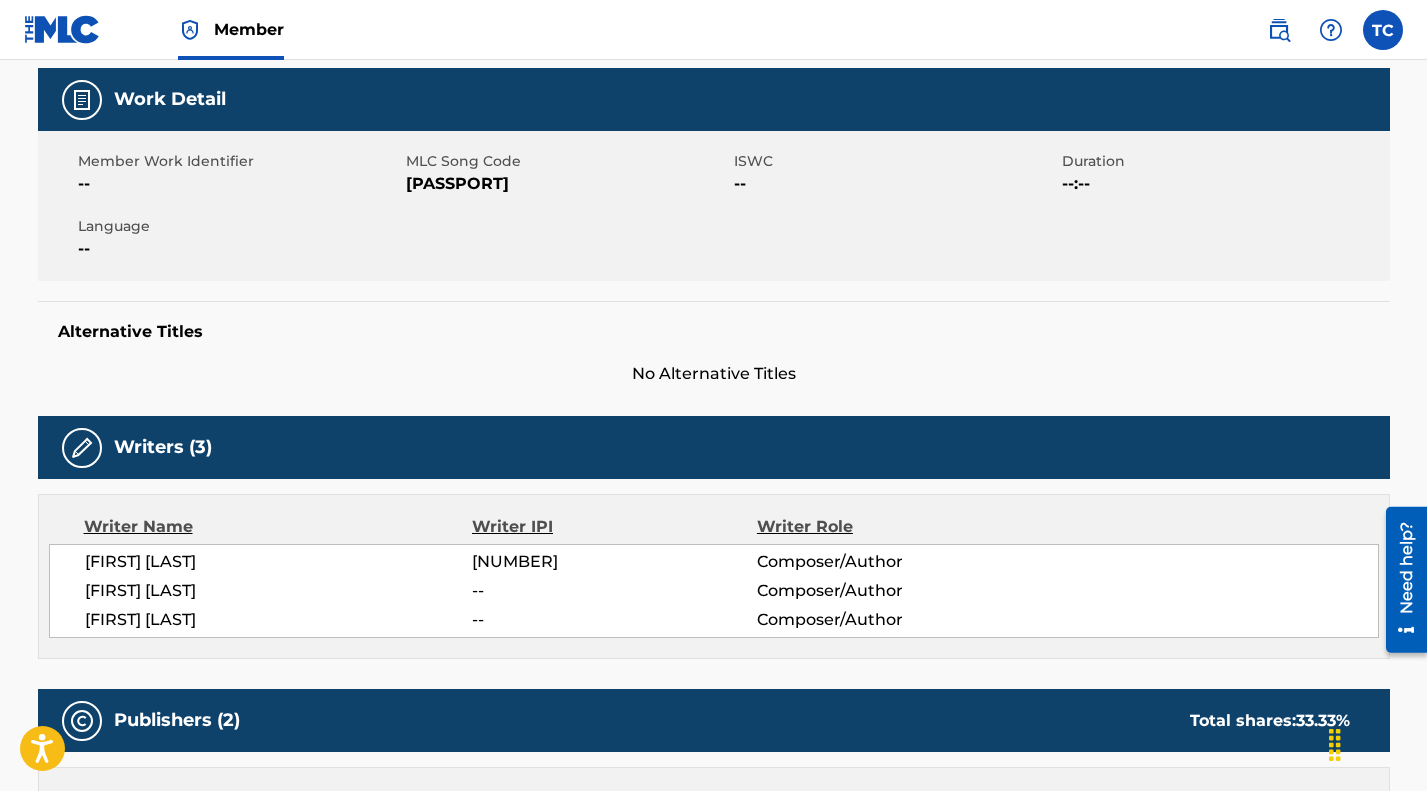 scroll, scrollTop: 0, scrollLeft: 0, axis: both 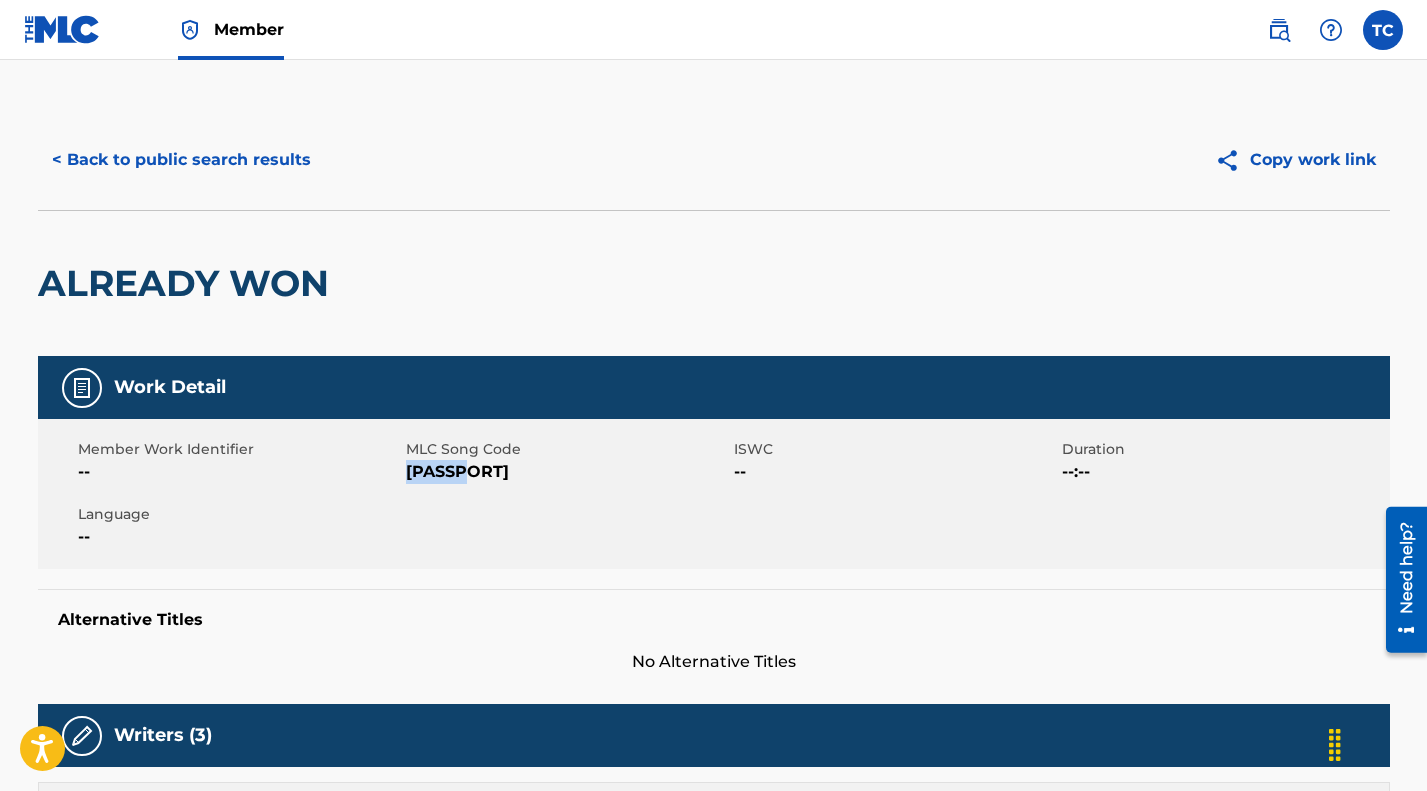 drag, startPoint x: 407, startPoint y: 521, endPoint x: 472, endPoint y: 525, distance: 65.12296 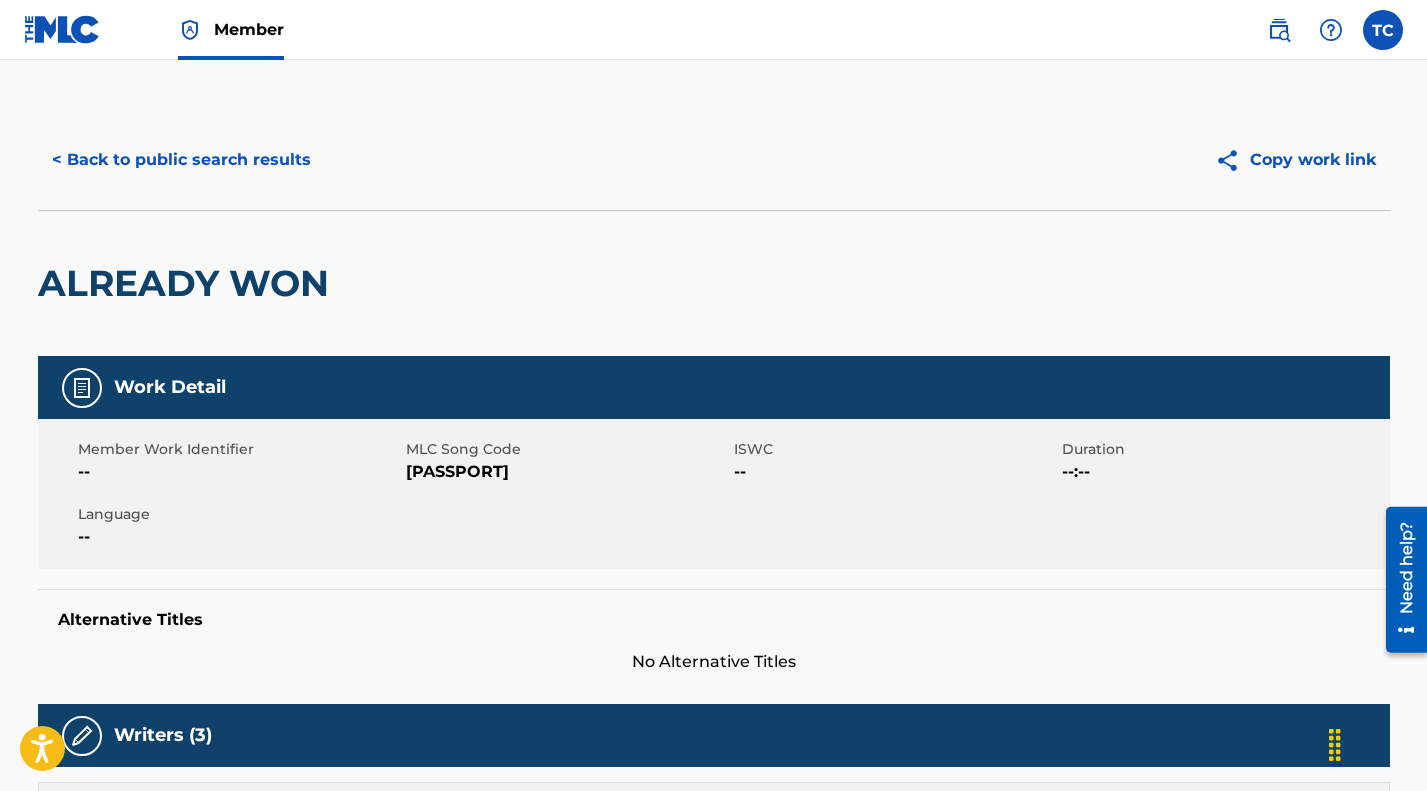 click at bounding box center [1383, 30] 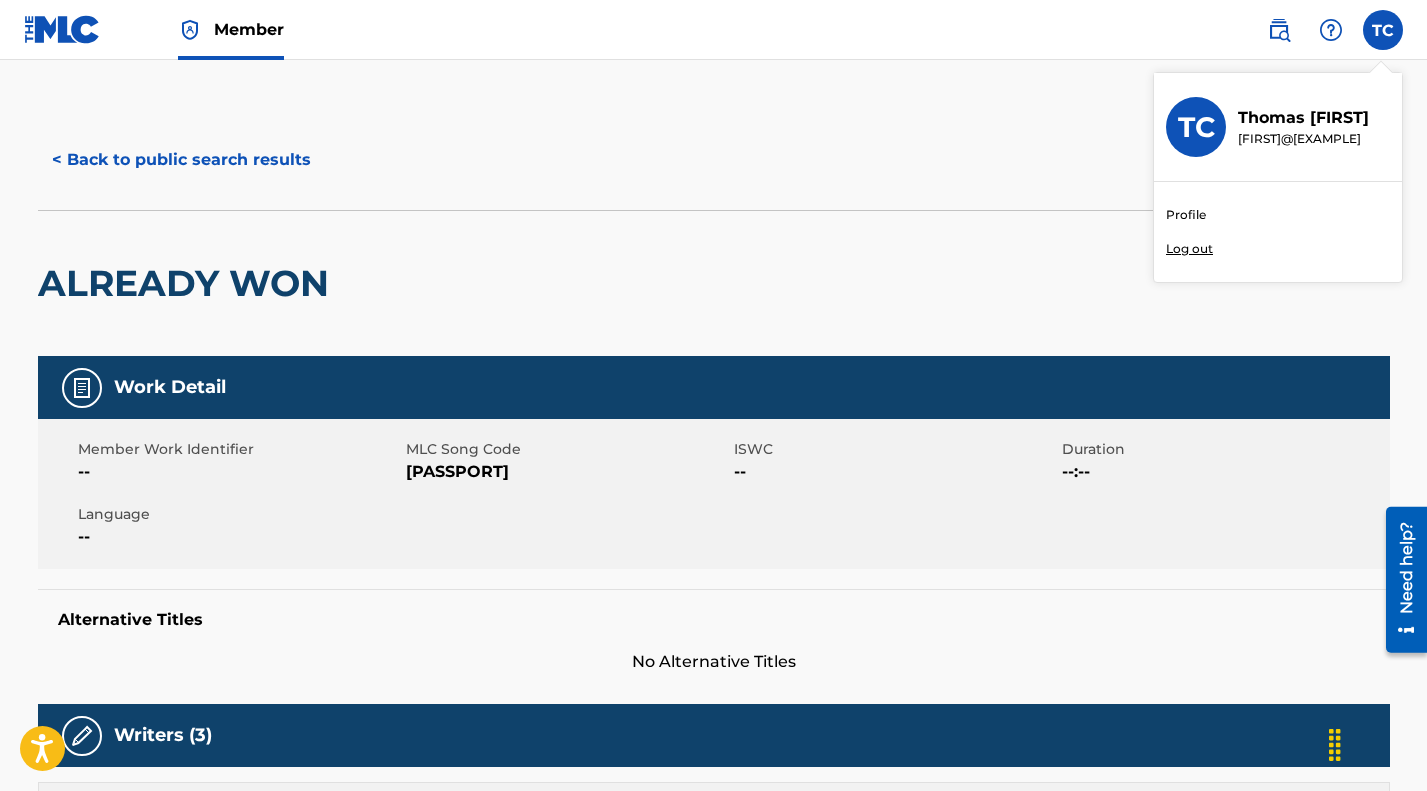 click on "ALREADY WON" at bounding box center (714, 283) 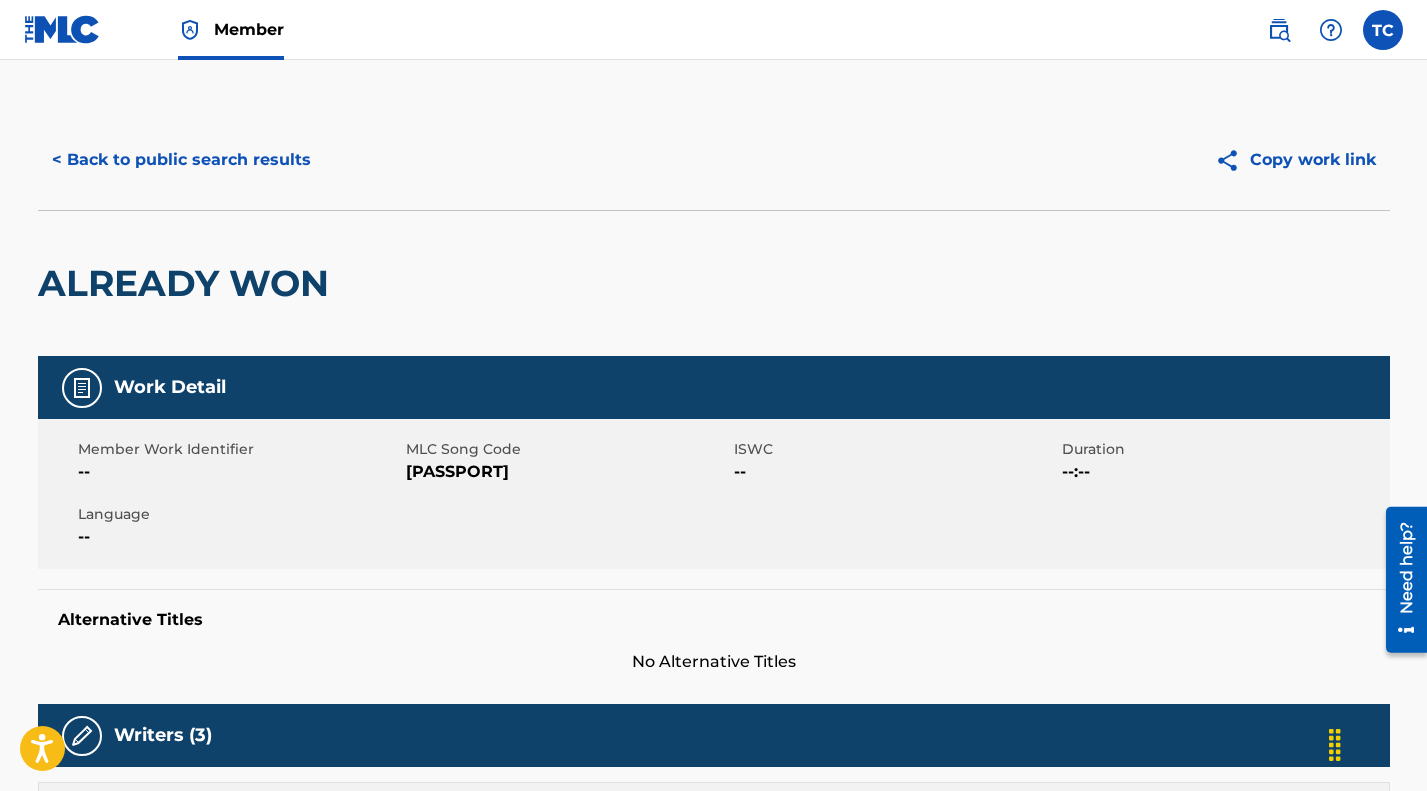 click on "Member" at bounding box center (249, 29) 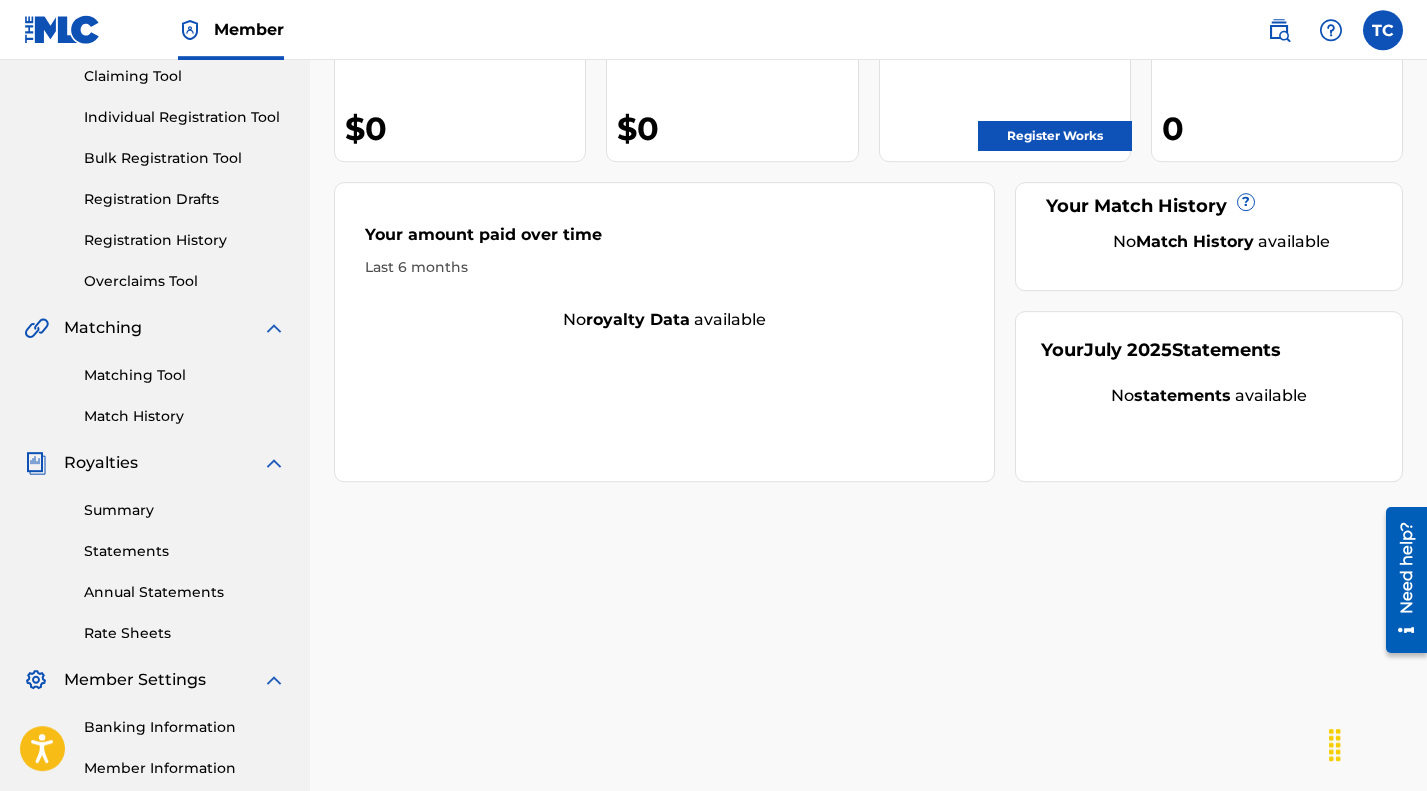 scroll, scrollTop: 0, scrollLeft: 0, axis: both 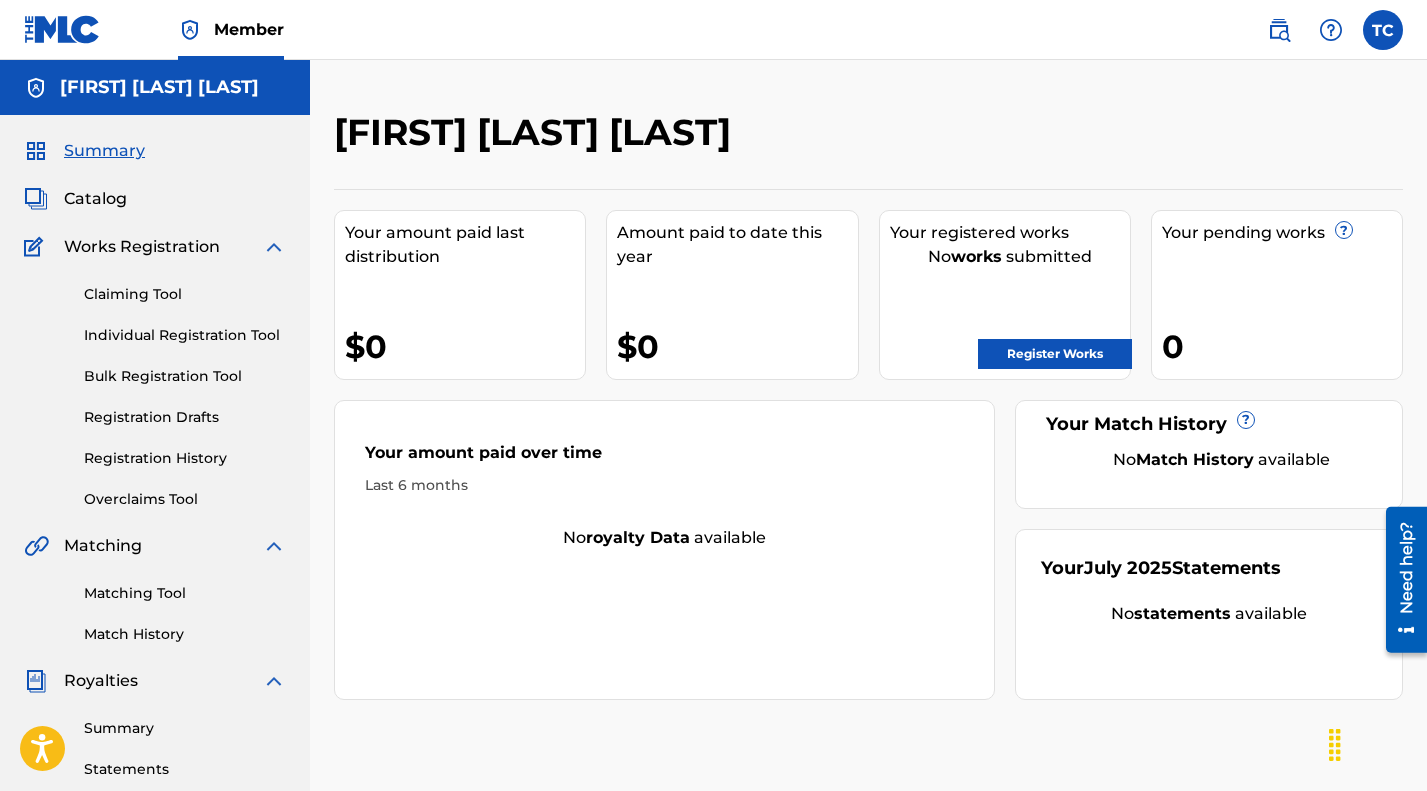 click on "0" at bounding box center [1282, 346] 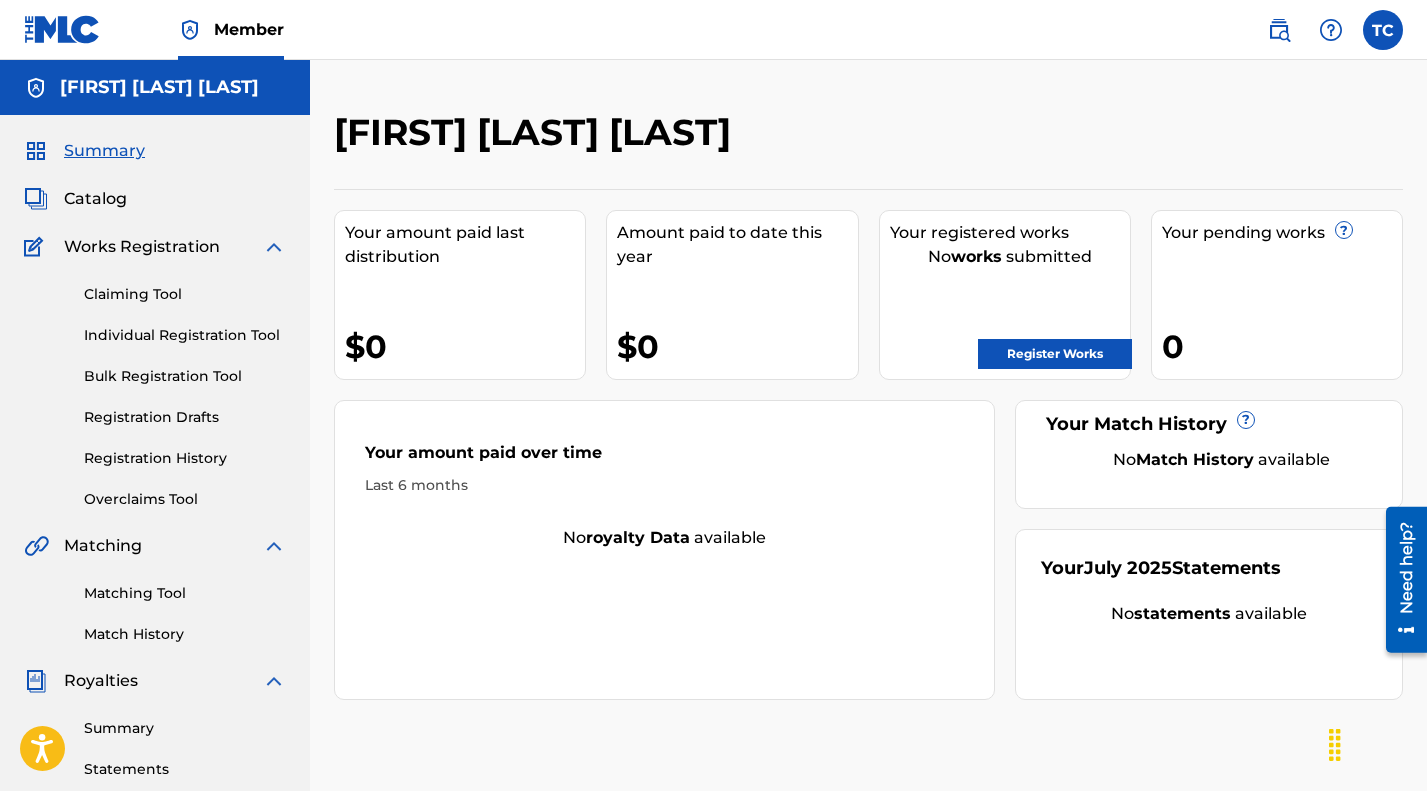 click on "Claiming Tool" at bounding box center (185, 294) 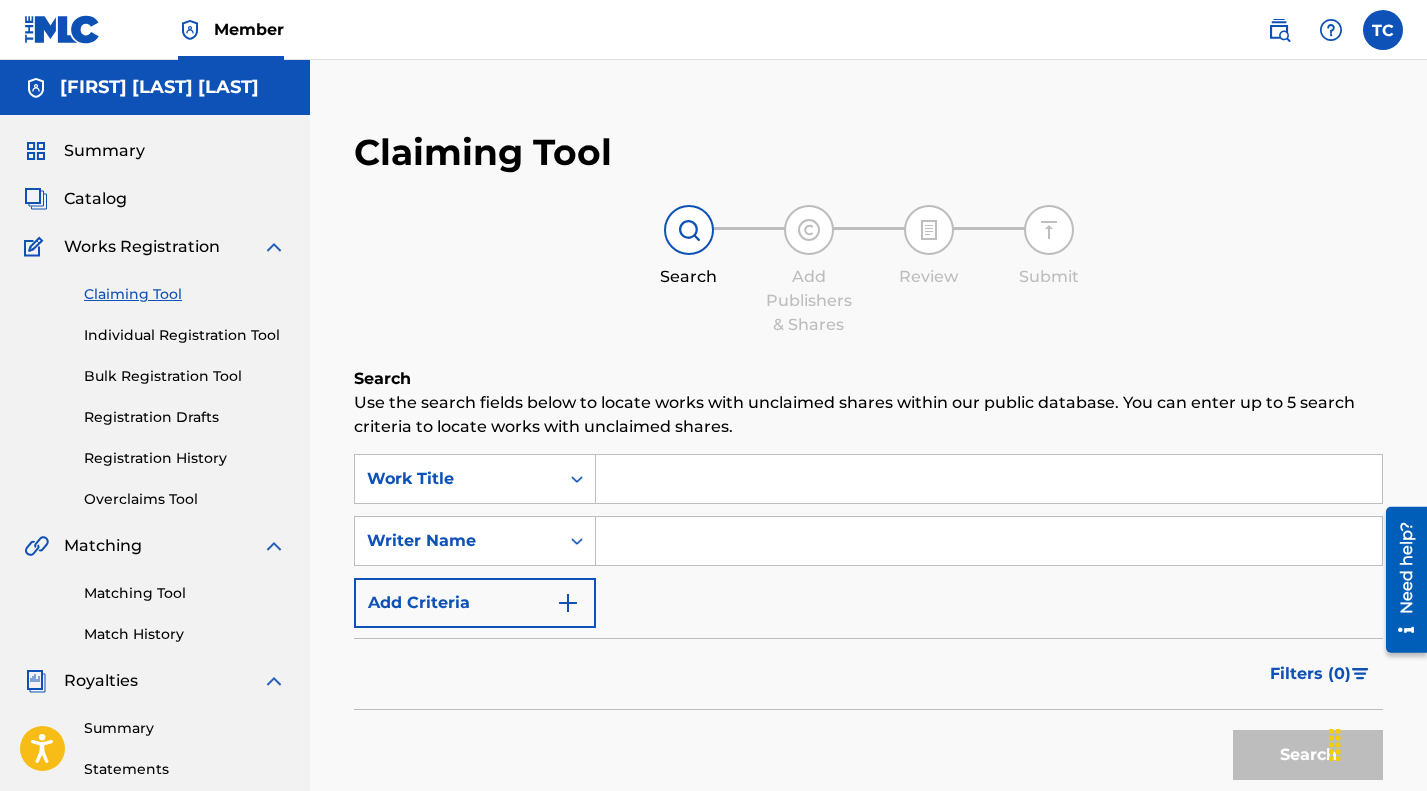click at bounding box center [989, 479] 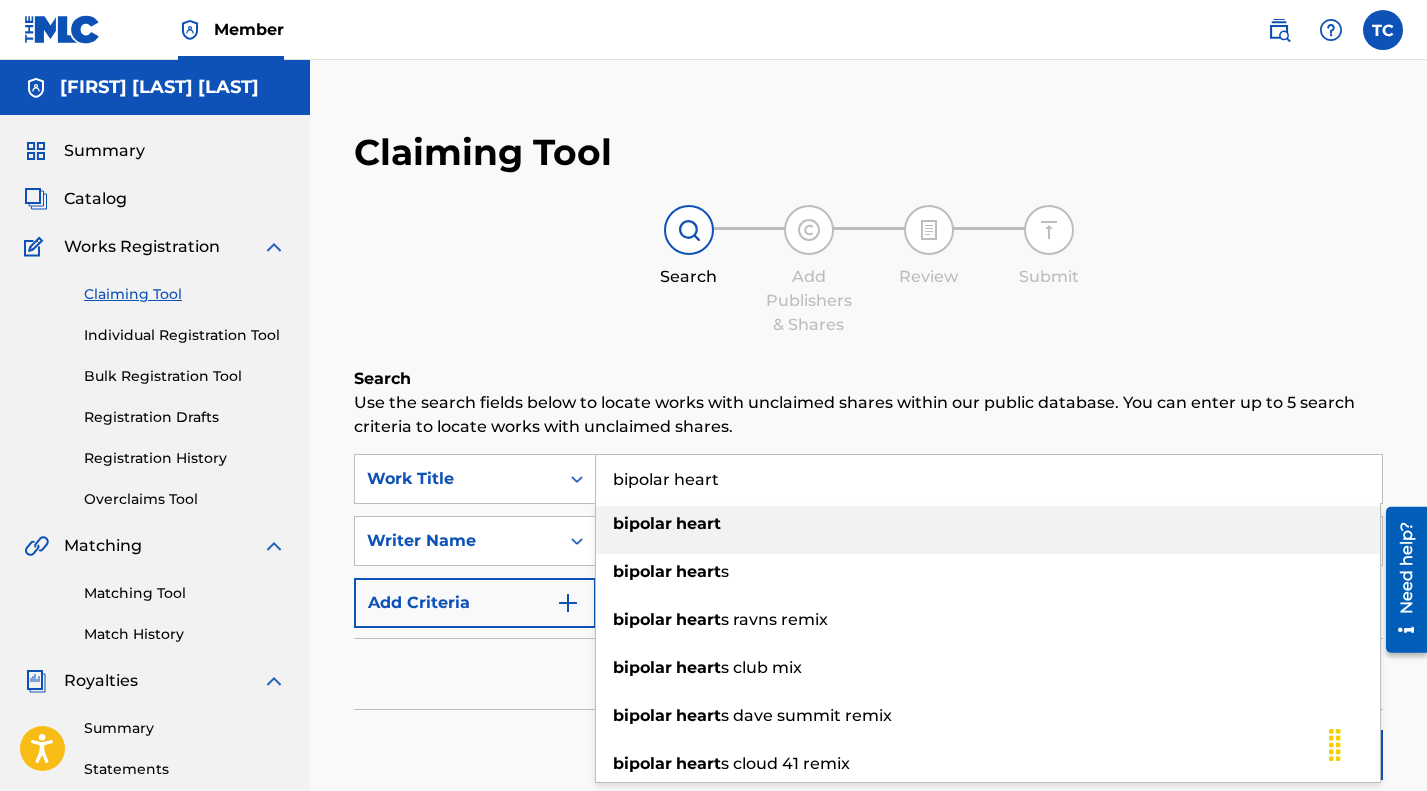 type on "bipolar heart" 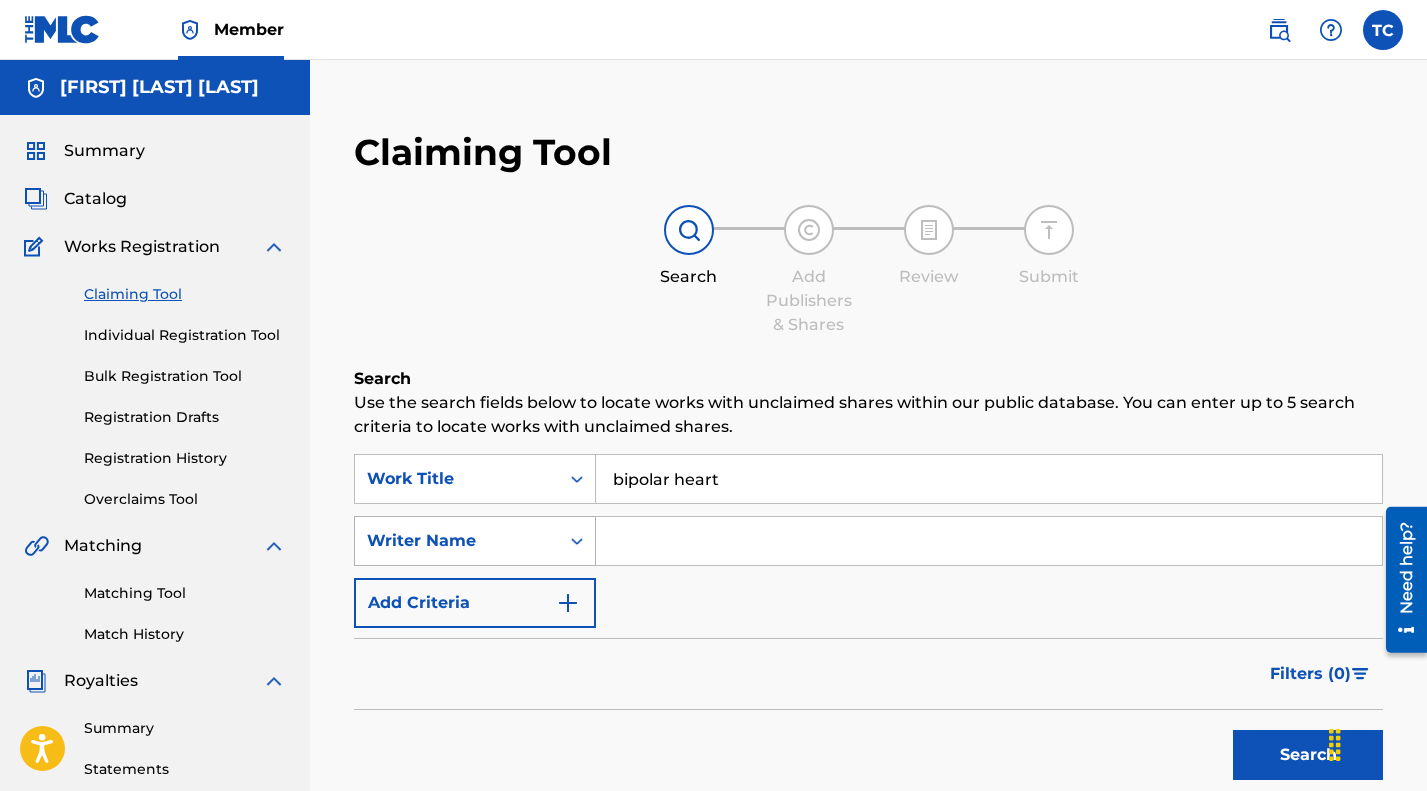 click on "Writer Name" at bounding box center (475, 541) 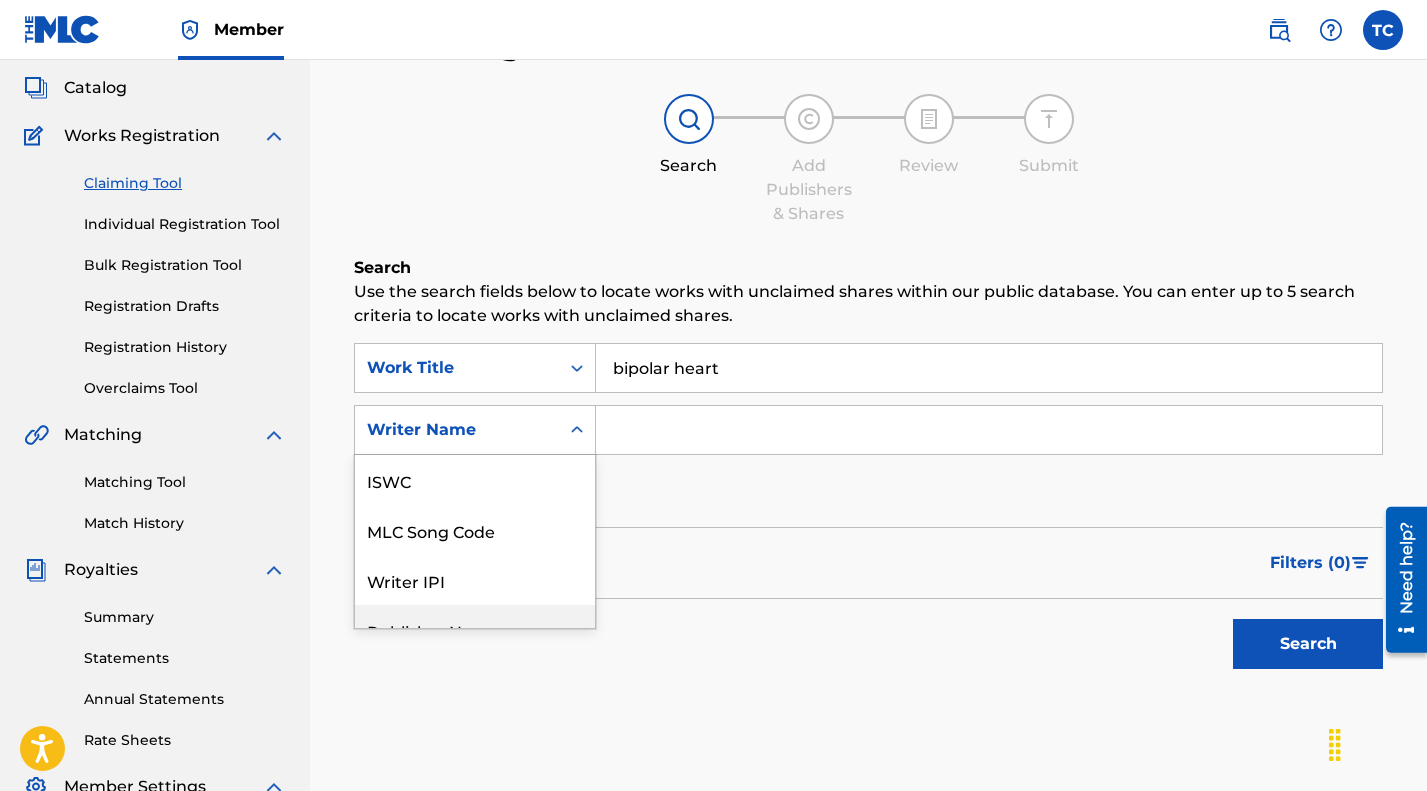 scroll, scrollTop: 127, scrollLeft: 0, axis: vertical 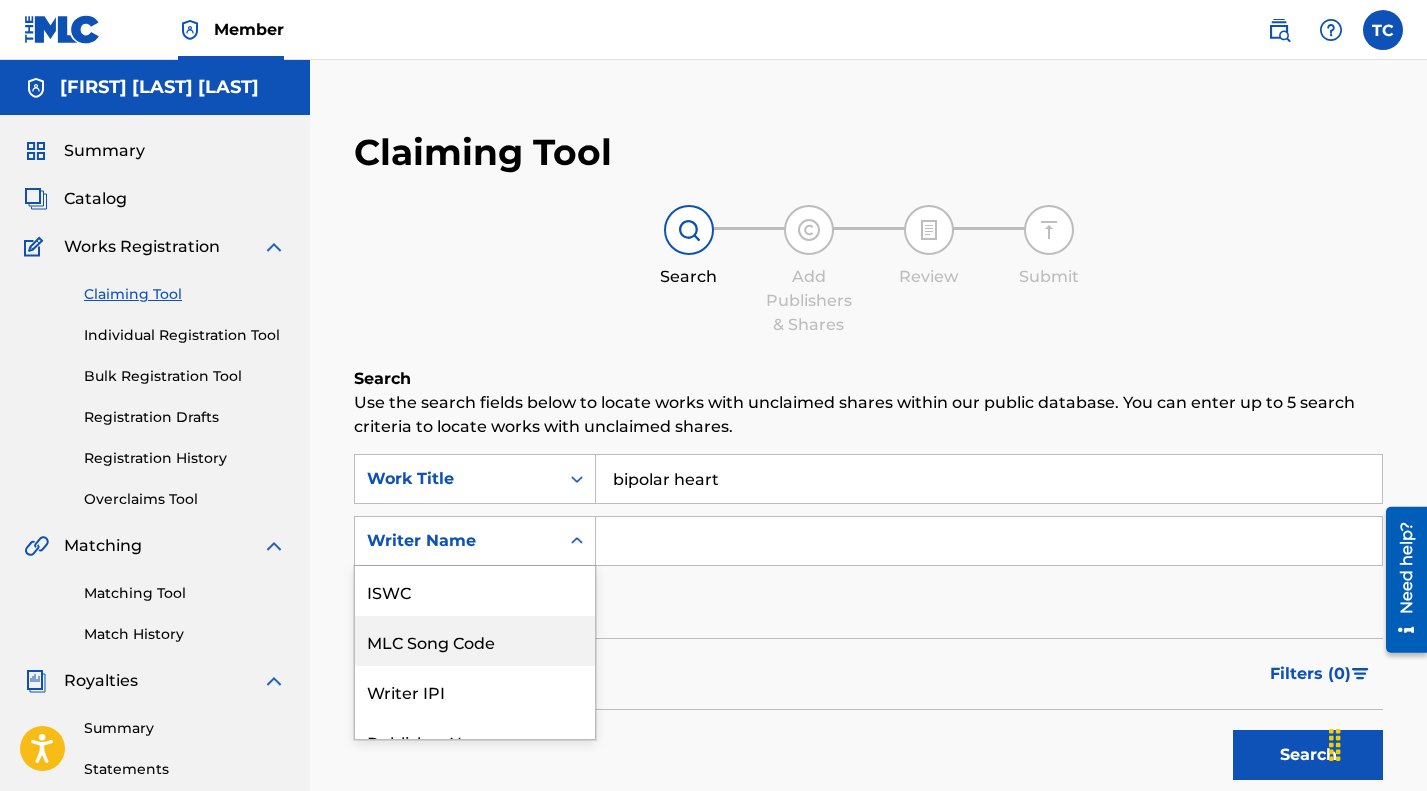 click on "MLC Song Code" at bounding box center [475, 641] 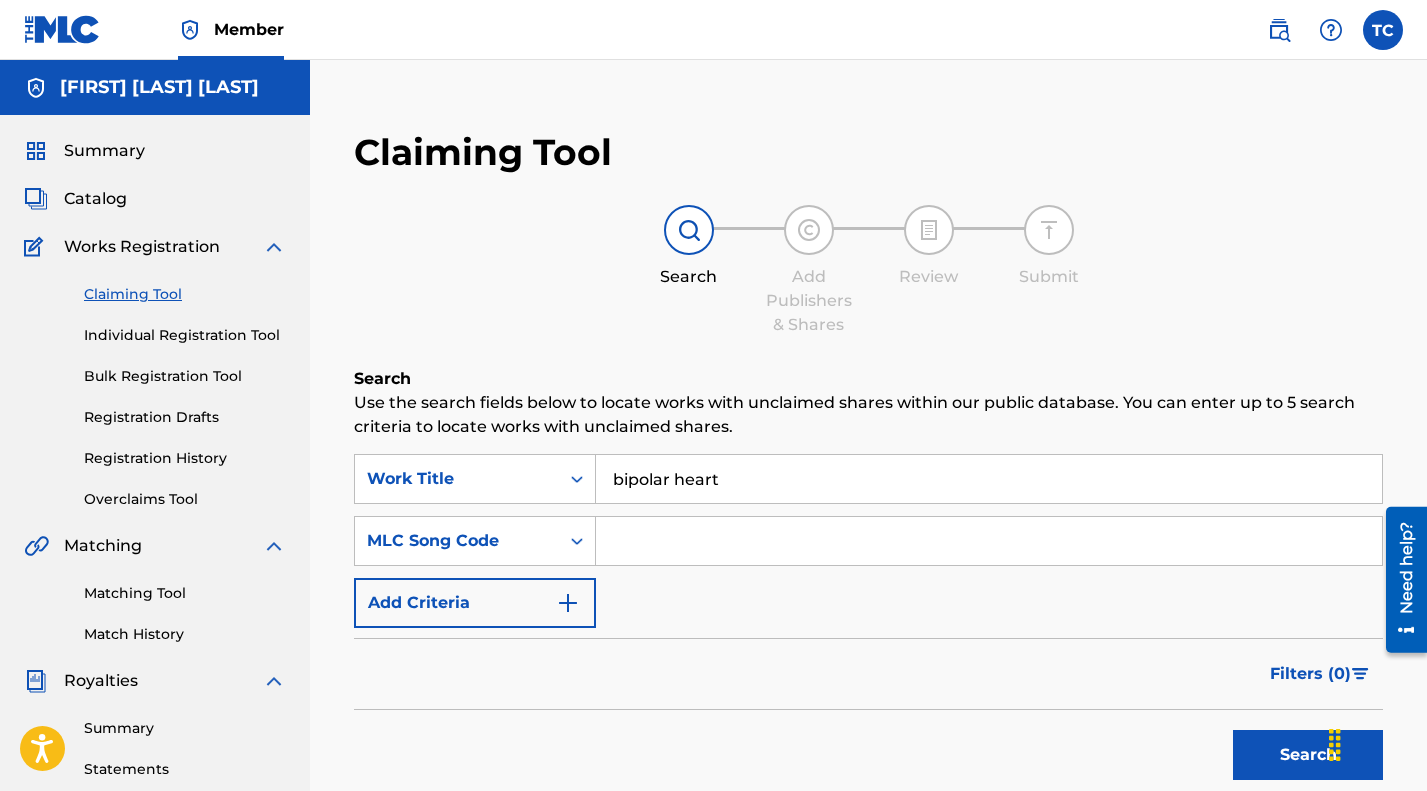 click at bounding box center (989, 541) 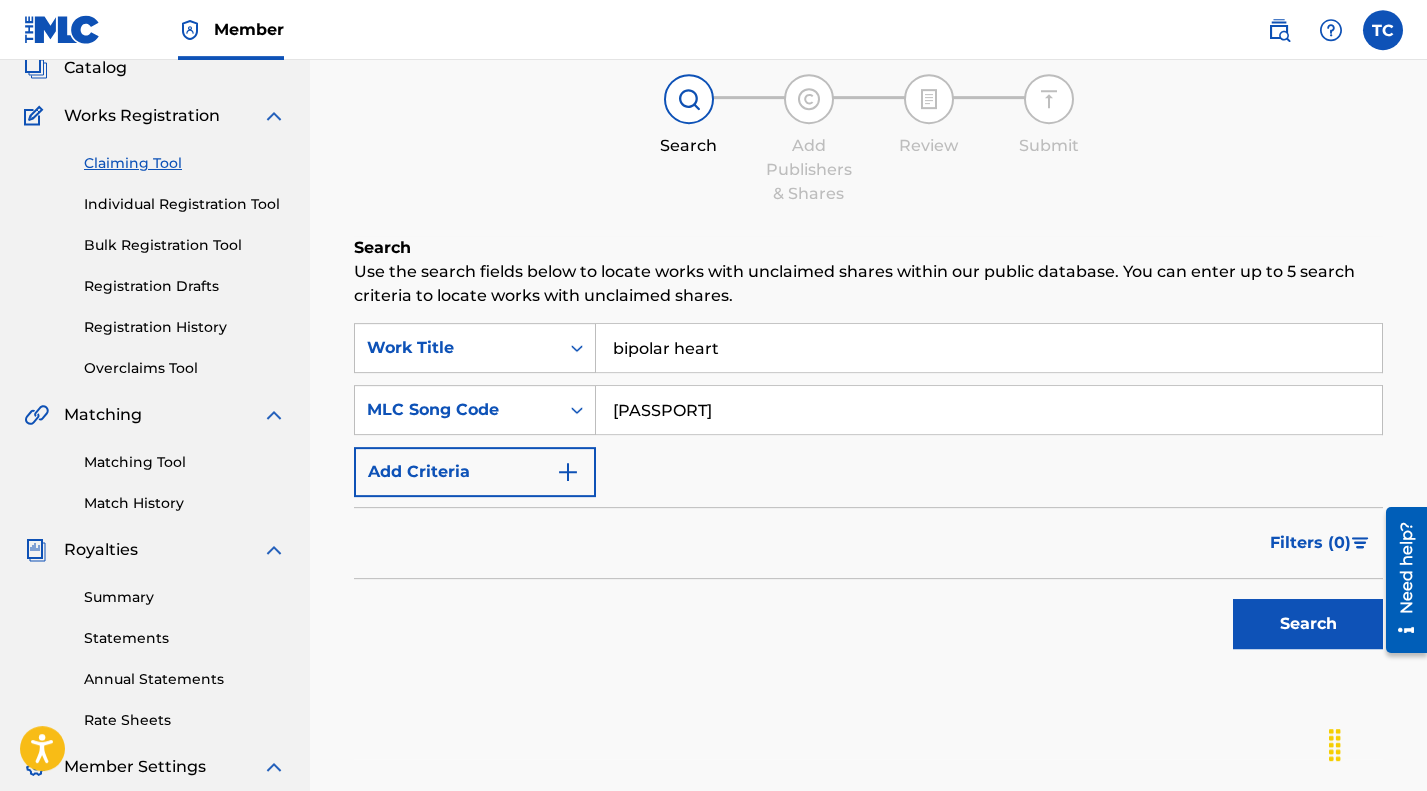 scroll, scrollTop: 324, scrollLeft: 0, axis: vertical 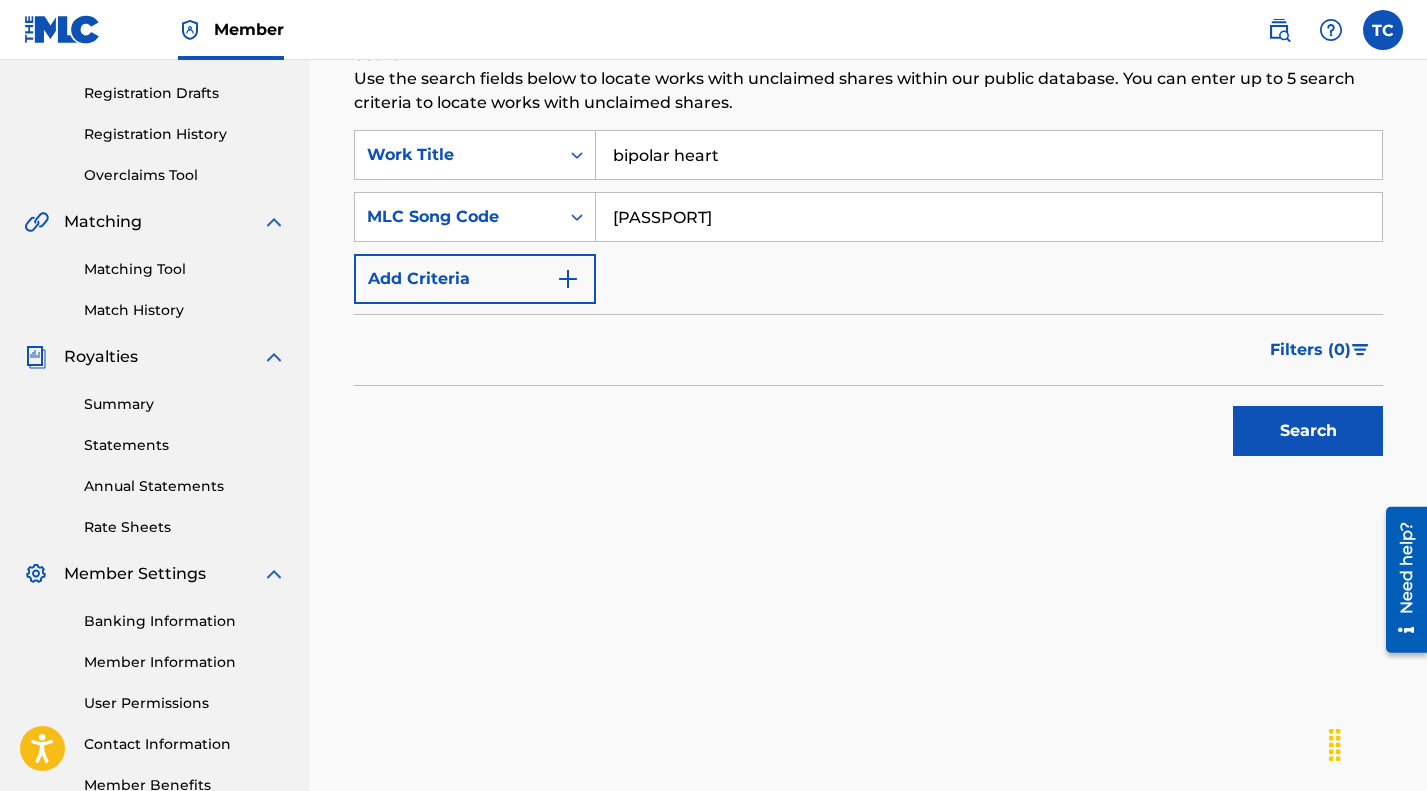 type on "[PASSPORT]" 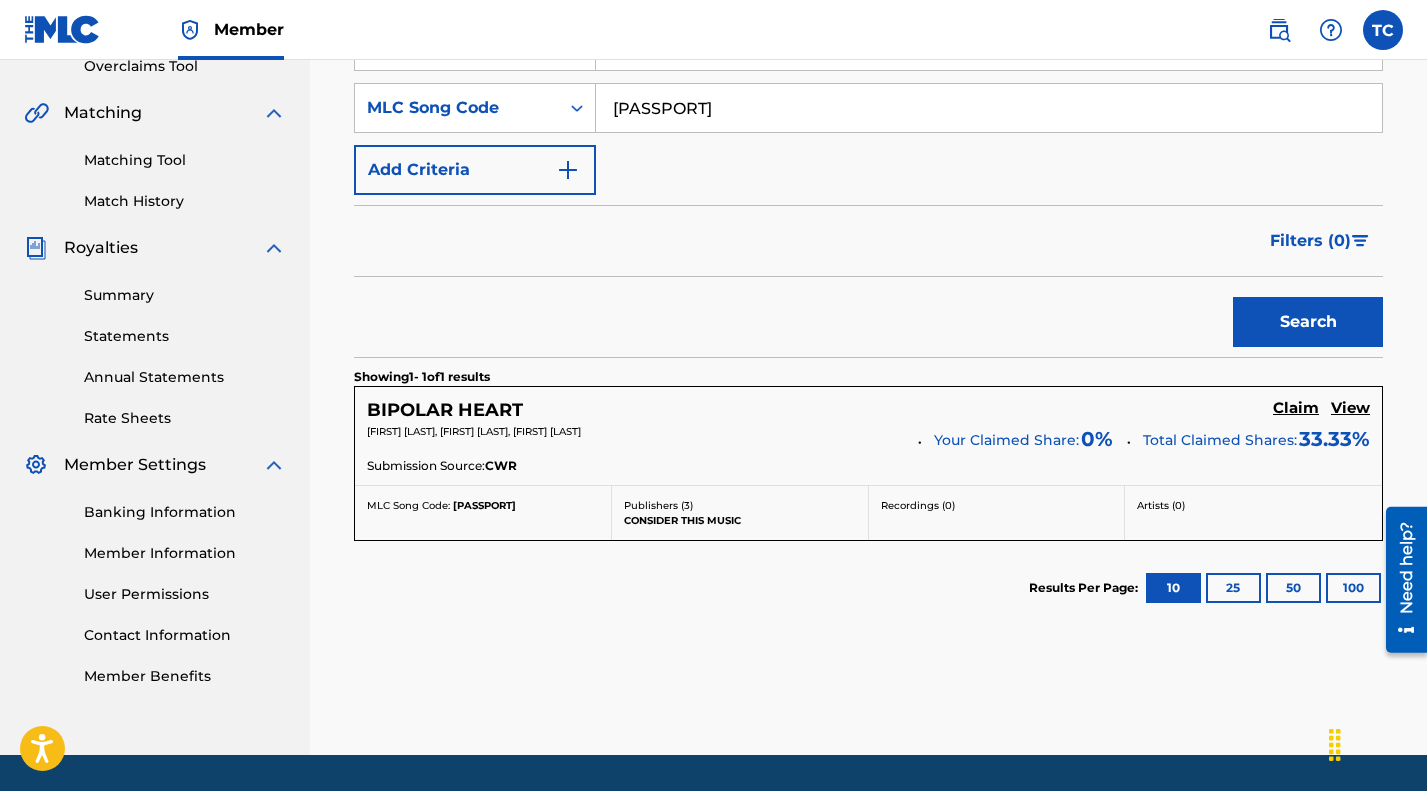 scroll, scrollTop: 615, scrollLeft: 0, axis: vertical 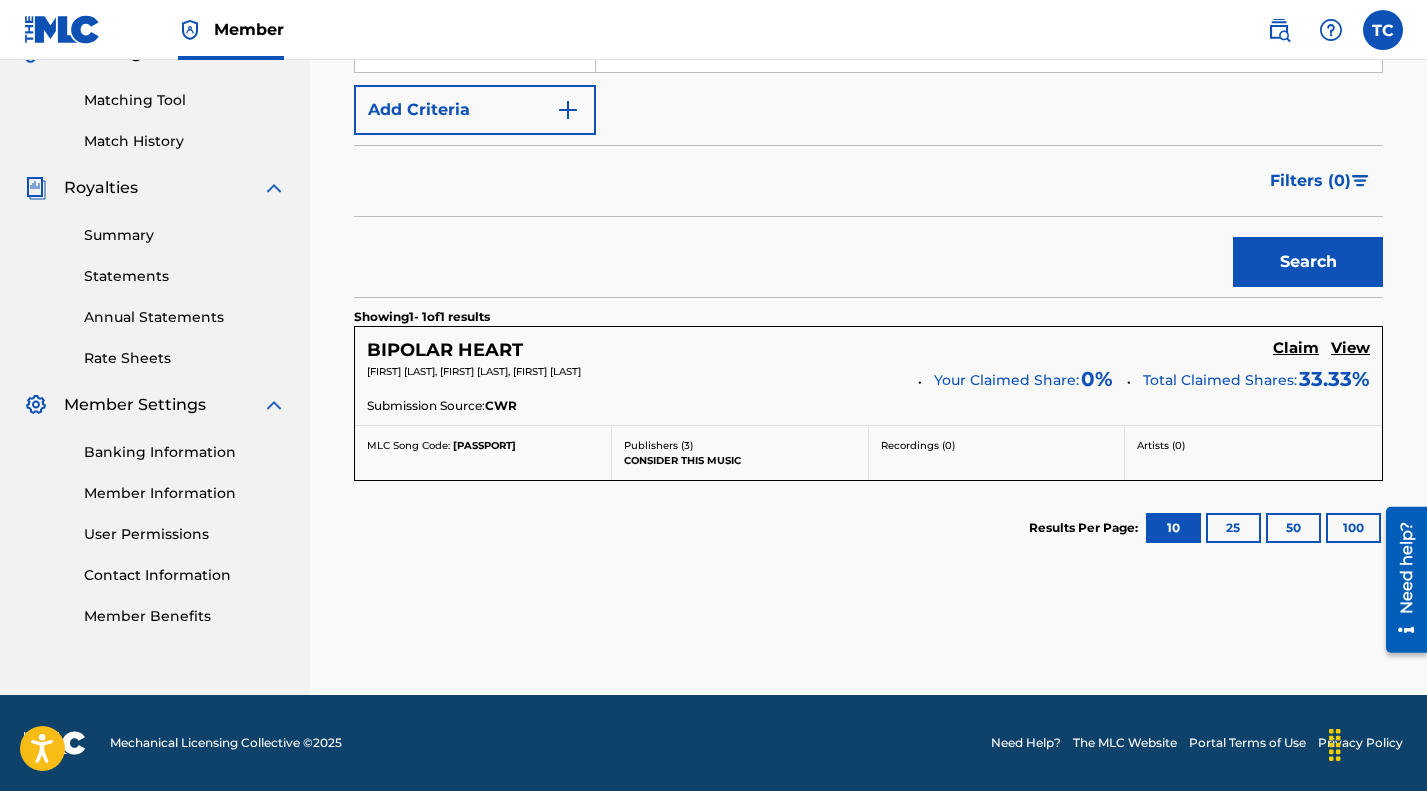 click on "Claim" at bounding box center (1296, 348) 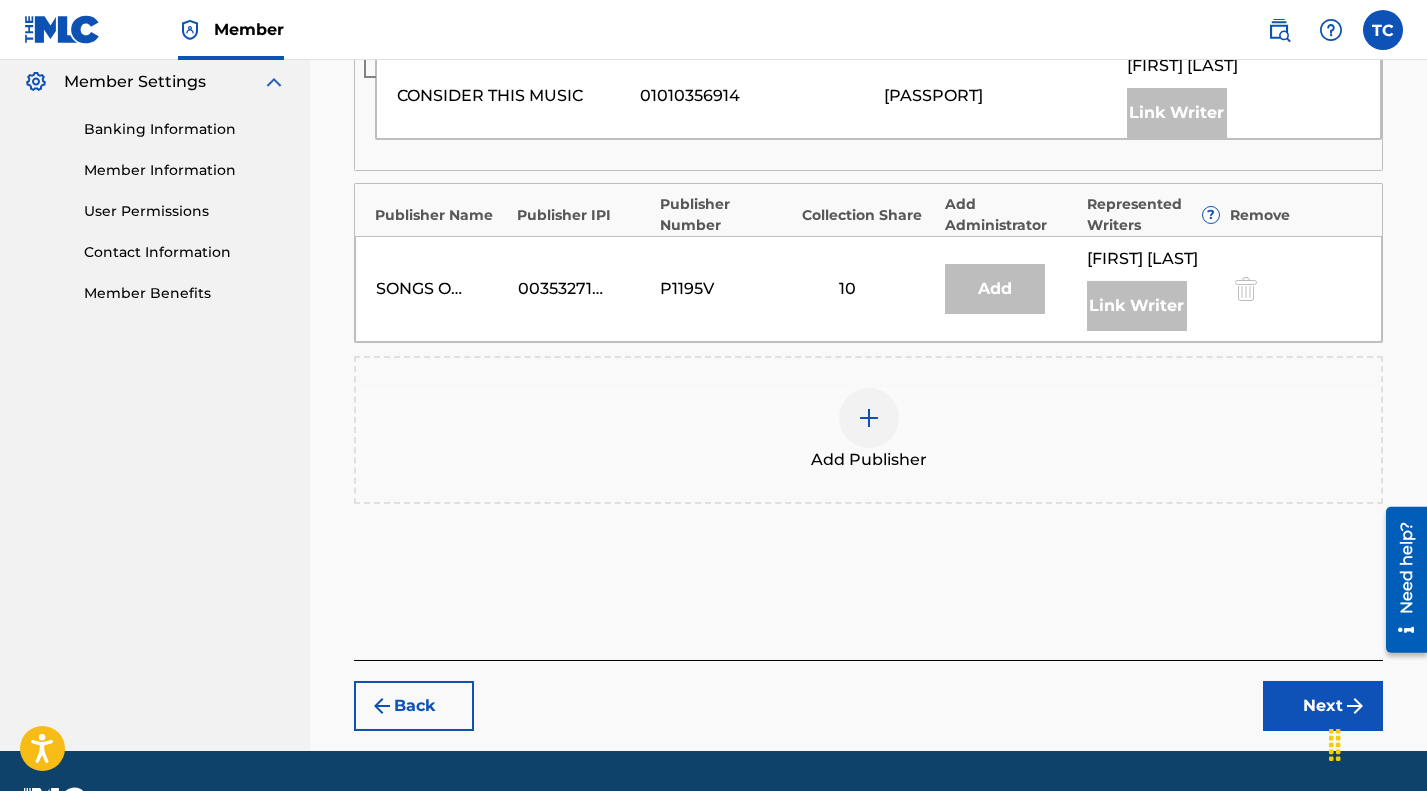 scroll, scrollTop: 975, scrollLeft: 0, axis: vertical 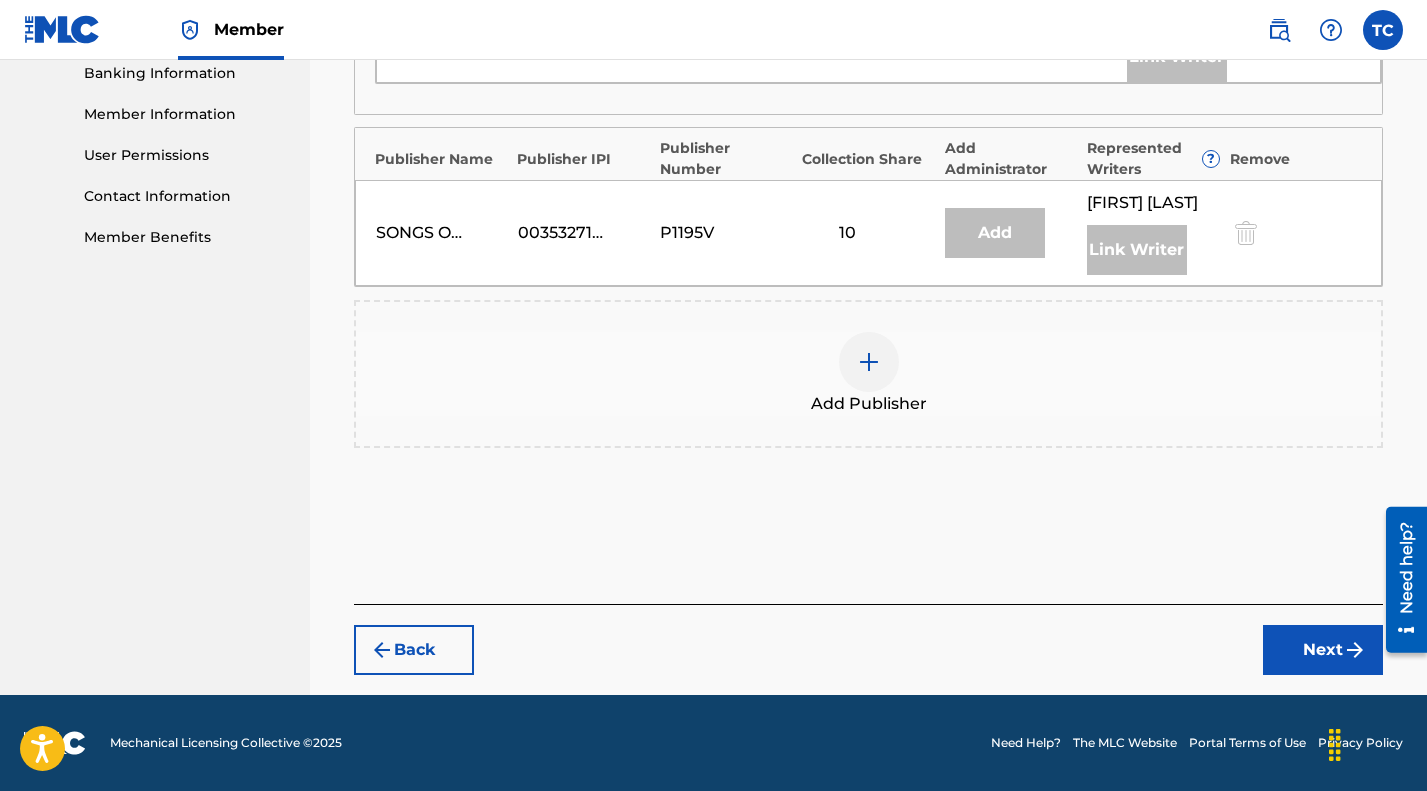 click at bounding box center [869, 362] 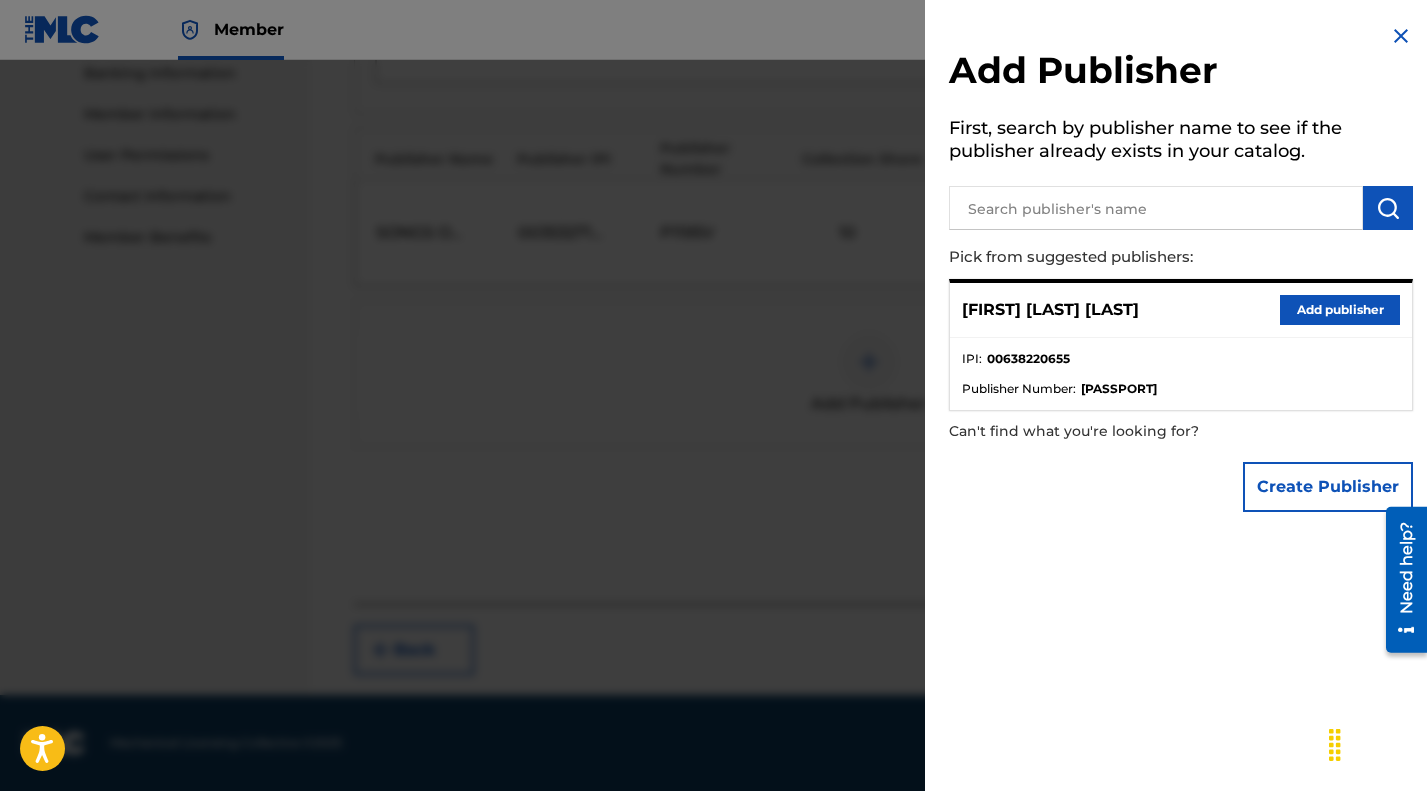 click on "Add publisher" at bounding box center [1340, 310] 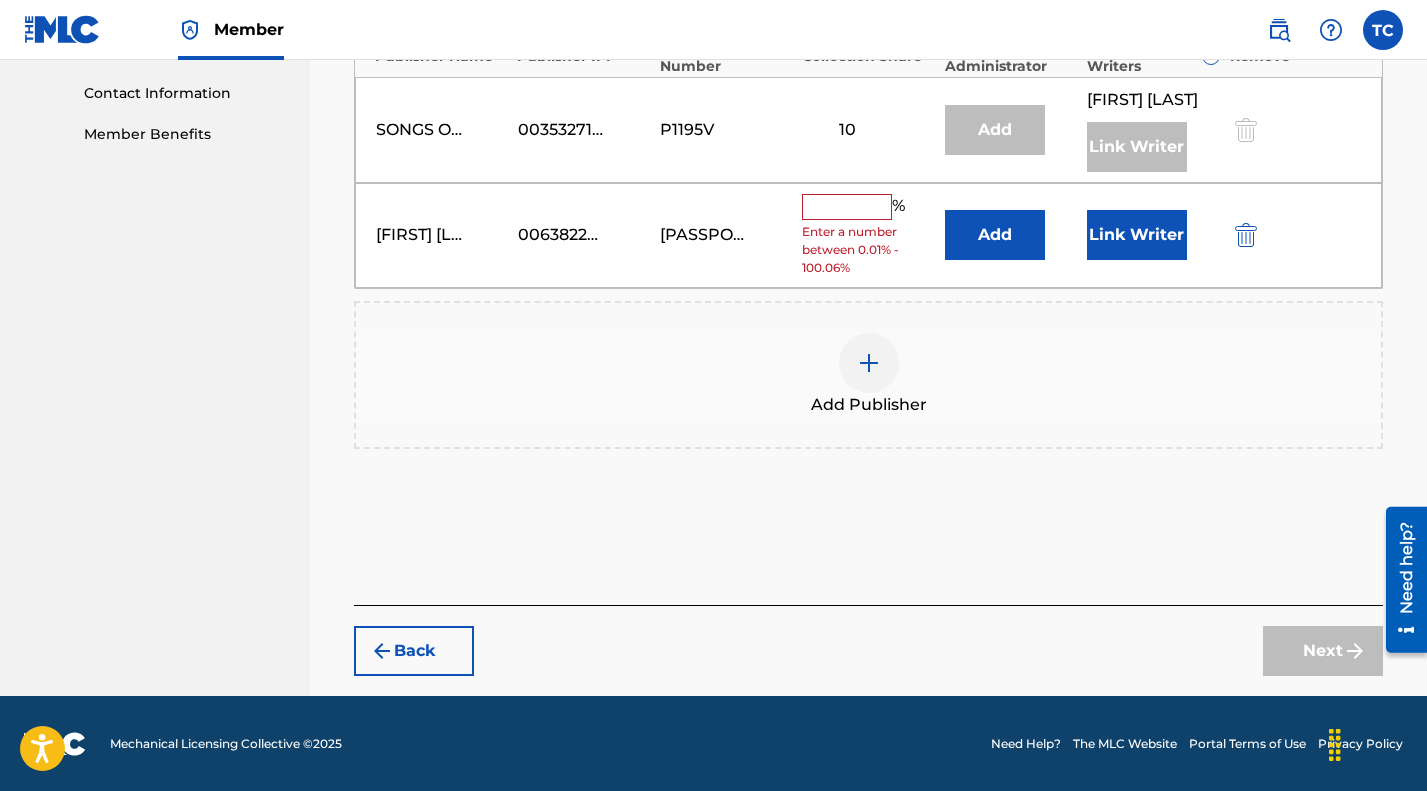 click at bounding box center (1246, 235) 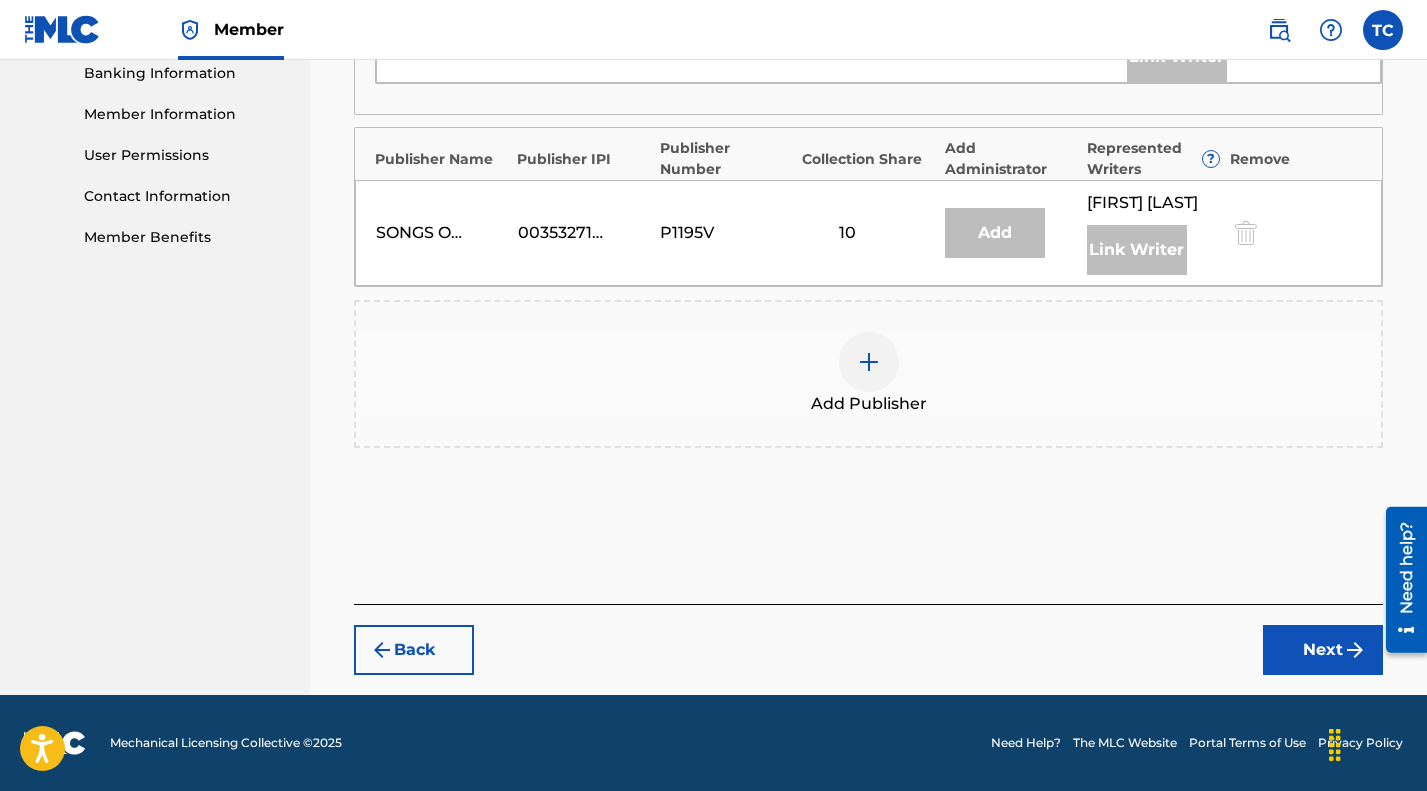 click at bounding box center (869, 362) 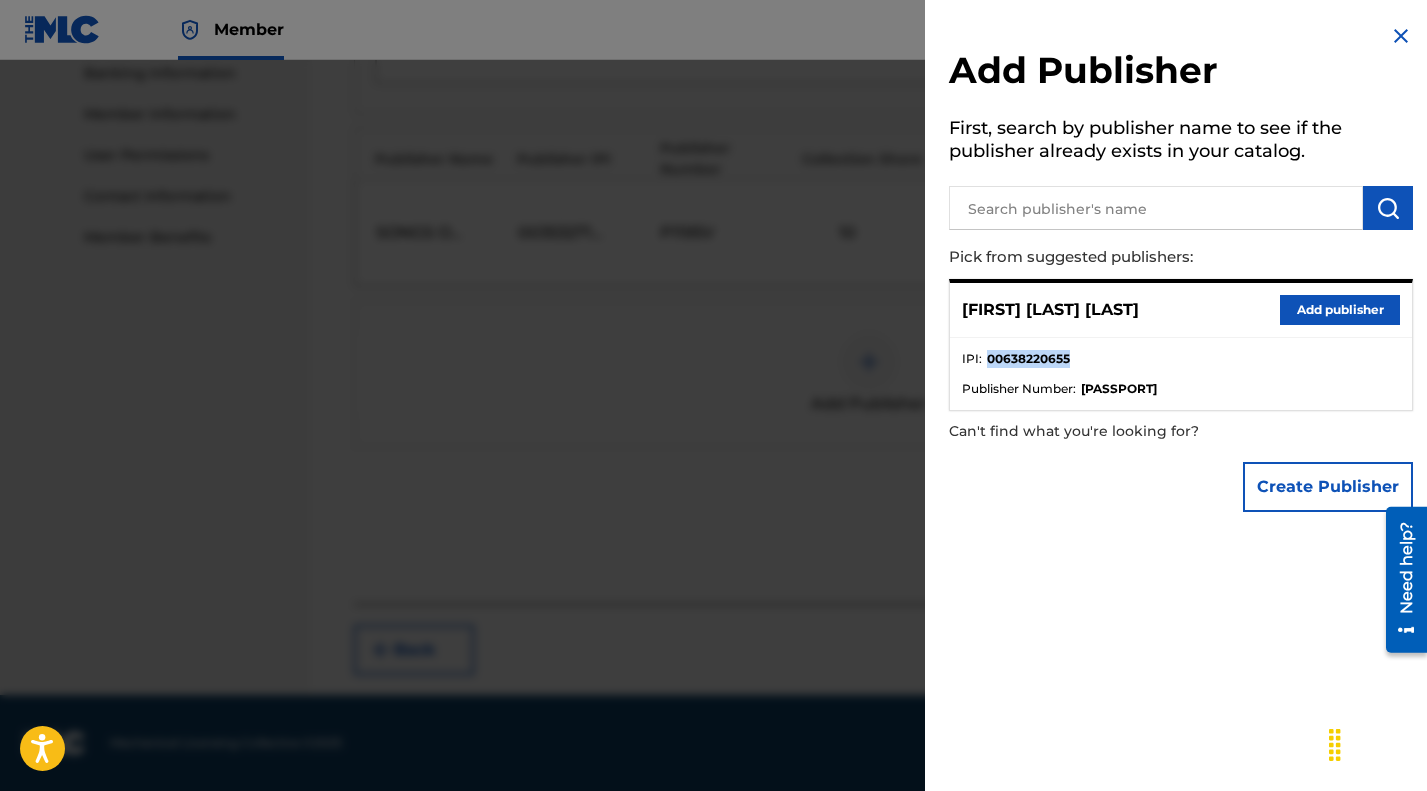 drag, startPoint x: 1032, startPoint y: 394, endPoint x: 943, endPoint y: 387, distance: 89.27486 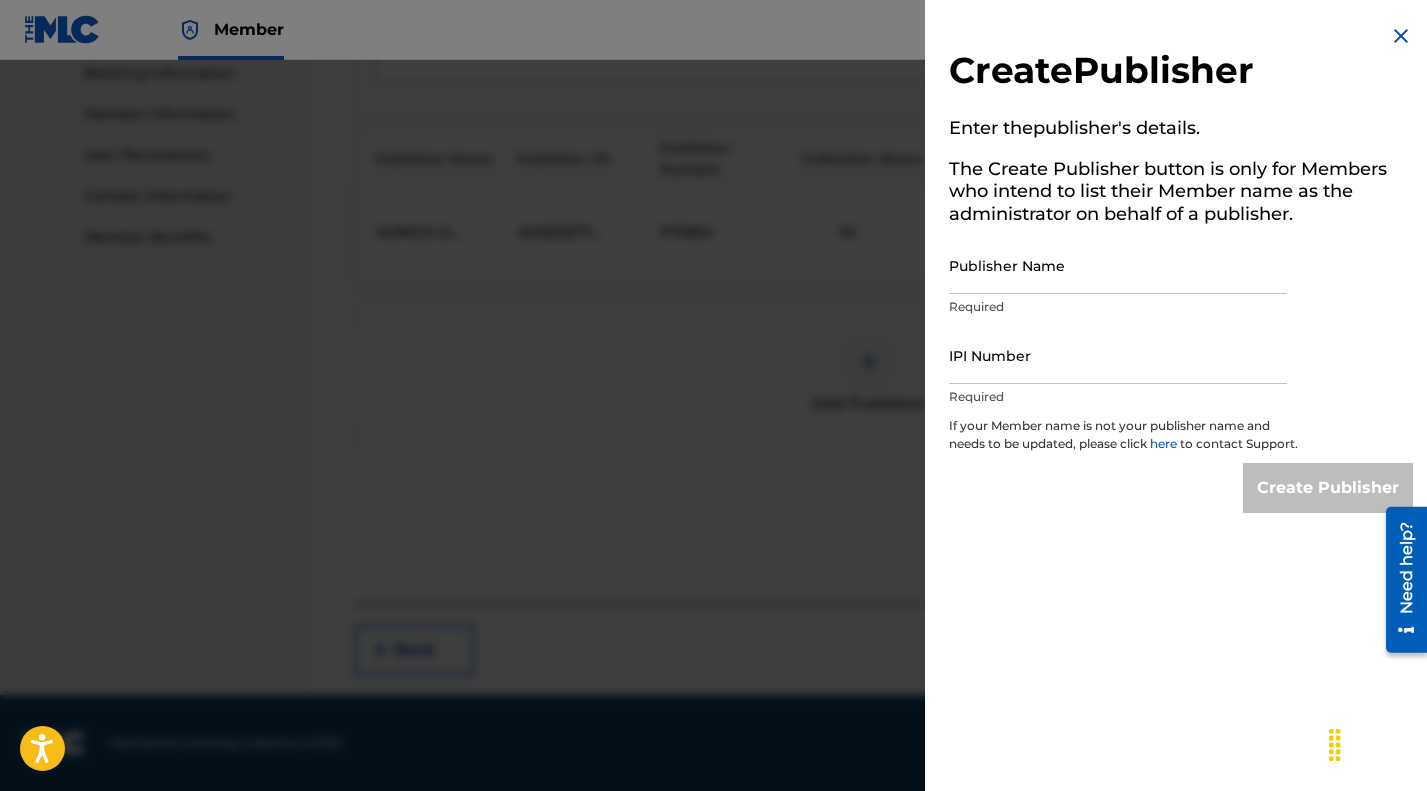 click on "Publisher Name" at bounding box center (1118, 265) 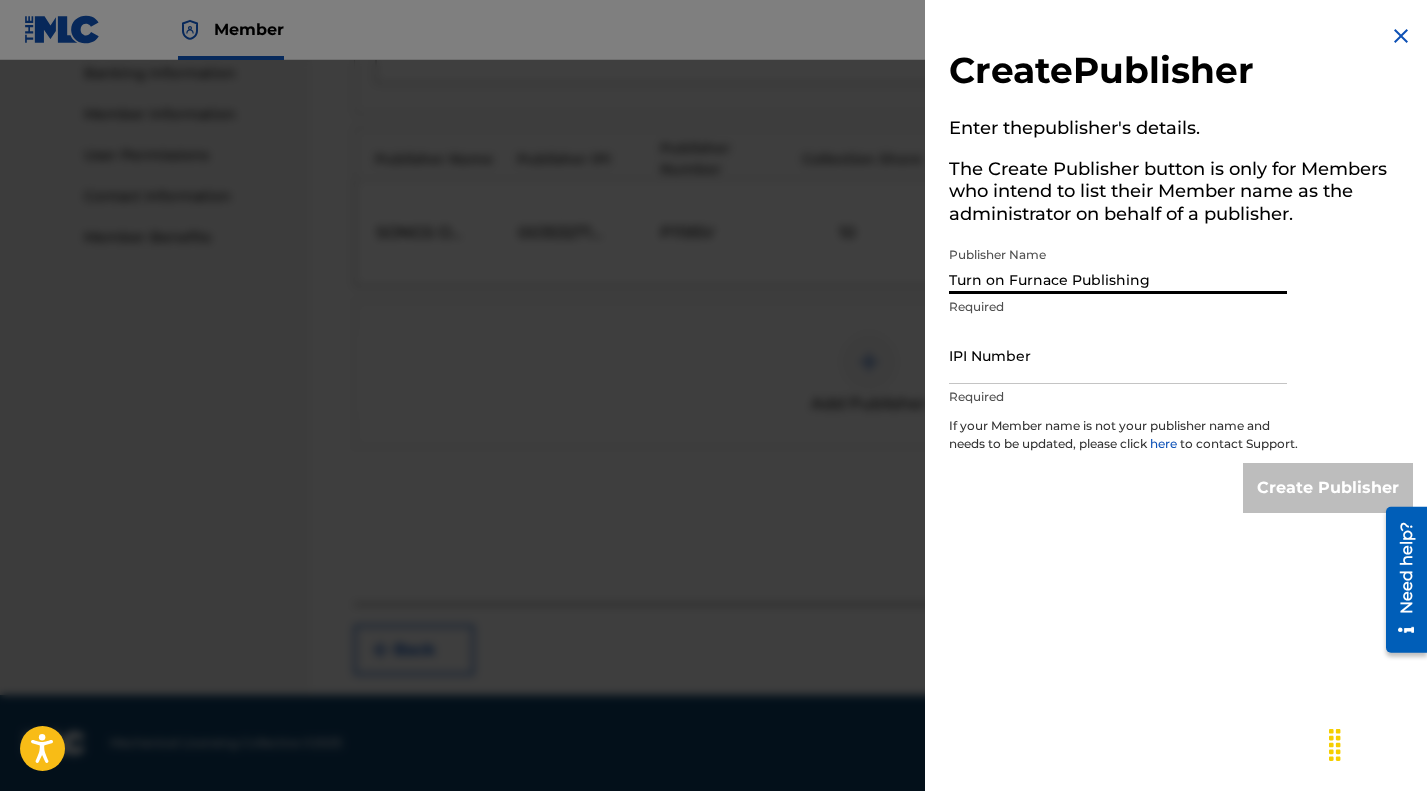 type on "Turn on Furnace Publishing" 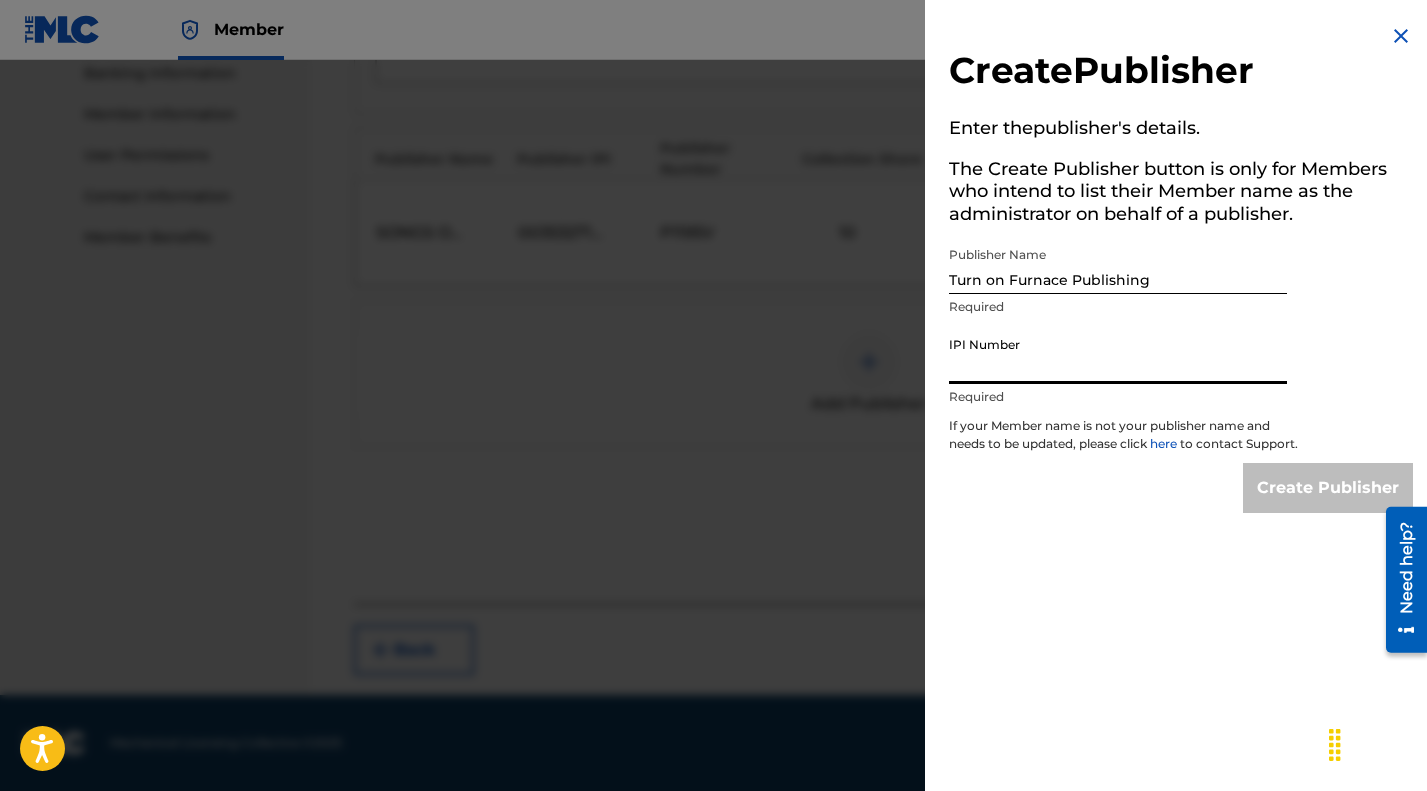 click on "IPI Number" at bounding box center (1118, 355) 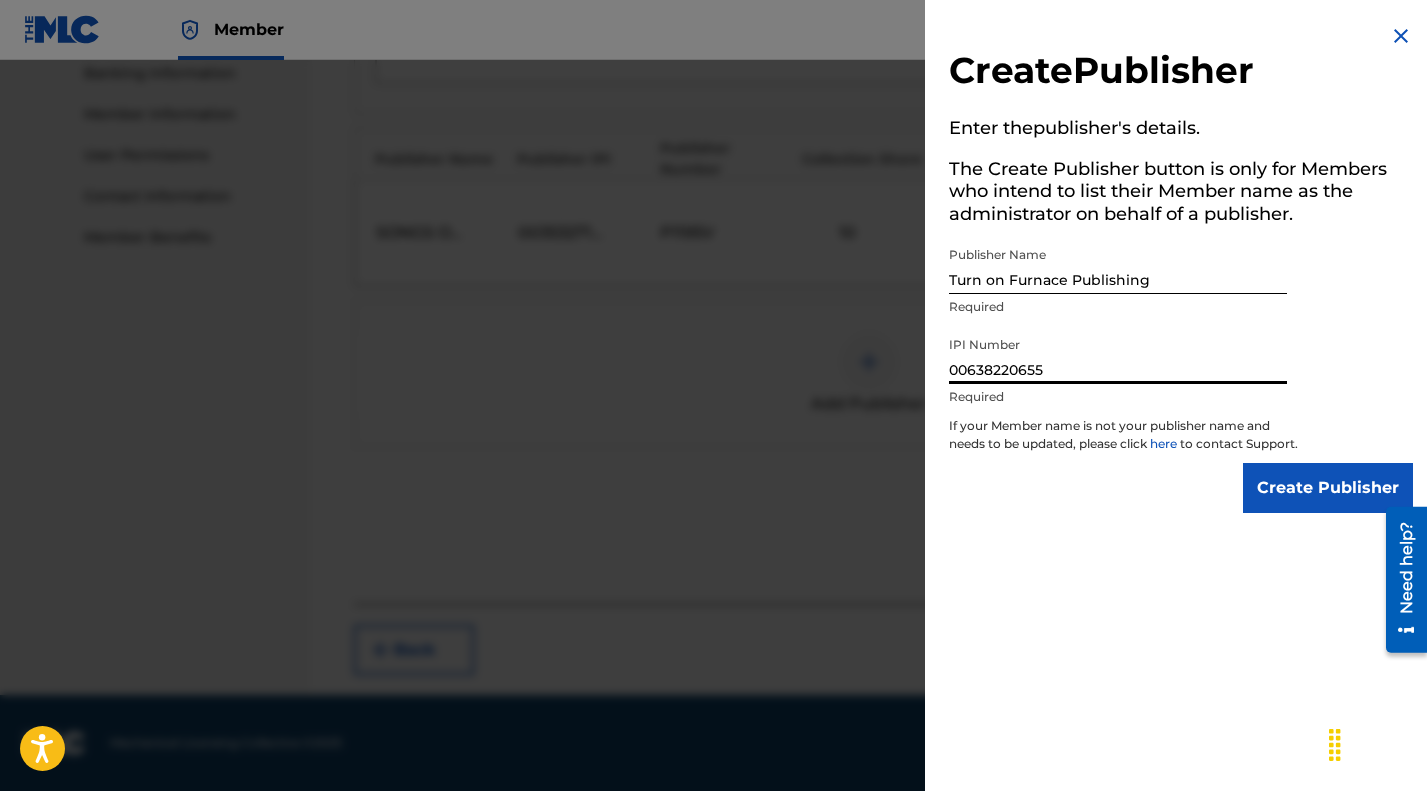 type on "00638220655" 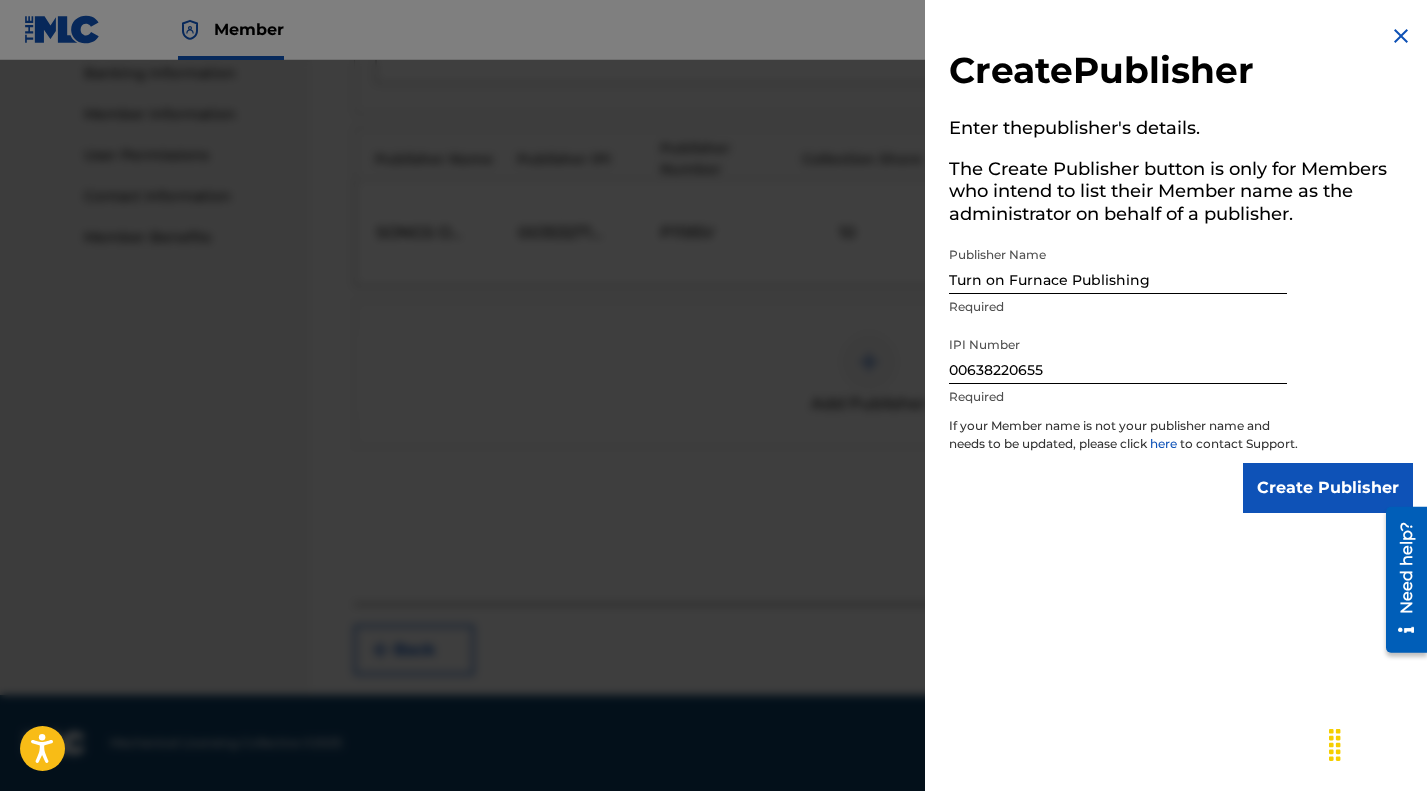 click on "Create Publisher" at bounding box center (1328, 488) 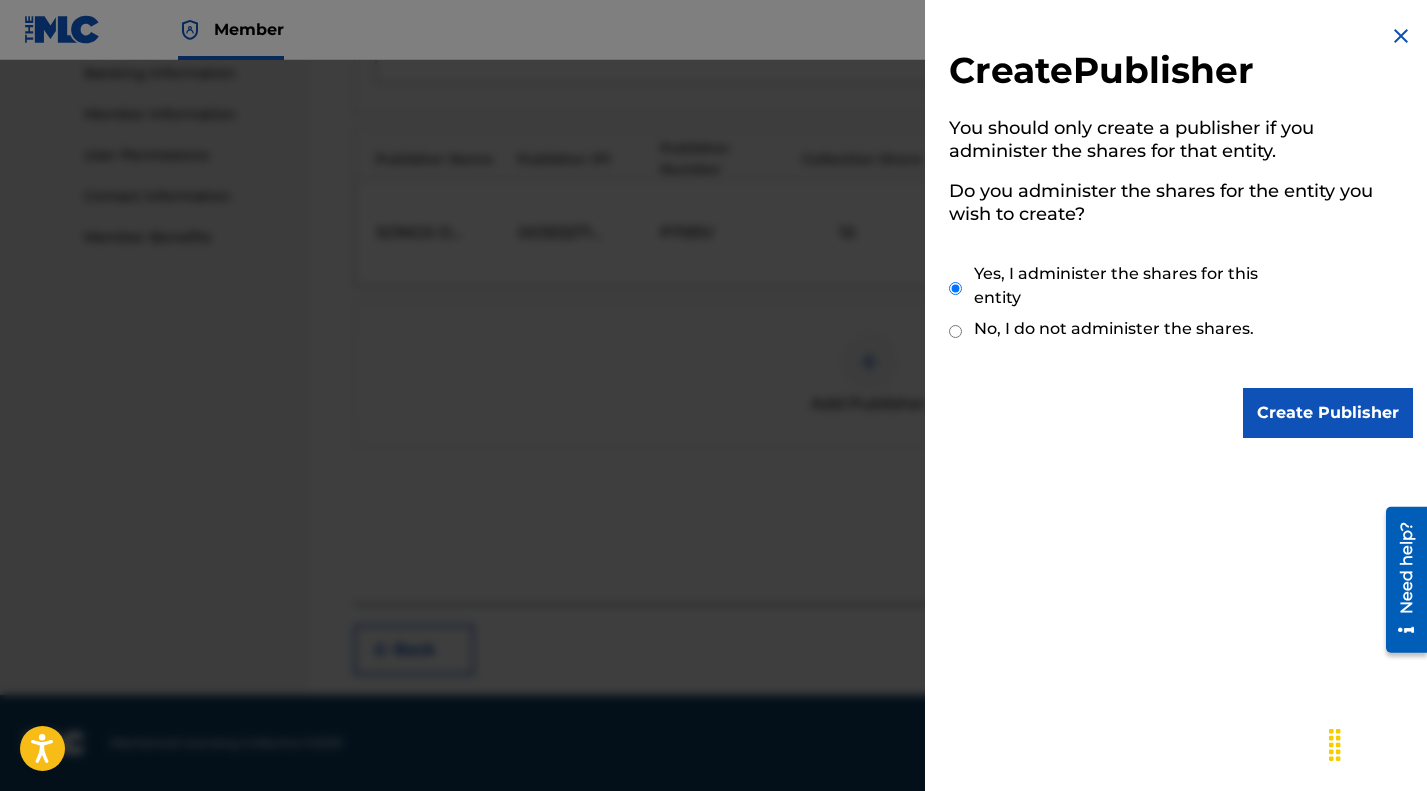click on "Create Publisher" at bounding box center [1328, 413] 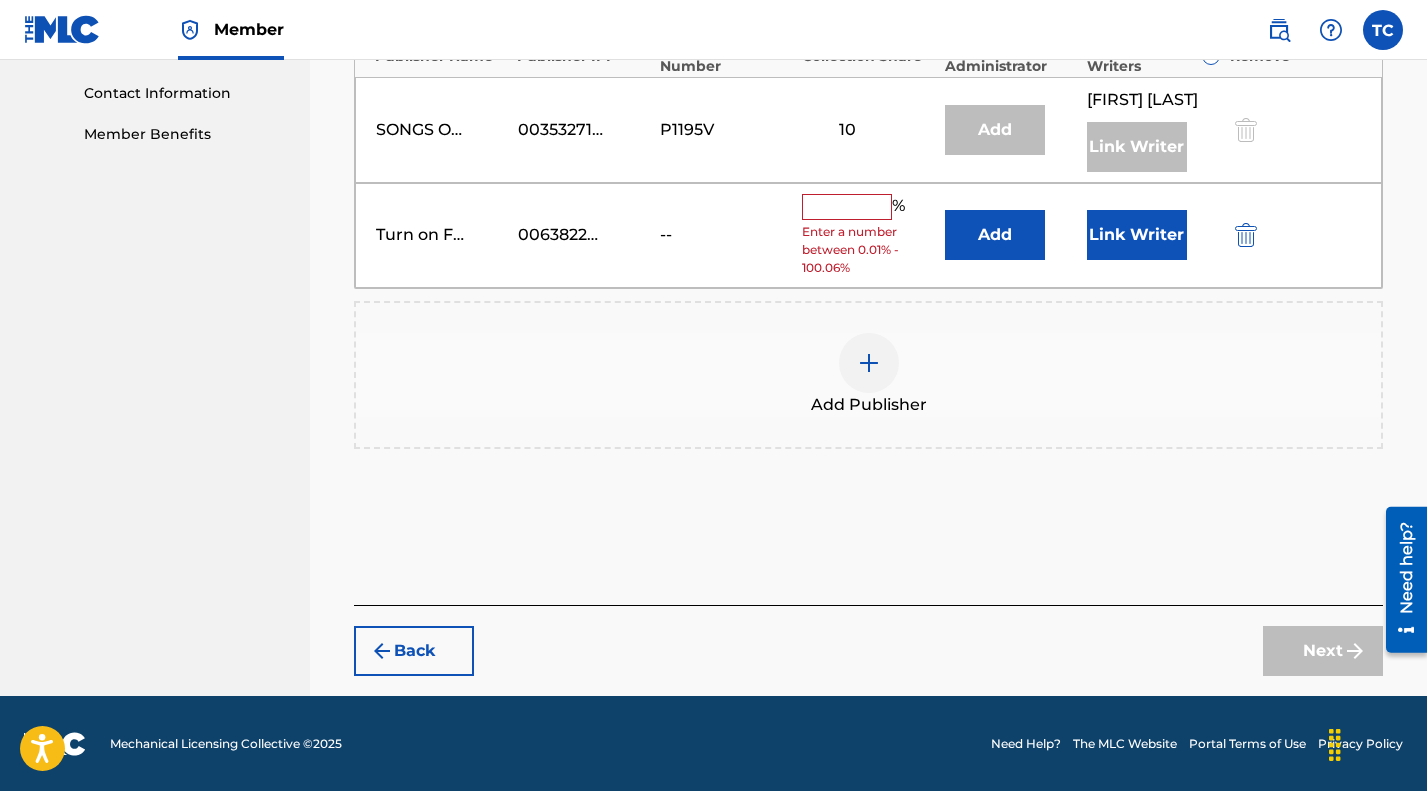 click at bounding box center (847, 207) 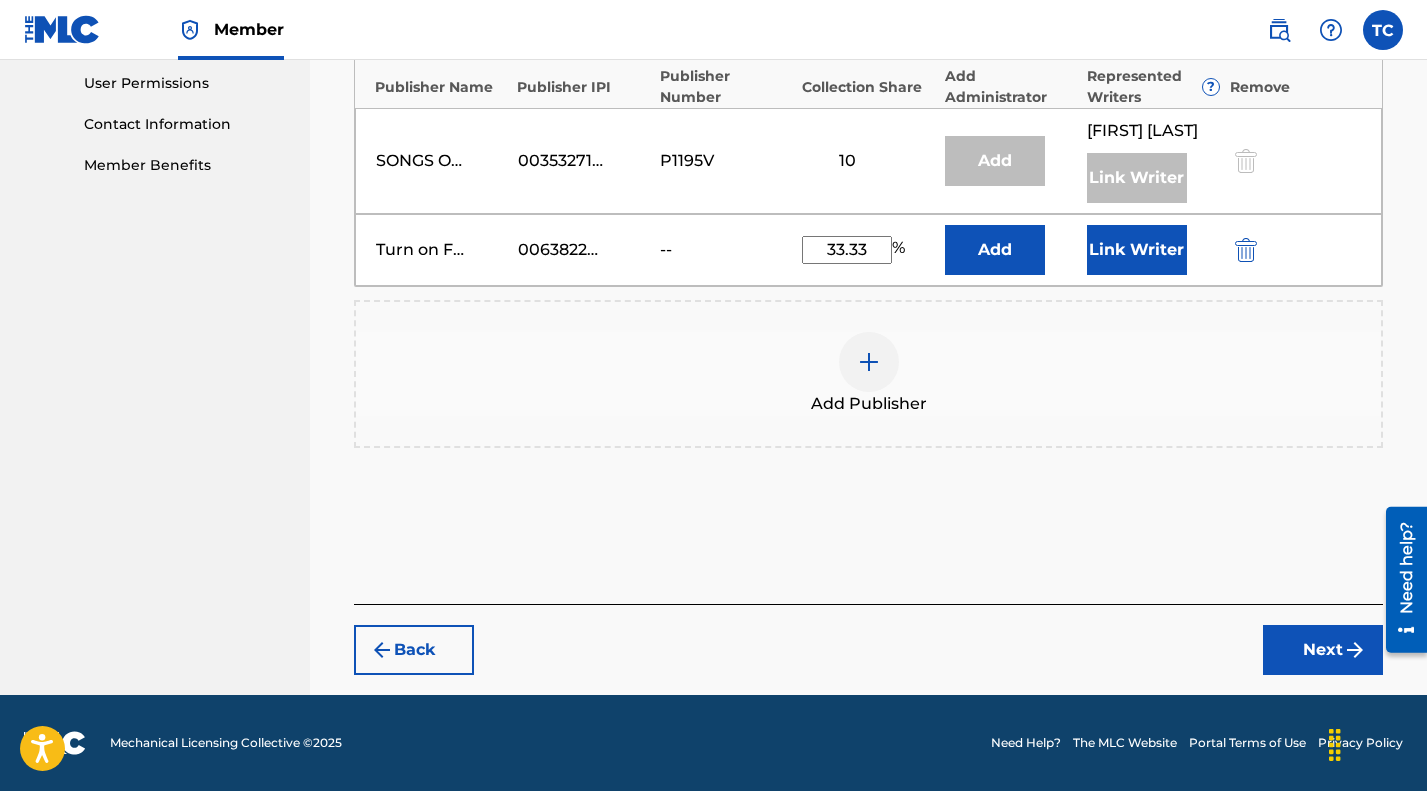 type on "33.33" 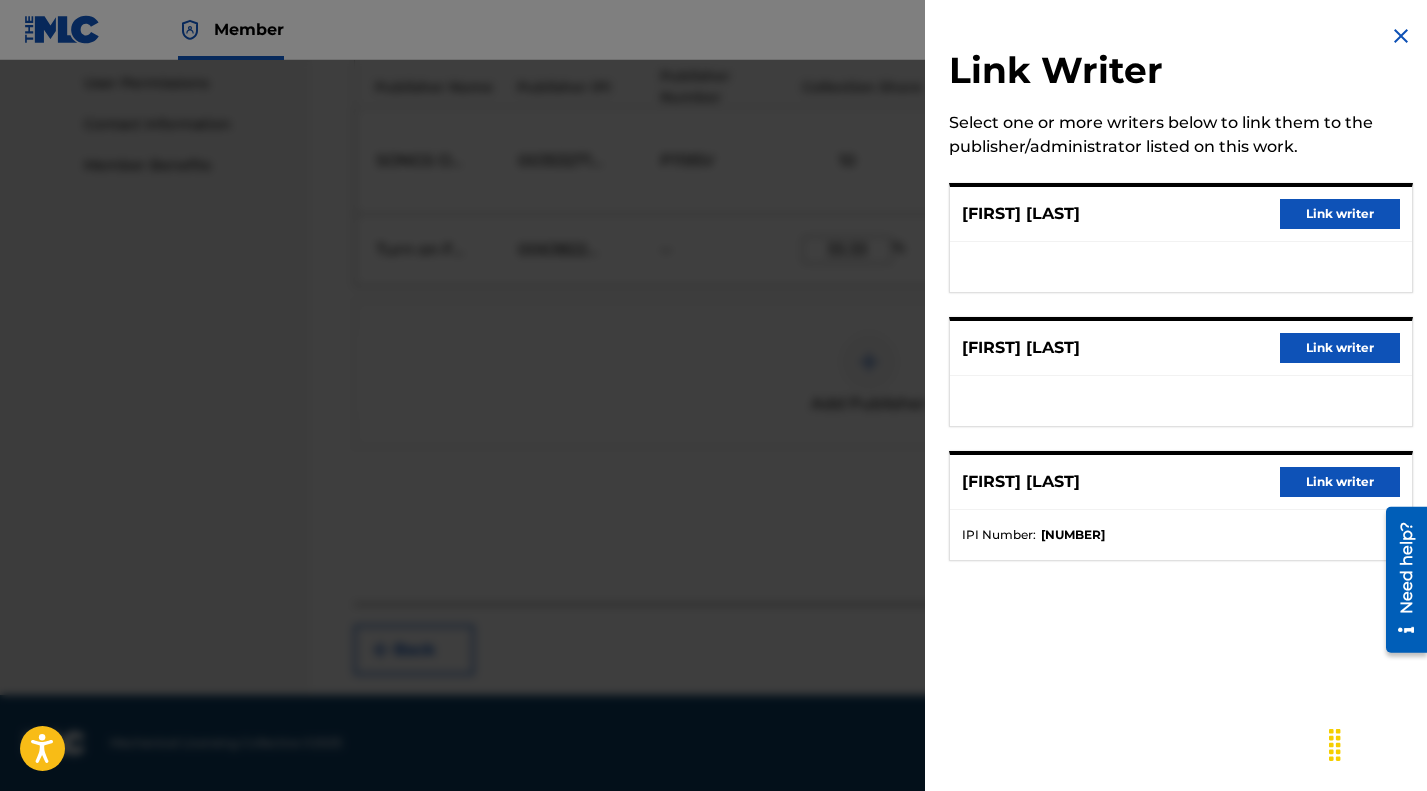click on "Link writer" at bounding box center (1340, 348) 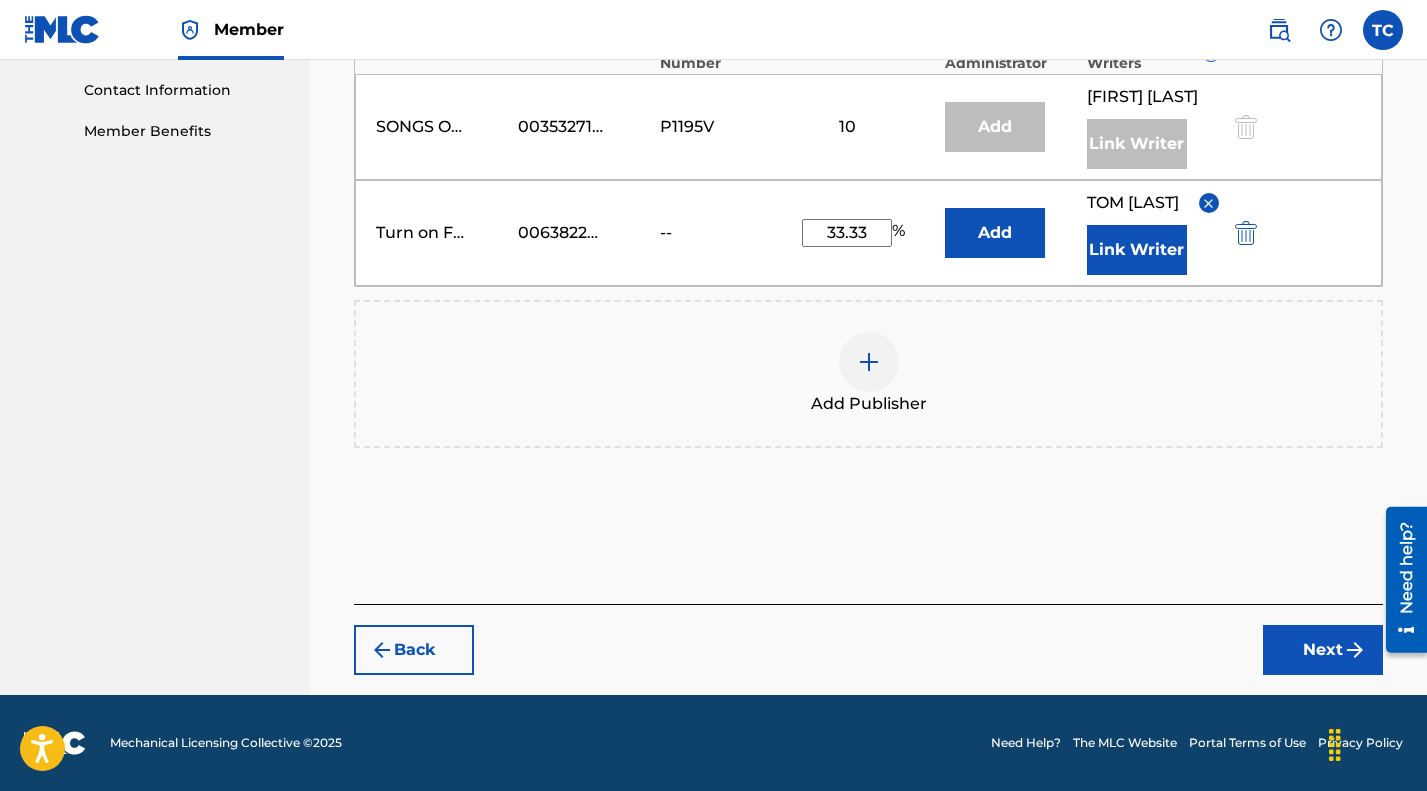 click on "Next" at bounding box center [1323, 650] 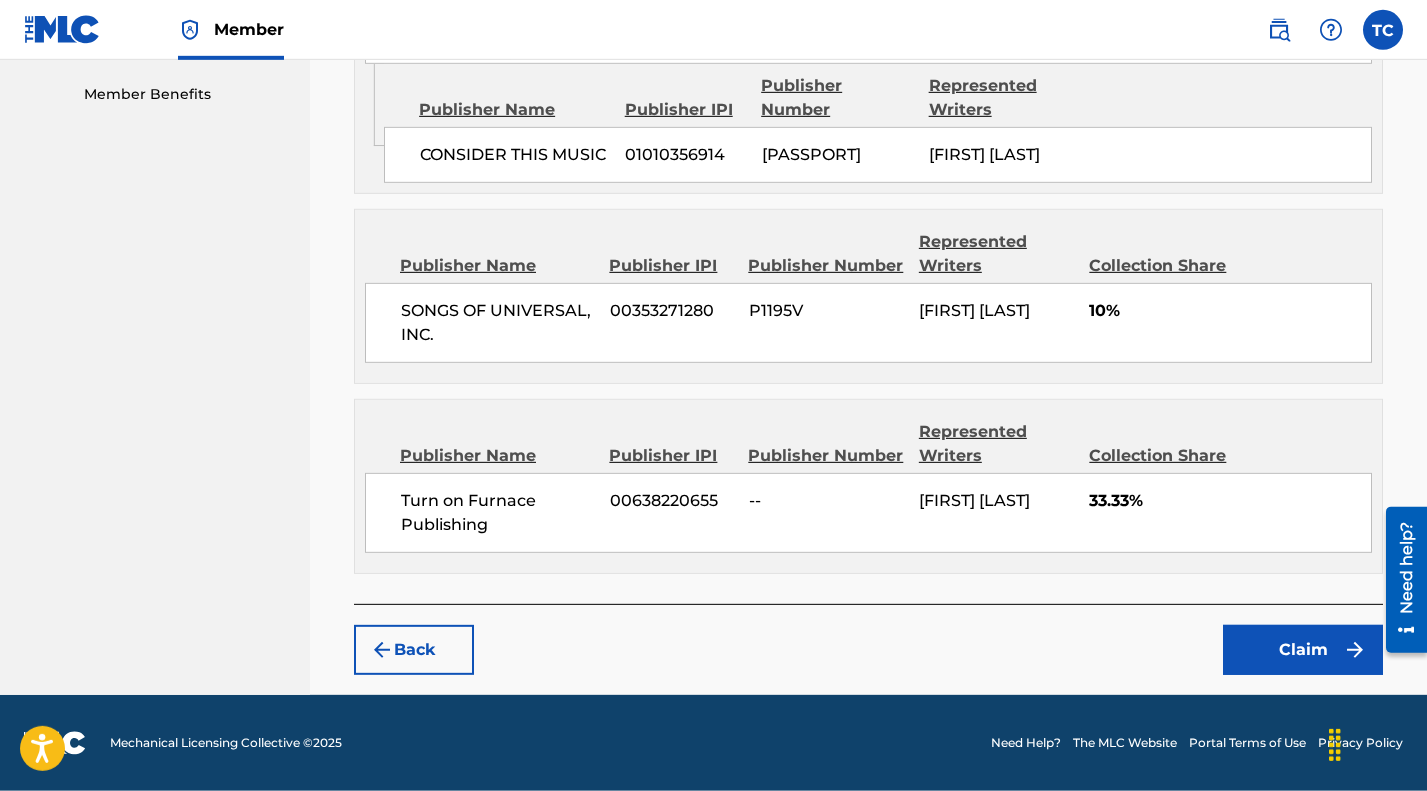 scroll, scrollTop: 1210, scrollLeft: 0, axis: vertical 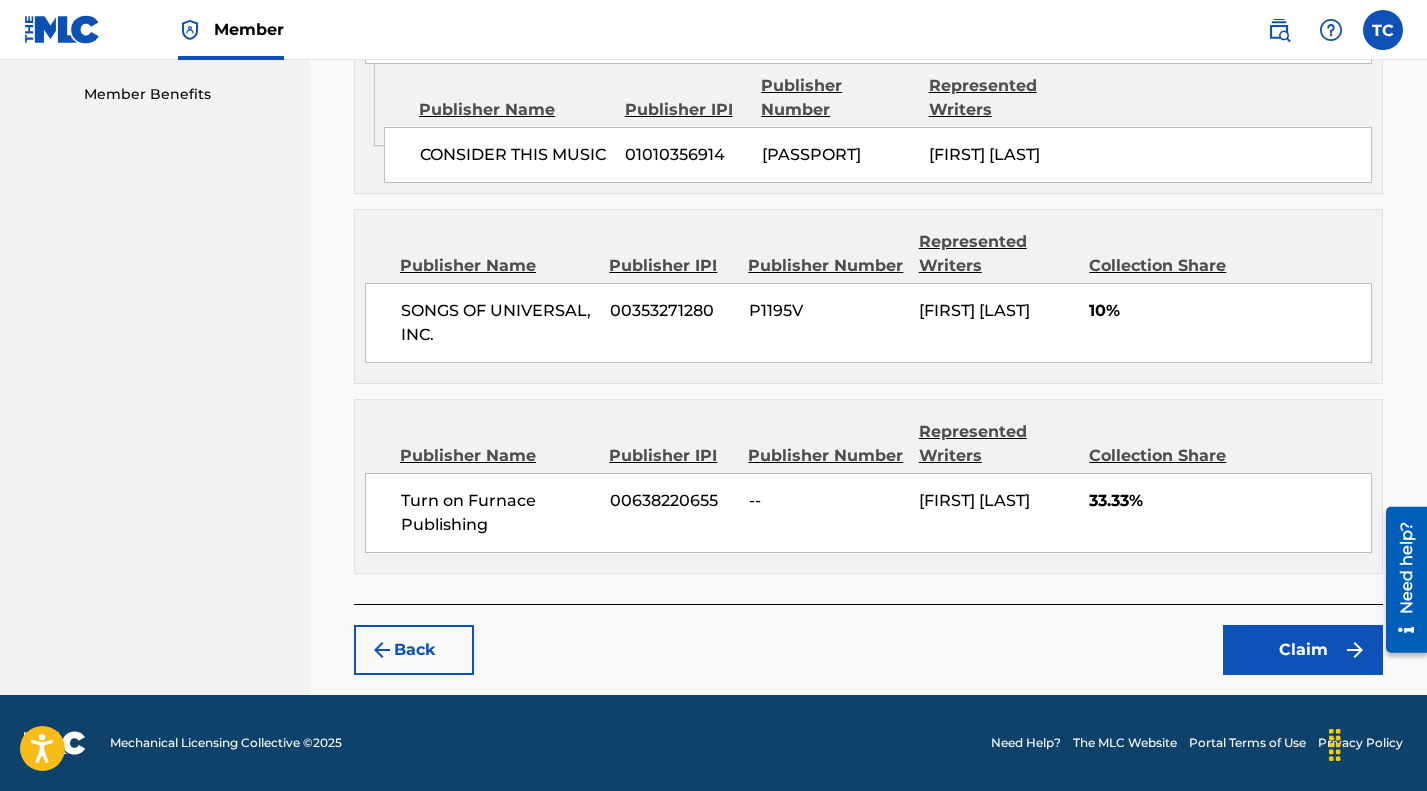 click on "Claim" at bounding box center (1303, 650) 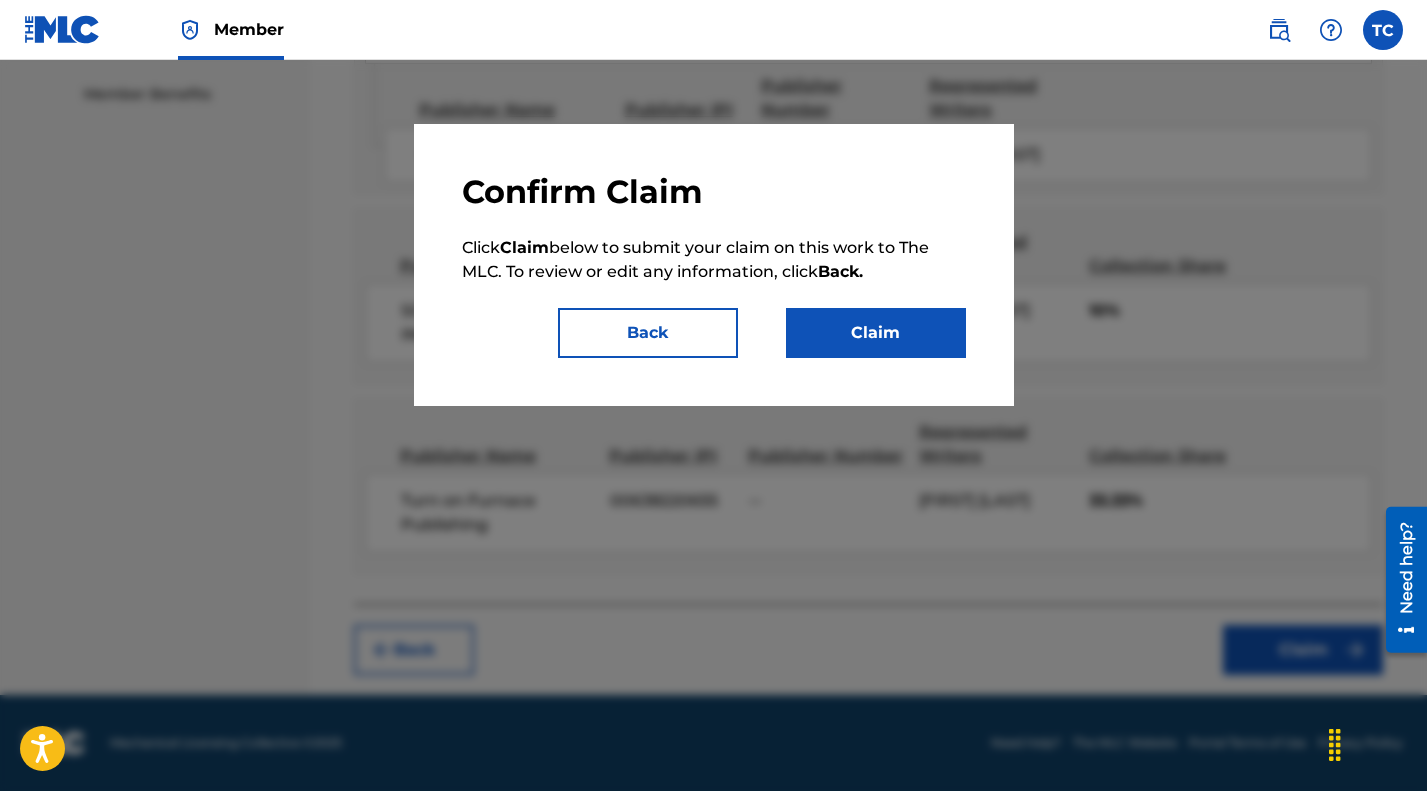 click on "Claim" at bounding box center (876, 333) 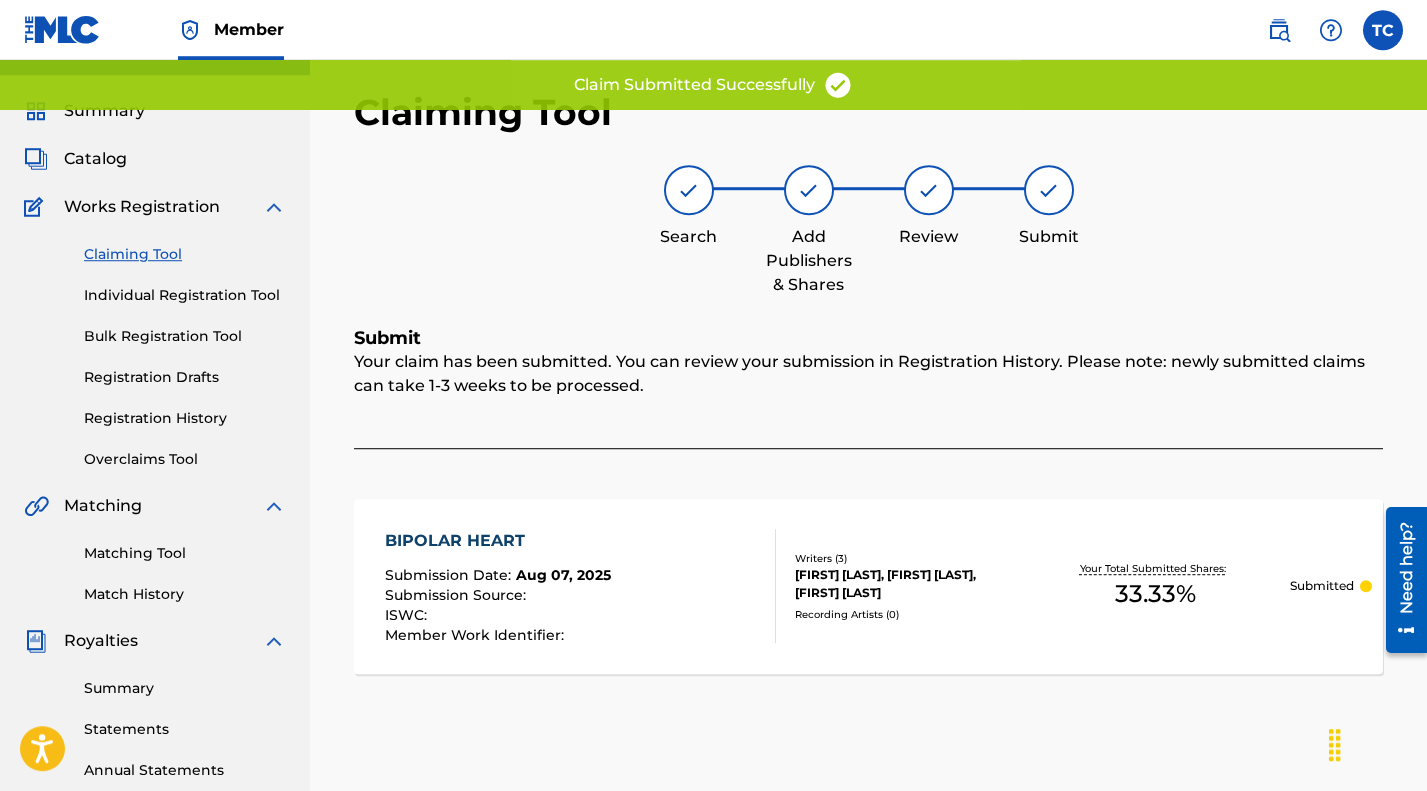 scroll, scrollTop: 0, scrollLeft: 0, axis: both 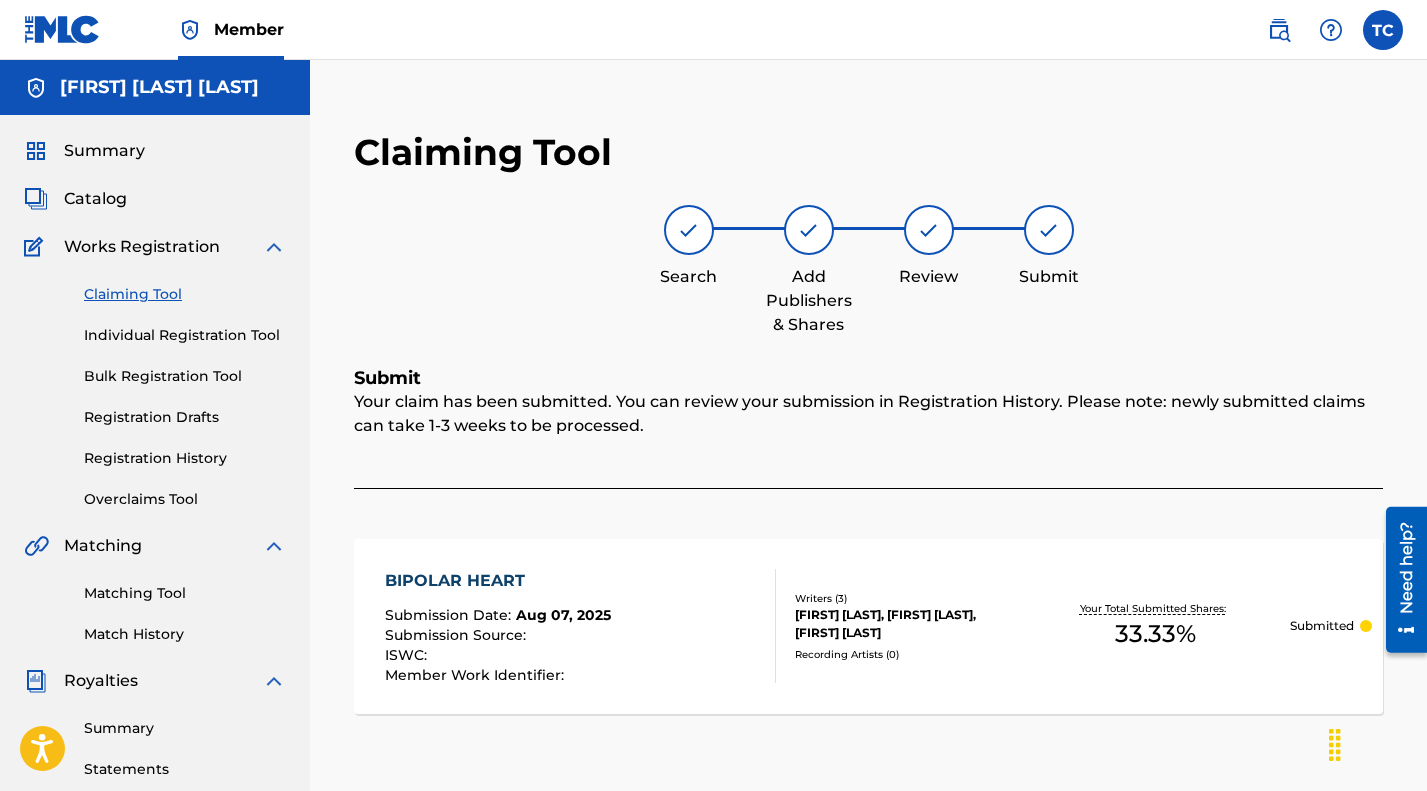 click on "Summary" at bounding box center [104, 151] 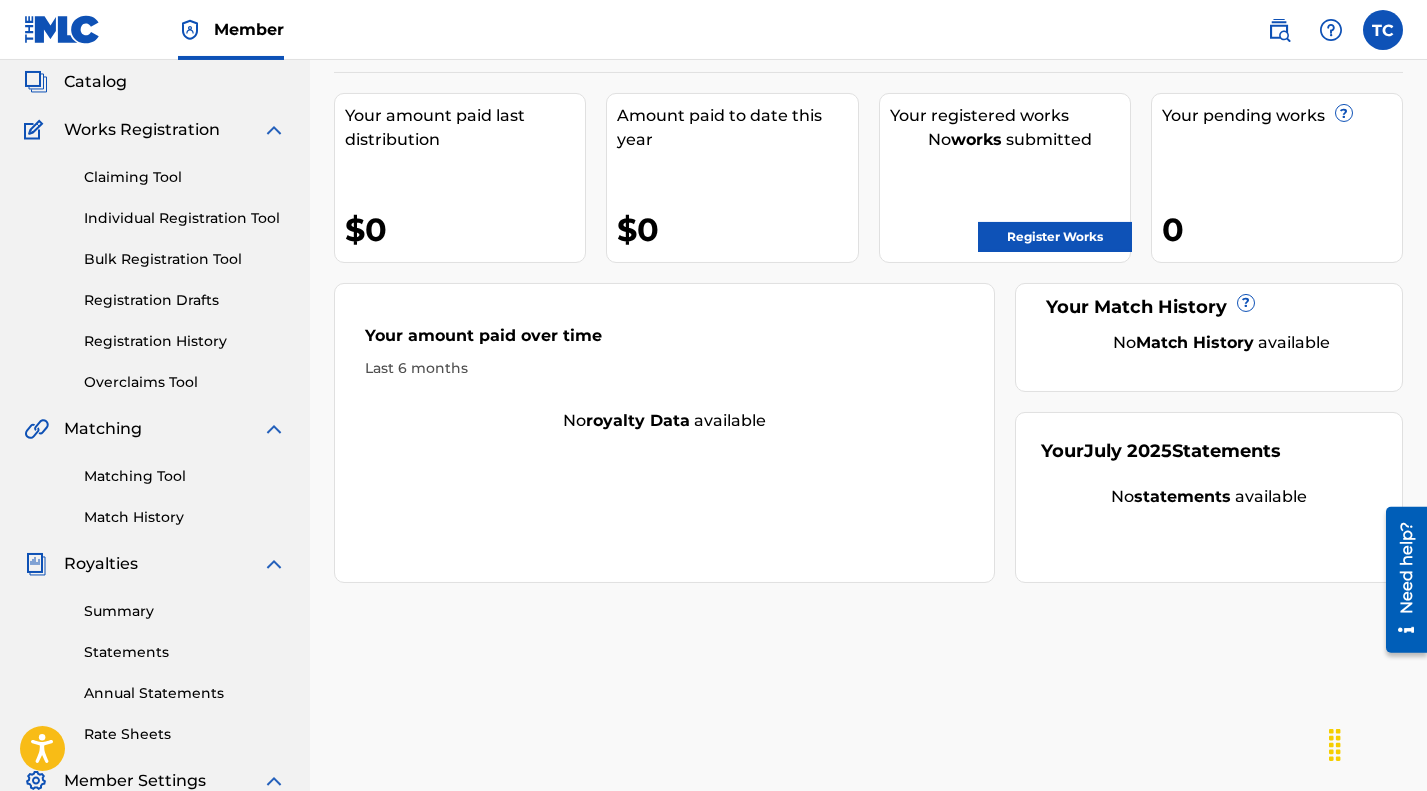 scroll, scrollTop: 0, scrollLeft: 0, axis: both 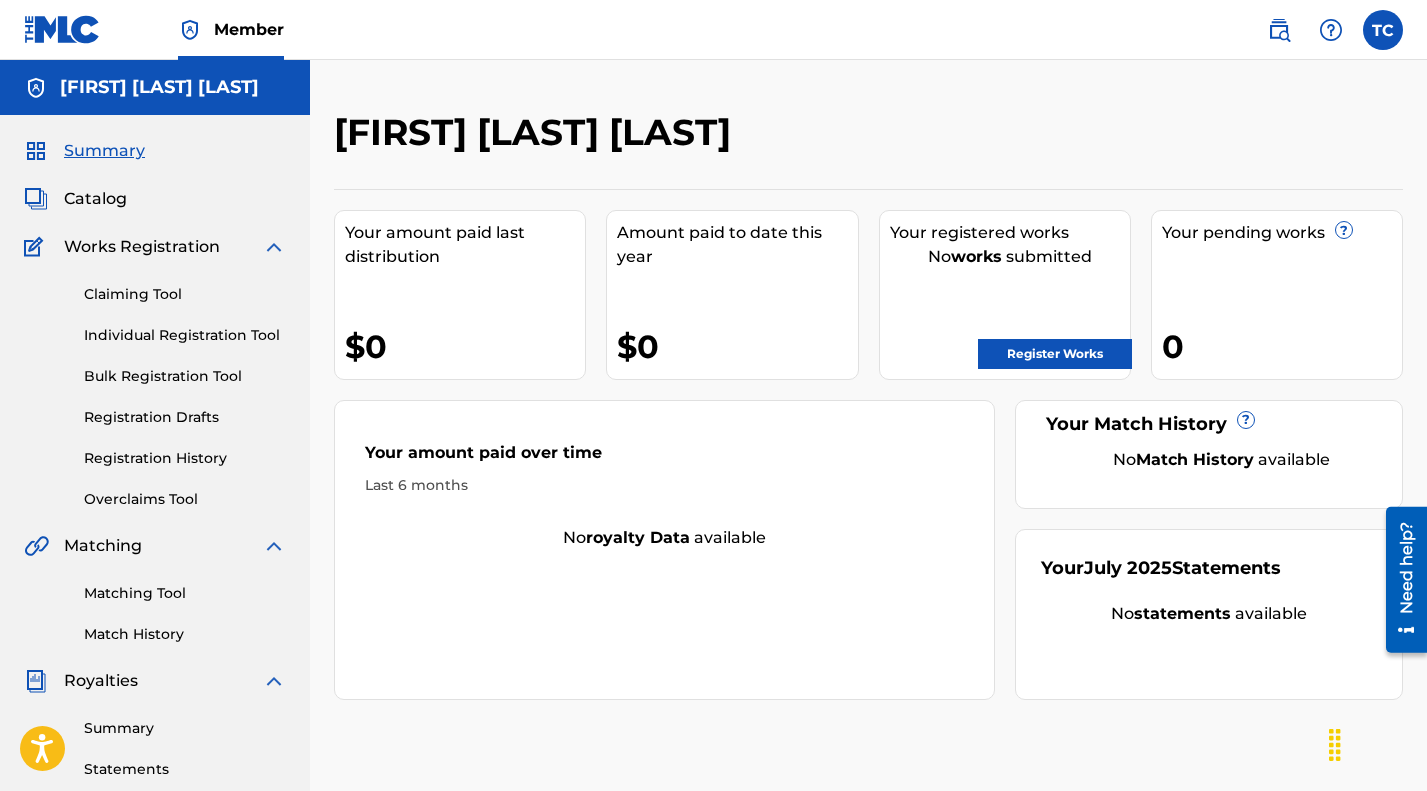 click on "Catalog" at bounding box center [95, 199] 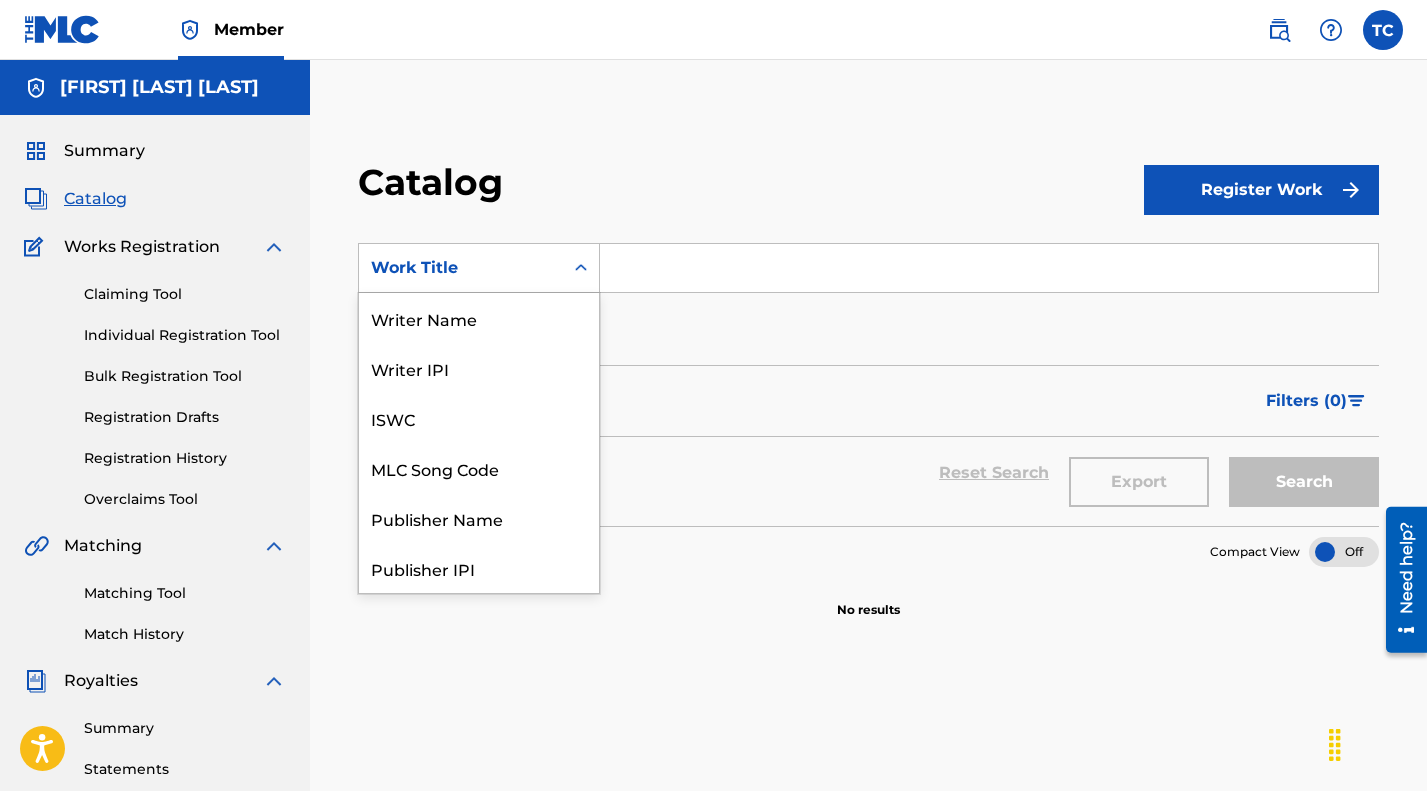 click on "Work Title" at bounding box center [461, 268] 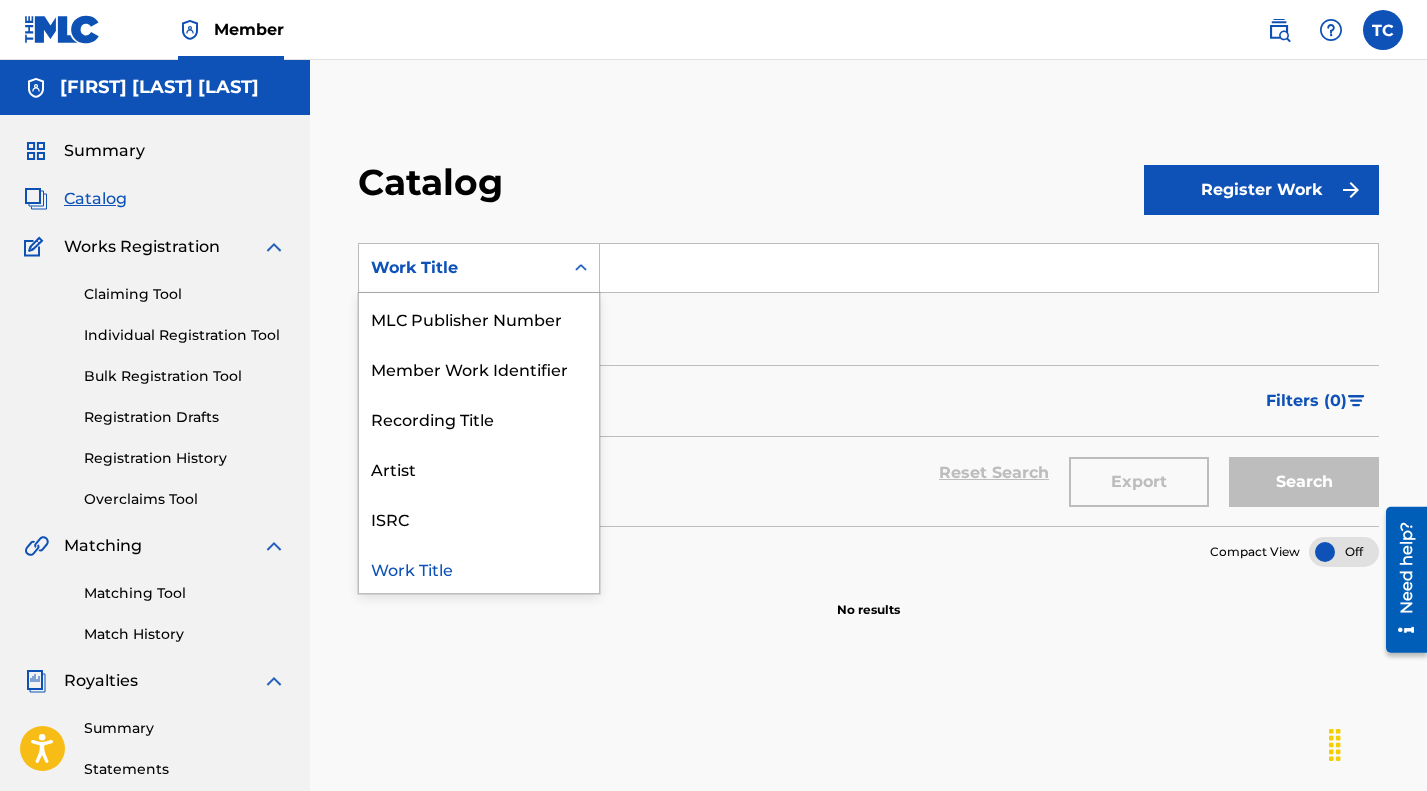 click on "Work Title" at bounding box center [461, 268] 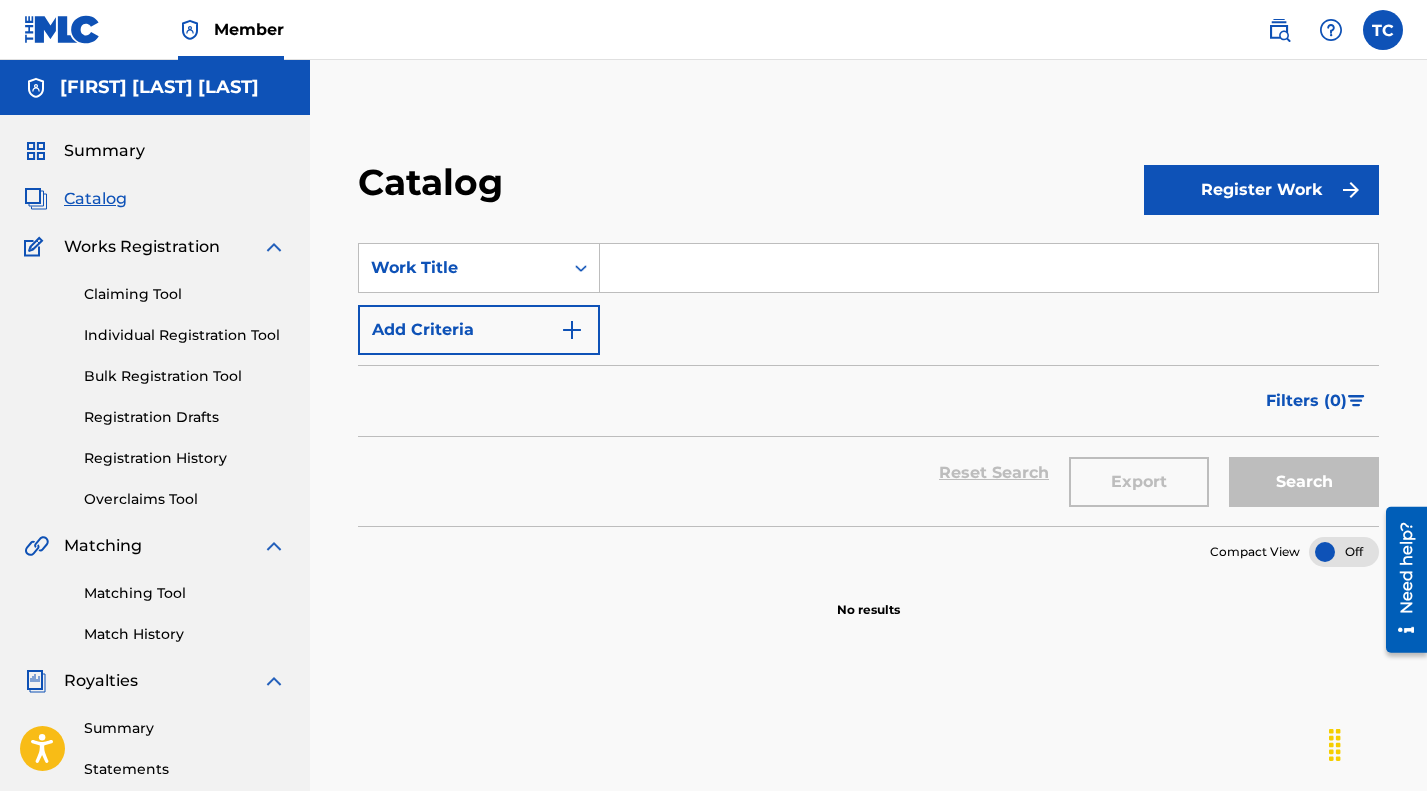 click on "Work Title Writer Name Add Criteria" at bounding box center [868, 299] 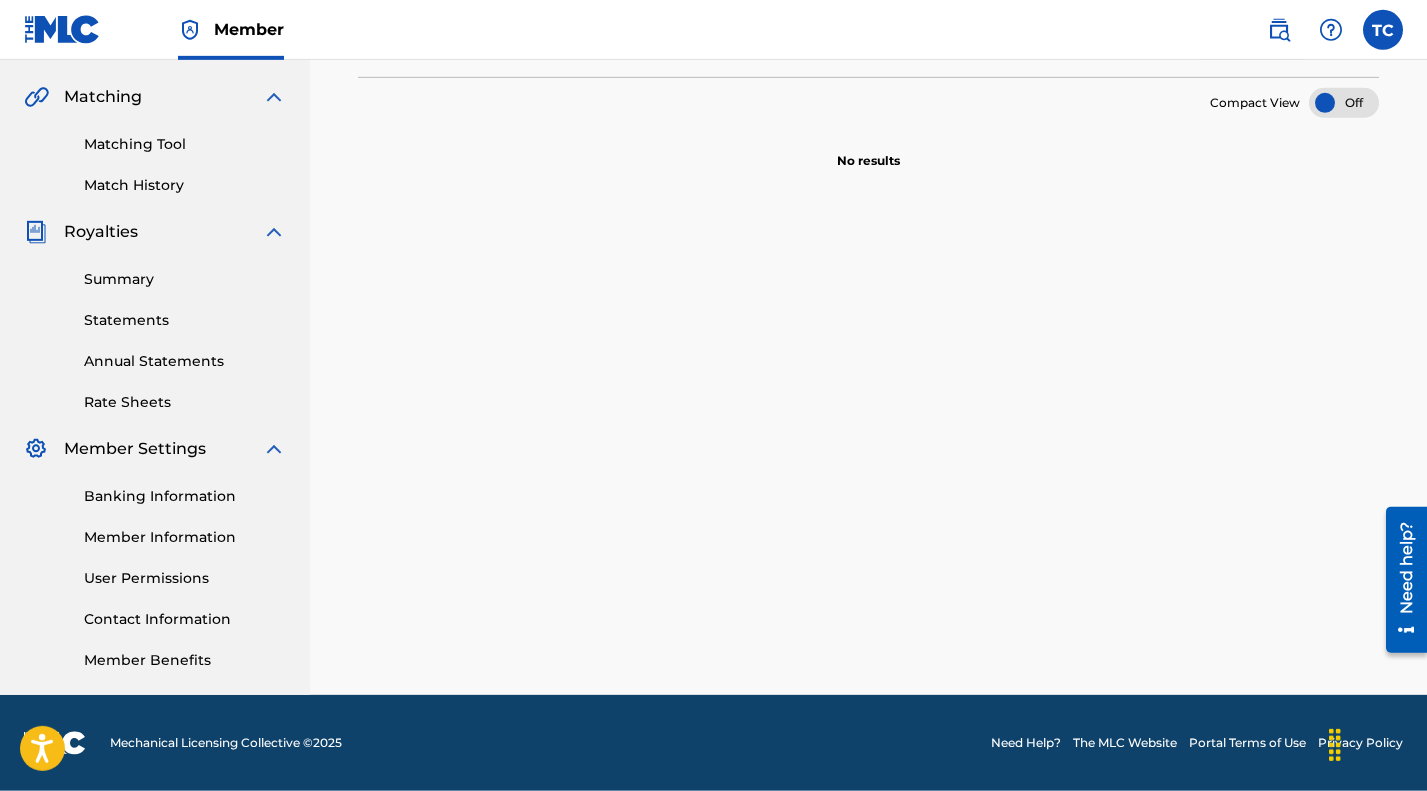 scroll, scrollTop: 0, scrollLeft: 0, axis: both 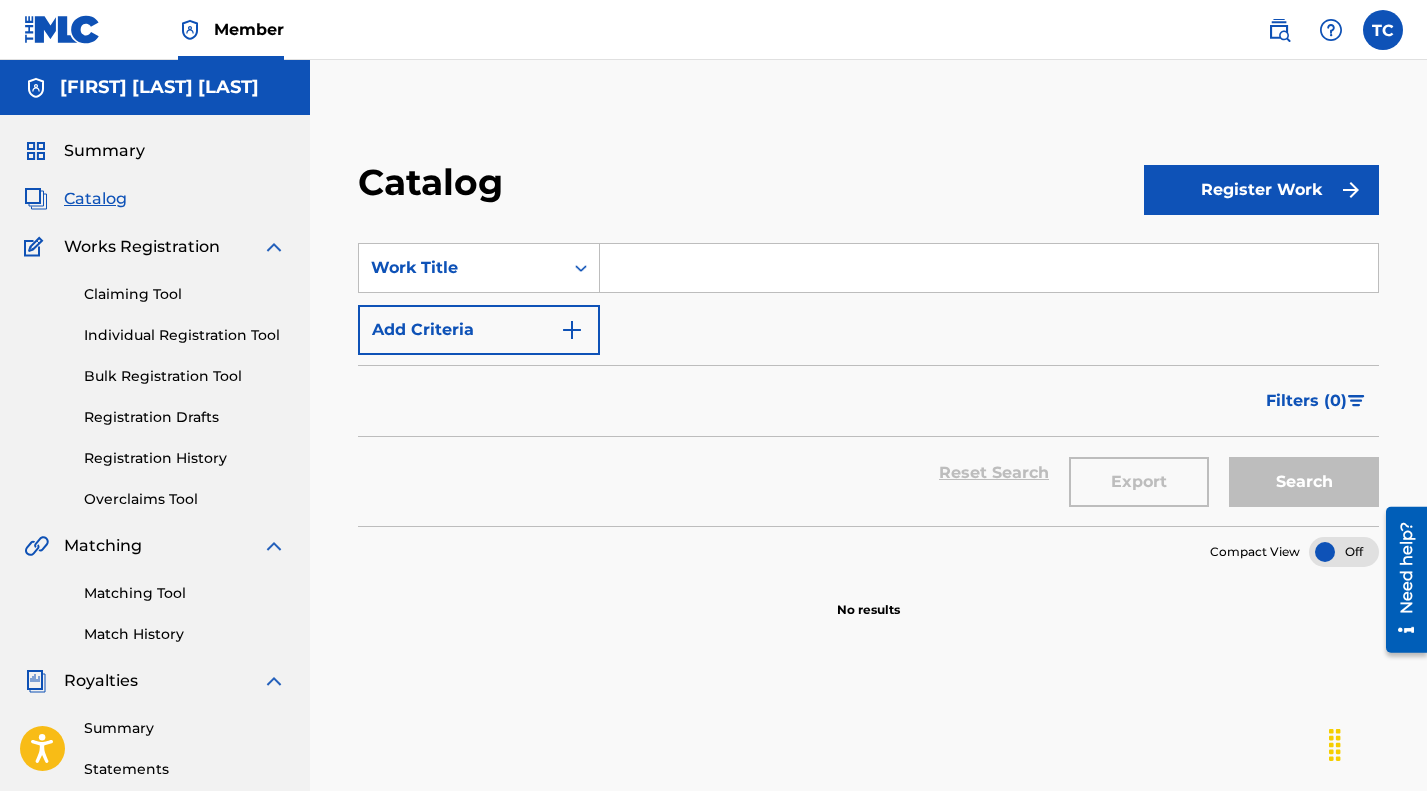 click on "Claiming Tool" at bounding box center [185, 294] 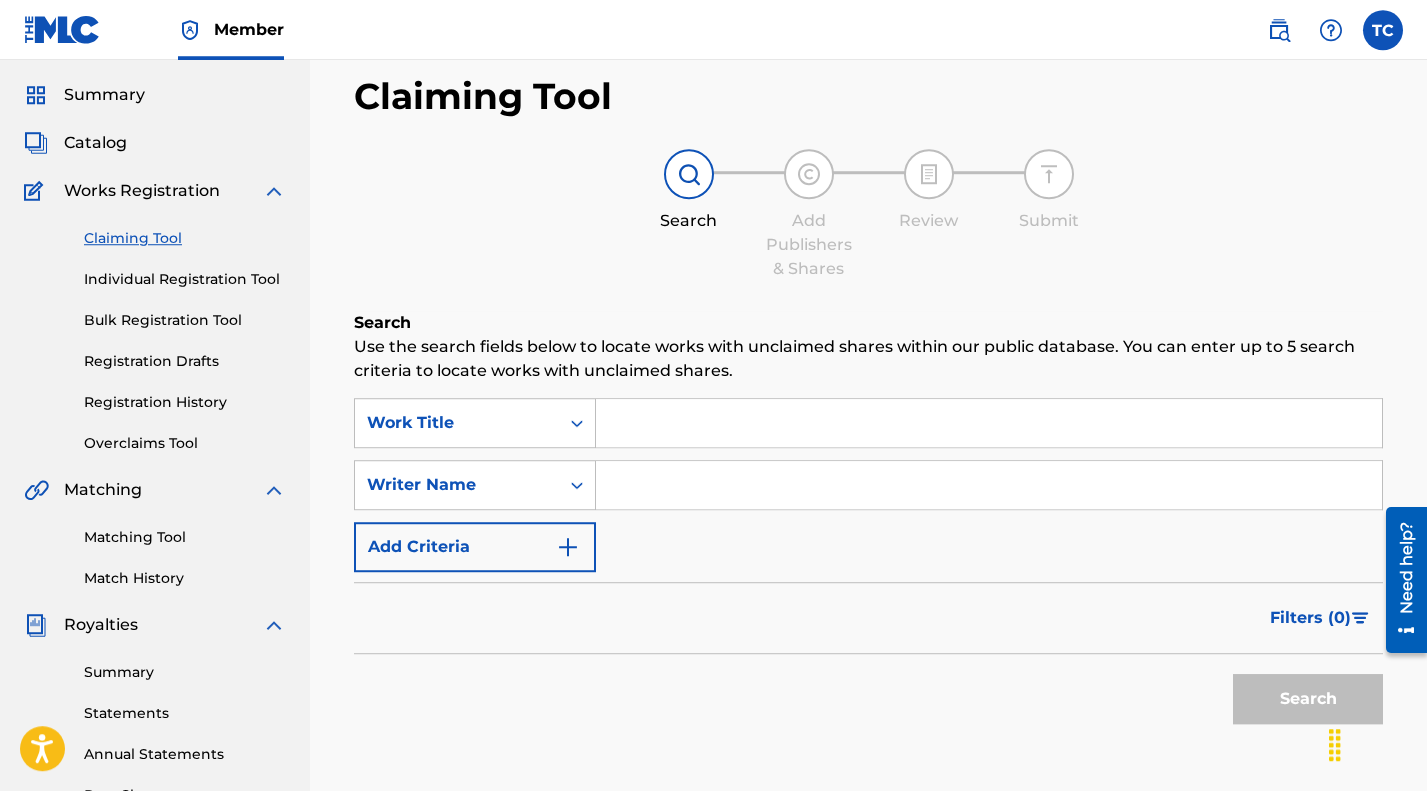 scroll, scrollTop: 0, scrollLeft: 0, axis: both 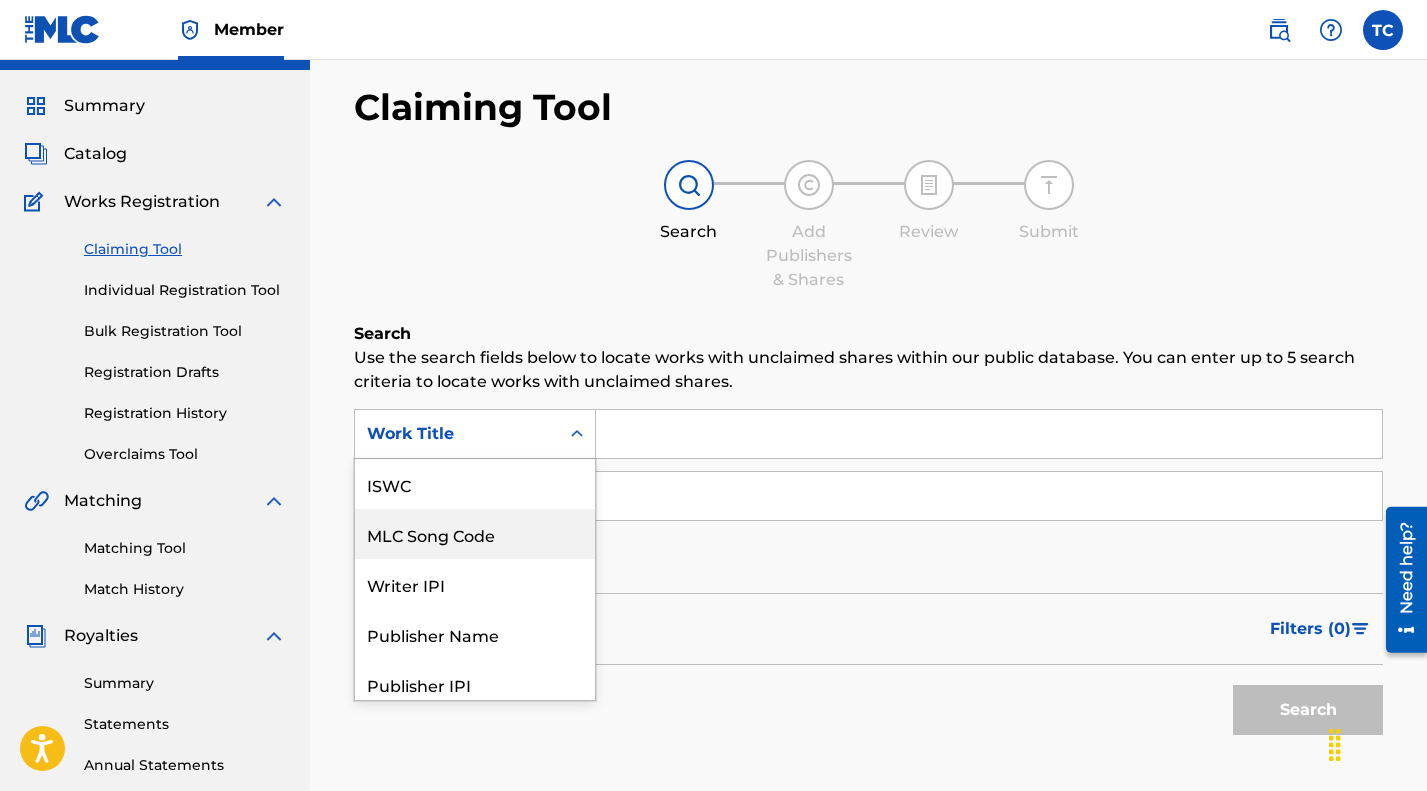 click on "MLC Song Code, 2 of 7. 7 results available. Use Up and Down to choose options, press Enter to select the currently focused option, press Escape to exit the menu, press Tab to select the option and exit the menu. Work Title ISWC MLC Song Code Writer IPI Publisher Name Publisher IPI MLC Publisher Number Work Title" at bounding box center (475, 434) 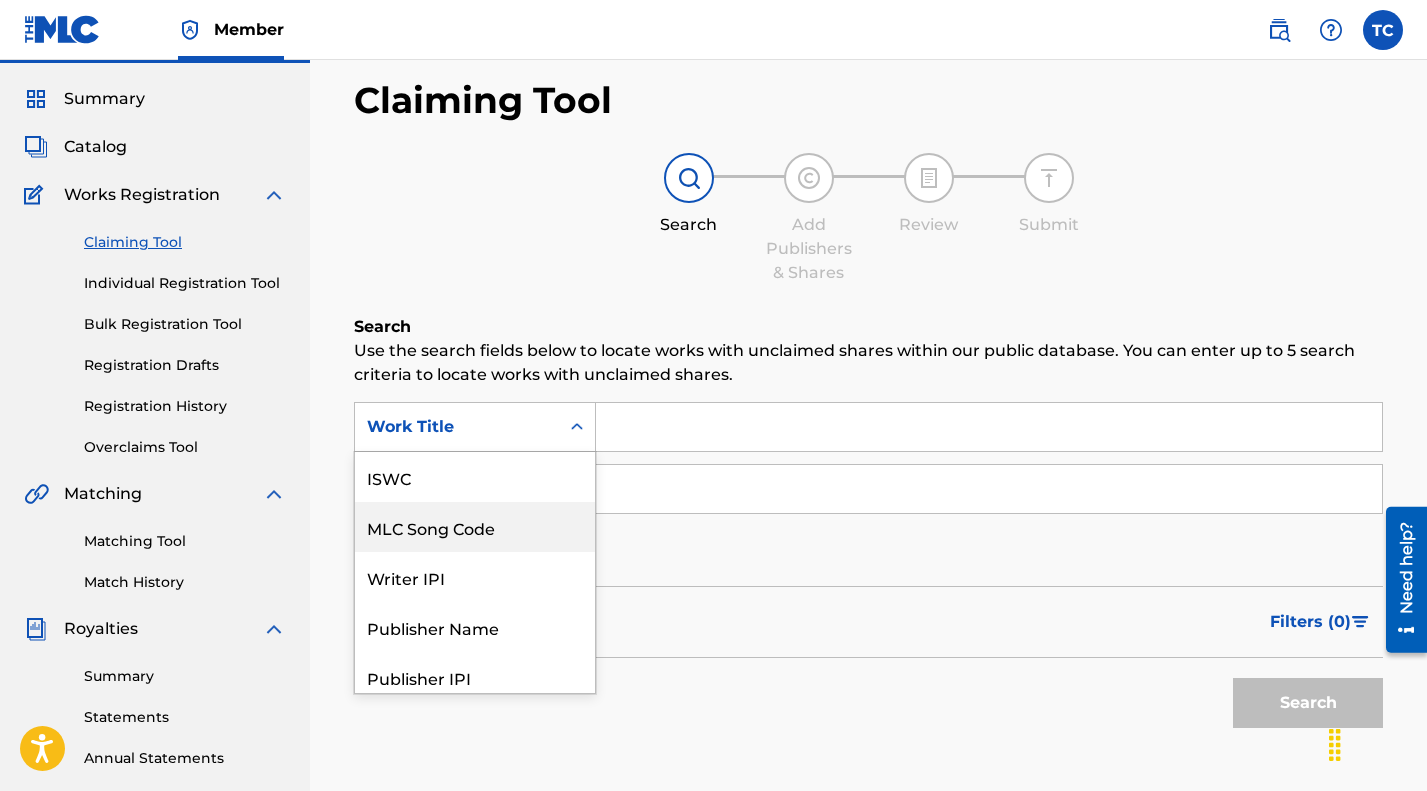scroll, scrollTop: 85, scrollLeft: 0, axis: vertical 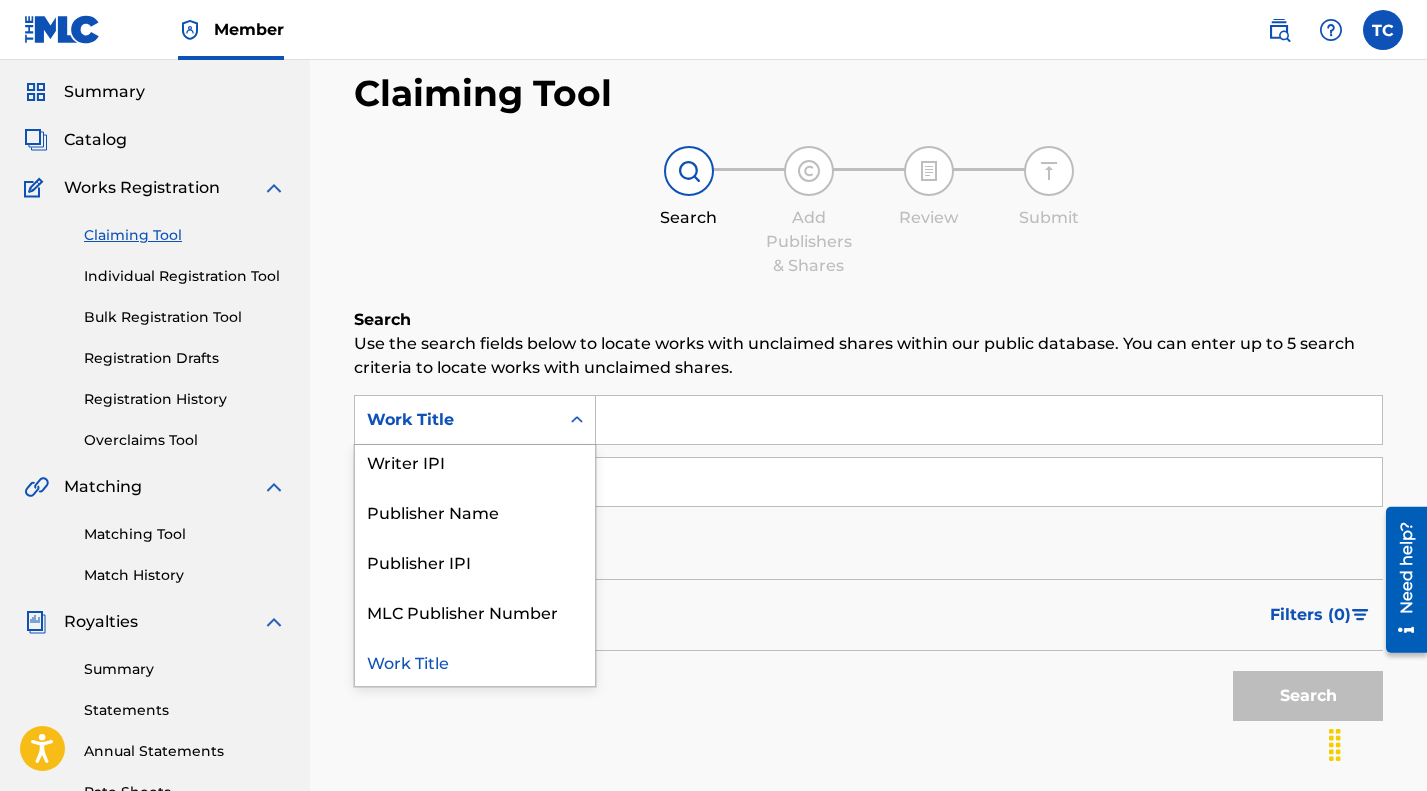 click on "Work Title" at bounding box center [475, 661] 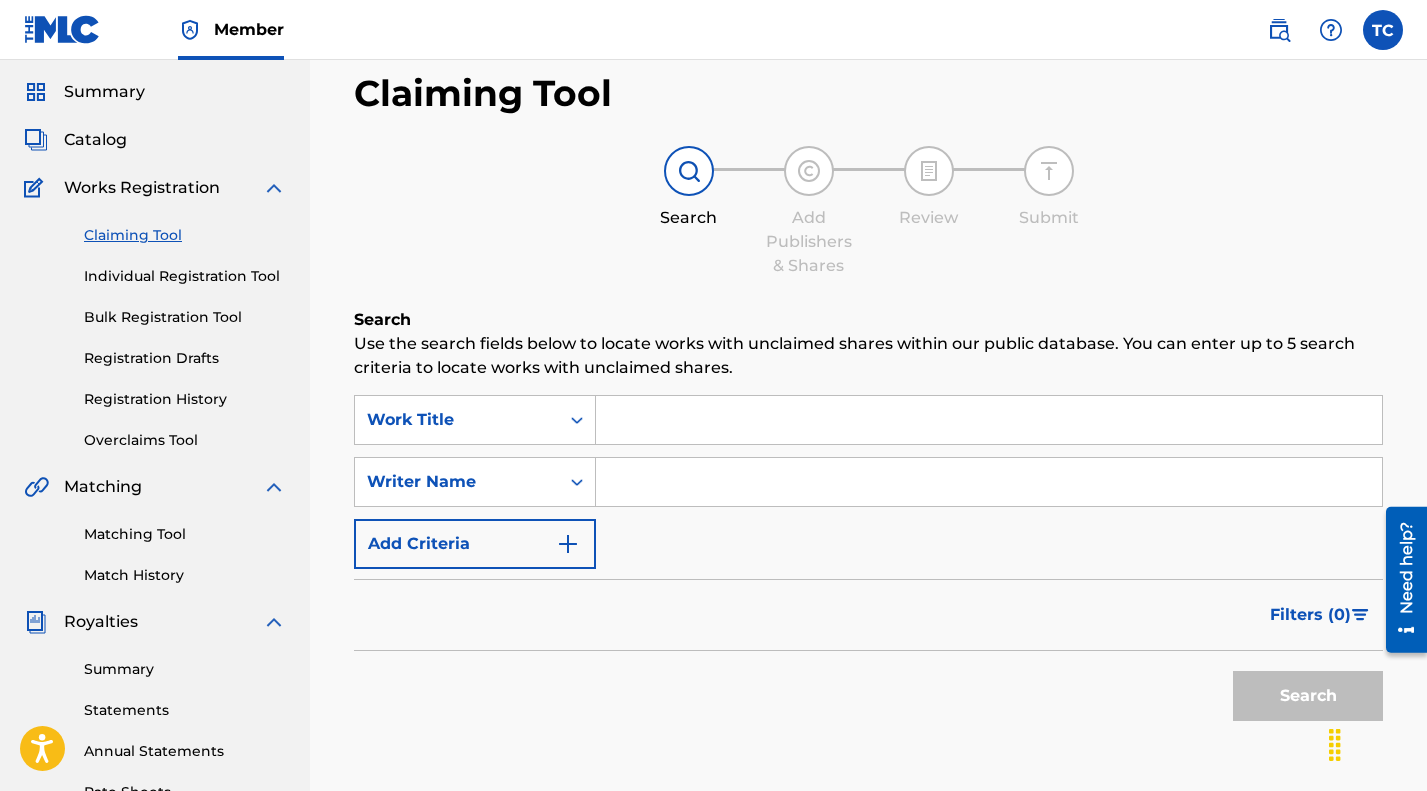 click at bounding box center (989, 420) 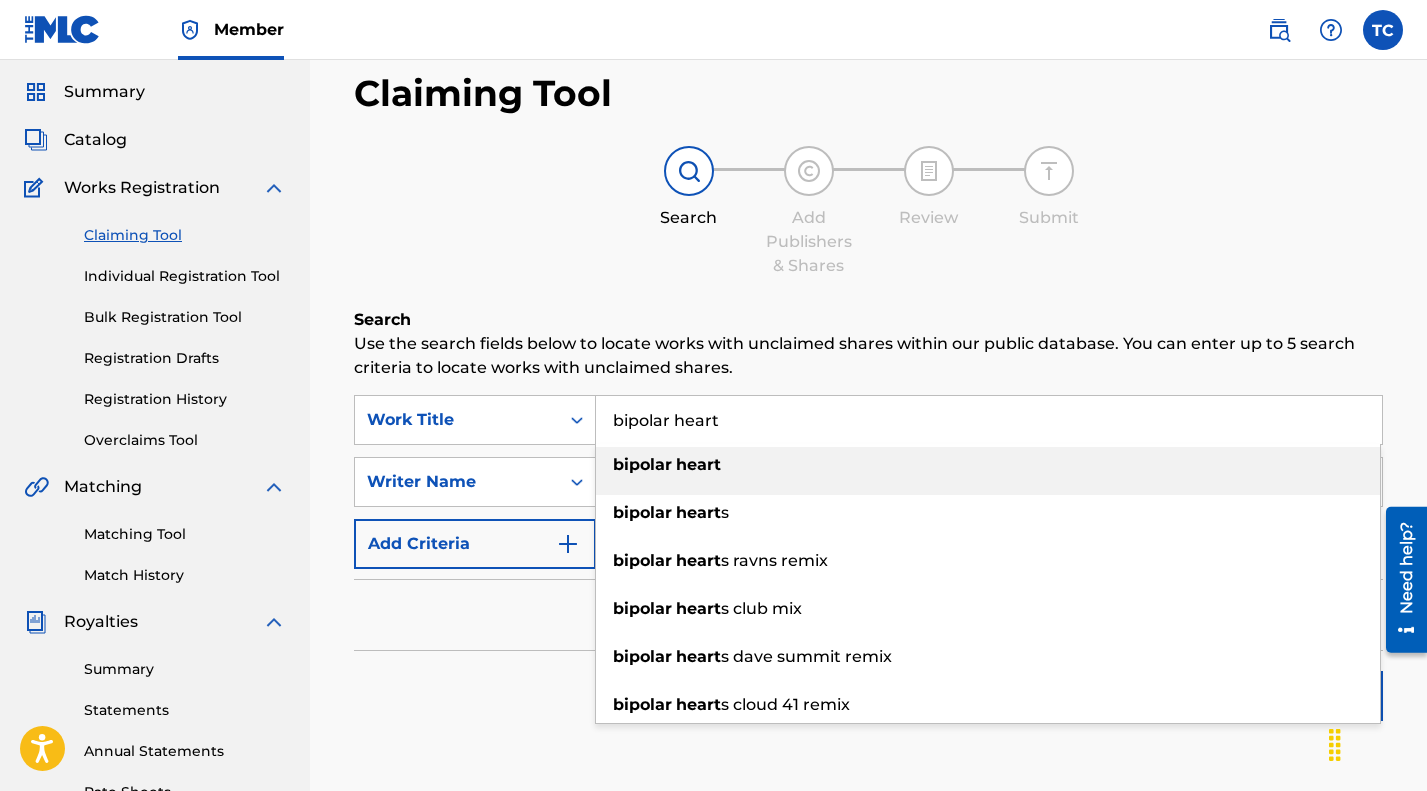 type on "bipolar heart" 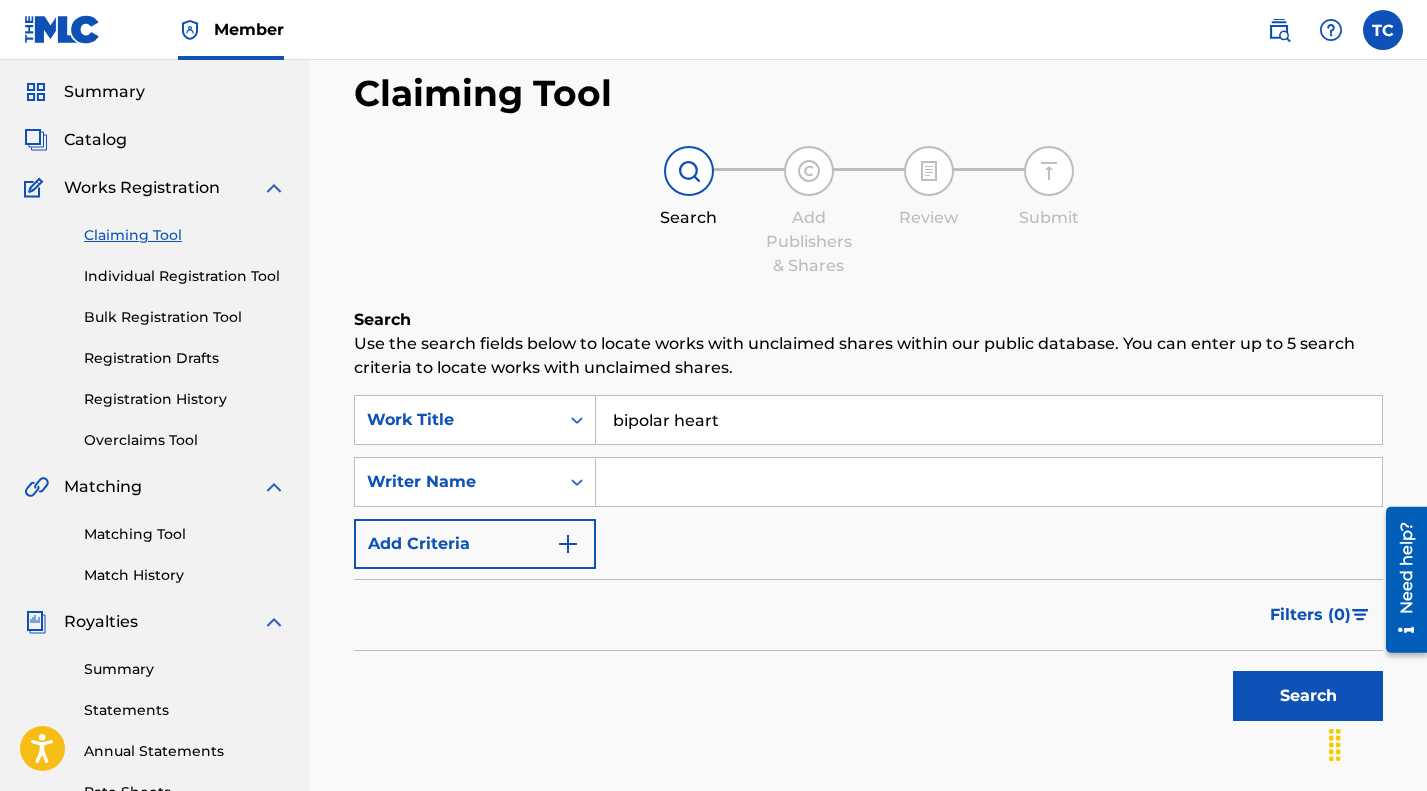 click at bounding box center [989, 482] 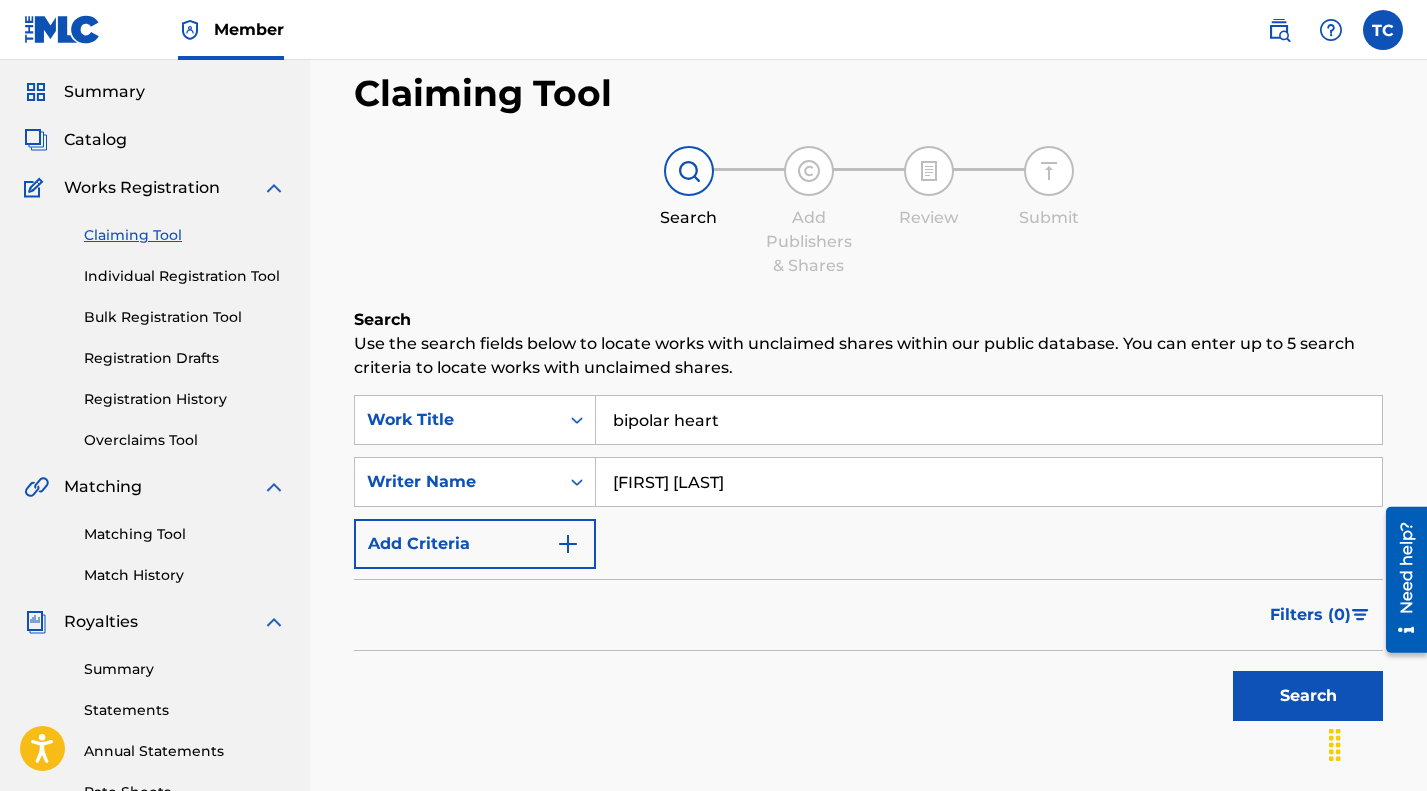 type on "[FIRST] [LAST]" 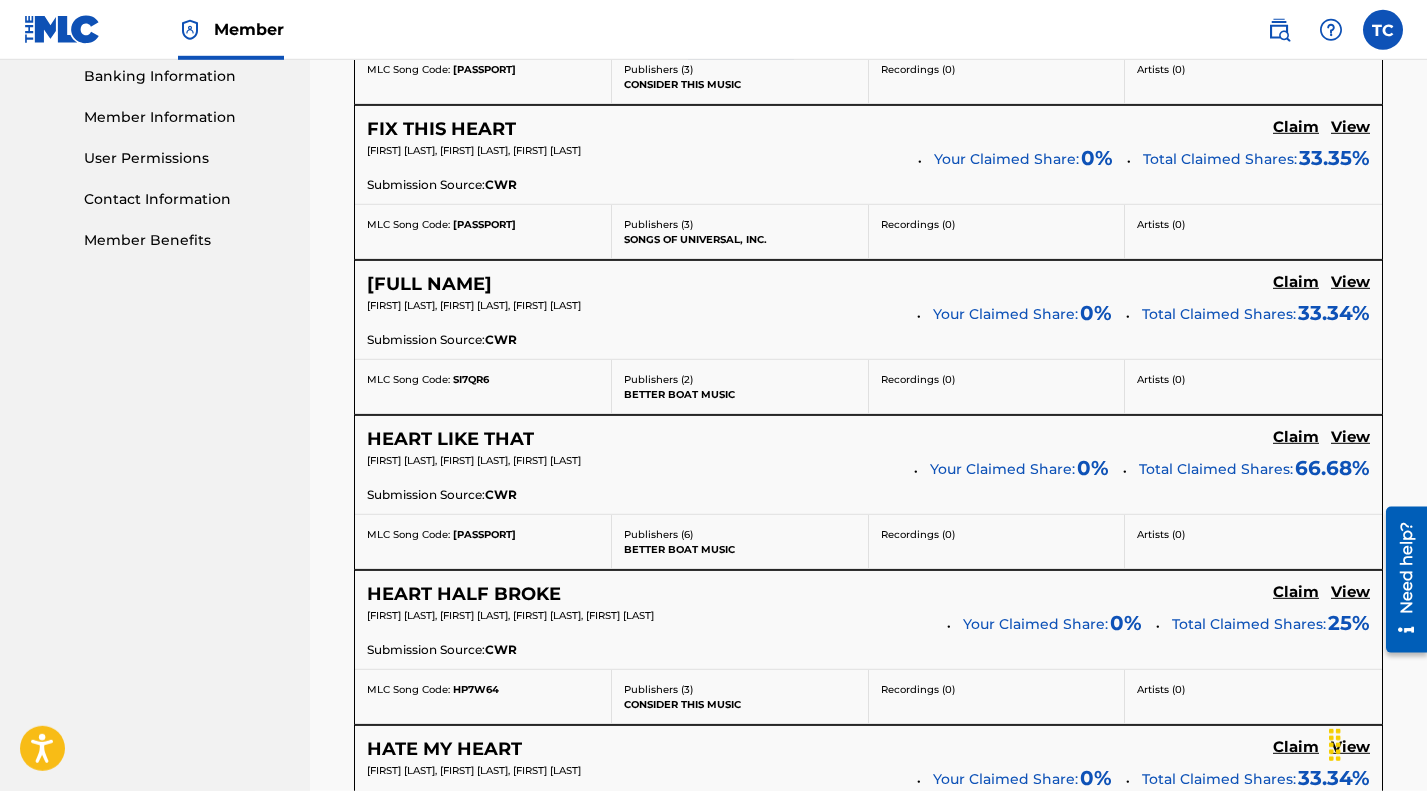 scroll, scrollTop: 869, scrollLeft: 0, axis: vertical 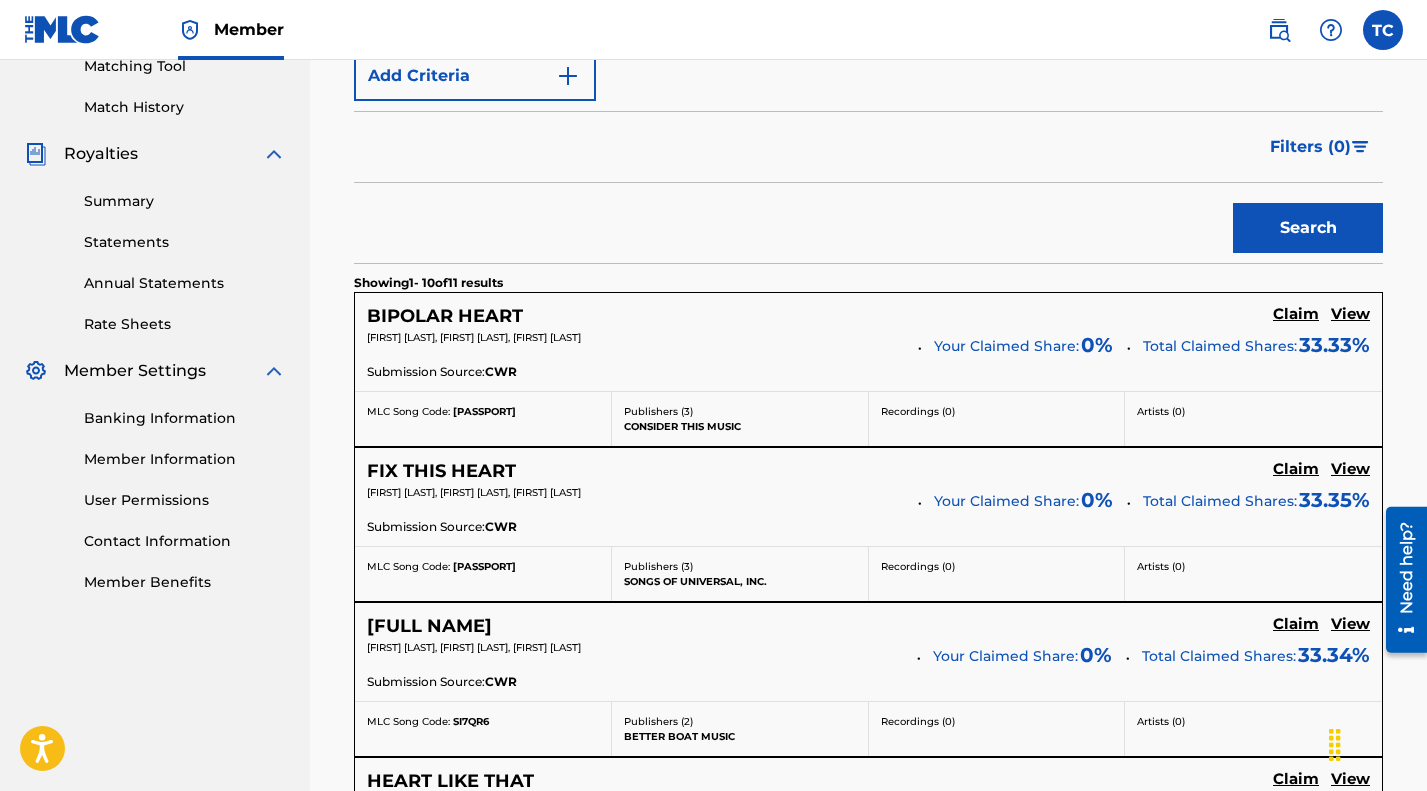 click on "View" at bounding box center [1350, 314] 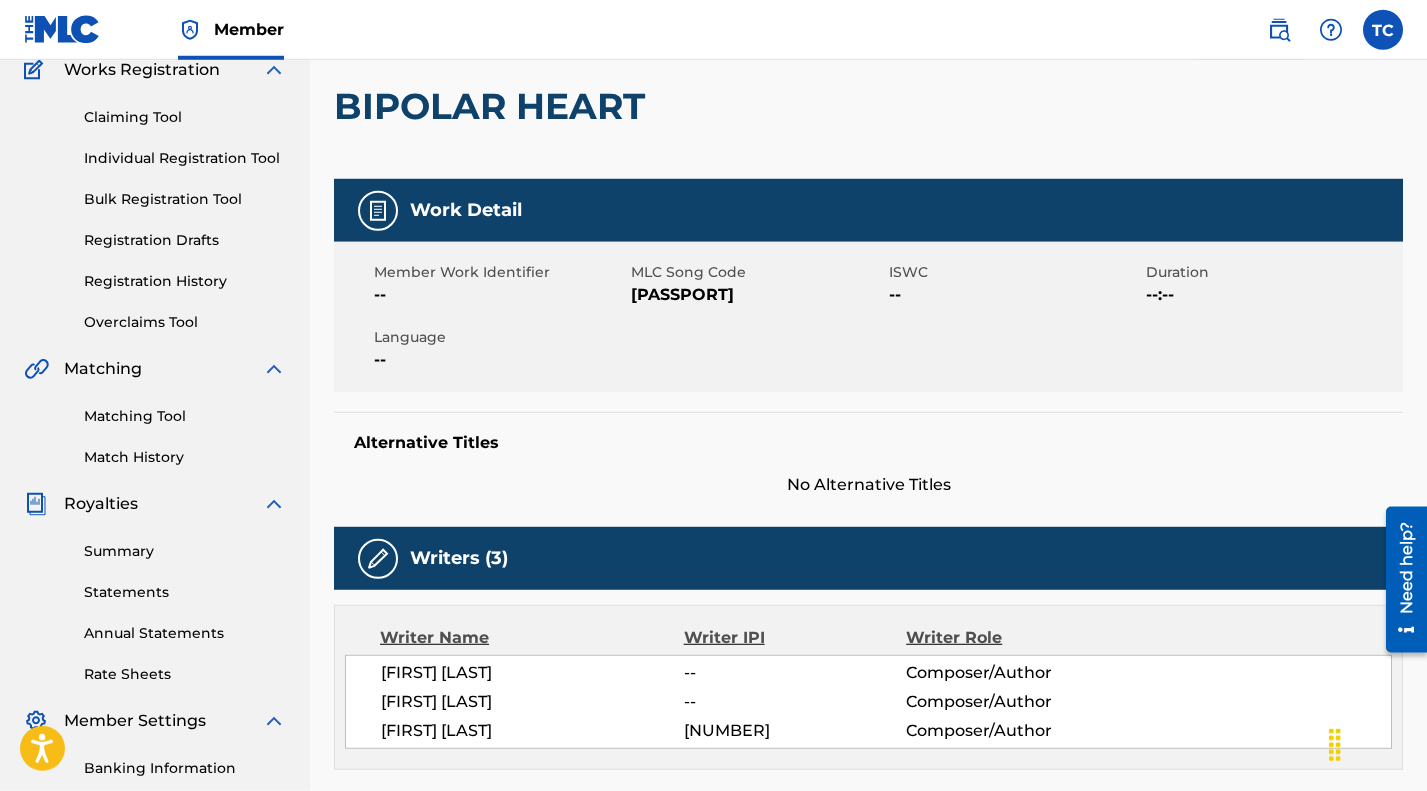scroll, scrollTop: 0, scrollLeft: 0, axis: both 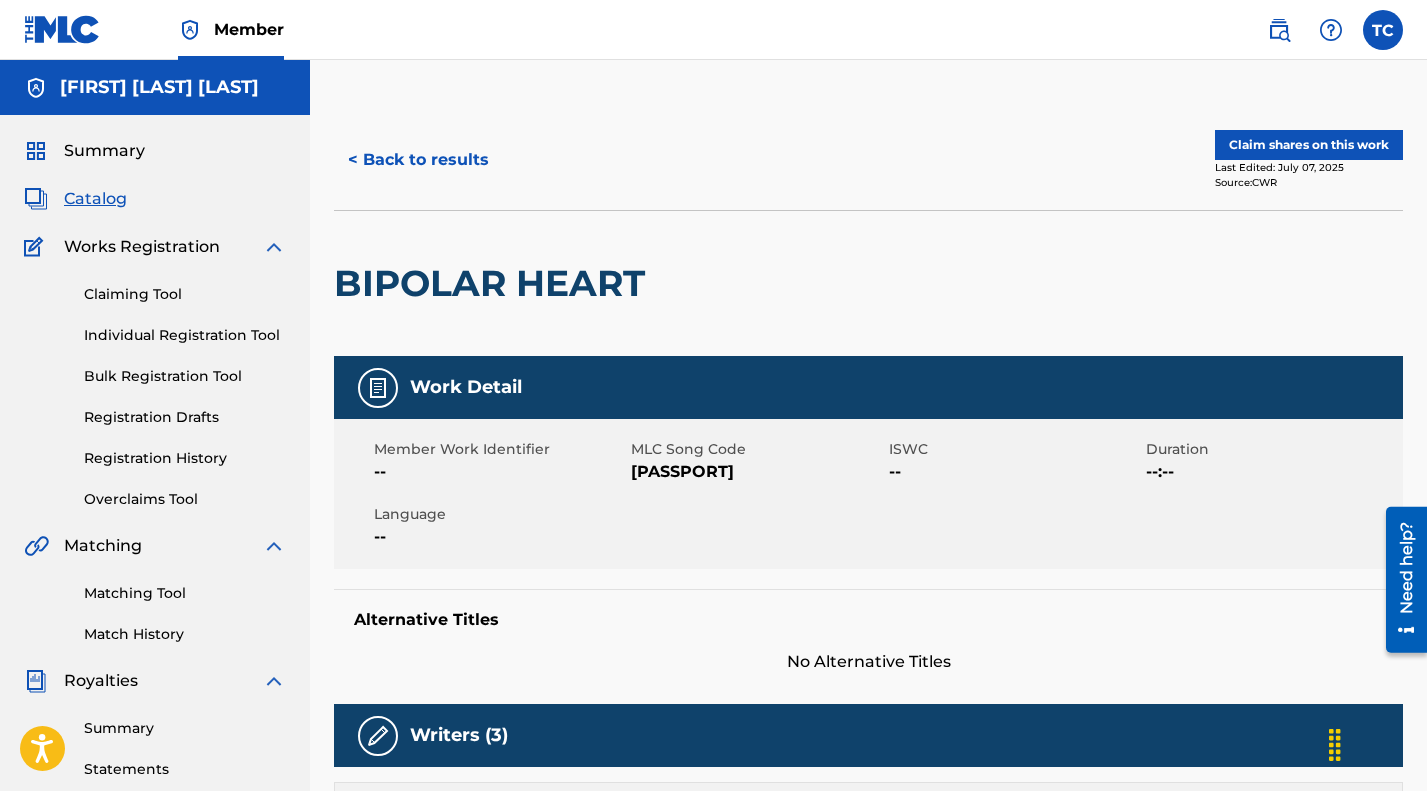 click on "Summary" at bounding box center (104, 151) 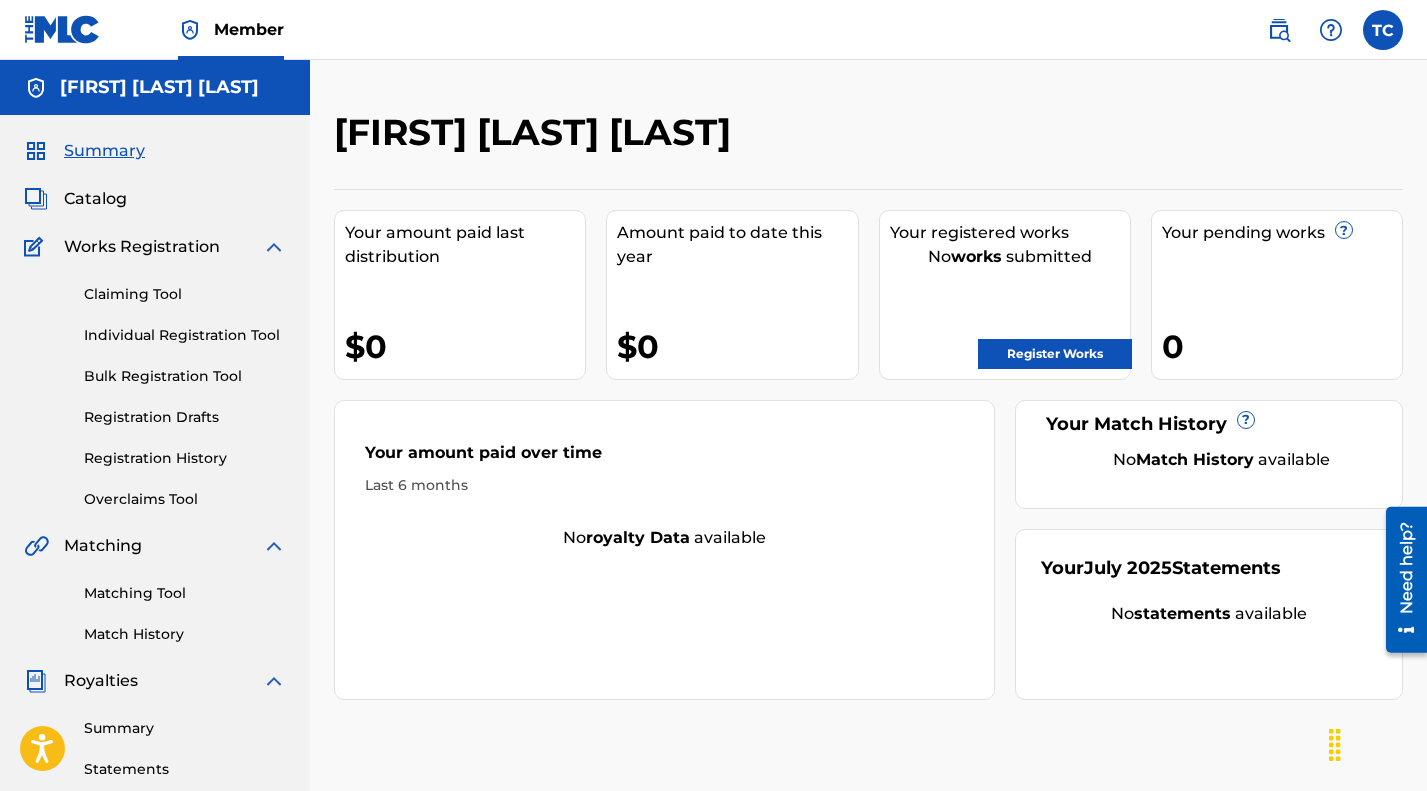 click on "Register Works" at bounding box center (1055, 354) 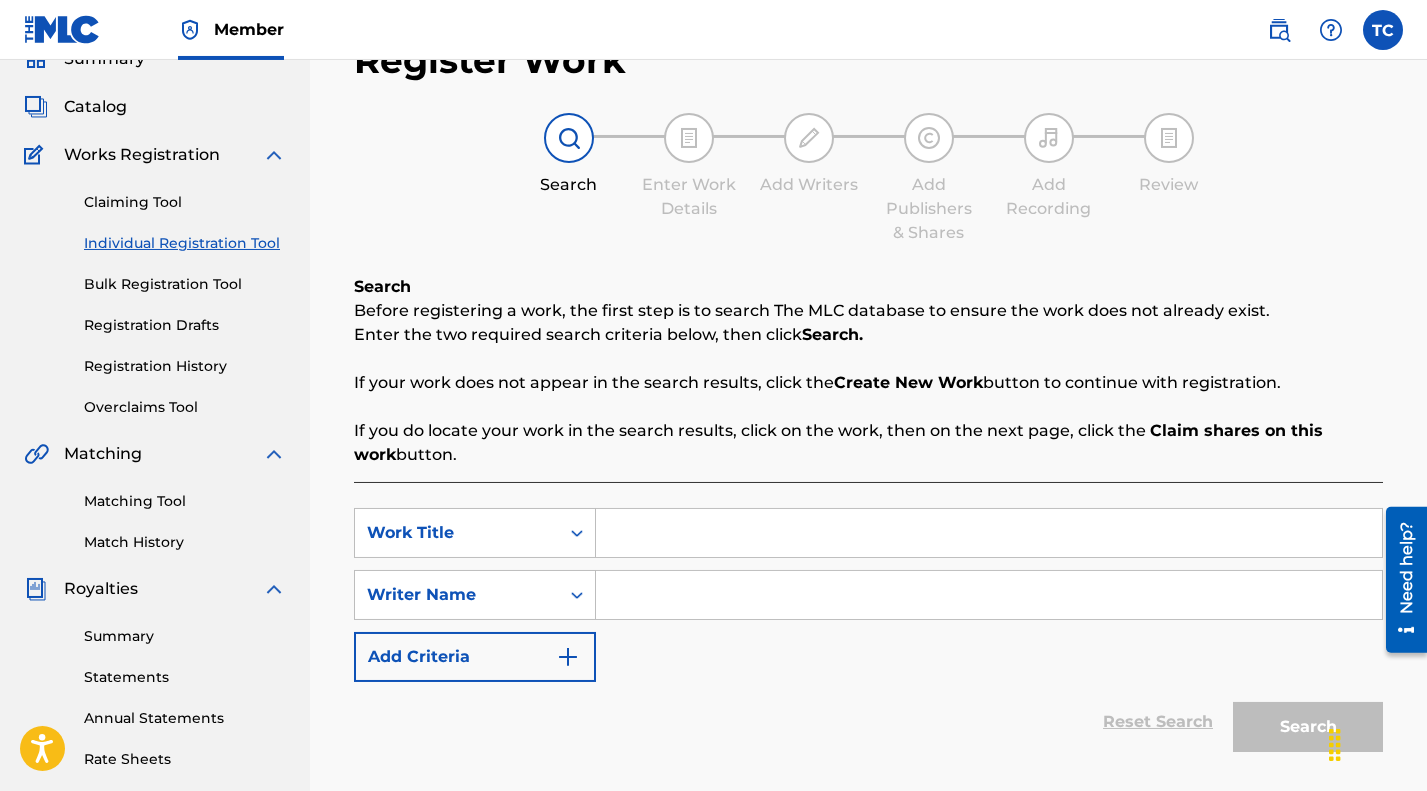scroll, scrollTop: 198, scrollLeft: 0, axis: vertical 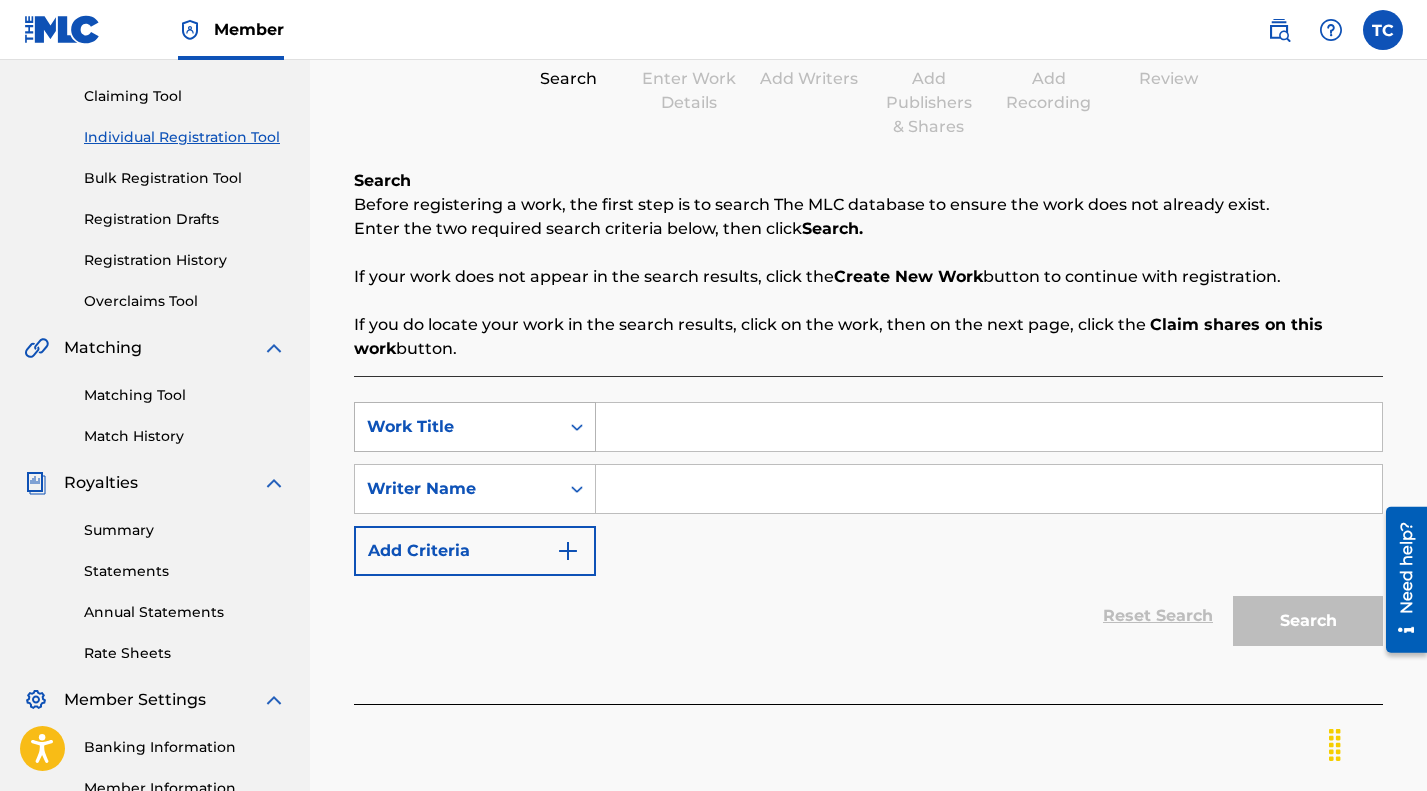 click on "Work Title" at bounding box center (457, 427) 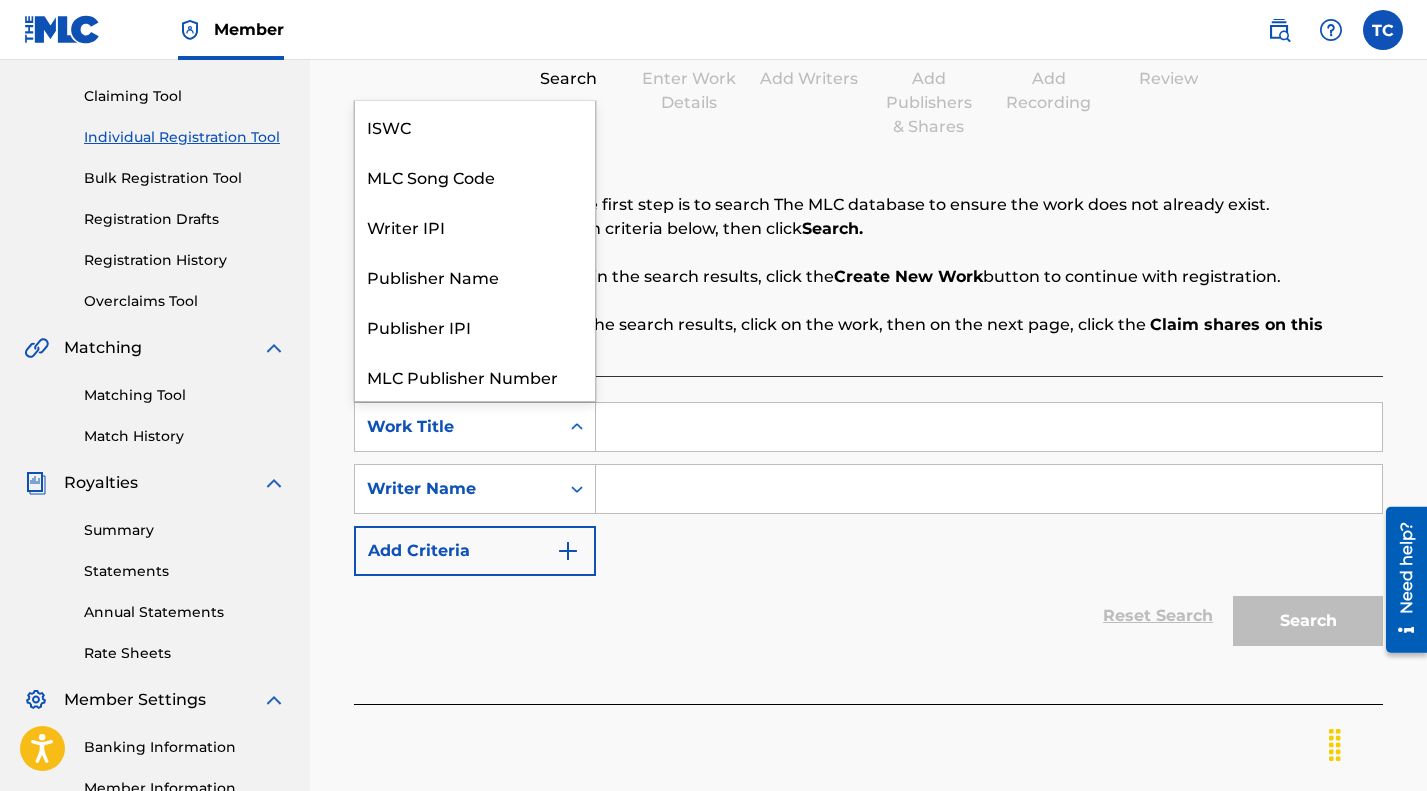 scroll, scrollTop: 85, scrollLeft: 0, axis: vertical 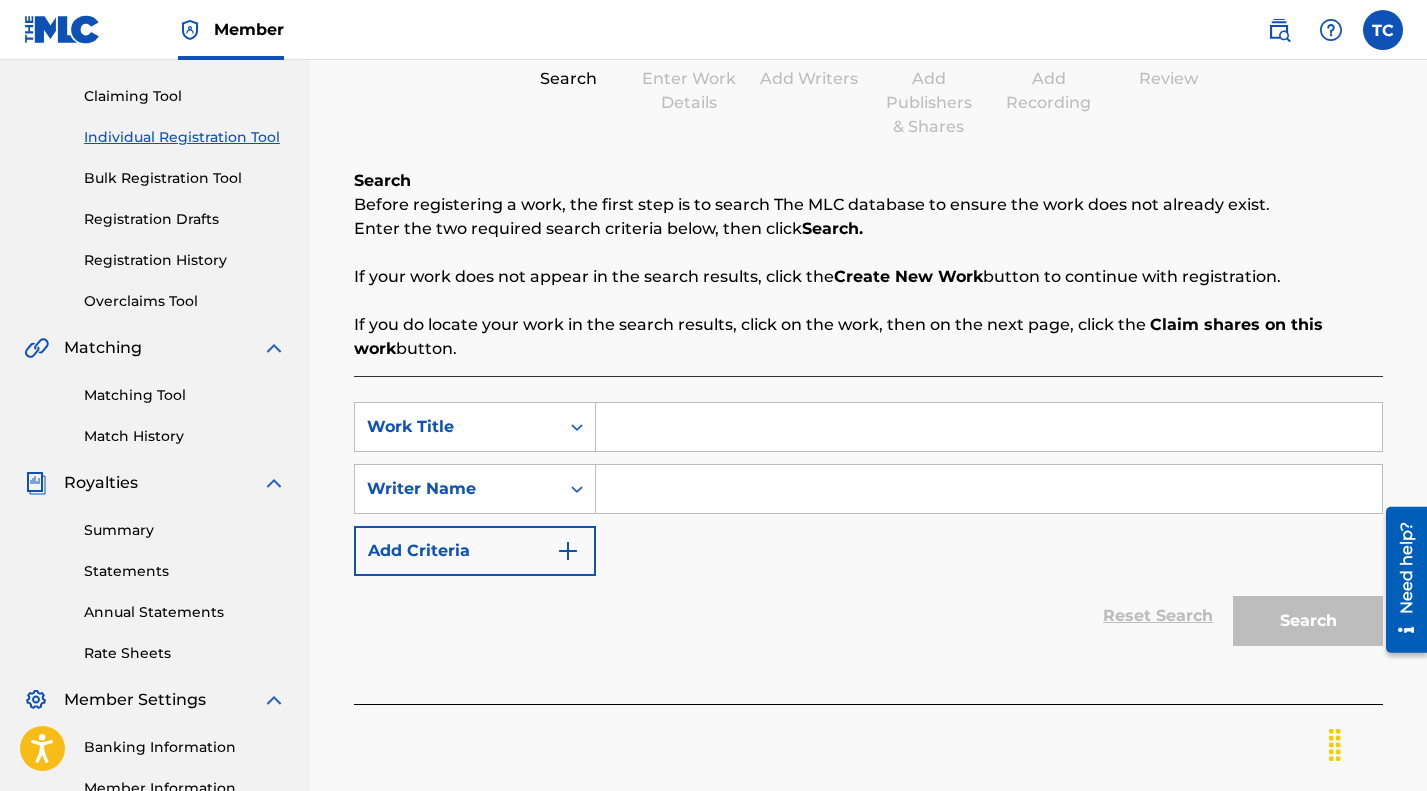 click on "Work Title" at bounding box center [457, 427] 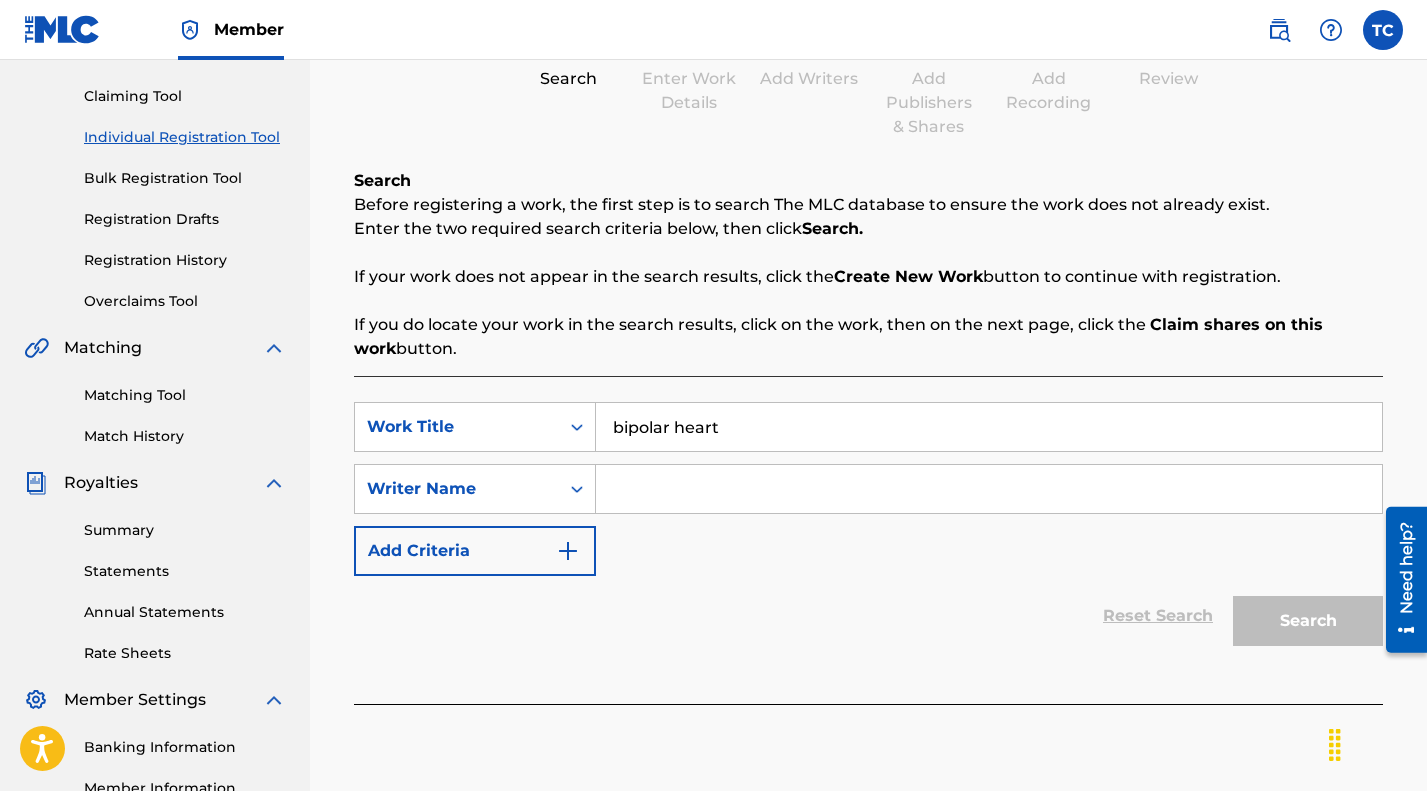 type on "bipolar heart" 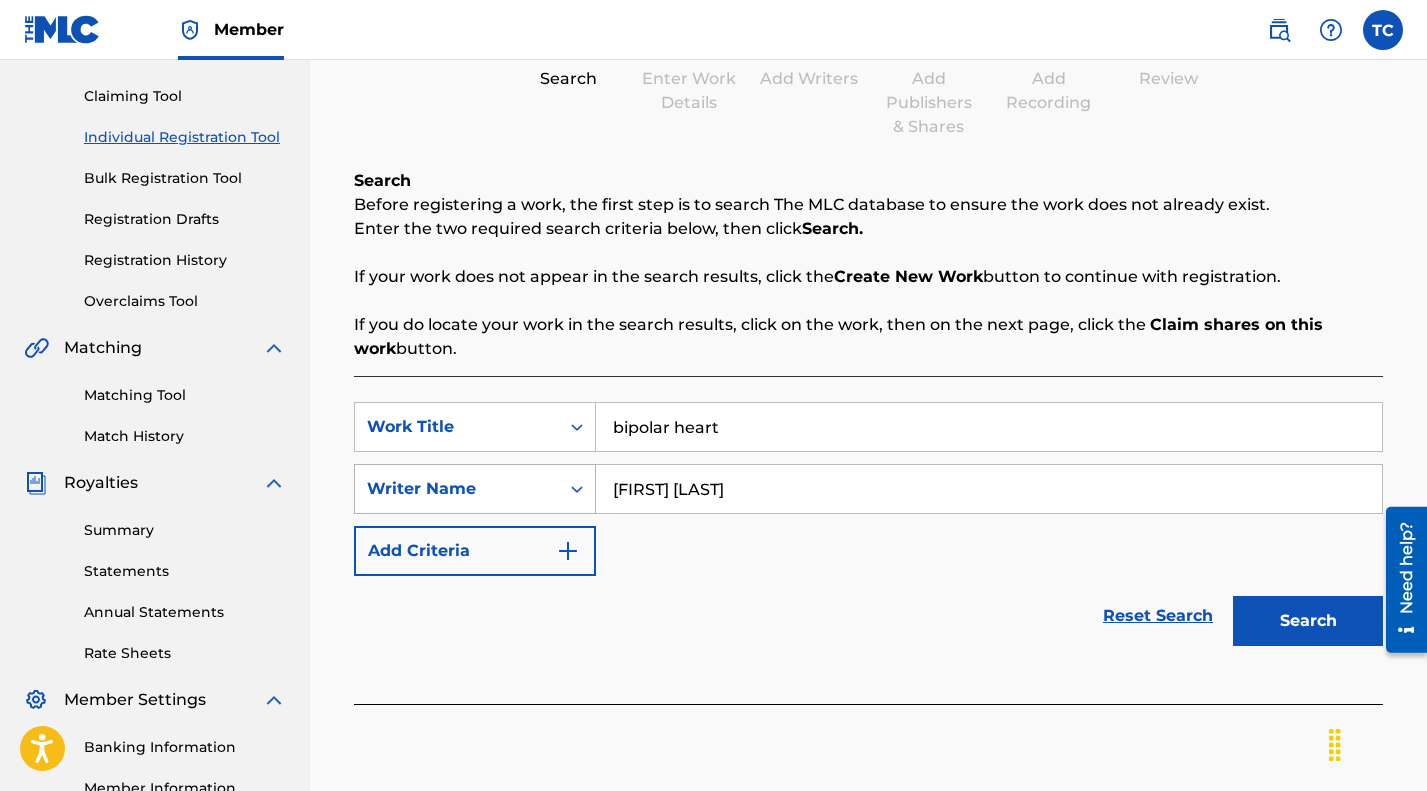 type on "[FIRST] [LAST]" 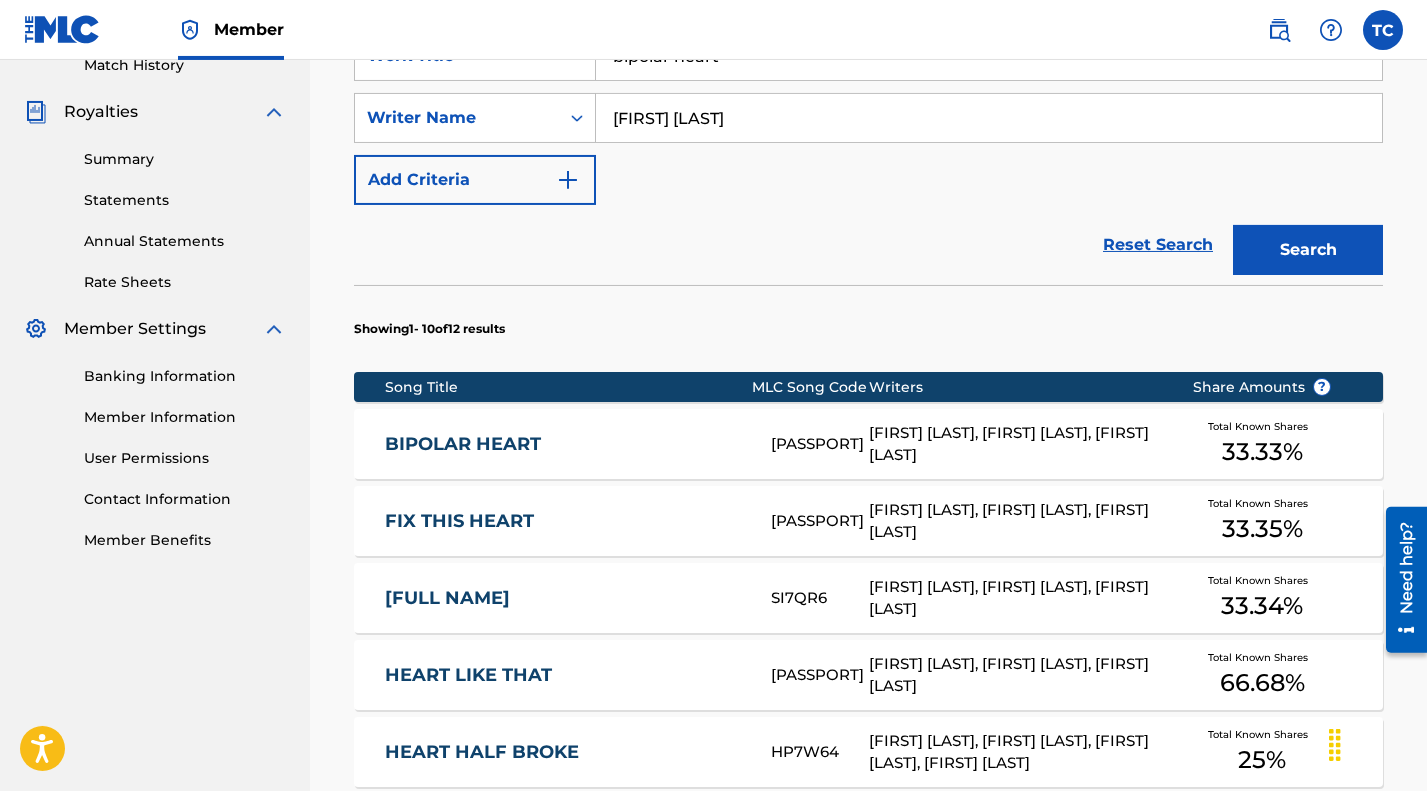 scroll, scrollTop: 576, scrollLeft: 0, axis: vertical 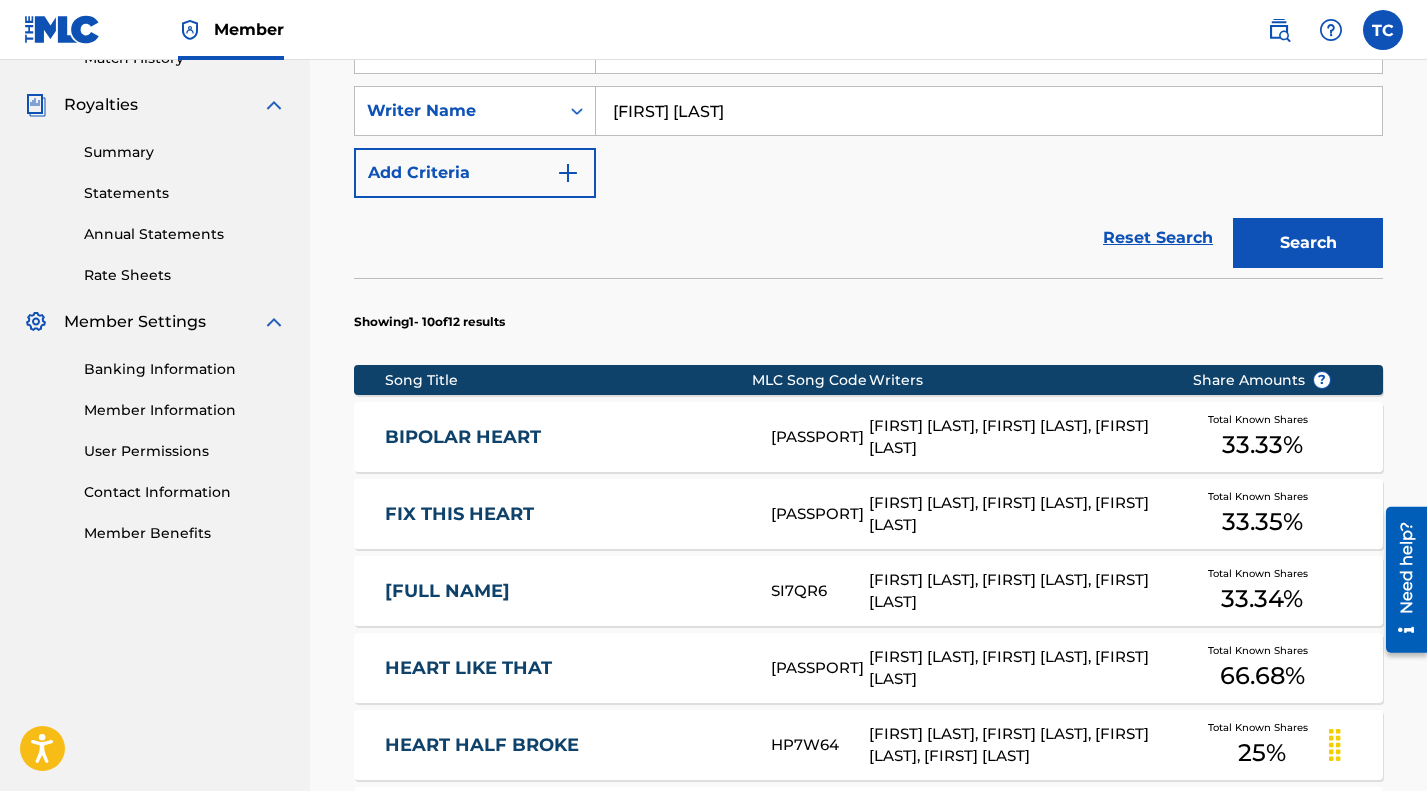 click on "[FIRST] [LAST], [FIRST] [LAST], [FIRST] [LAST]" at bounding box center (1015, 437) 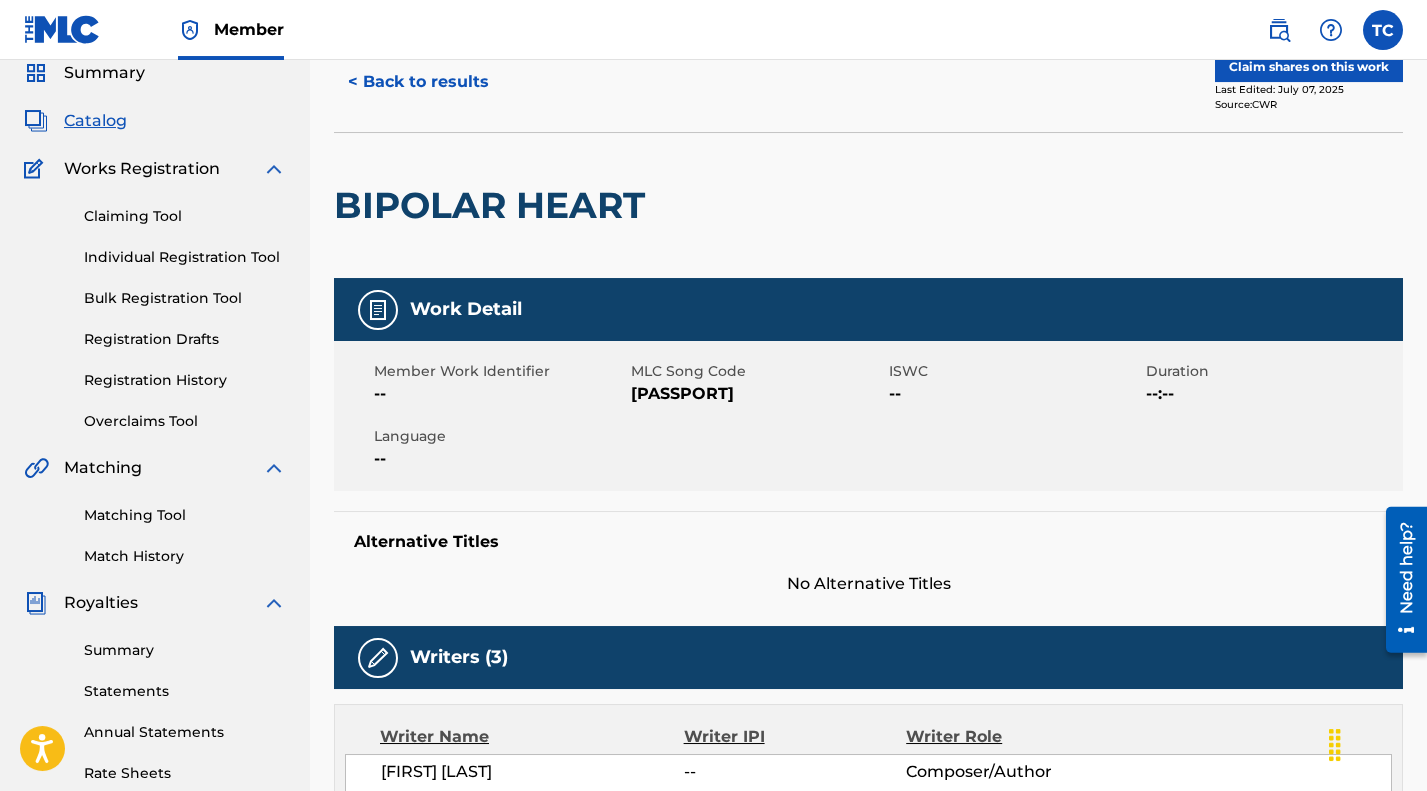 scroll, scrollTop: 0, scrollLeft: 0, axis: both 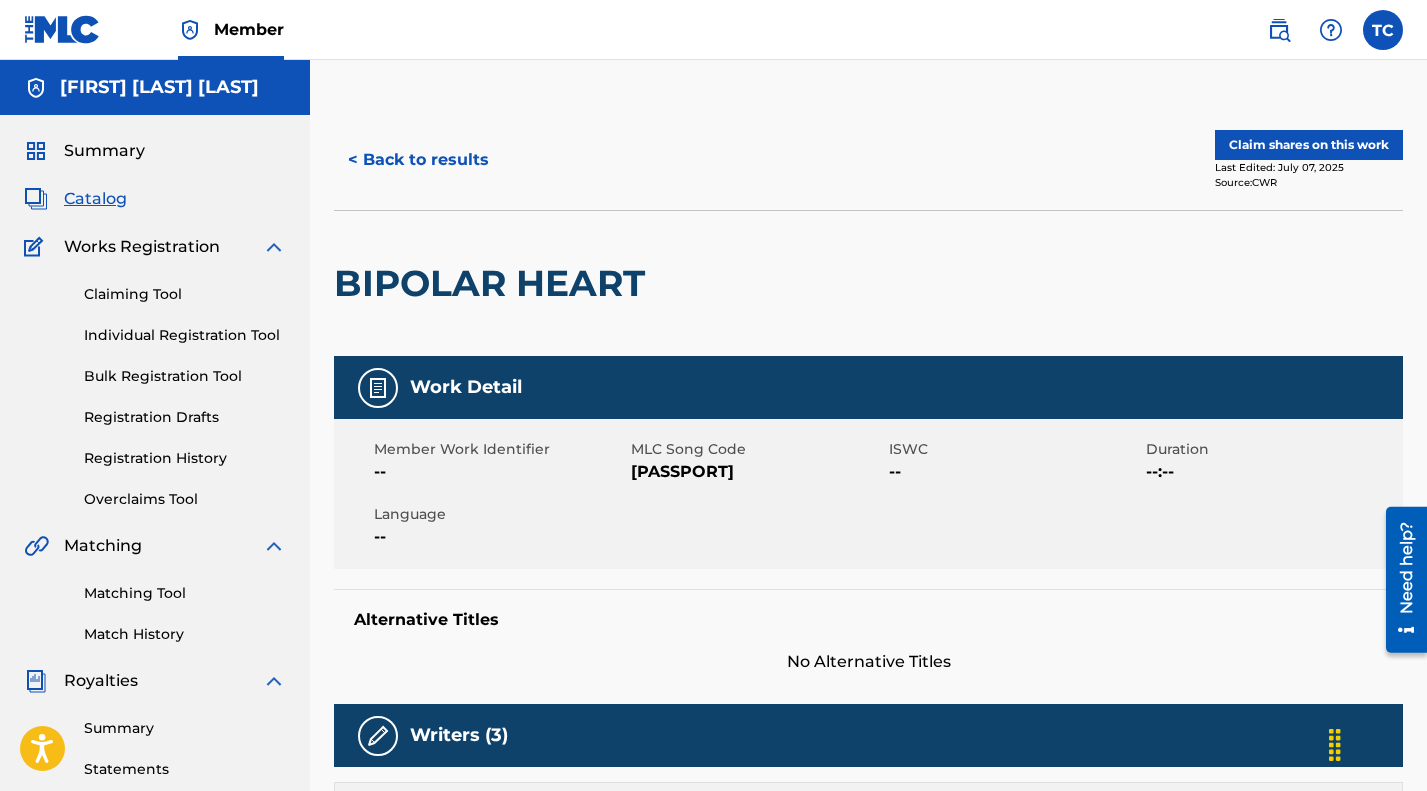 click on "Claim shares on this work" at bounding box center [1309, 145] 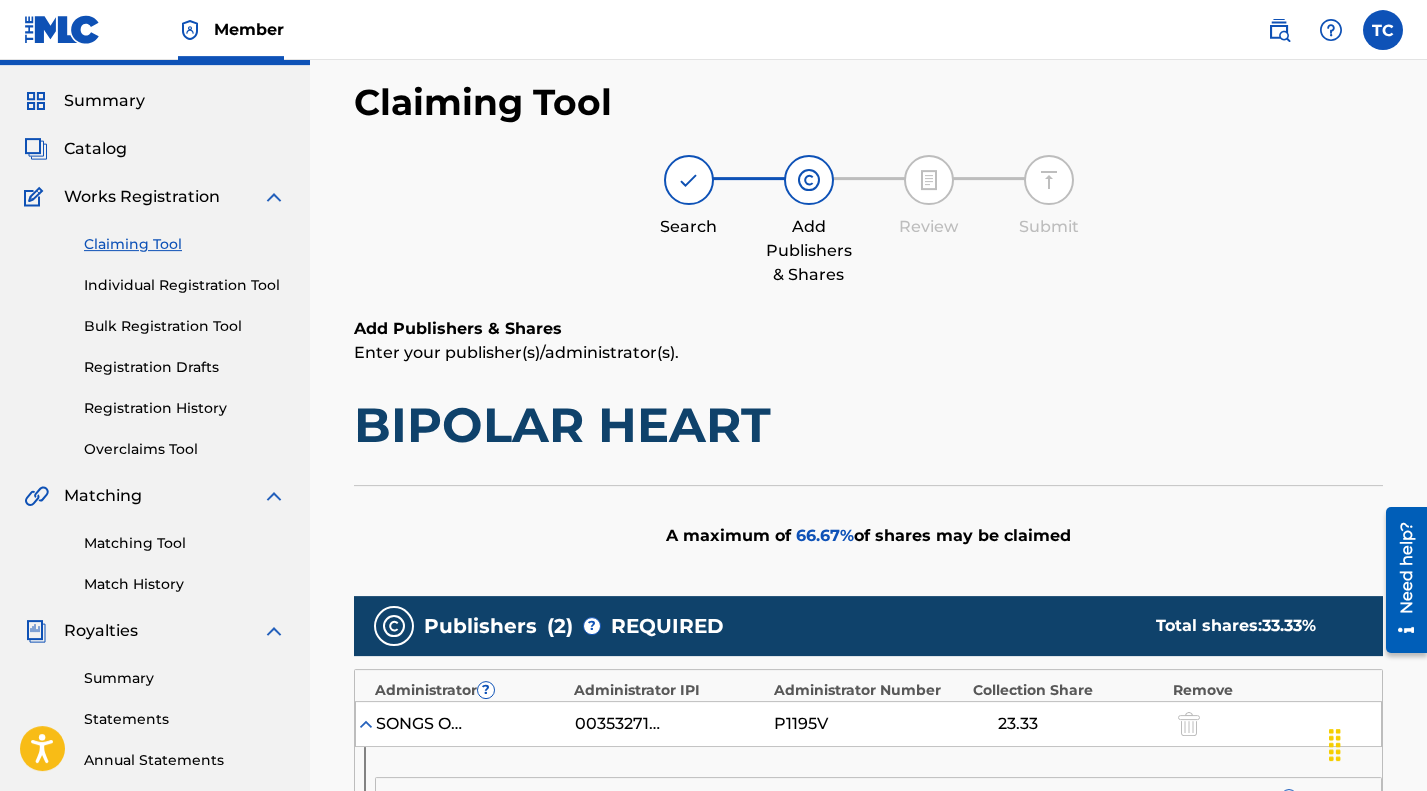 scroll, scrollTop: 0, scrollLeft: 0, axis: both 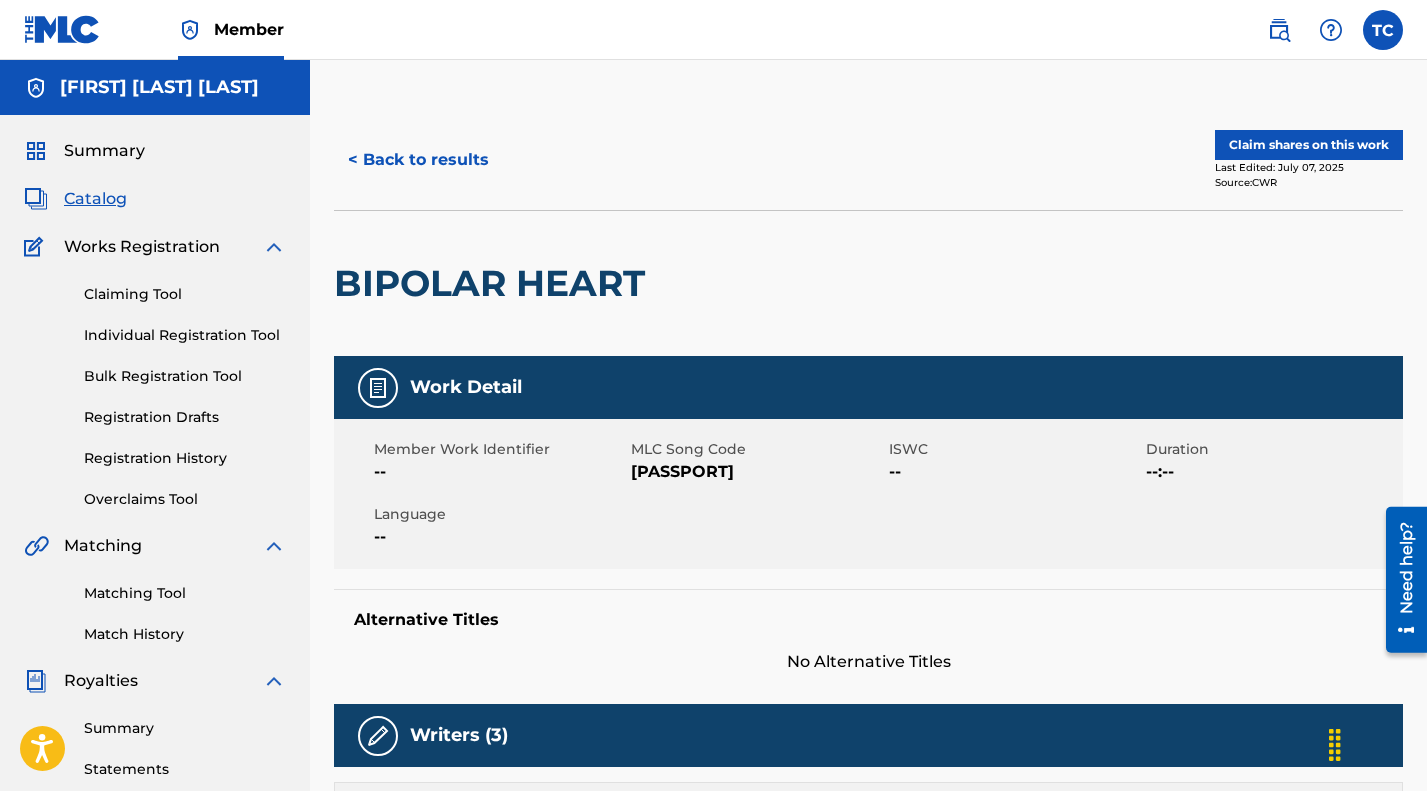 click at bounding box center (274, 247) 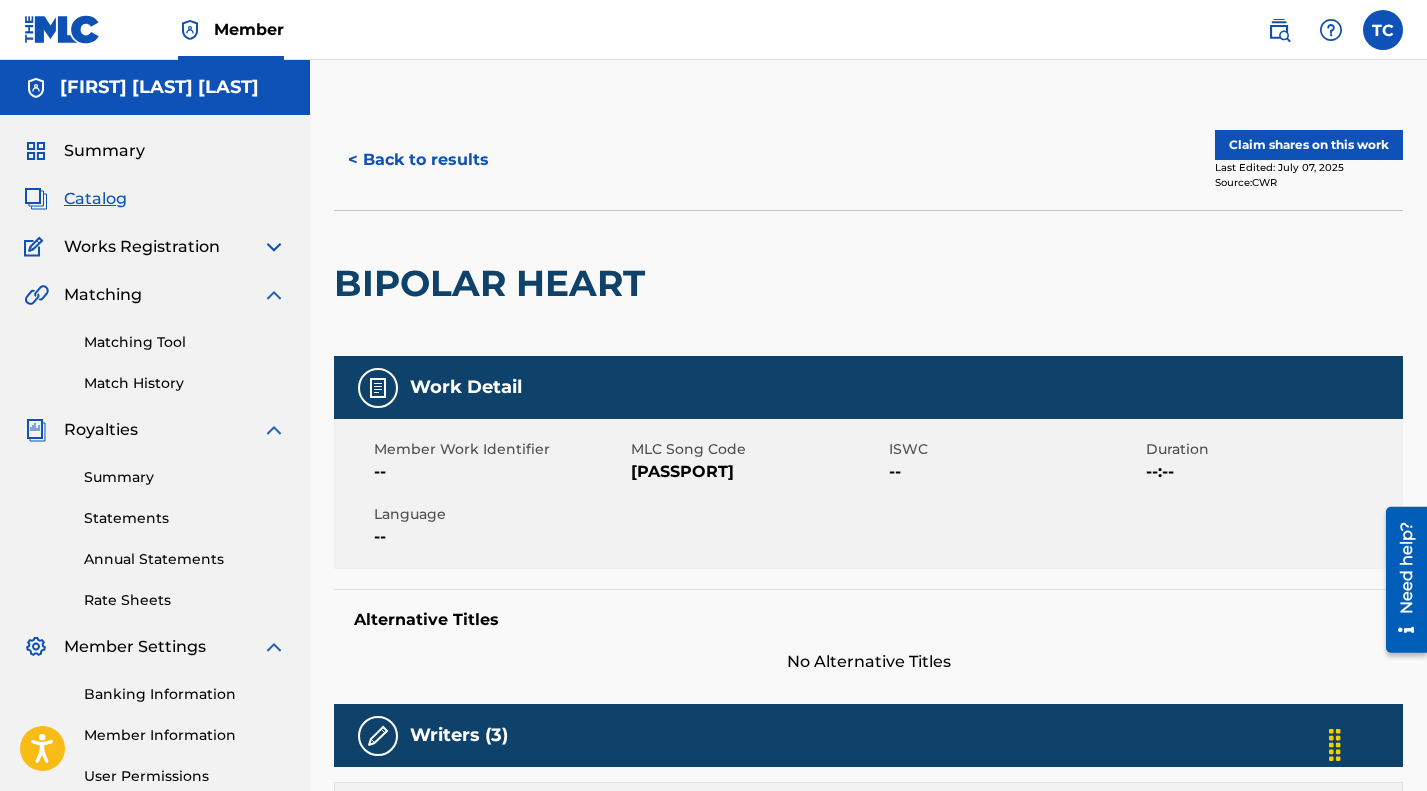 click at bounding box center [274, 247] 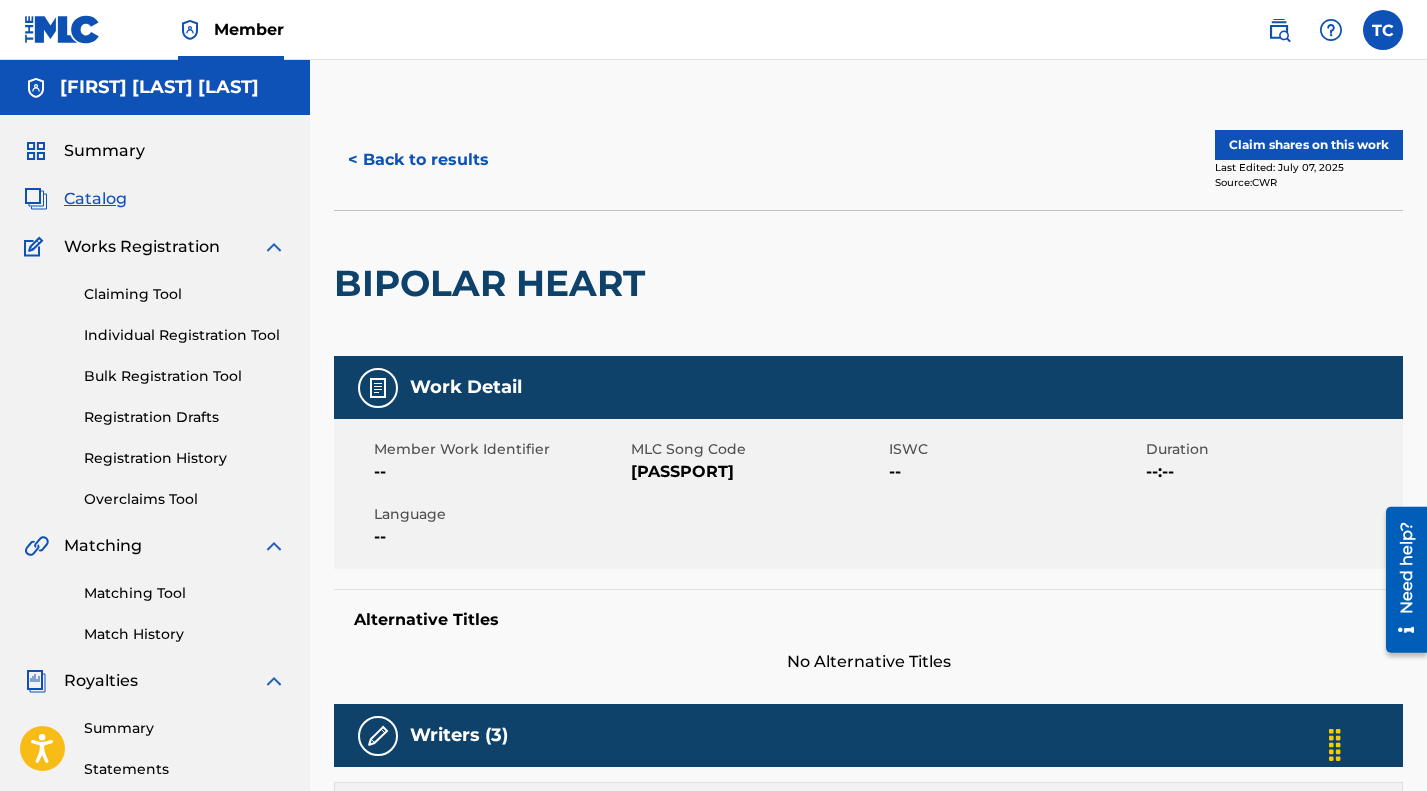 click on "Summary" at bounding box center [104, 151] 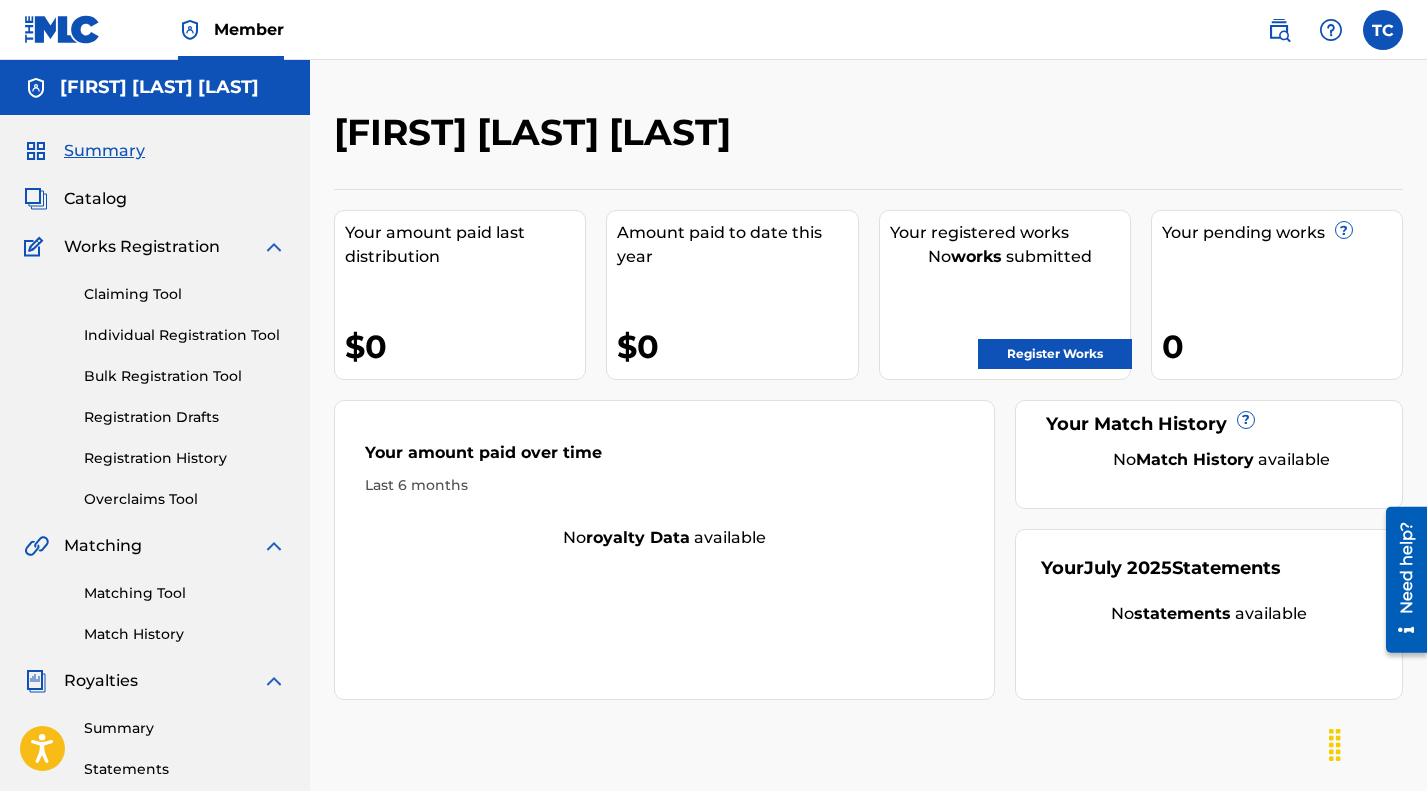 click on "Claiming Tool" at bounding box center [185, 294] 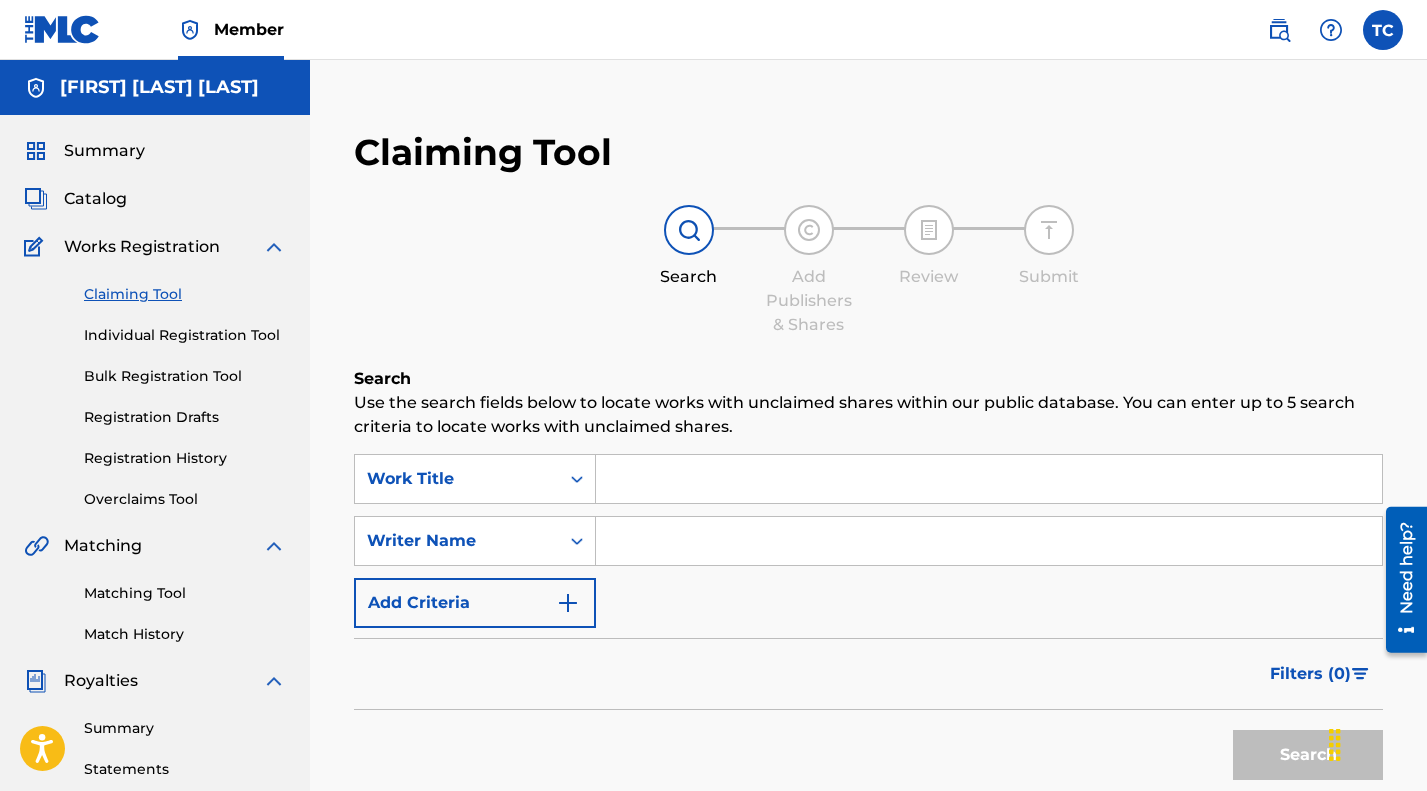click at bounding box center (989, 479) 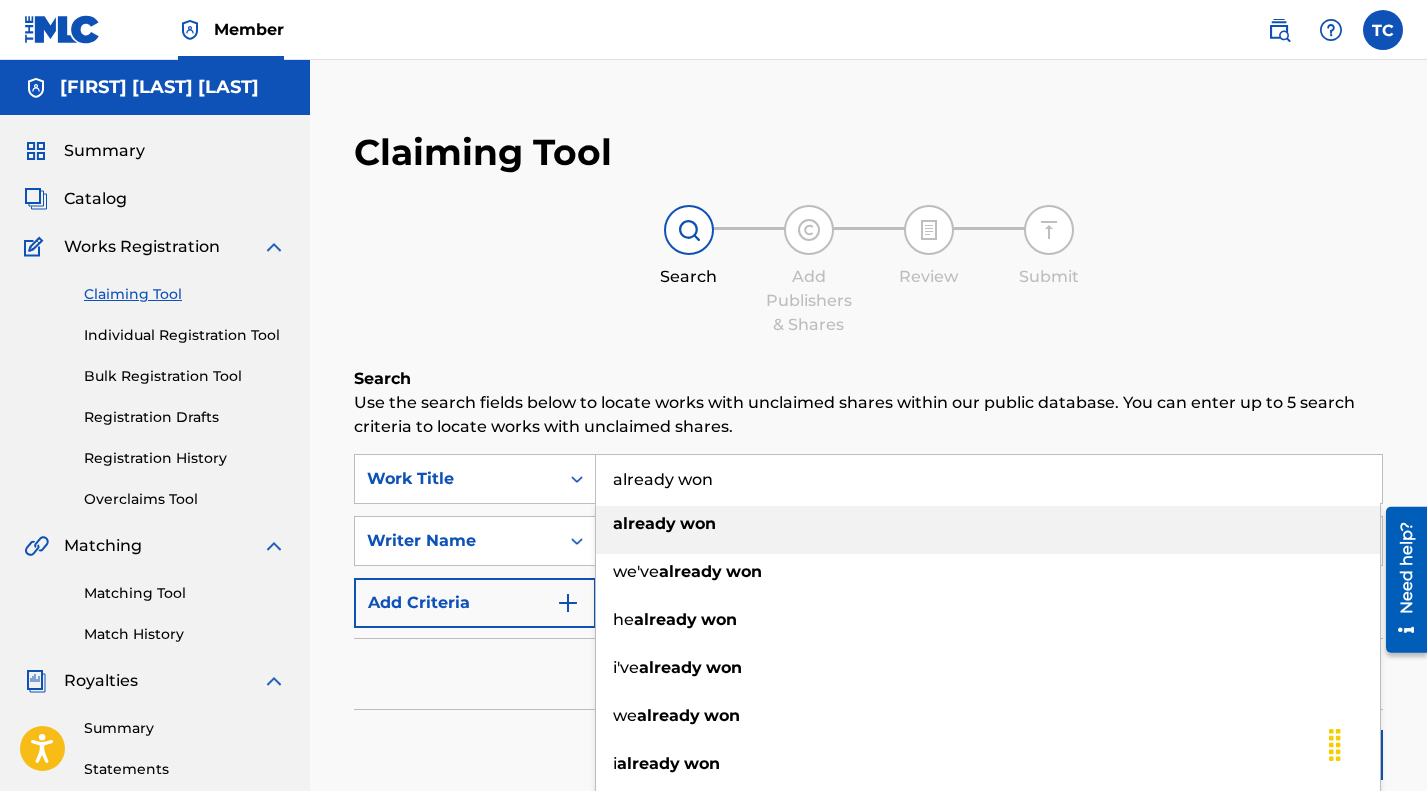 type on "already won" 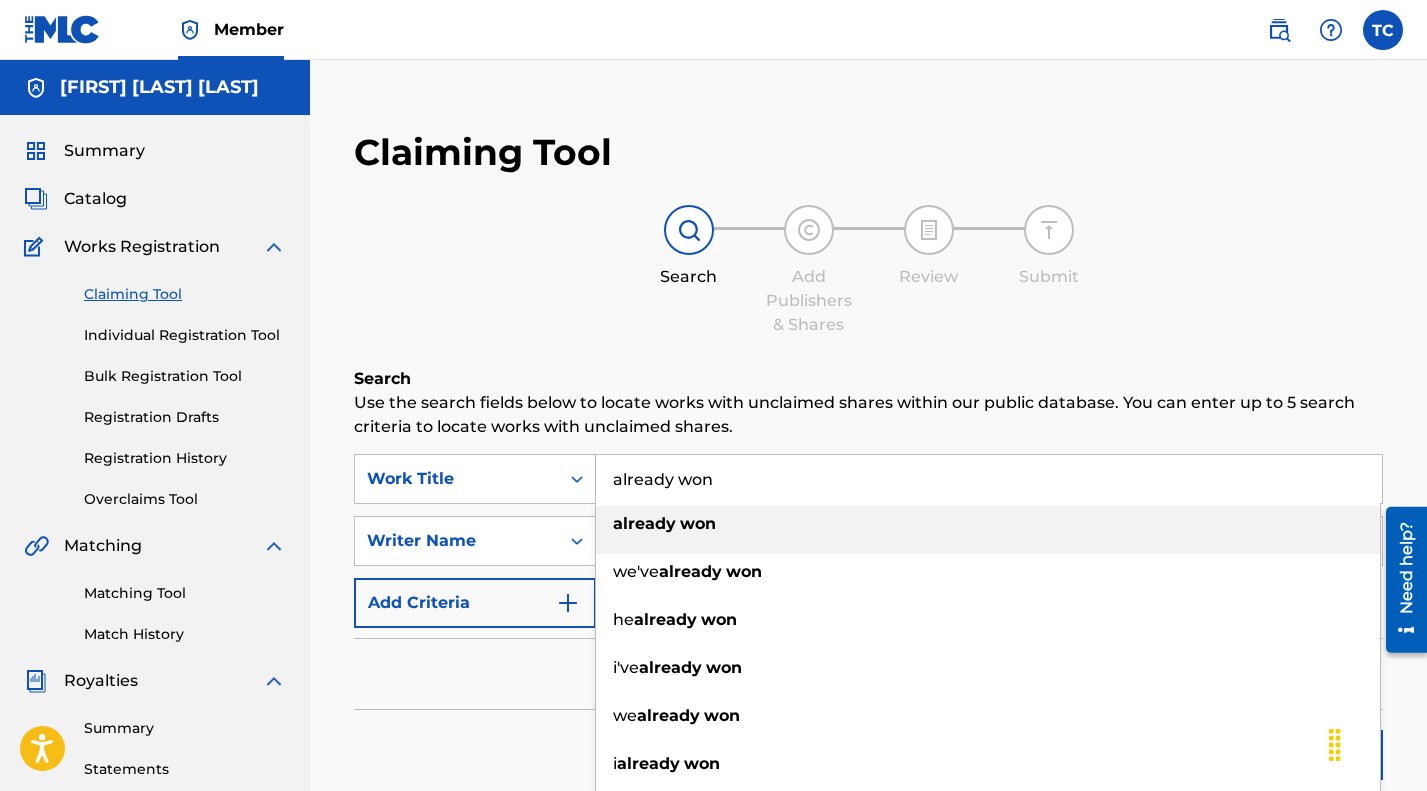 click on "Search" at bounding box center (868, 379) 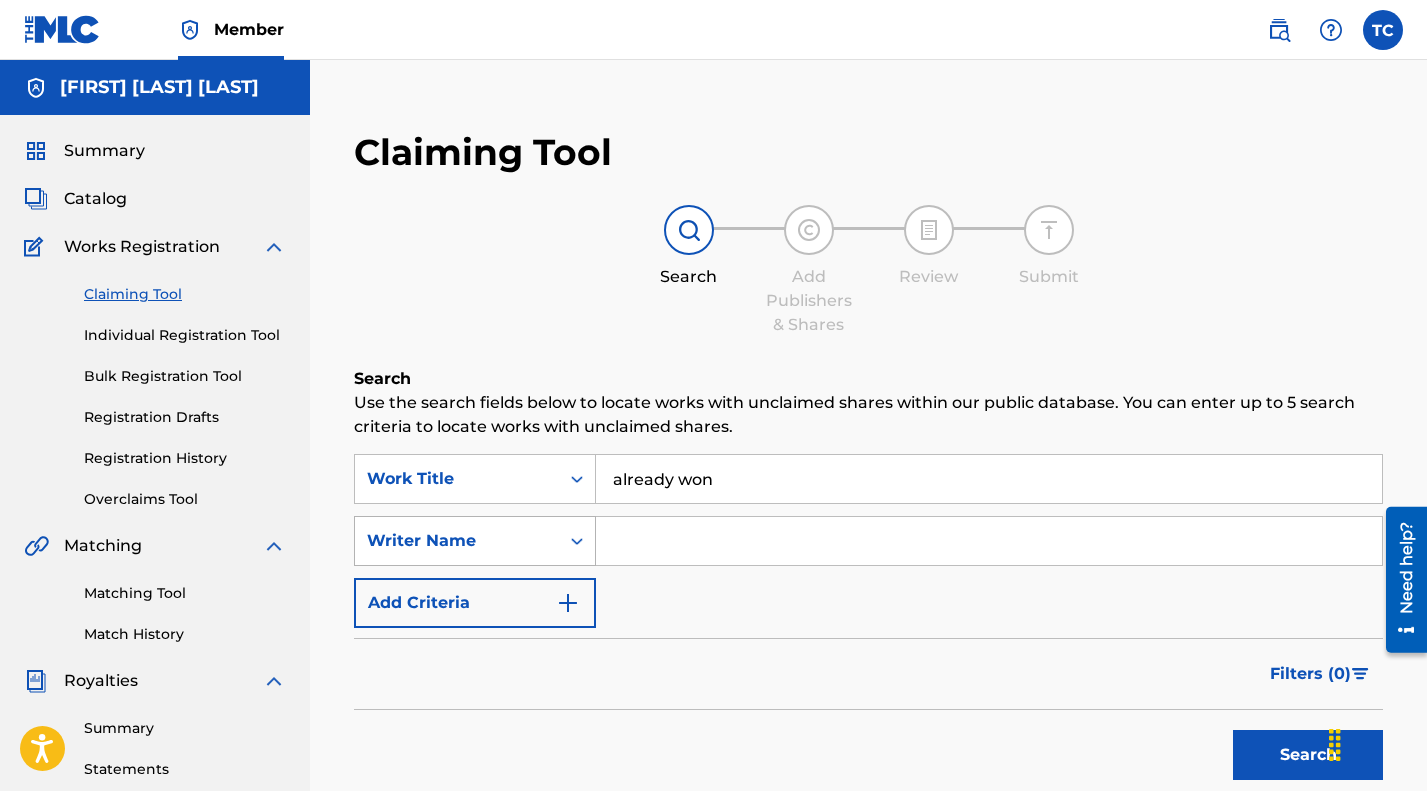 click on "Writer Name" at bounding box center (475, 541) 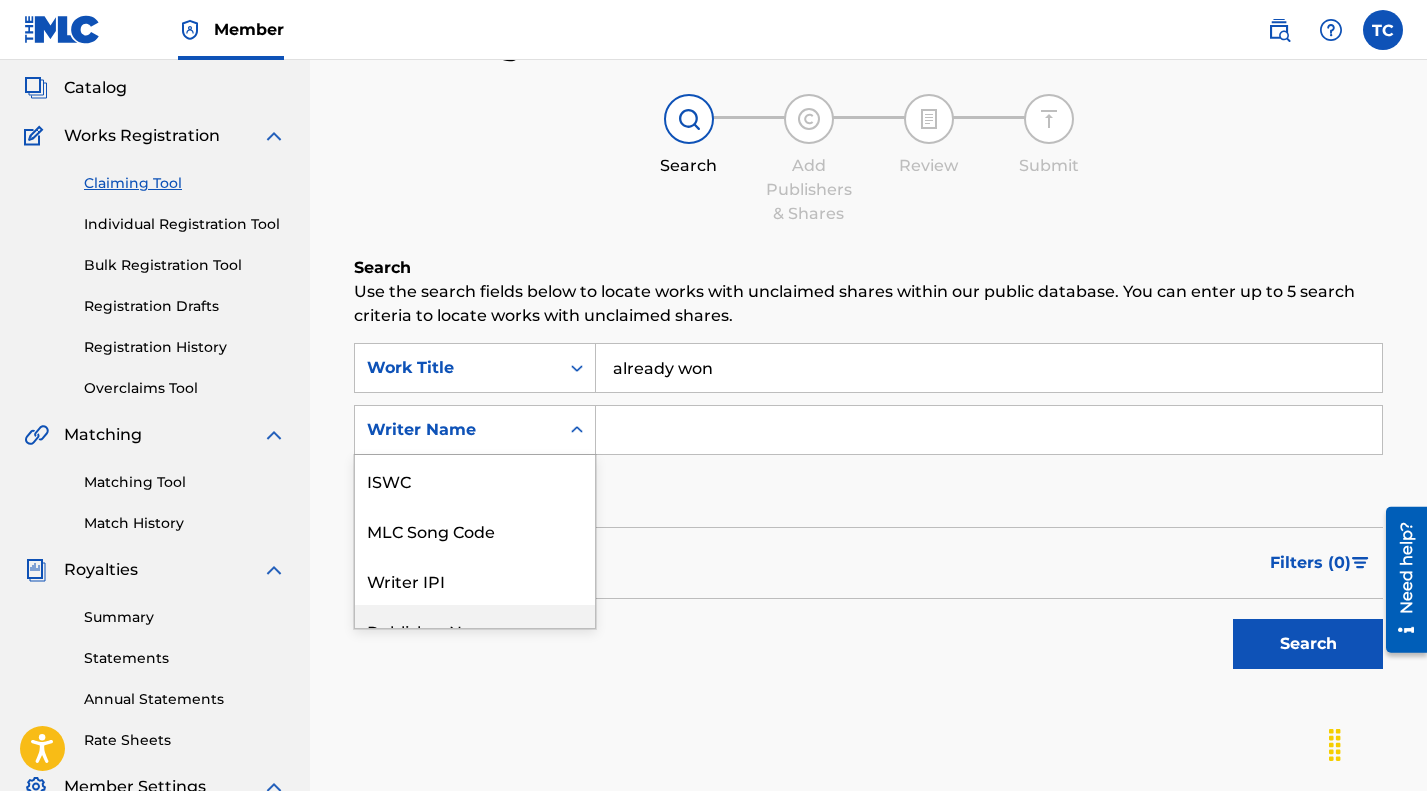 scroll, scrollTop: 127, scrollLeft: 0, axis: vertical 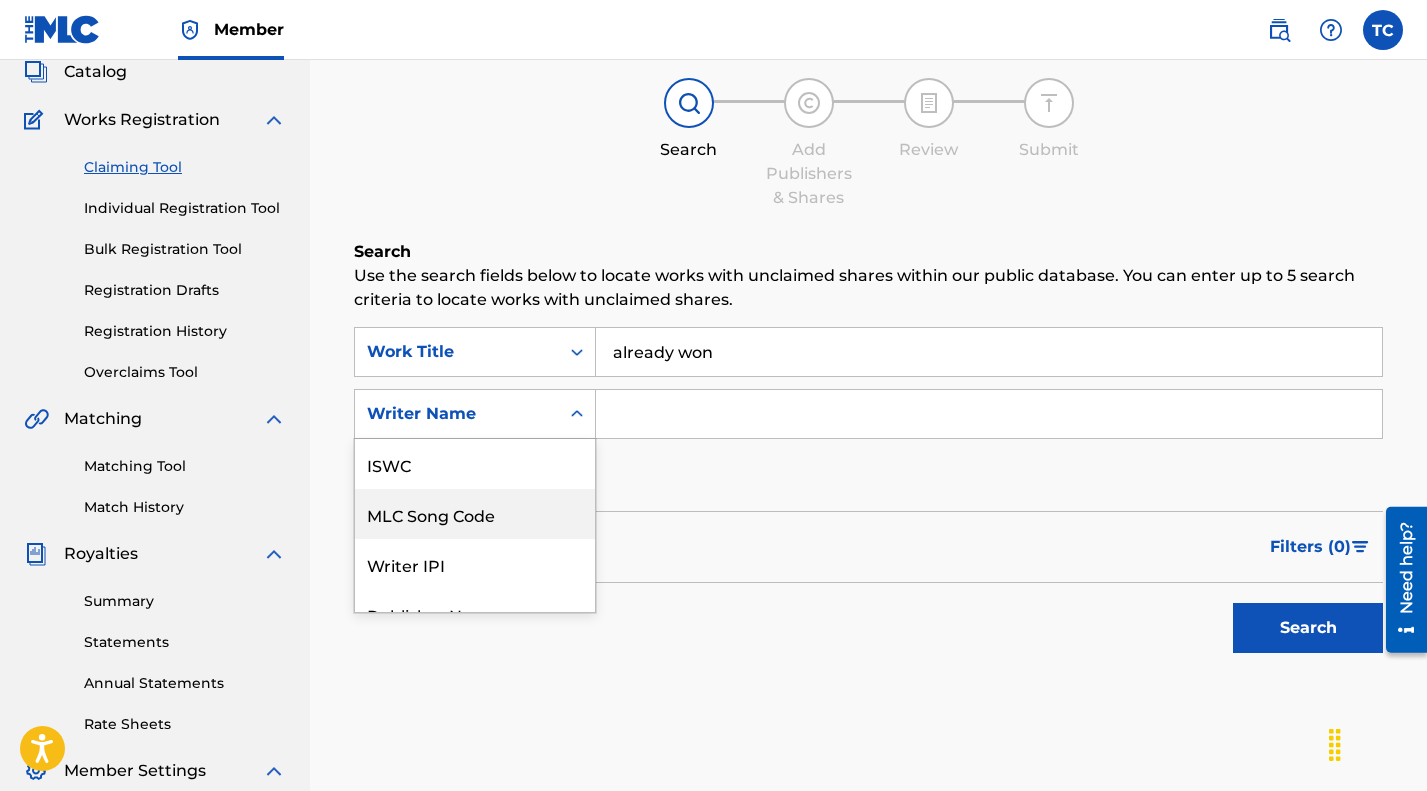 click on "MLC Song Code" at bounding box center (475, 514) 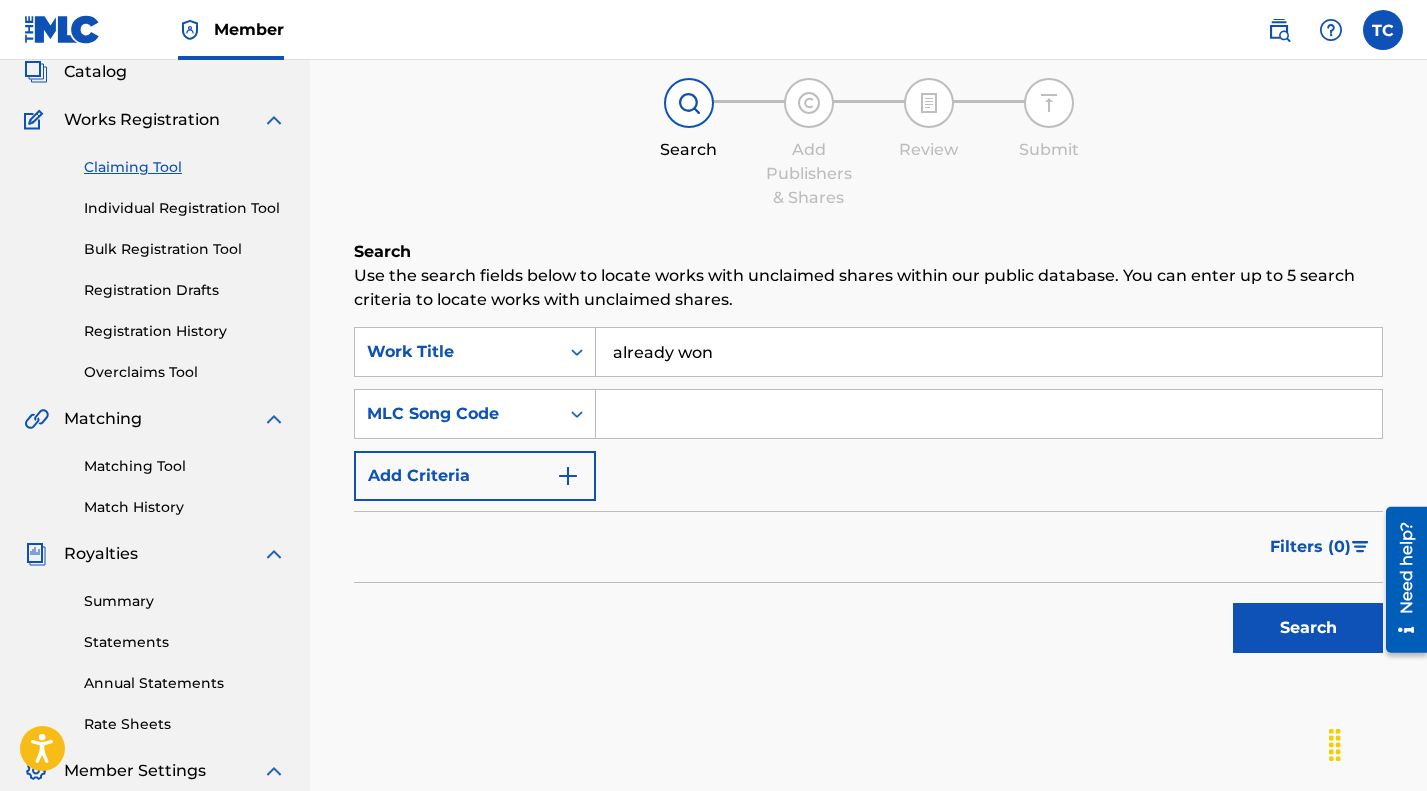 click at bounding box center [989, 414] 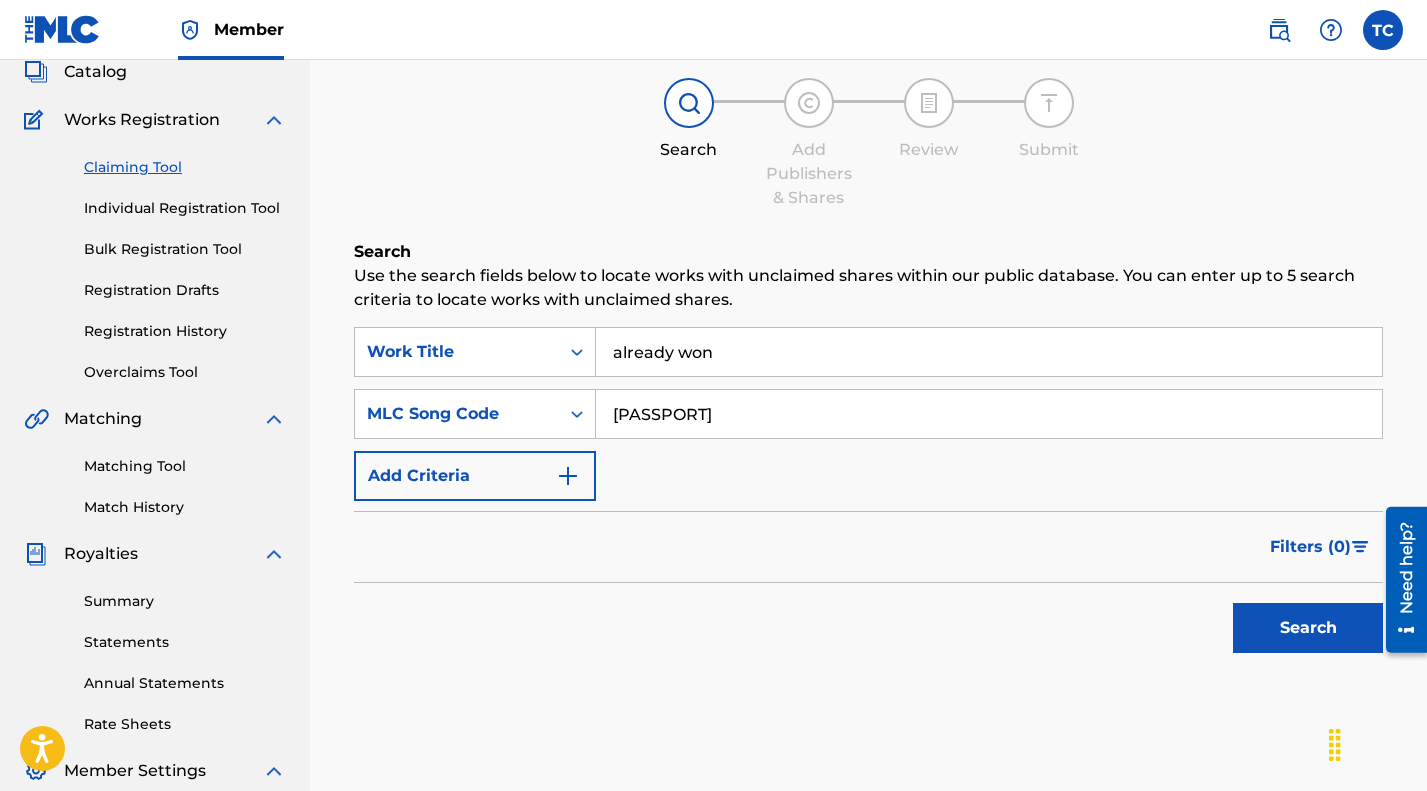 type on "[PASSPORT]" 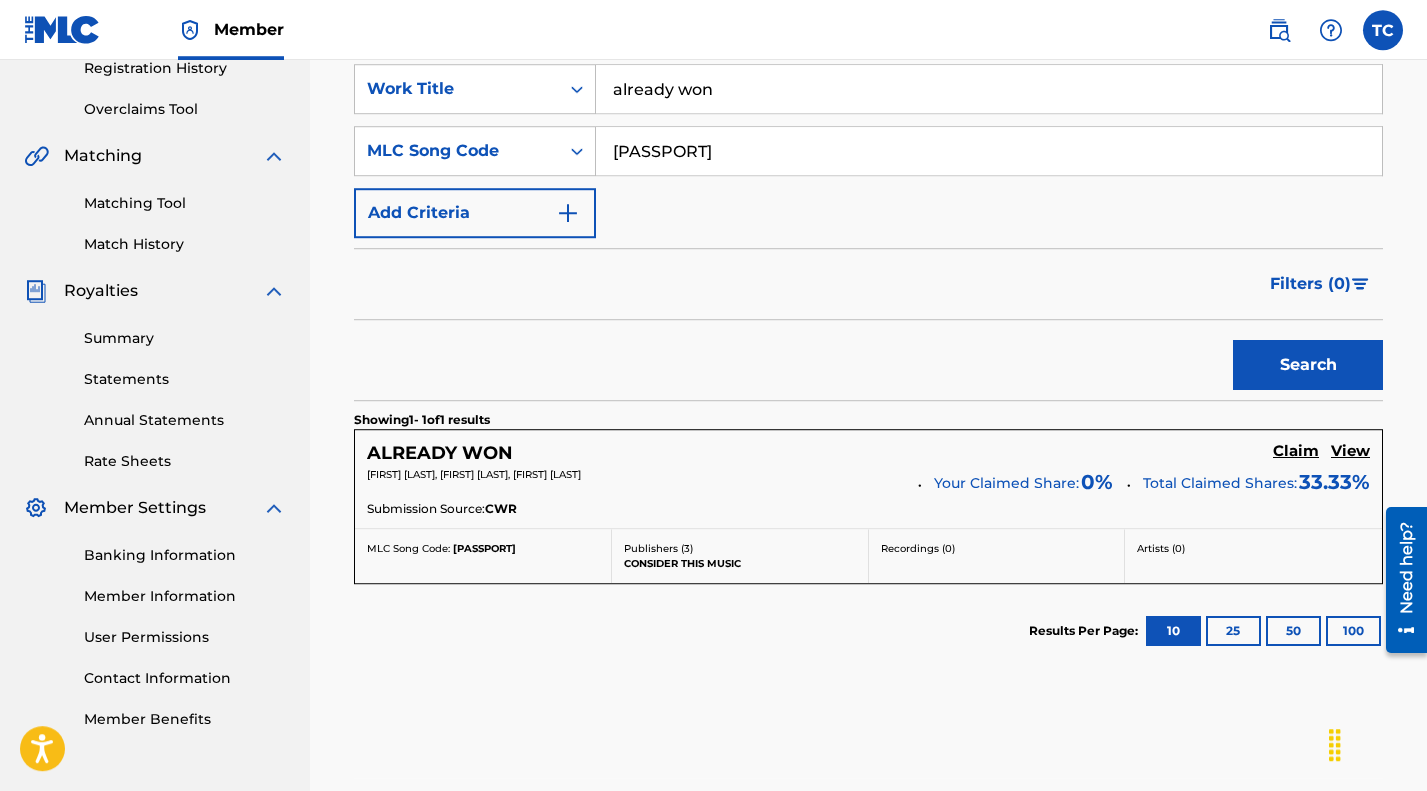 scroll, scrollTop: 595, scrollLeft: 0, axis: vertical 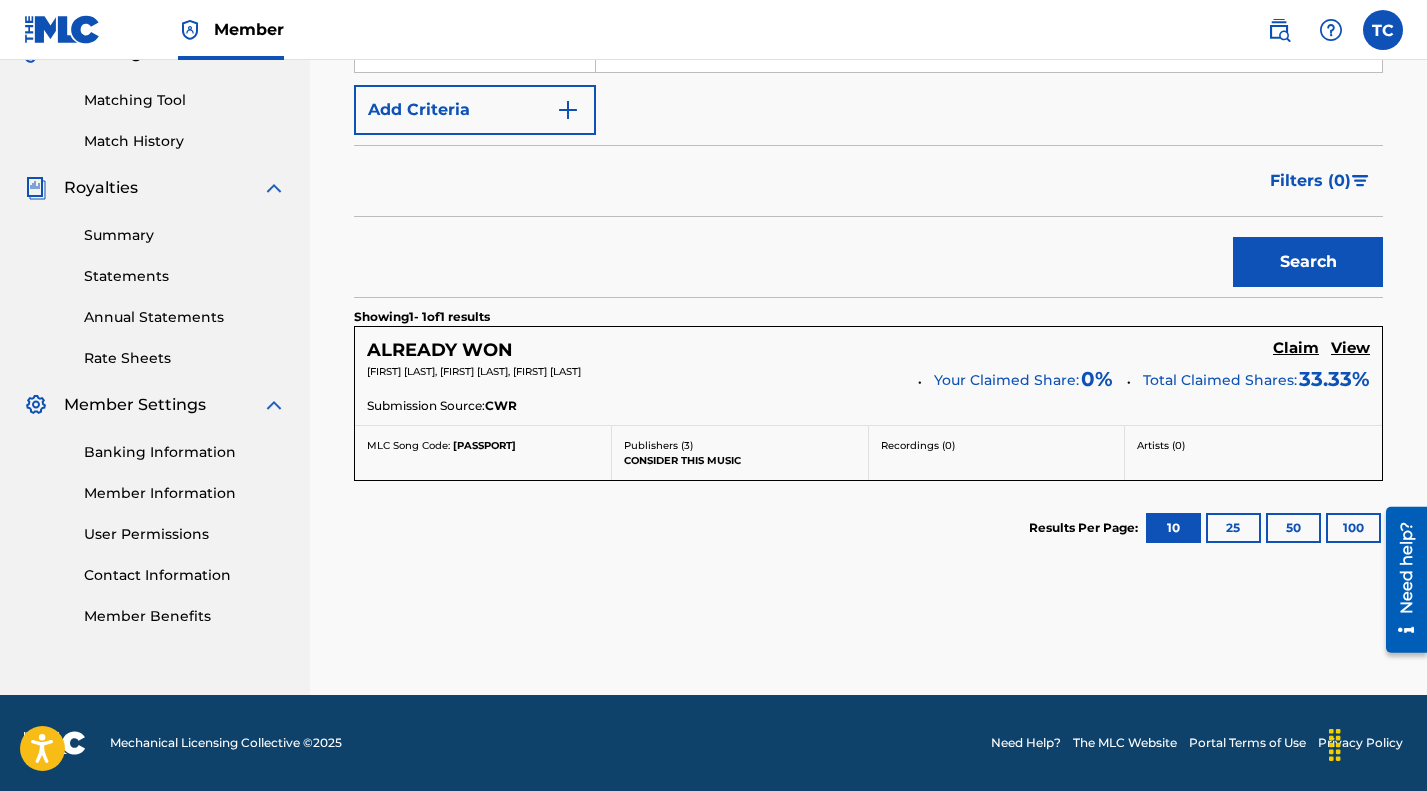 click on "ALREADY WON Claim View [FIRST] [LAST], [FIRST] [LAST], [FIRST] [LAST] Your Claimed Share: 0 % Total Claimed Shares: 33.33 % Submission Source: CWR" at bounding box center (868, 376) 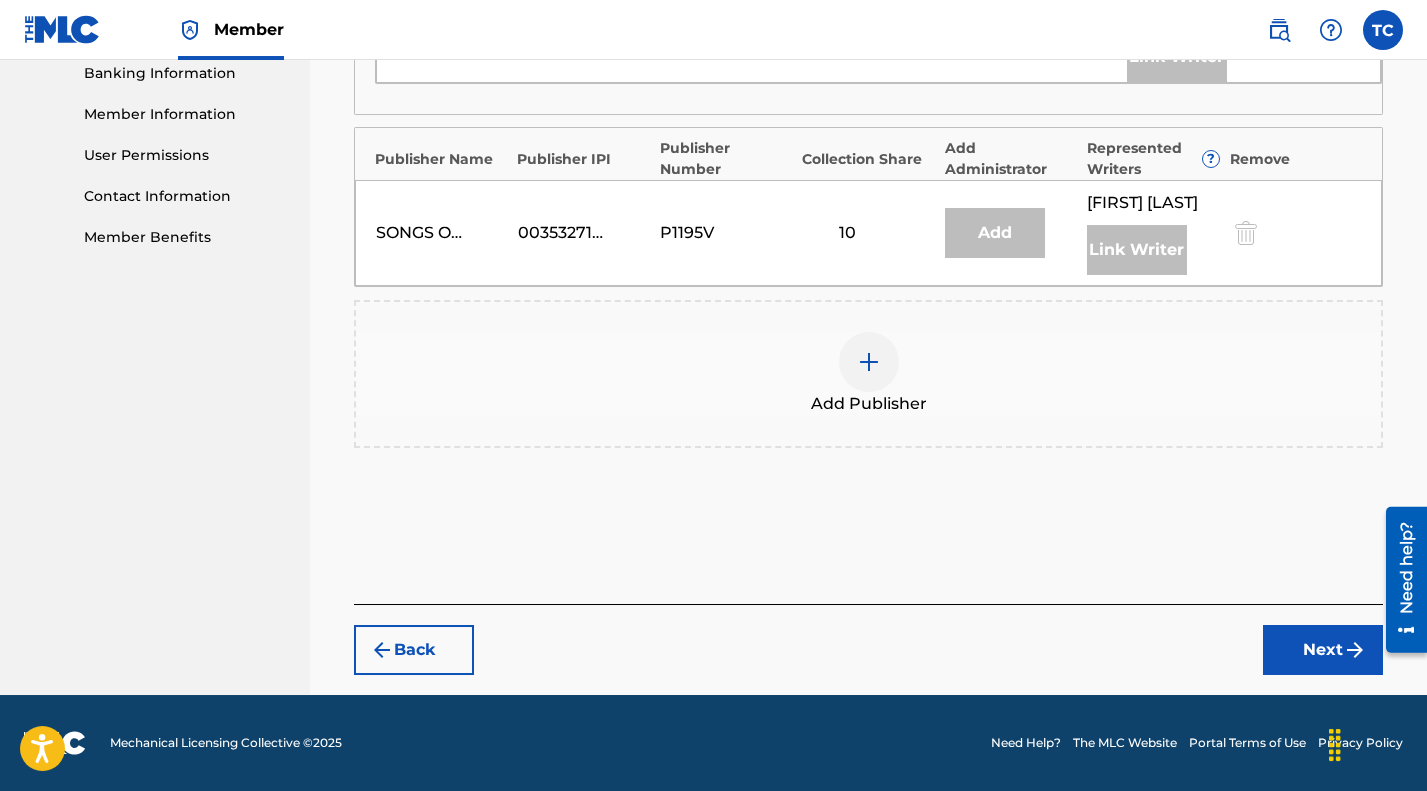 scroll, scrollTop: 1063, scrollLeft: 0, axis: vertical 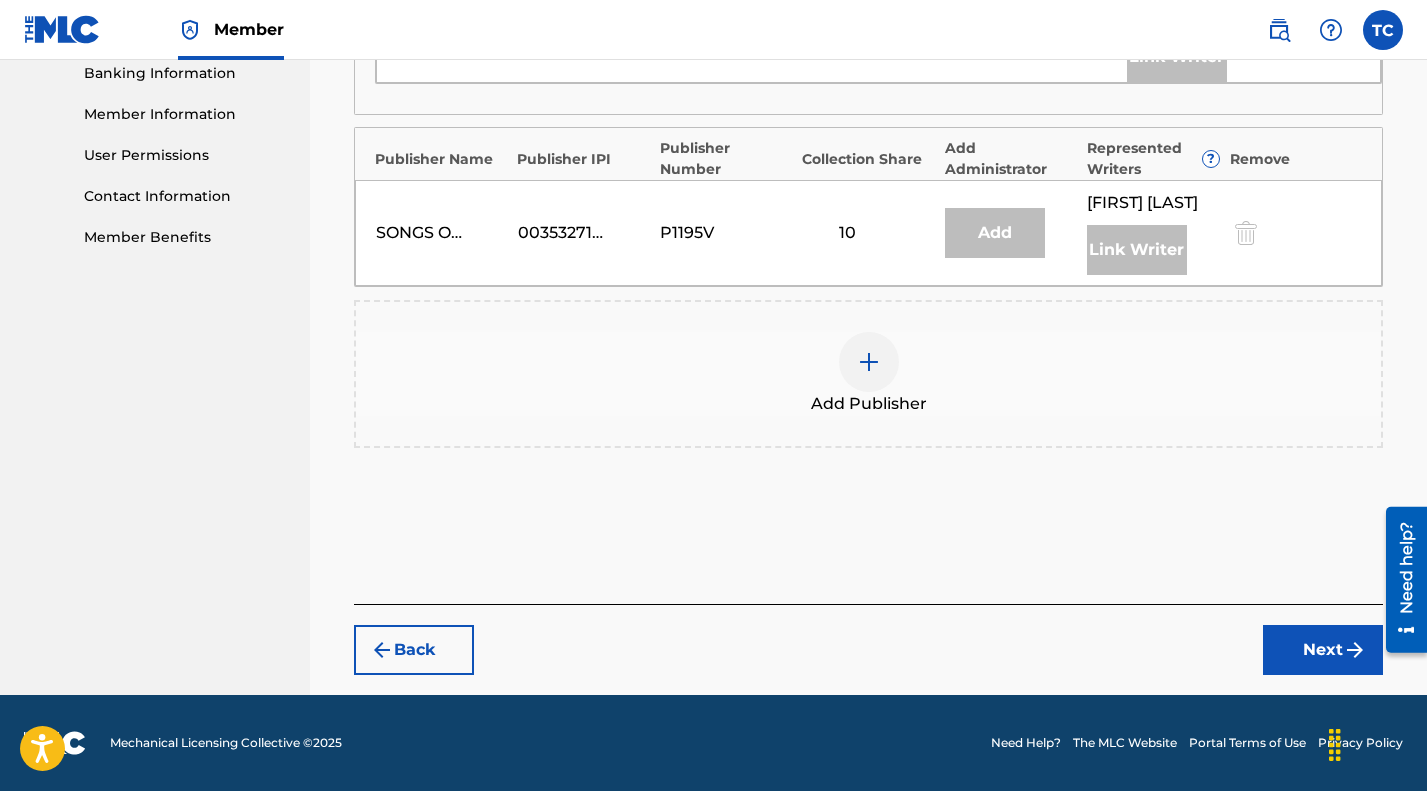click at bounding box center [869, 362] 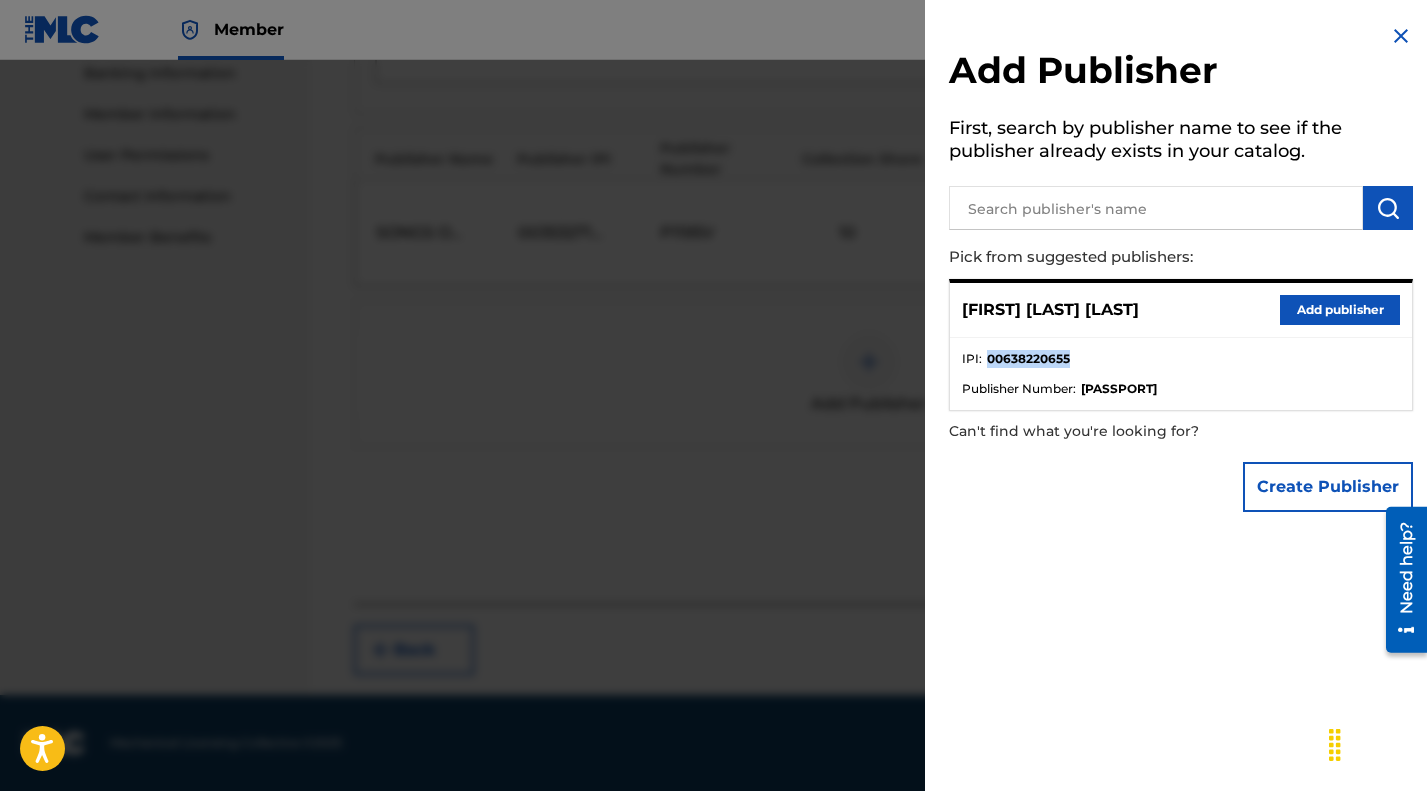 drag, startPoint x: 1032, startPoint y: 395, endPoint x: 941, endPoint y: 394, distance: 91.00549 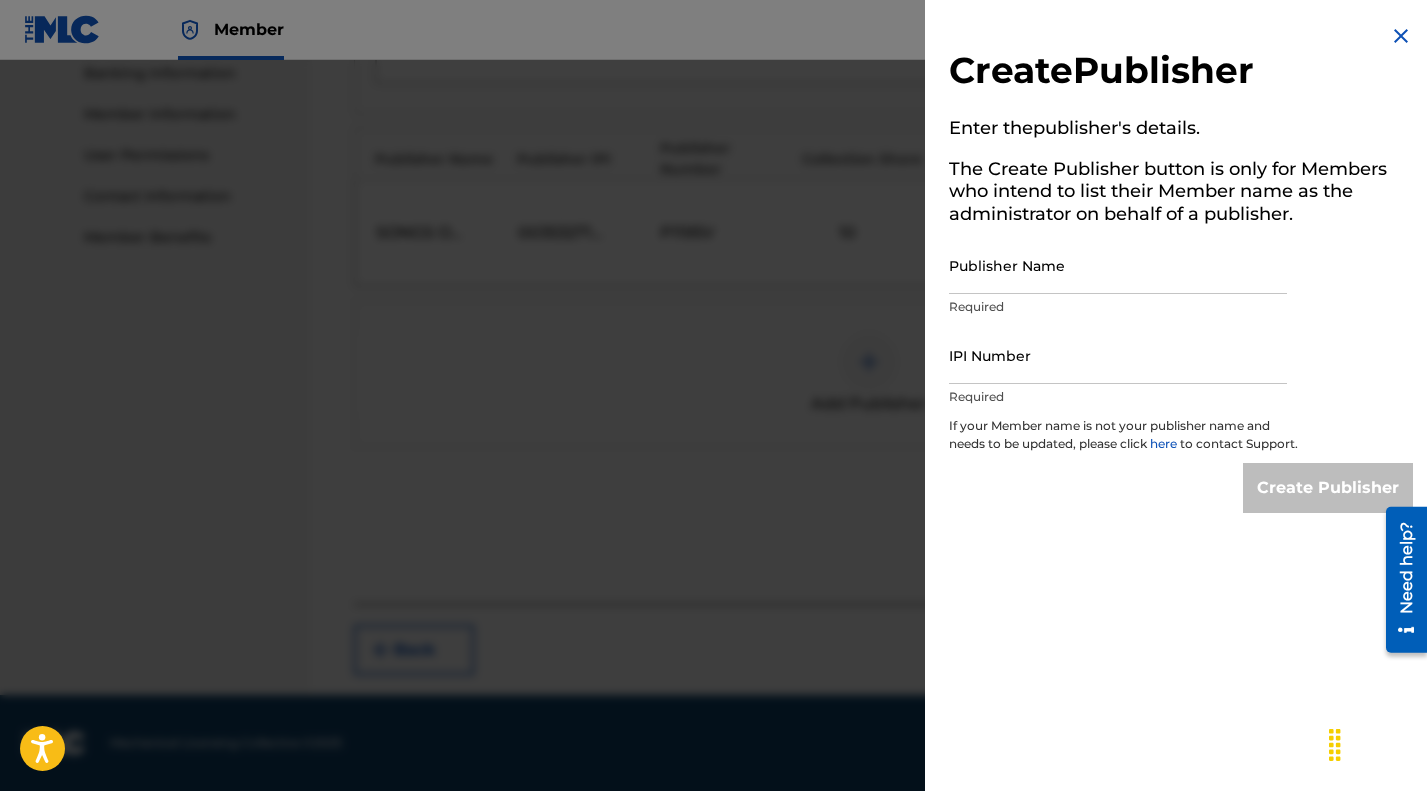 click on "Publisher Name" at bounding box center [1118, 265] 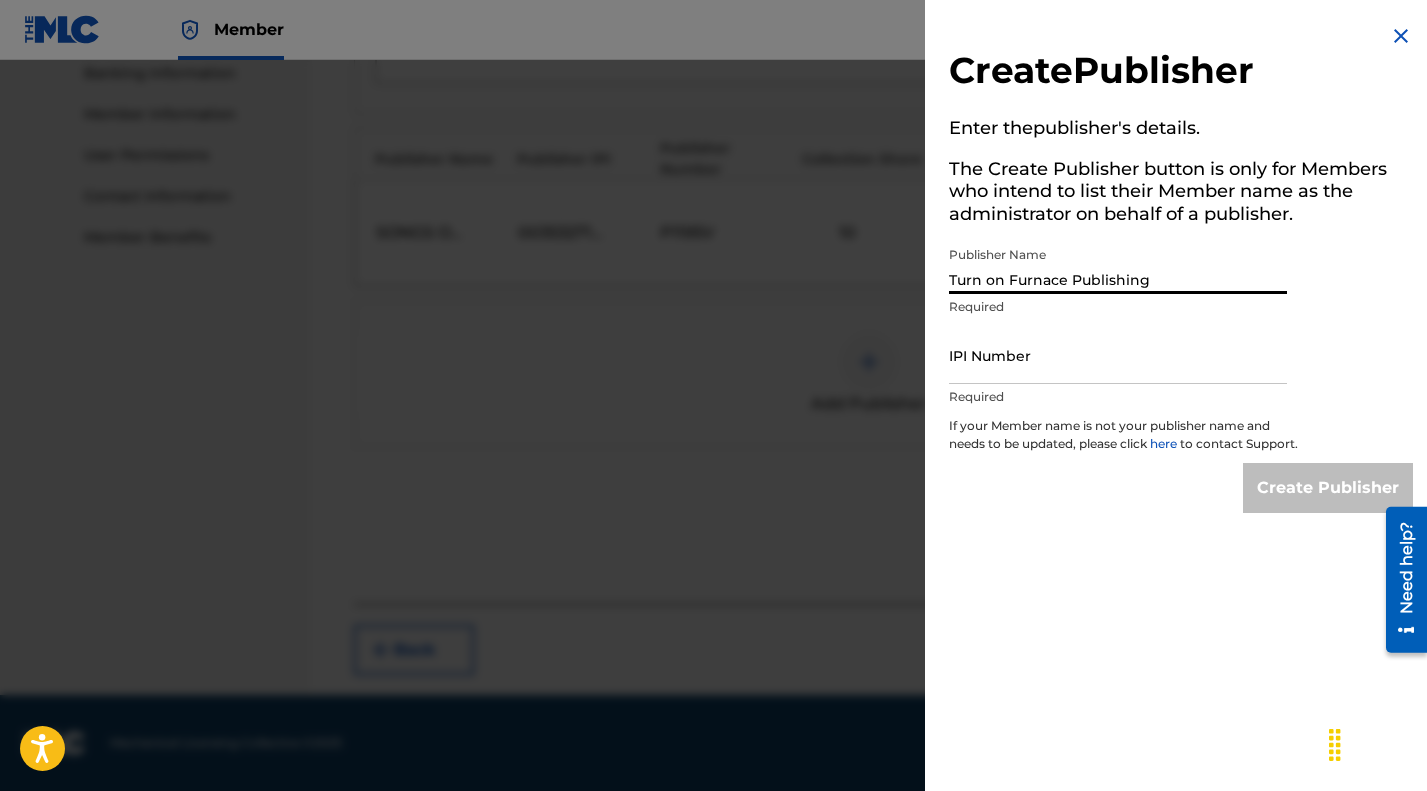 type on "Turn on Furnace Publishing" 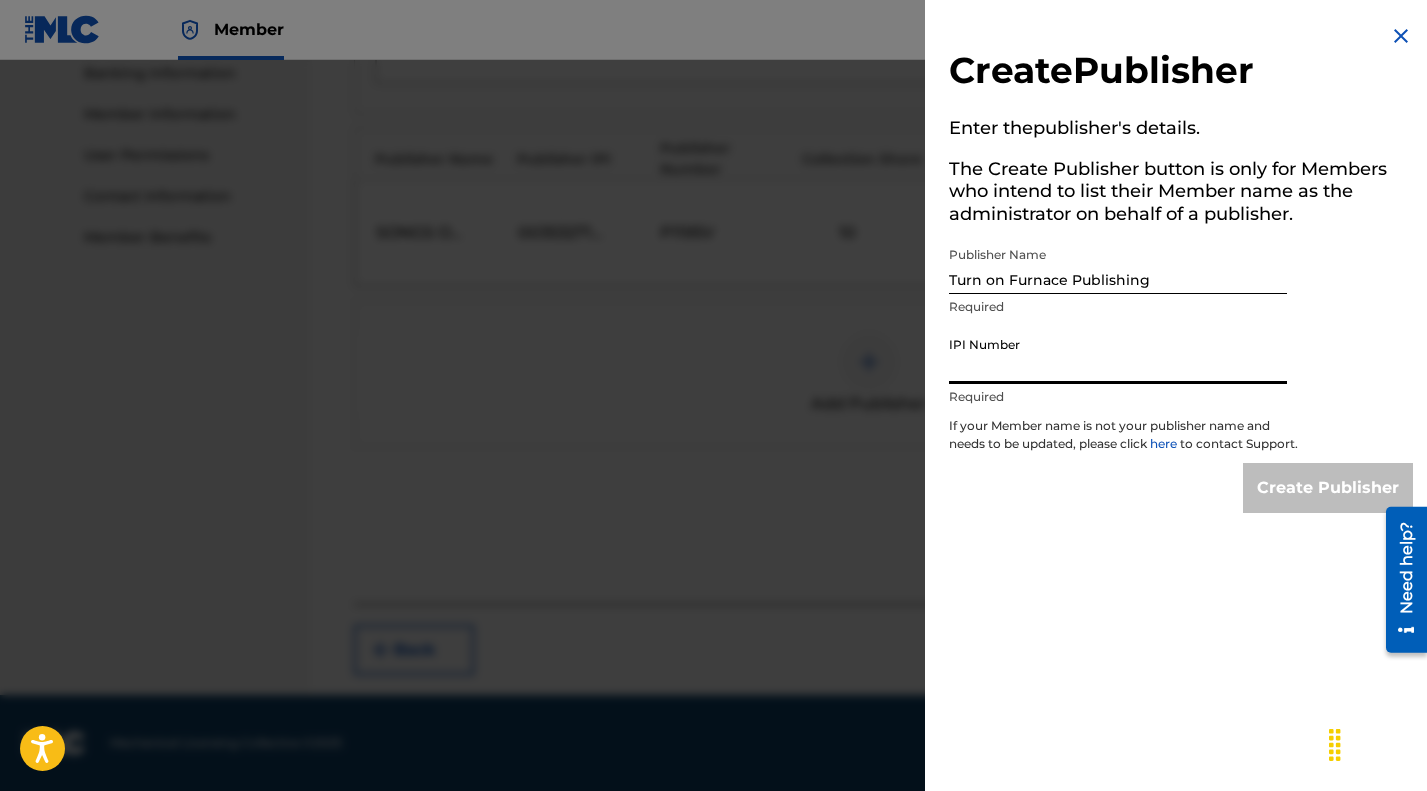 paste on "00638220655" 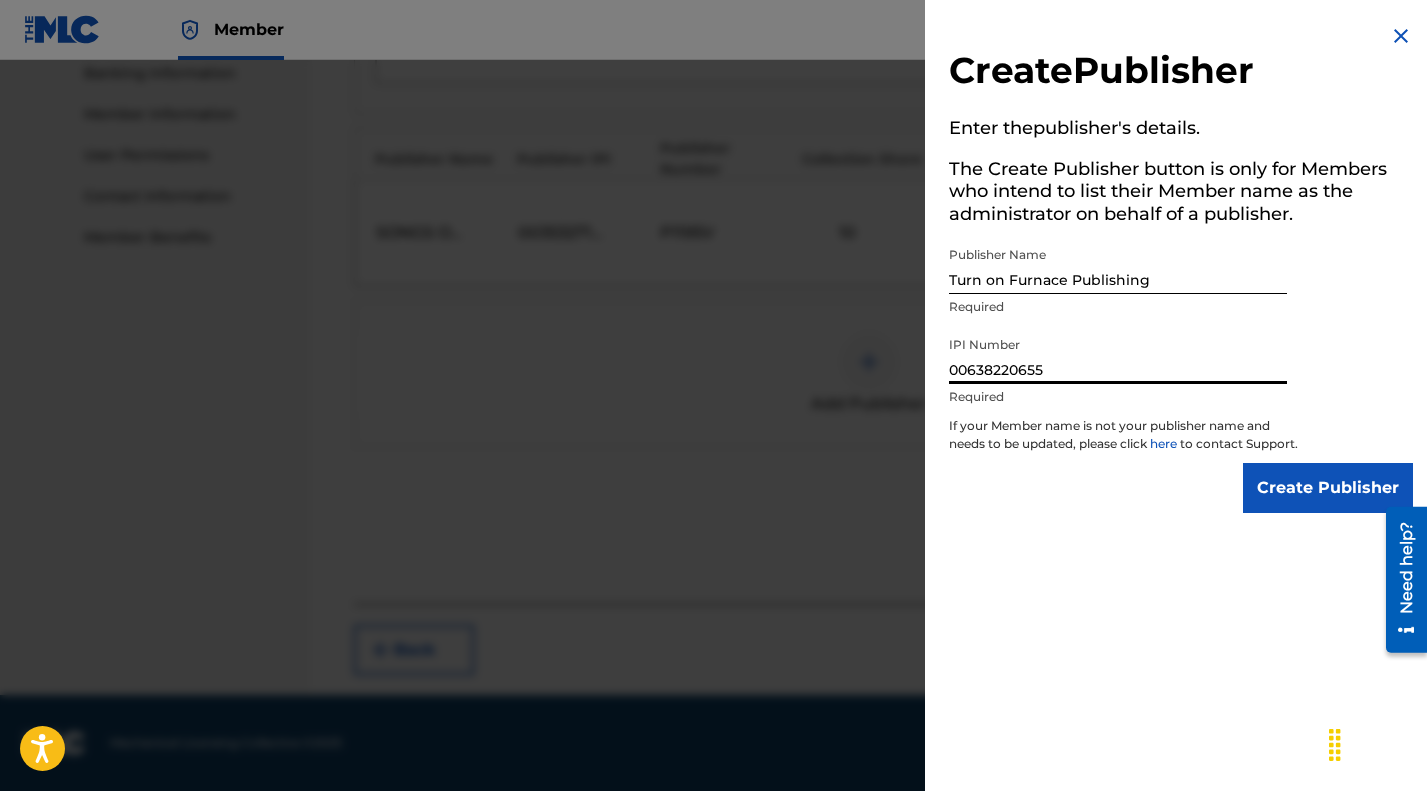 type on "00638220655" 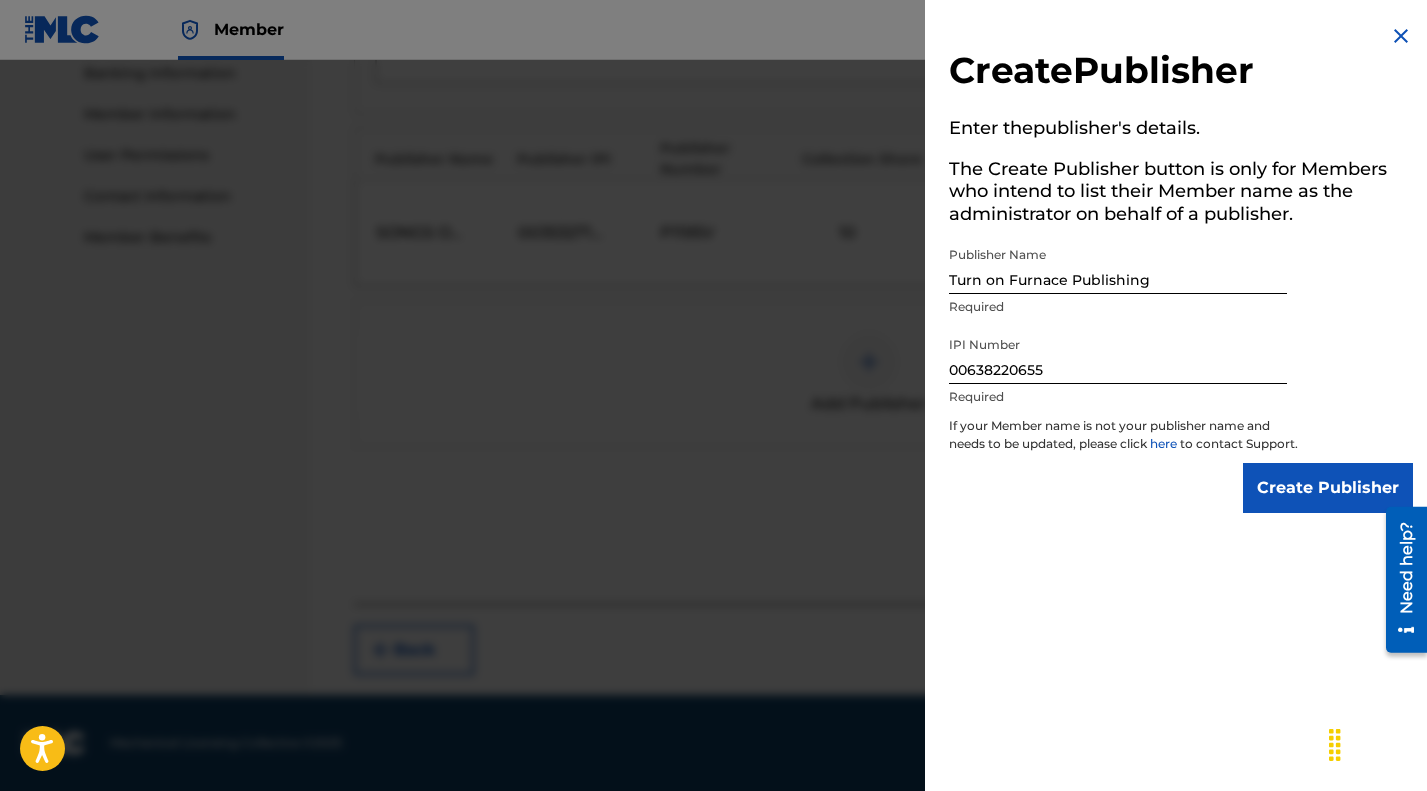 click on "Create Publisher" at bounding box center (1328, 488) 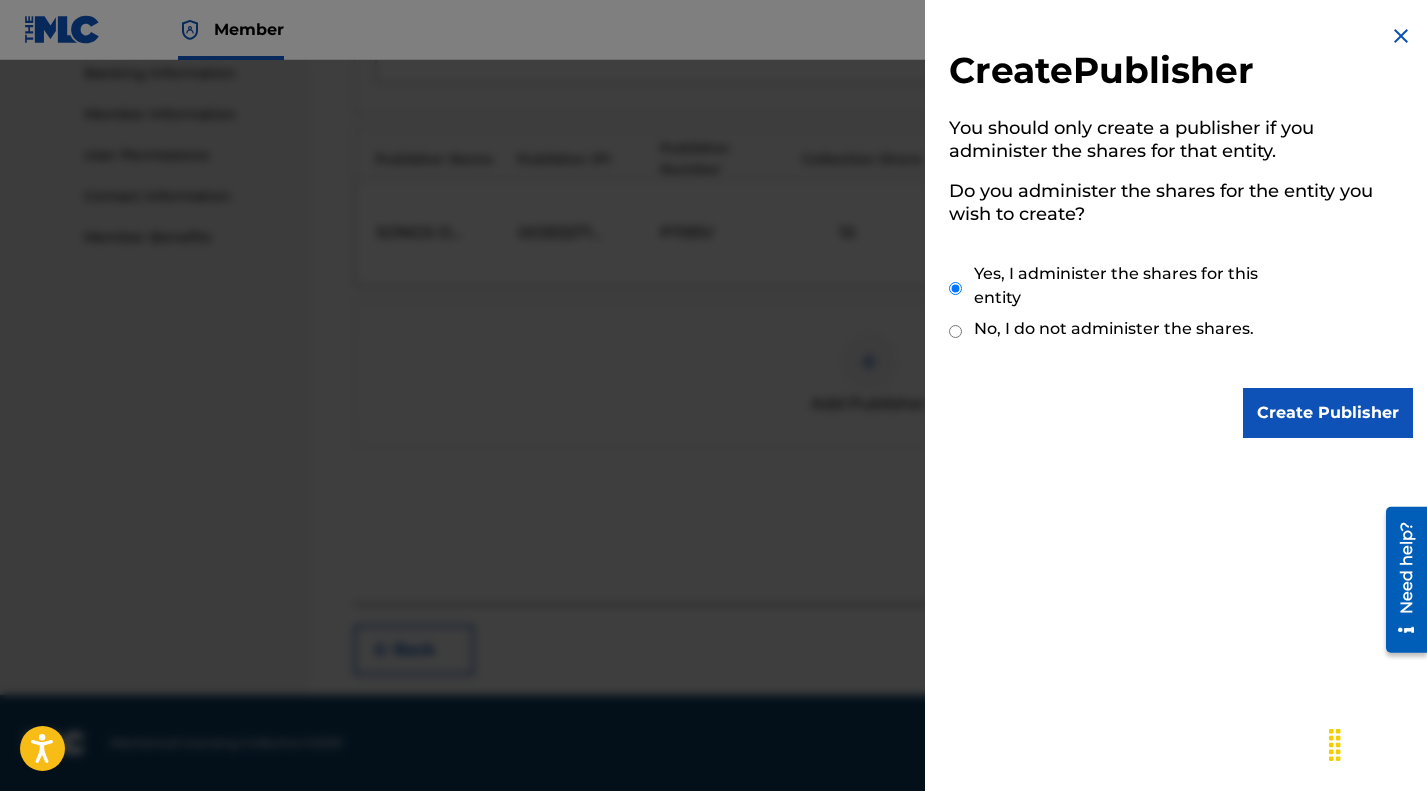 click on "Create Publisher" at bounding box center [1328, 413] 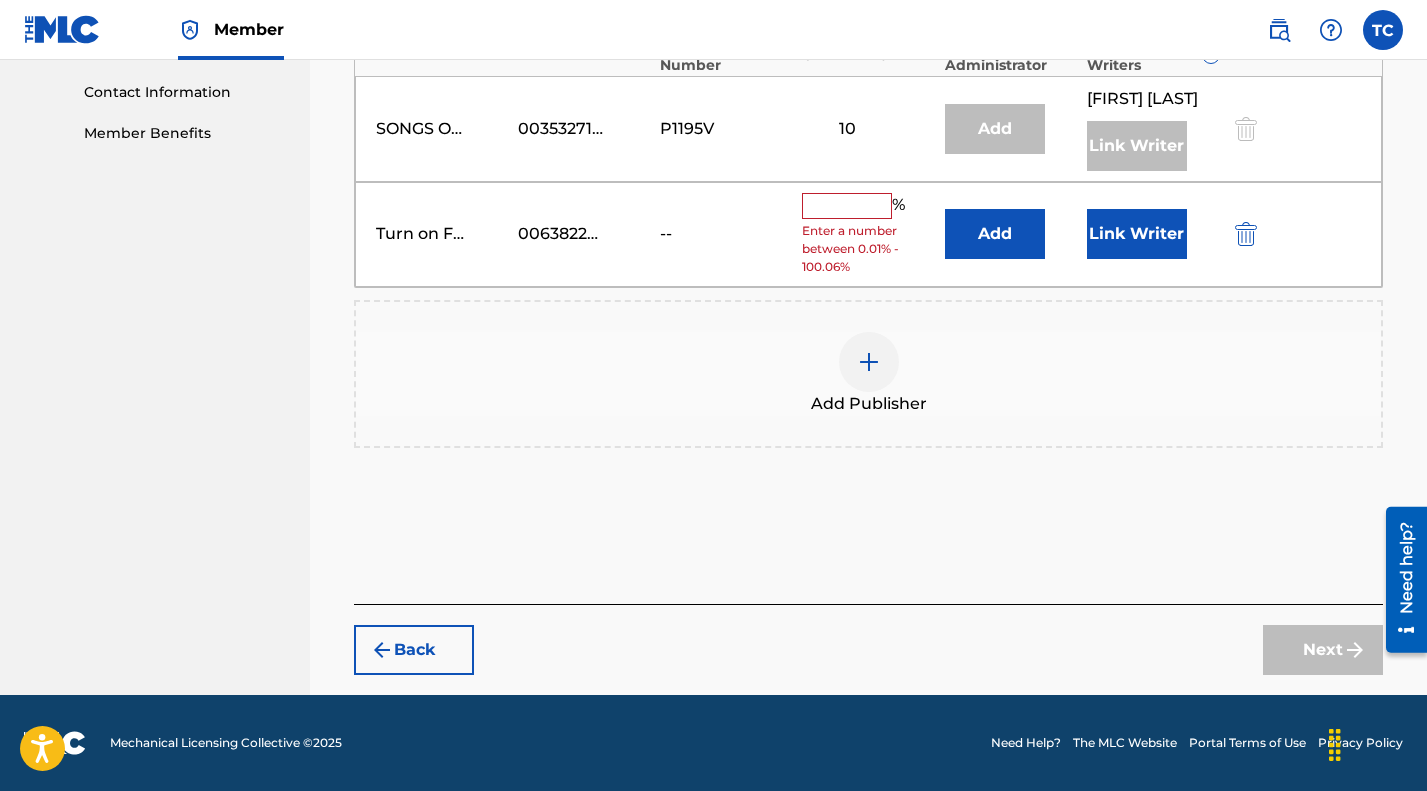 click at bounding box center (847, 206) 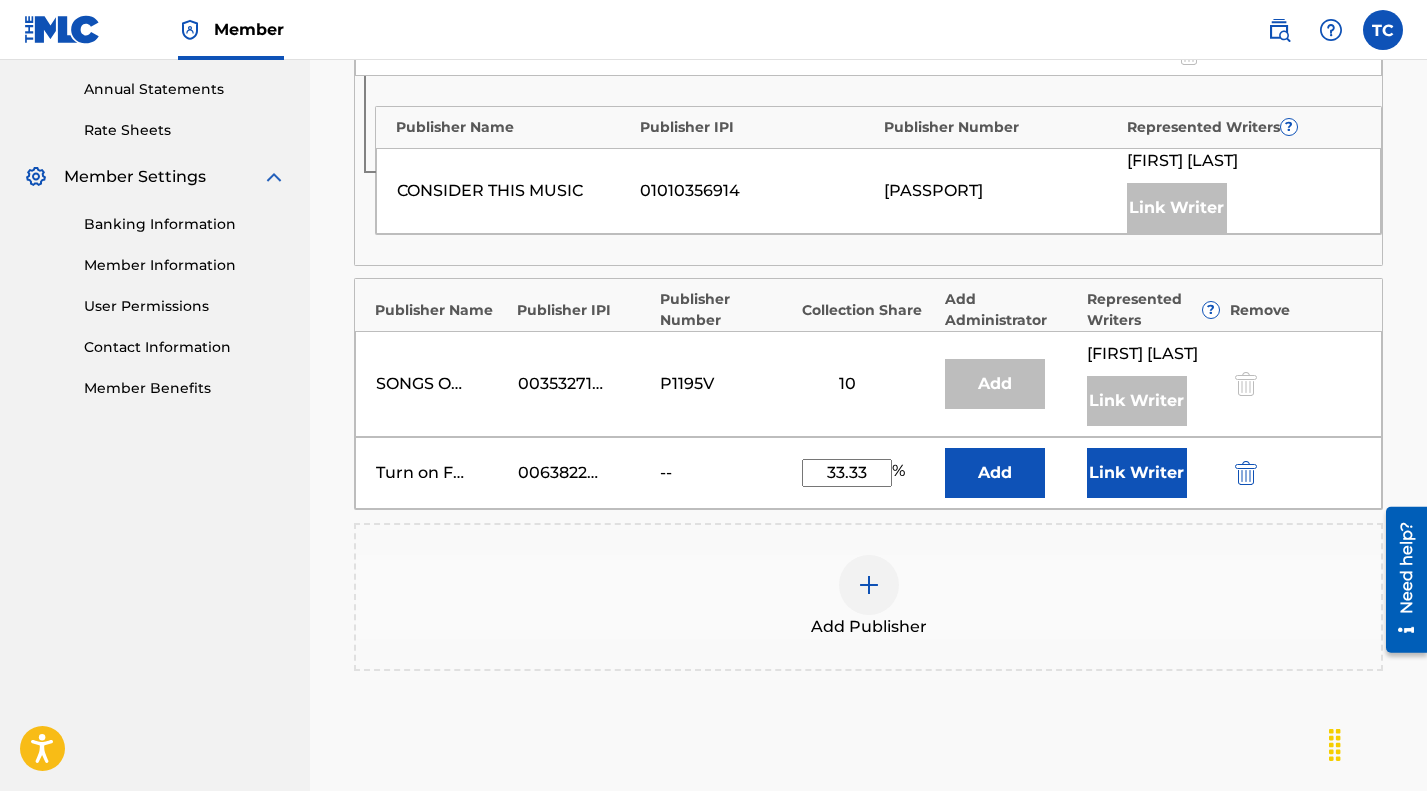 scroll, scrollTop: 739, scrollLeft: 0, axis: vertical 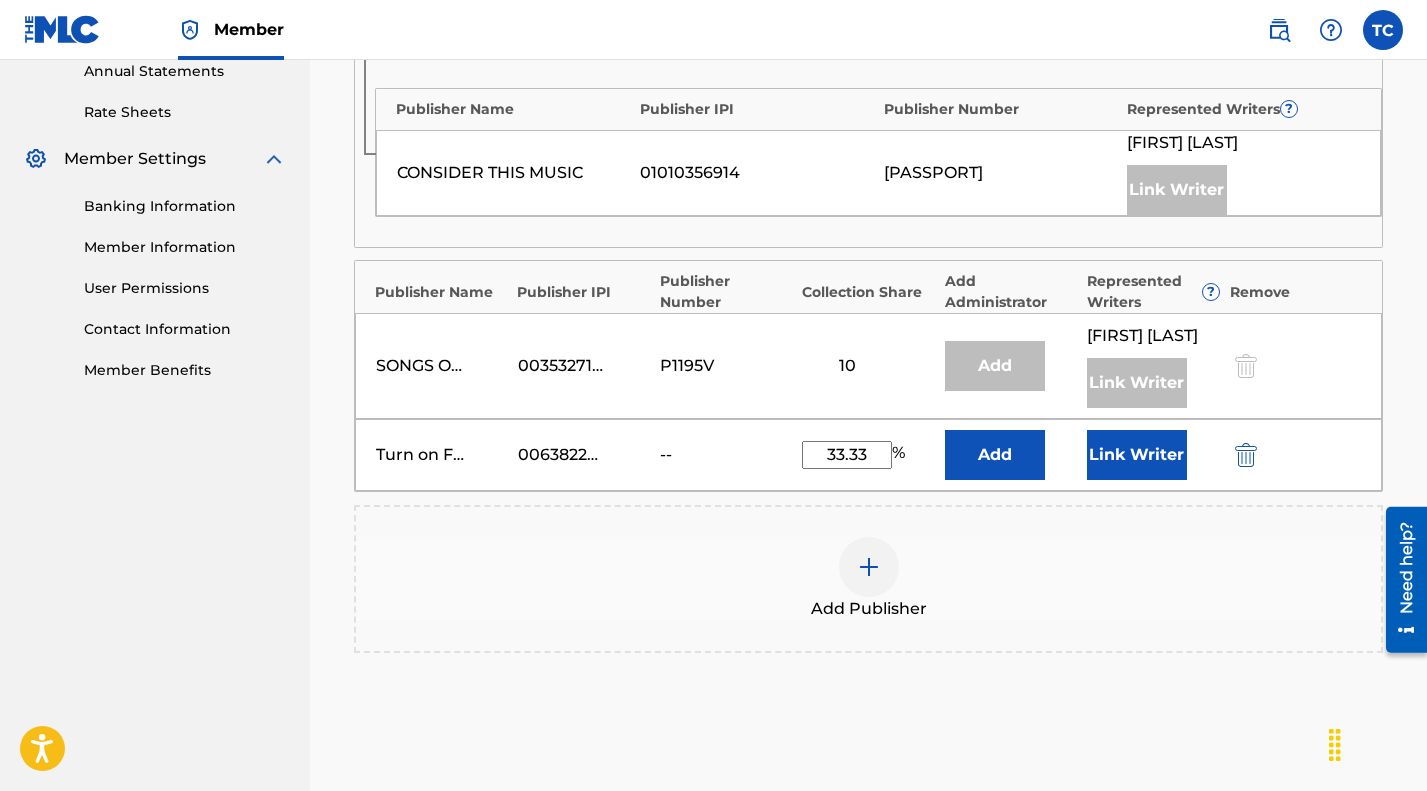 type on "33.33" 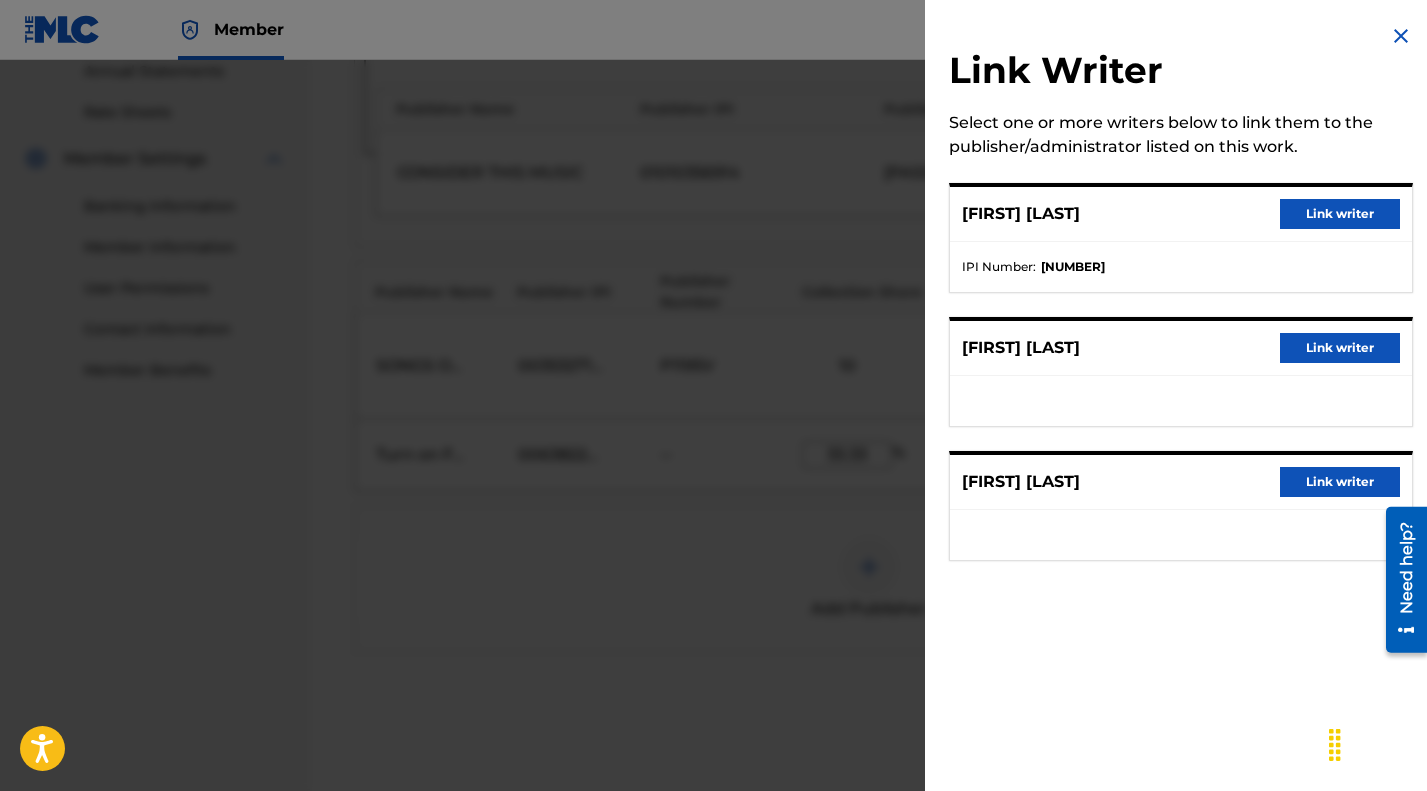 click on "Link writer" at bounding box center (1340, 482) 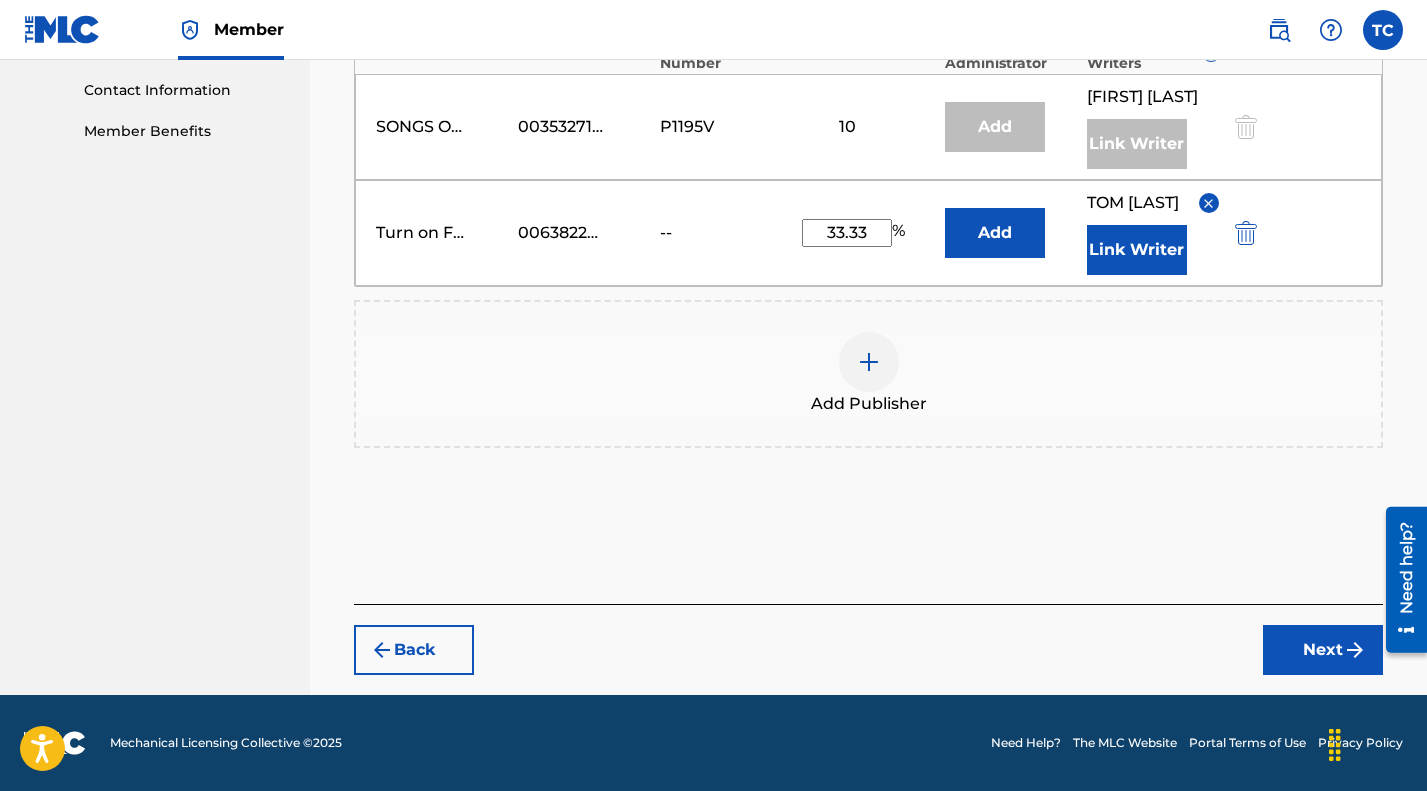 click on "Next" at bounding box center [1323, 650] 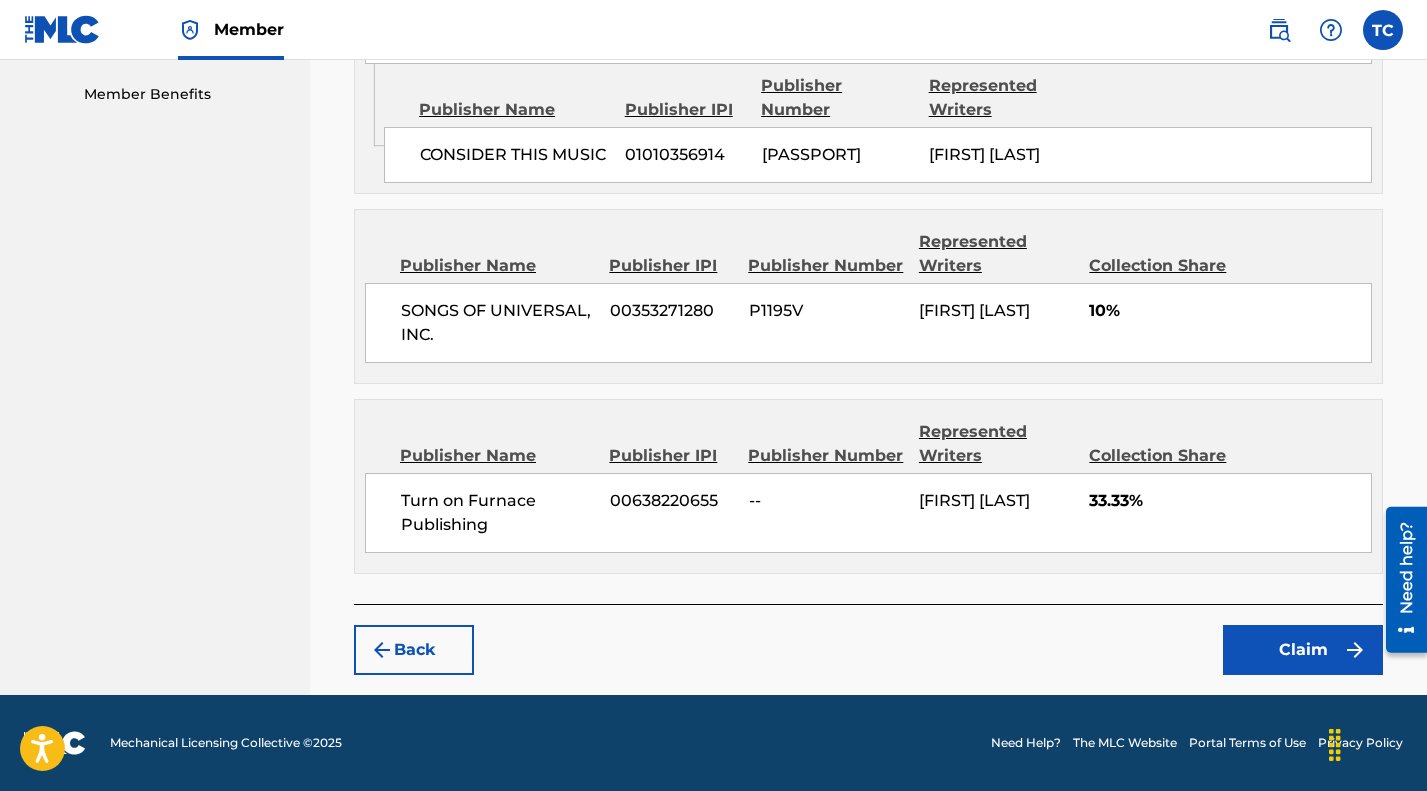 scroll, scrollTop: 1210, scrollLeft: 0, axis: vertical 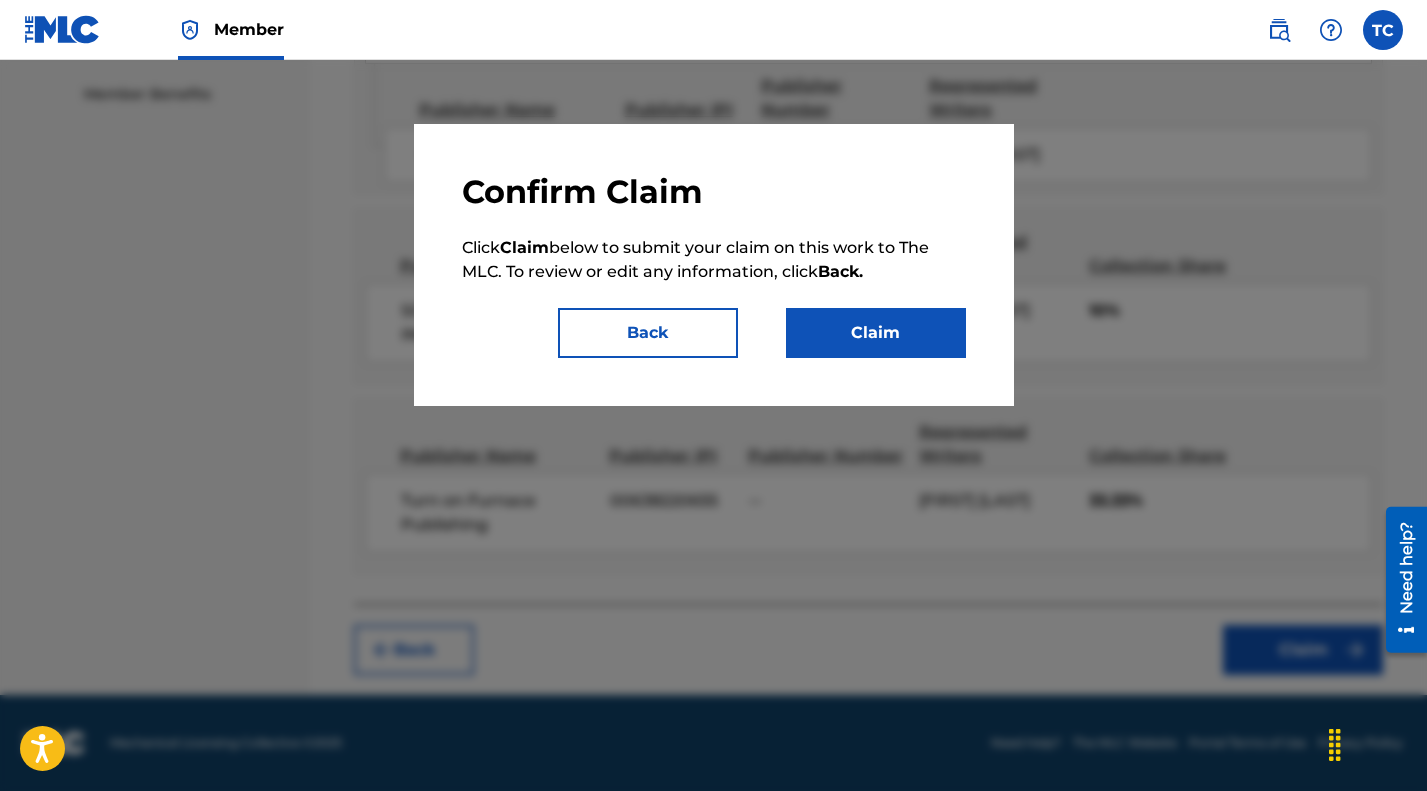 click on "Claim" at bounding box center (876, 333) 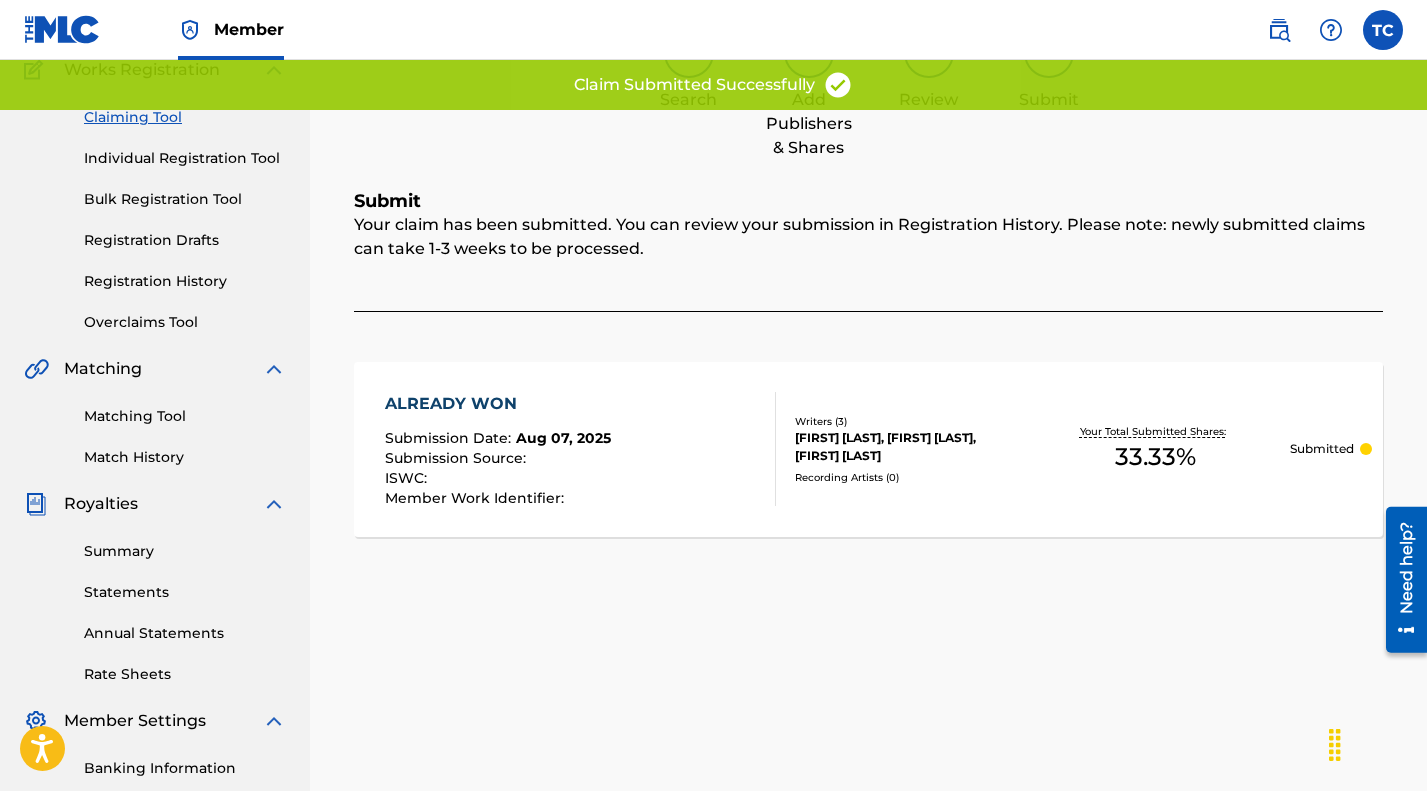 scroll, scrollTop: 0, scrollLeft: 0, axis: both 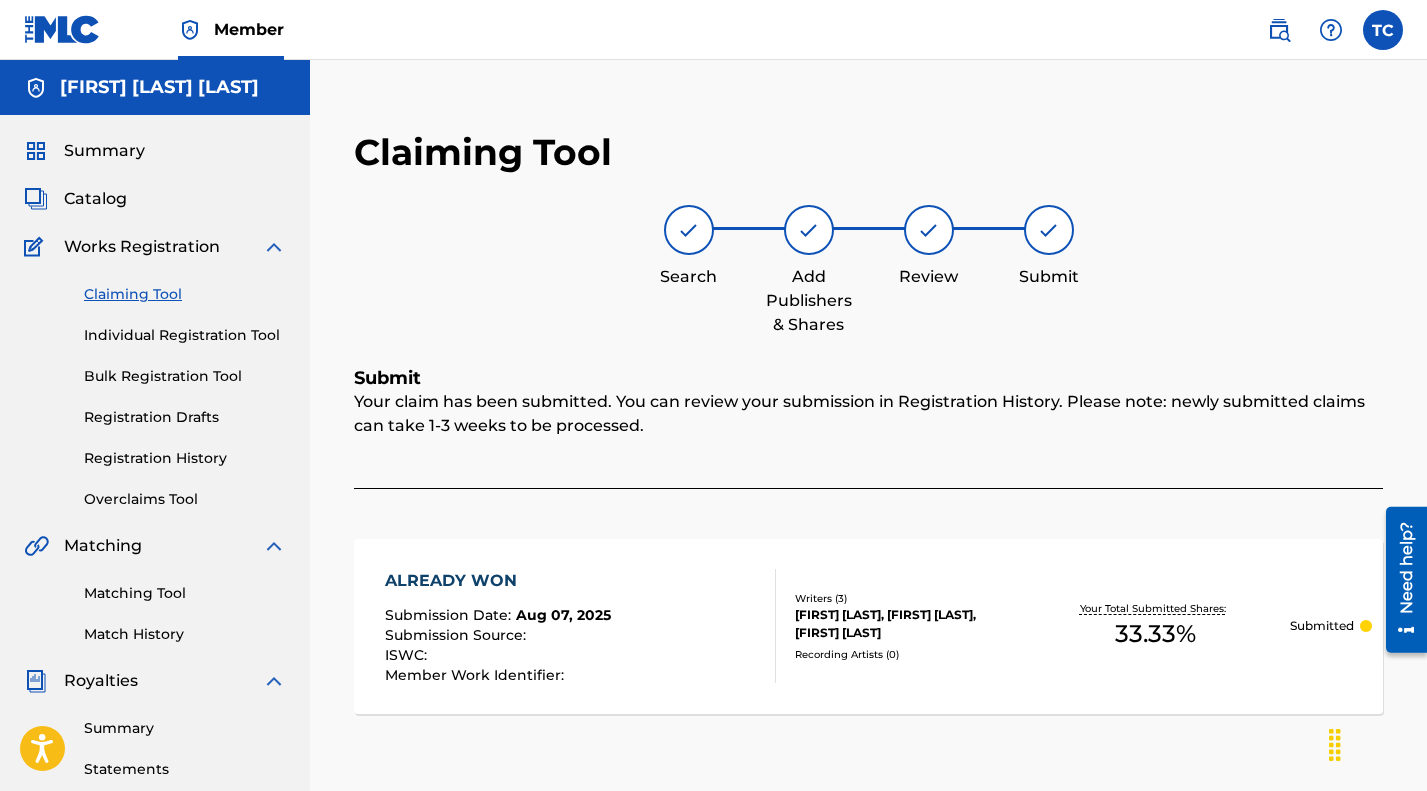 click on "Catalog" at bounding box center [95, 199] 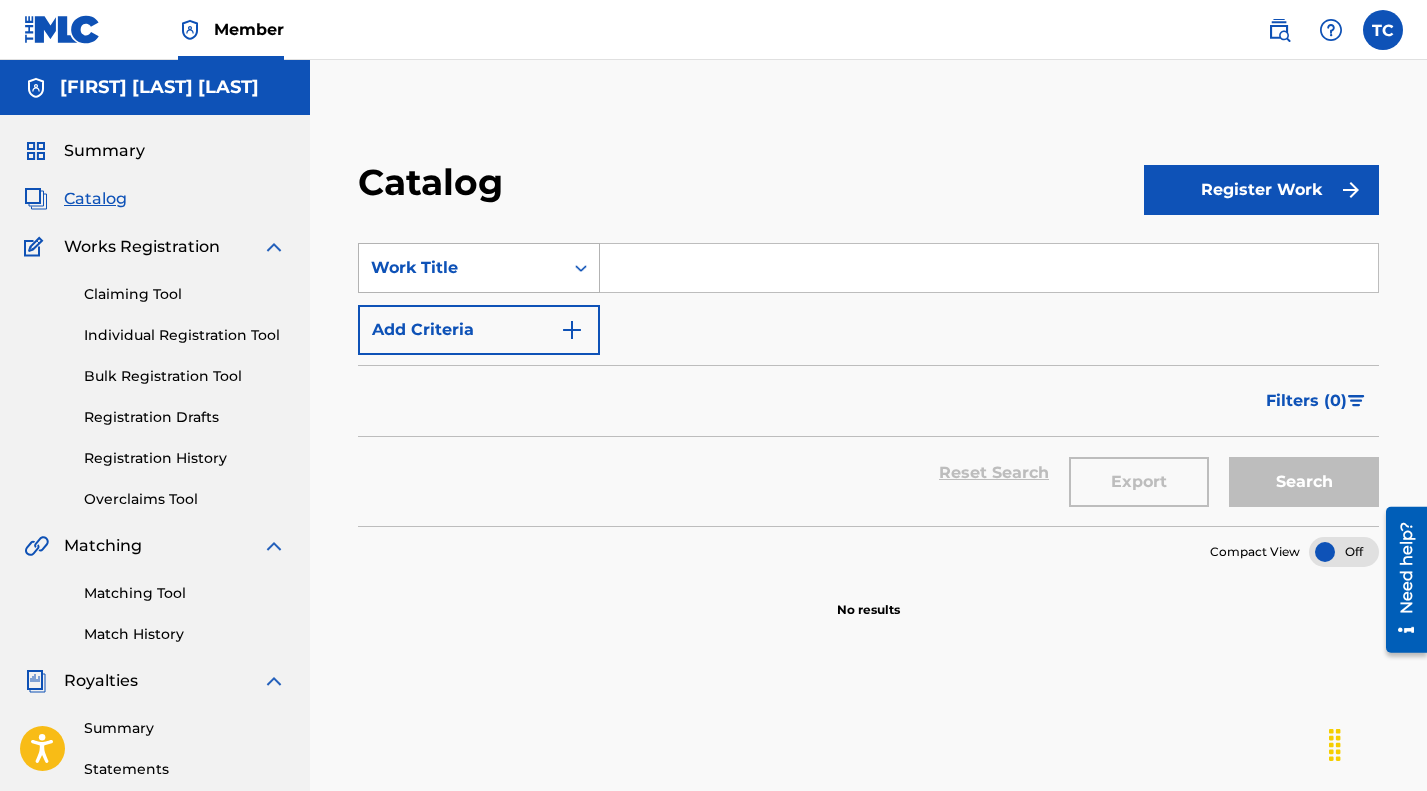 click on "Work Title" at bounding box center (461, 268) 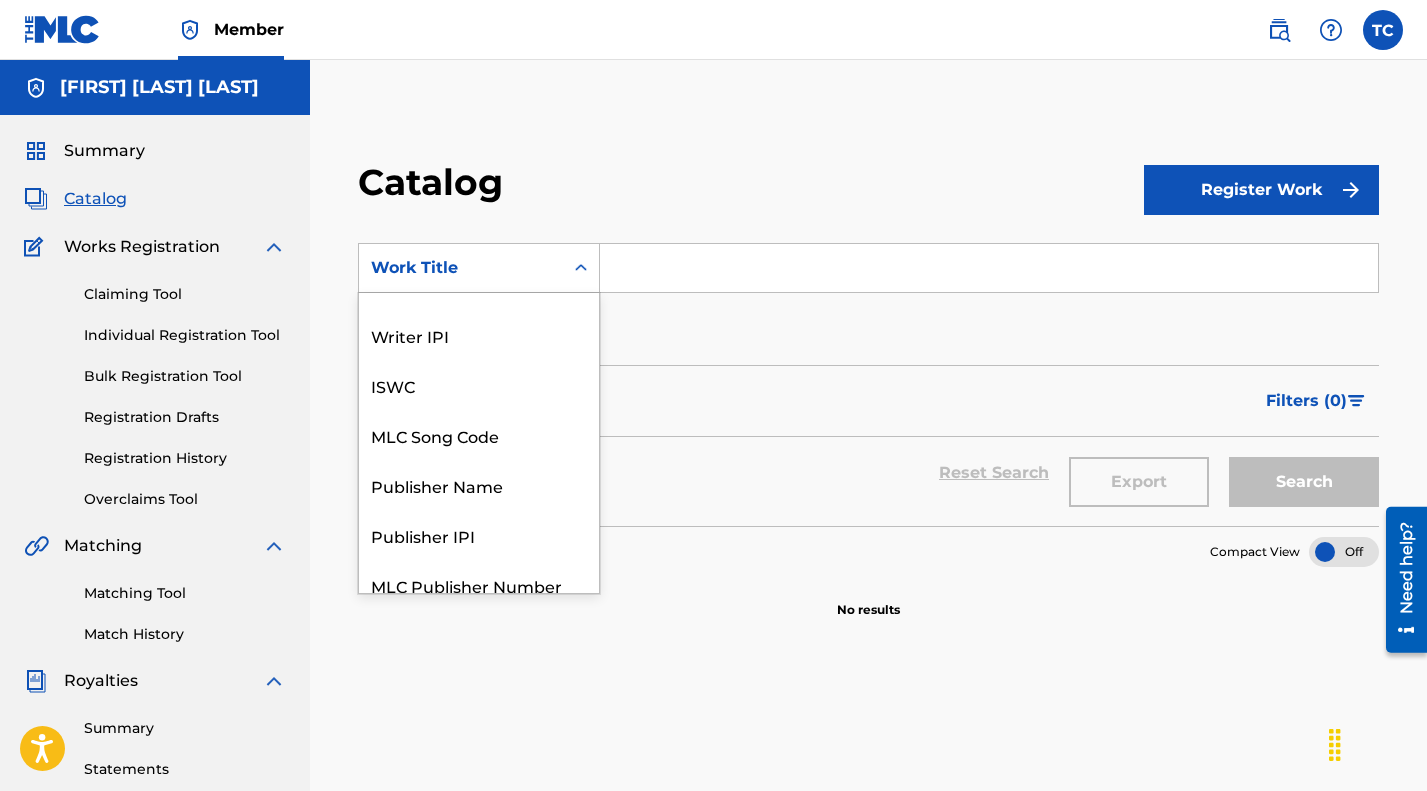 scroll, scrollTop: 0, scrollLeft: 0, axis: both 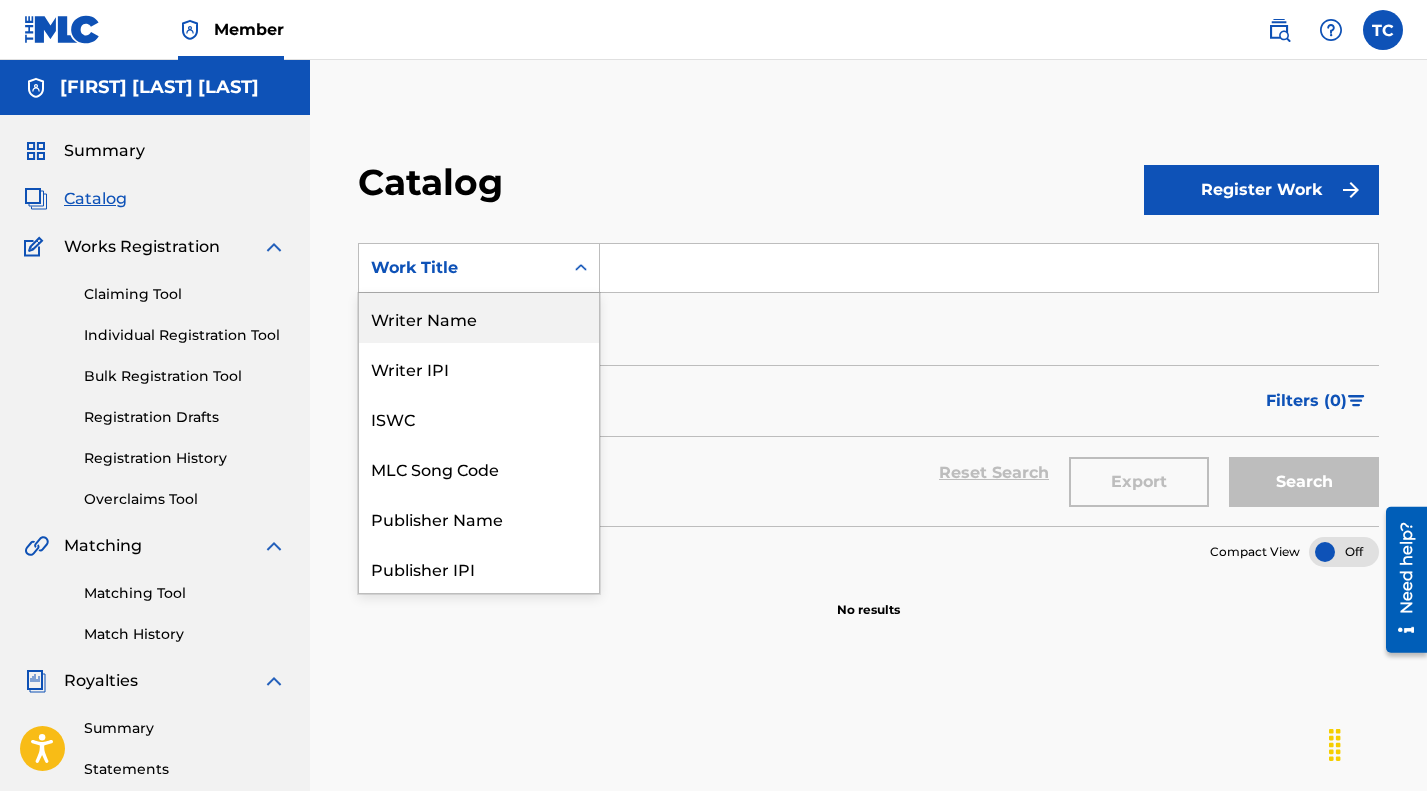 click on "Catalog Register Work Title Writer Name, 1 of 12. 12 results available. Use Up and Down to choose options, press Enter to select the currently focused option, press Escape to exit the menu, press Tab to select the option and exit the menu. Work Title Writer Name Writer IPI ISWC MLC Song Code Publisher Name Publisher IPI MLC Publisher Number Member Work Identifier Recording Title Artist ISRC Work Title Add Criteria Filter Hold Filters Overclaim   Dispute   Remove Filters Apply Filters Filters ( 0 ) Reset Search Export Search Compact View No results" at bounding box center [868, 627] 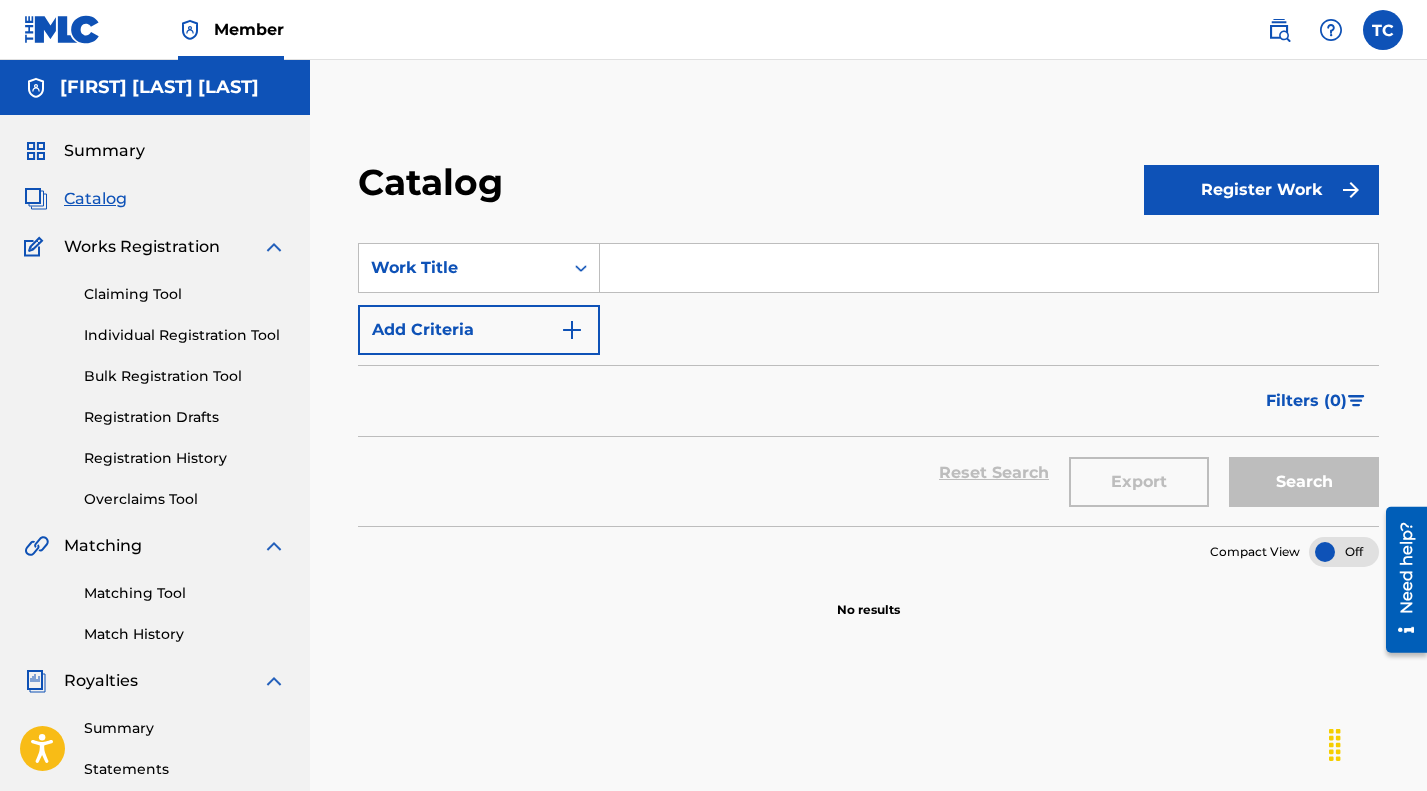 click on "Claiming Tool" at bounding box center (185, 294) 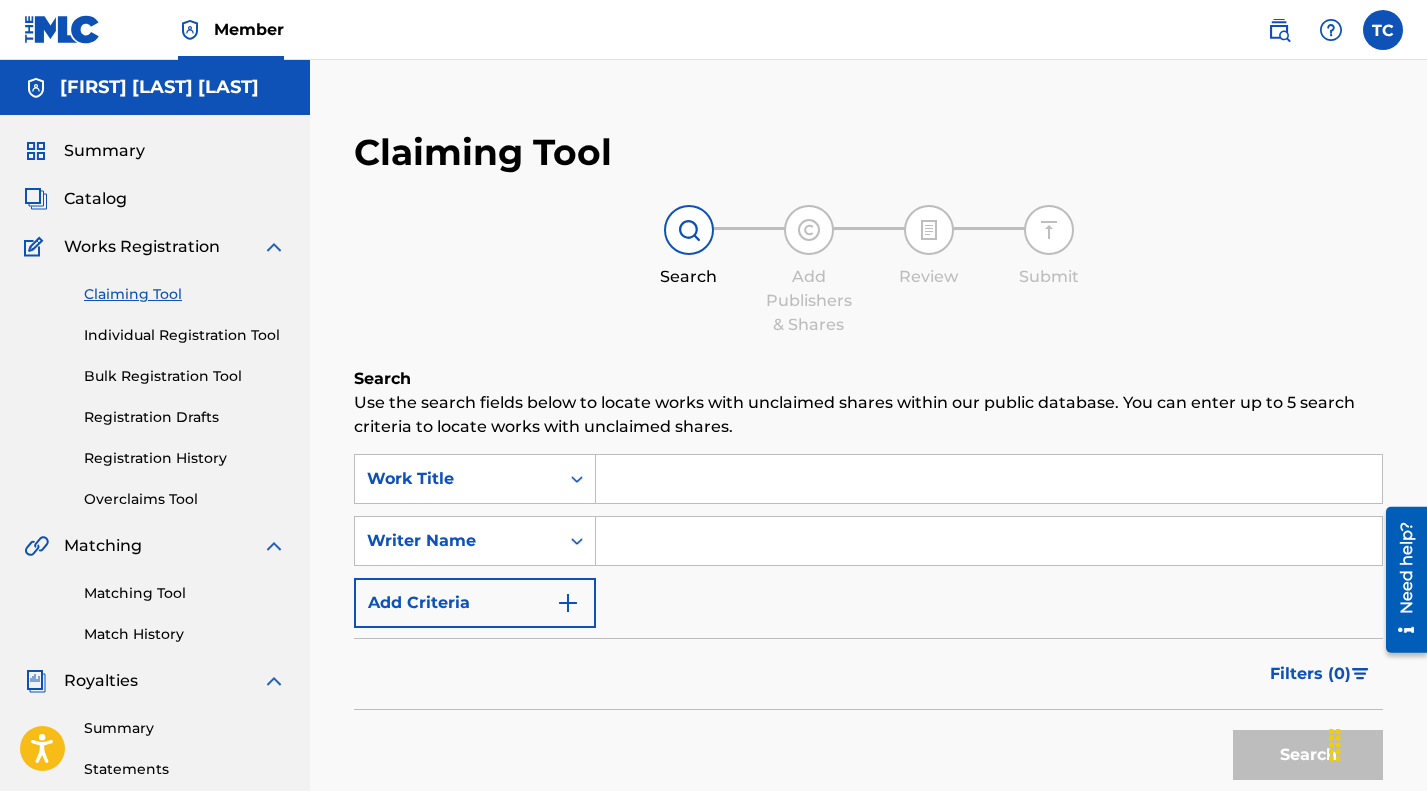 click at bounding box center [989, 479] 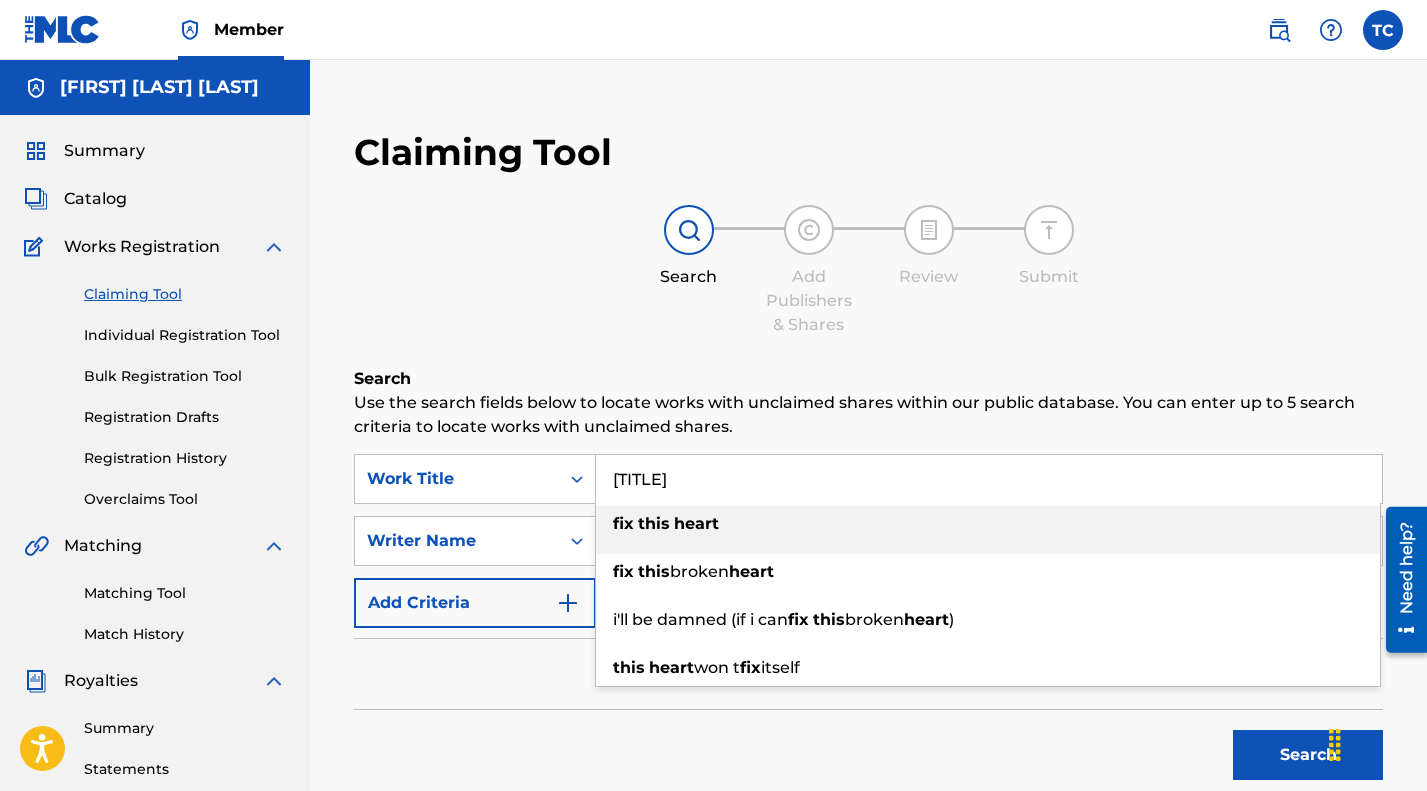 type on "[TITLE]" 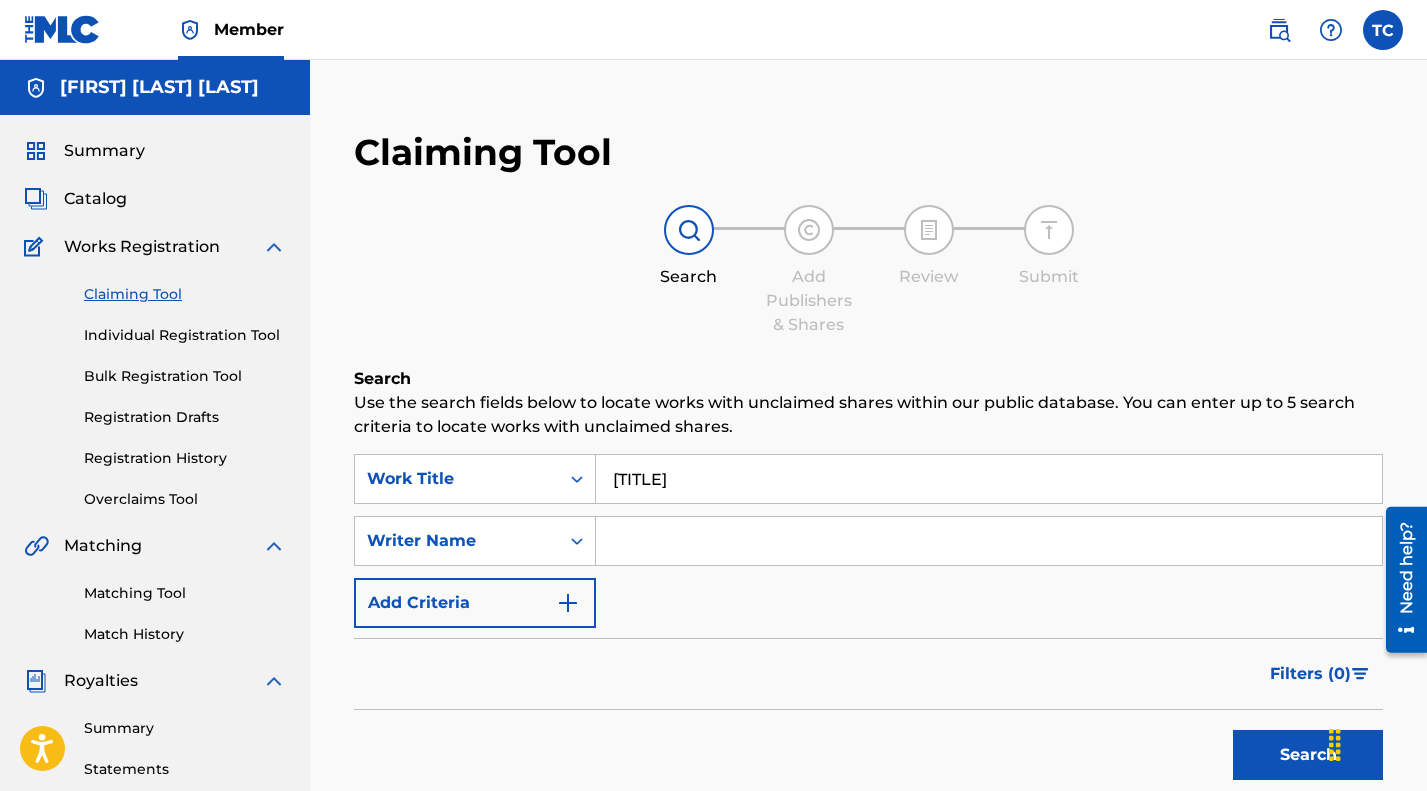 click at bounding box center [989, 541] 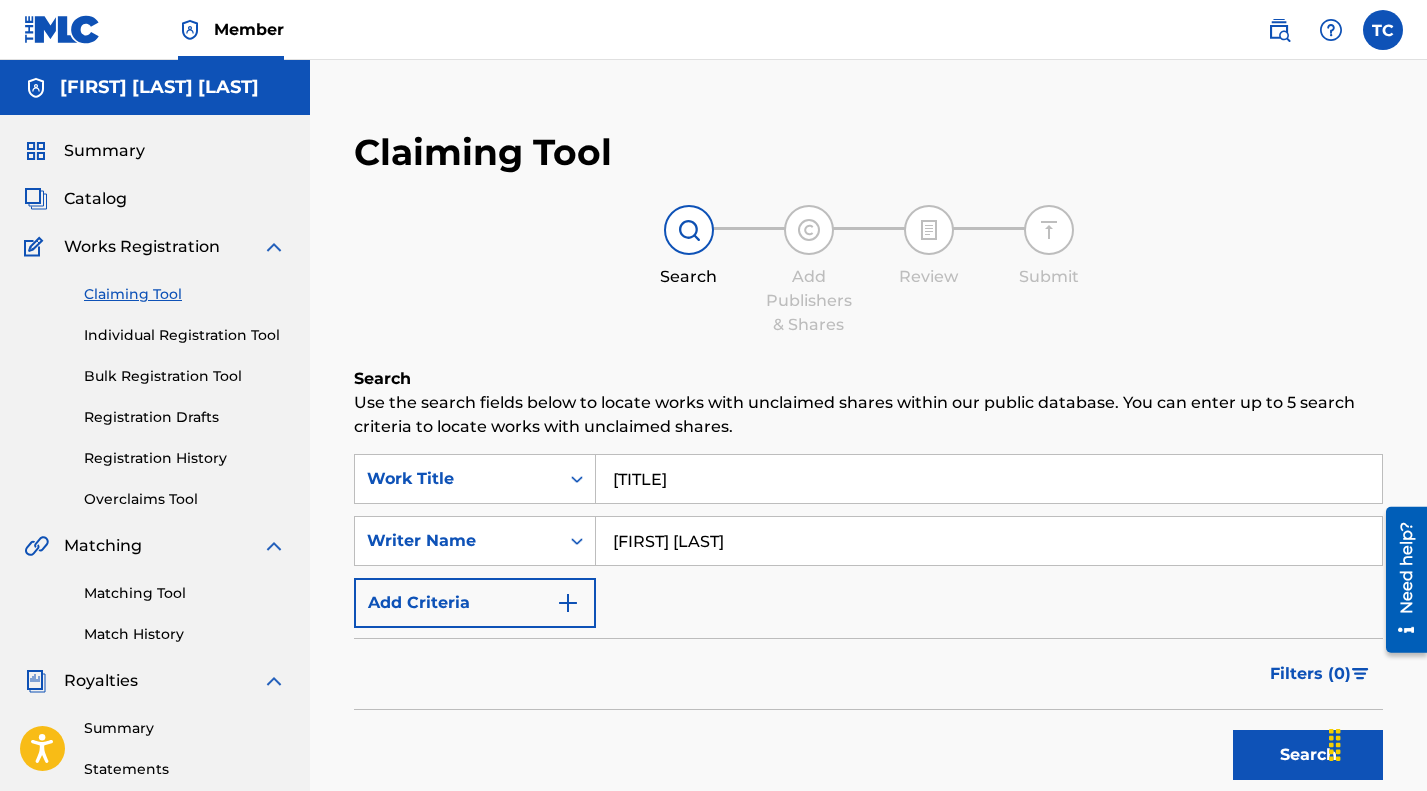 type on "[FIRST] [LAST]" 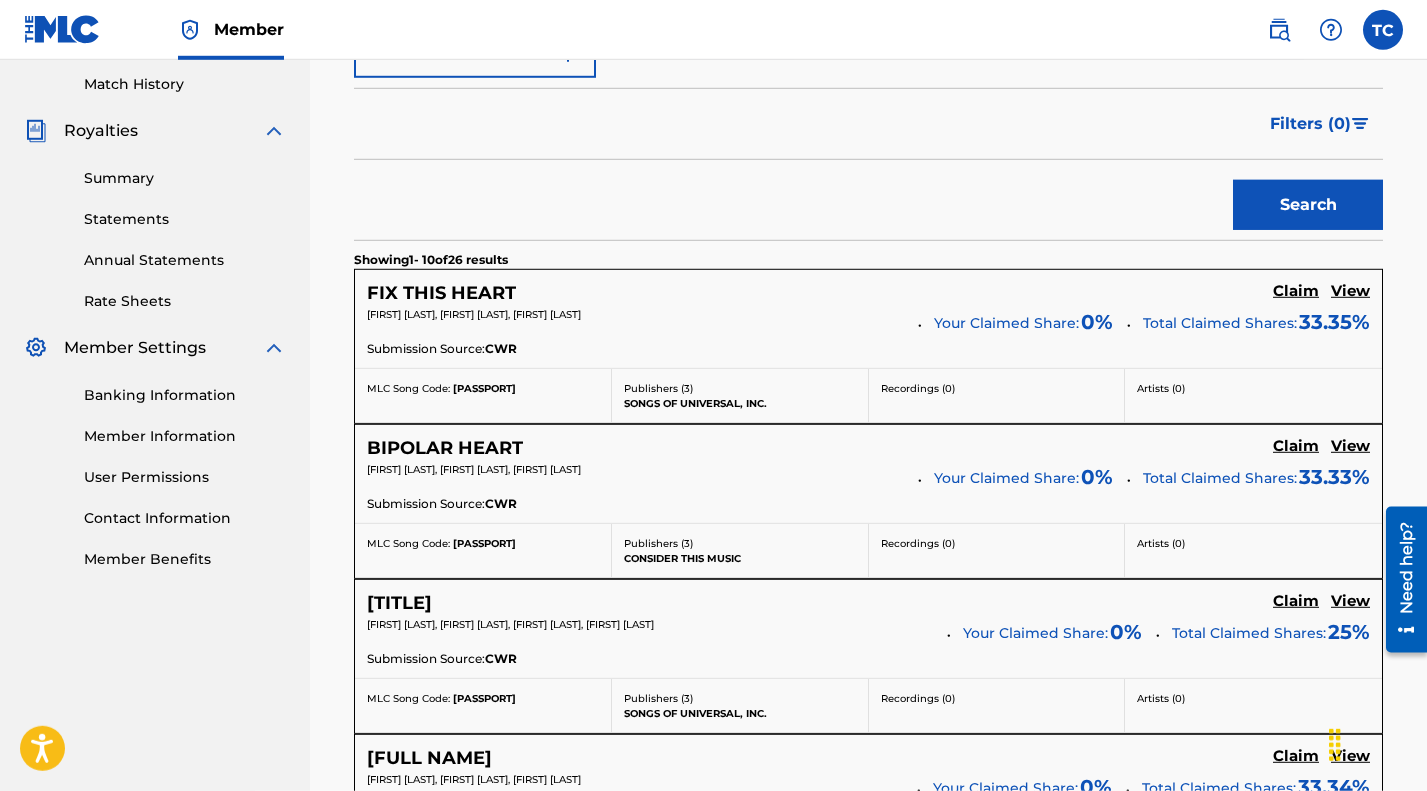 scroll, scrollTop: 558, scrollLeft: 0, axis: vertical 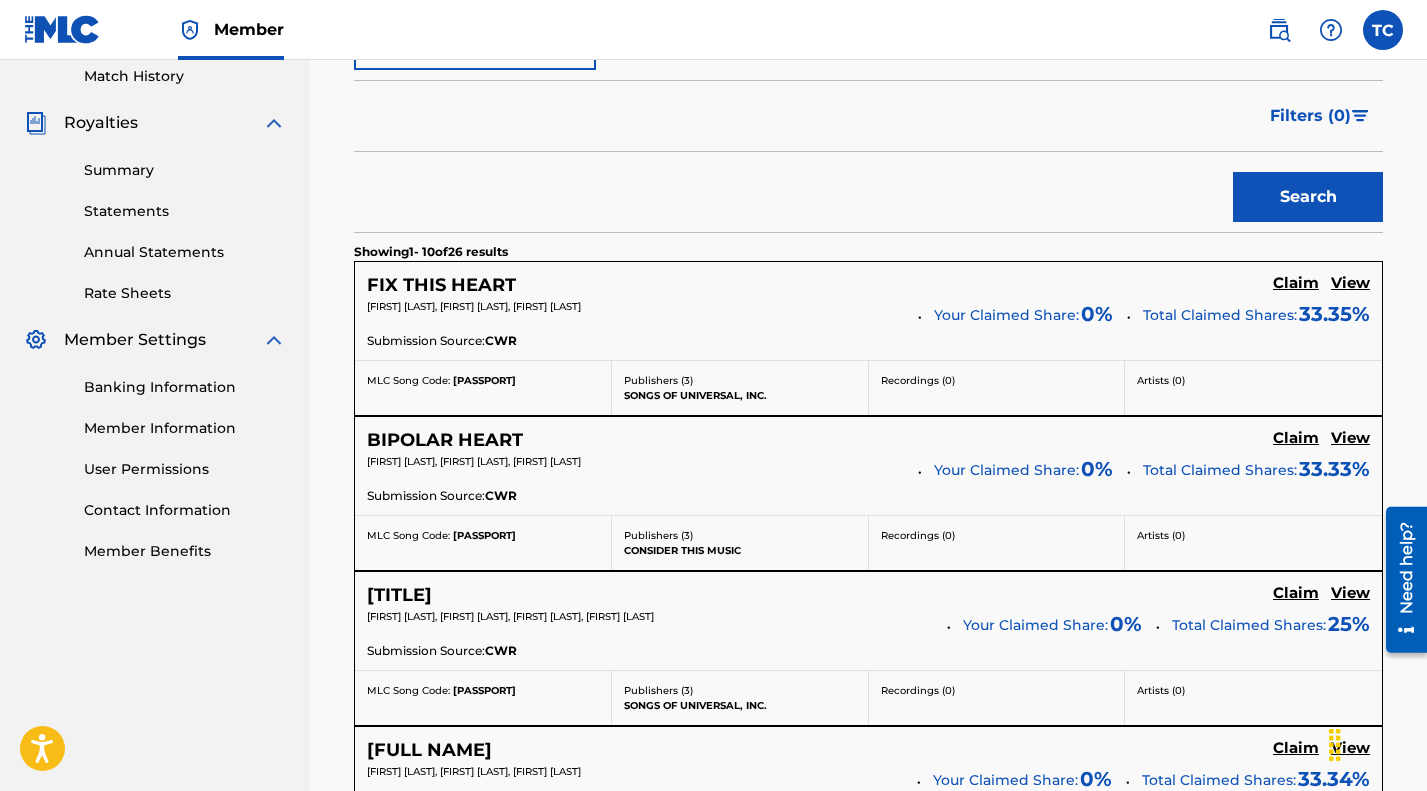 click on "Submission Source:  CWR" at bounding box center [868, 343] 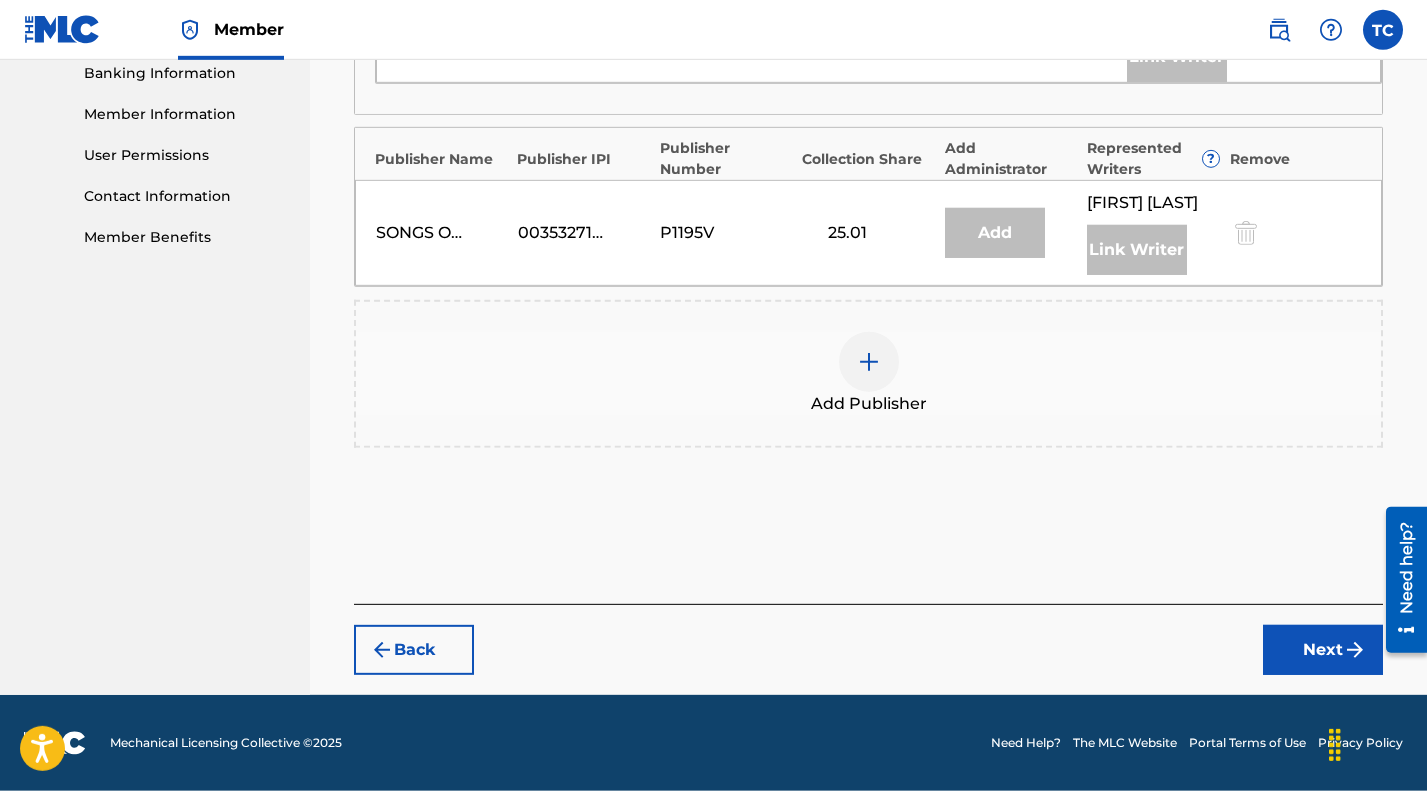 scroll, scrollTop: 990, scrollLeft: 0, axis: vertical 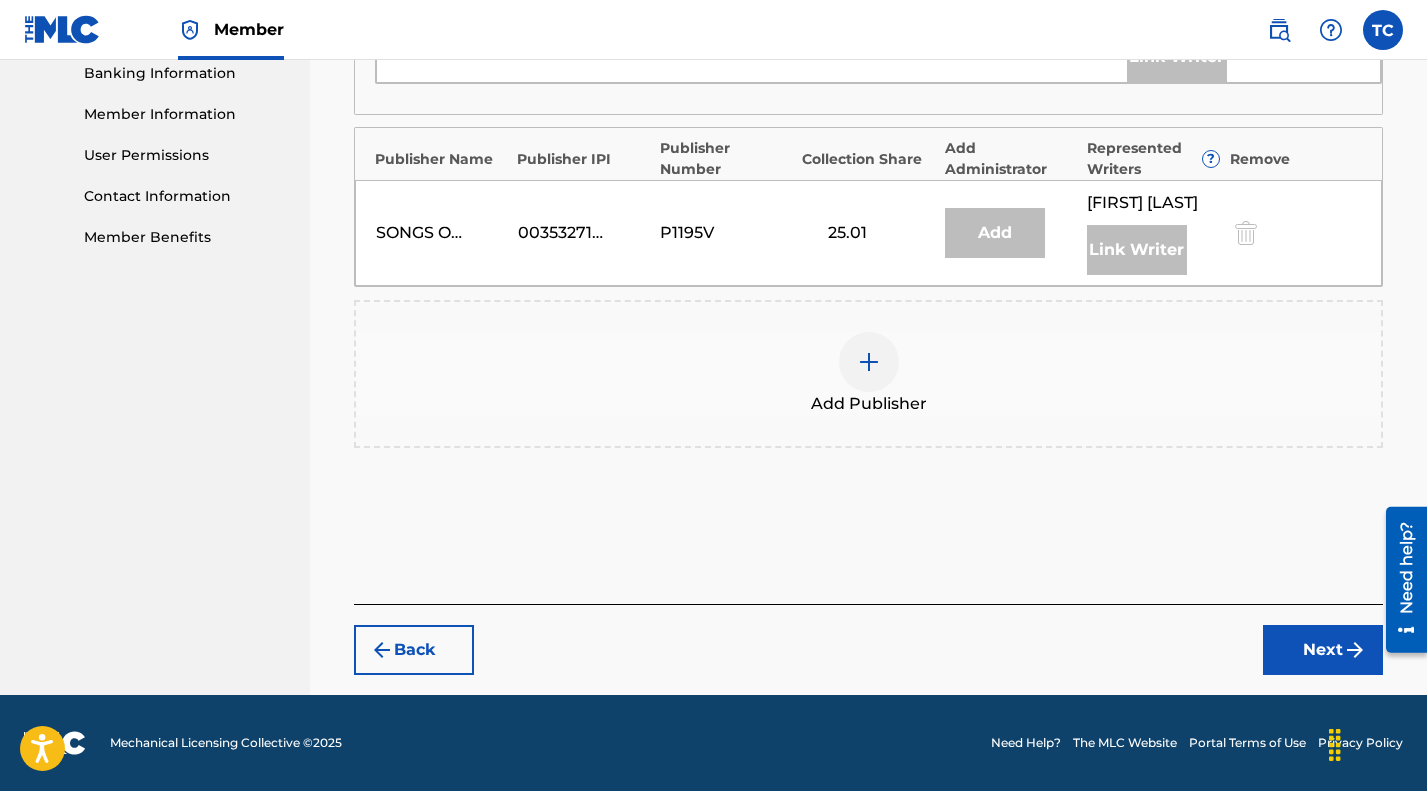 click at bounding box center [869, 362] 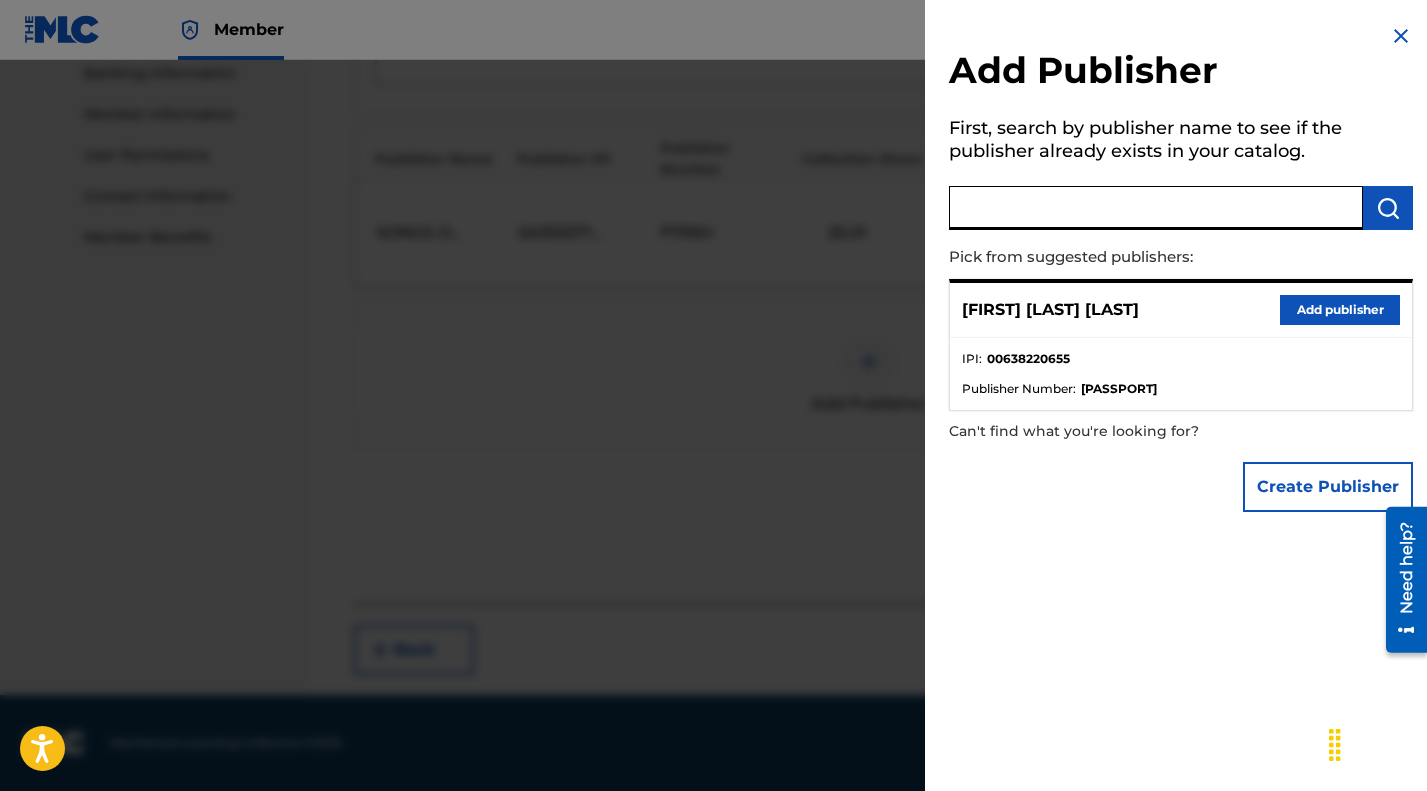 click at bounding box center [1156, 208] 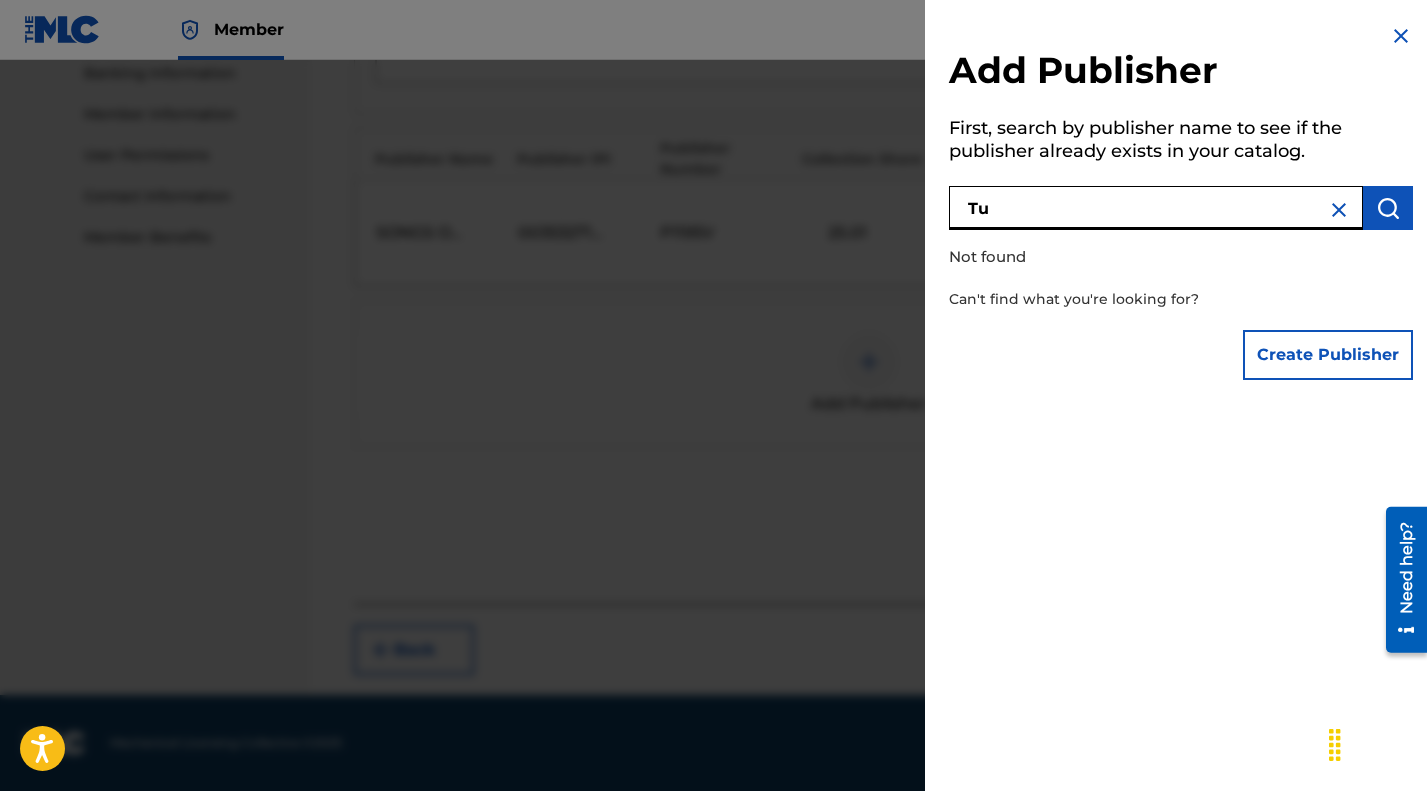 type on "T" 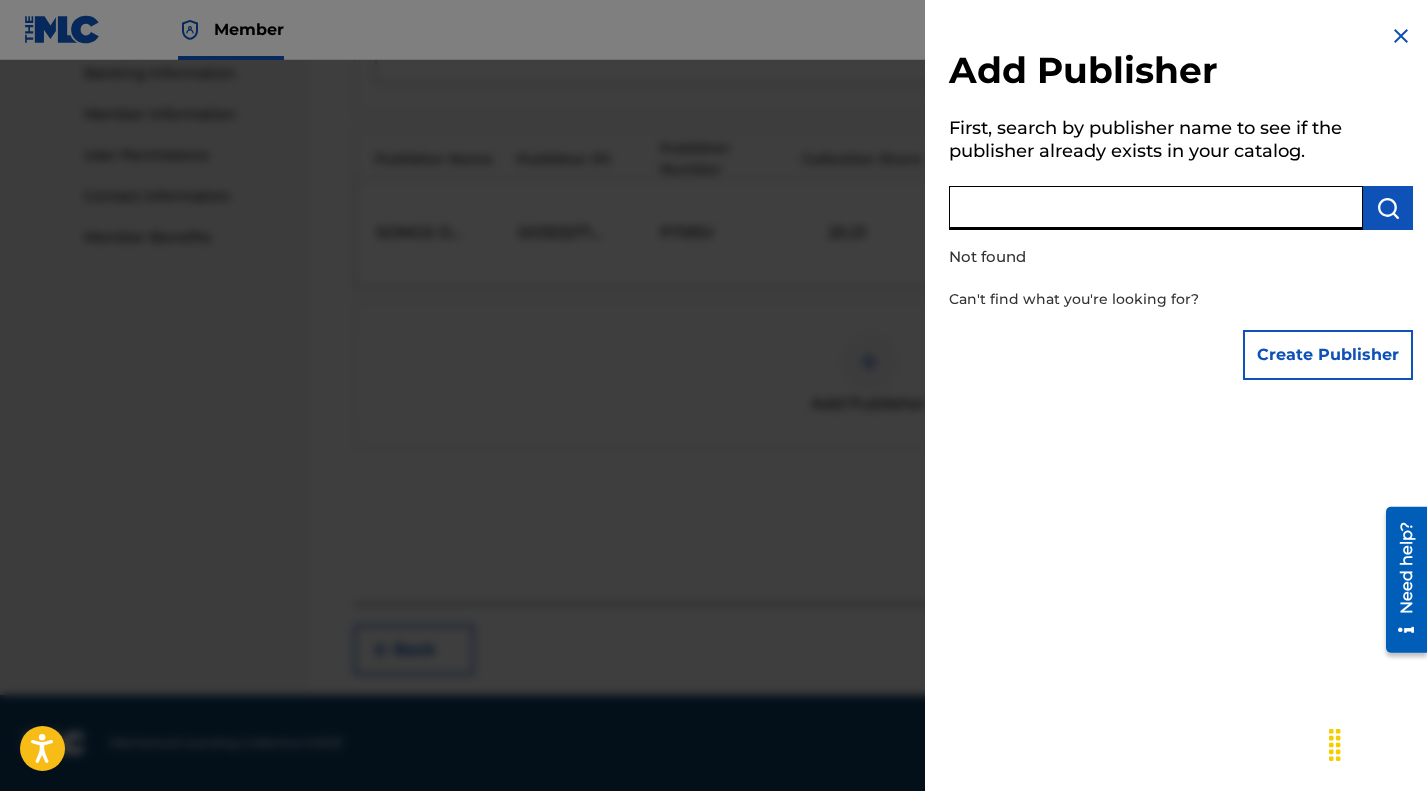 type 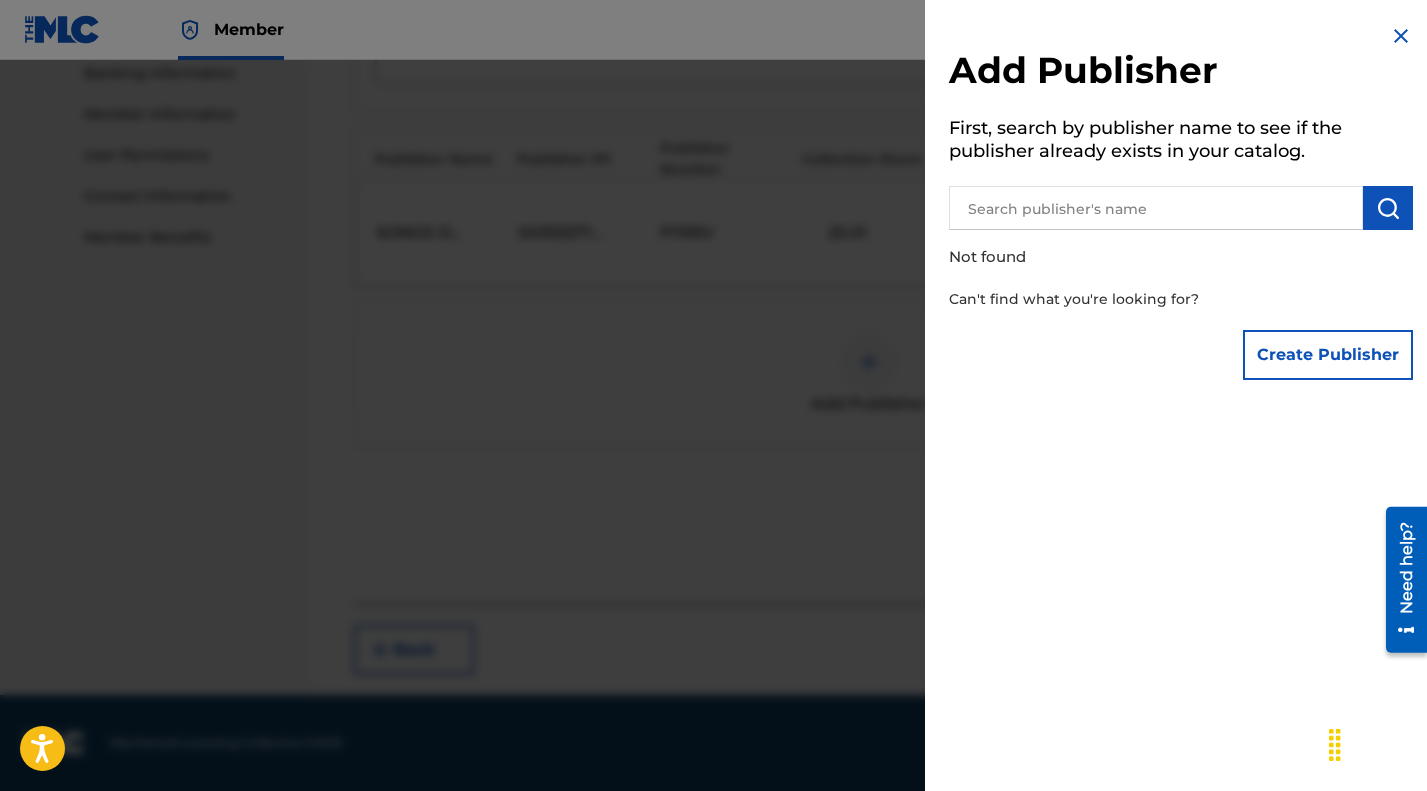 click on "Create Publisher" at bounding box center [1328, 355] 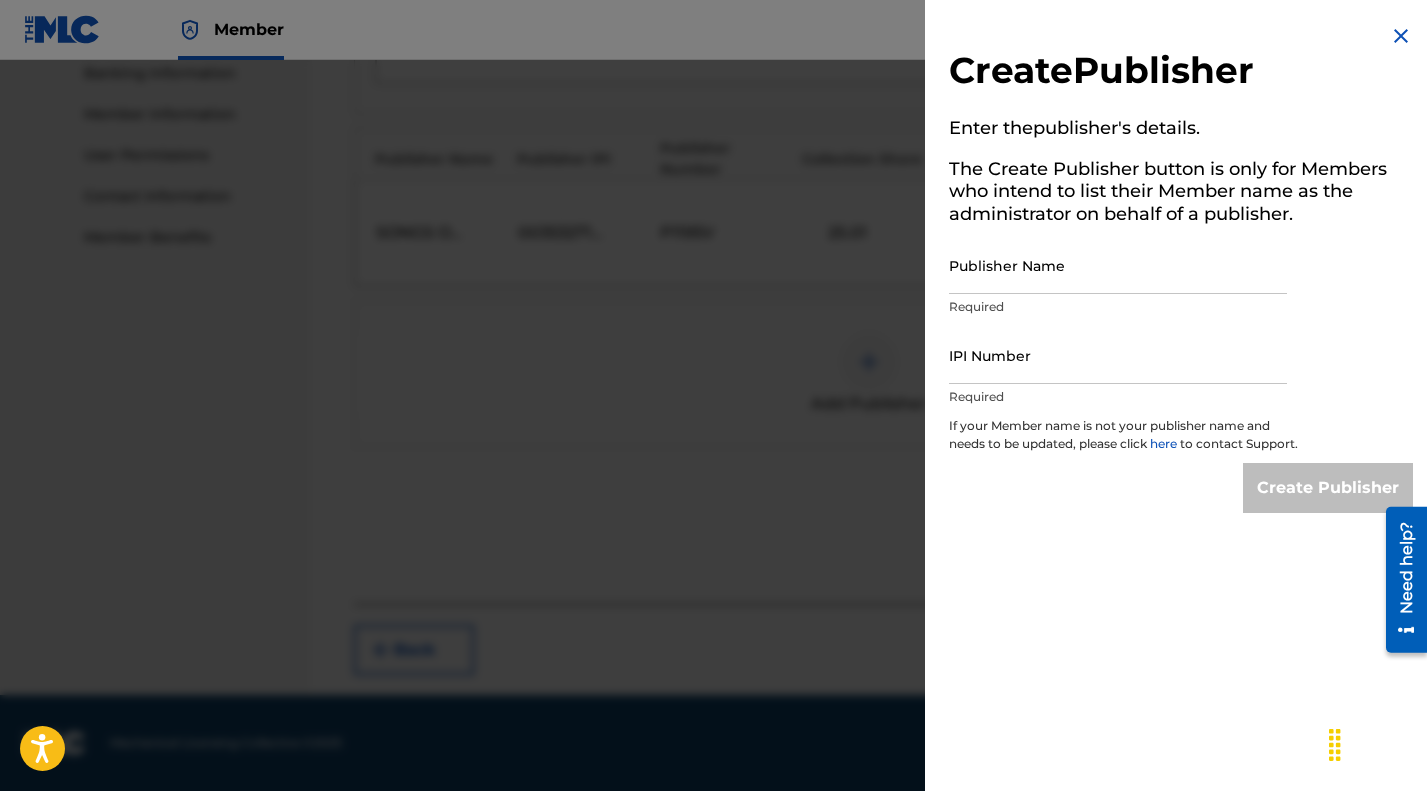 click at bounding box center [1401, 36] 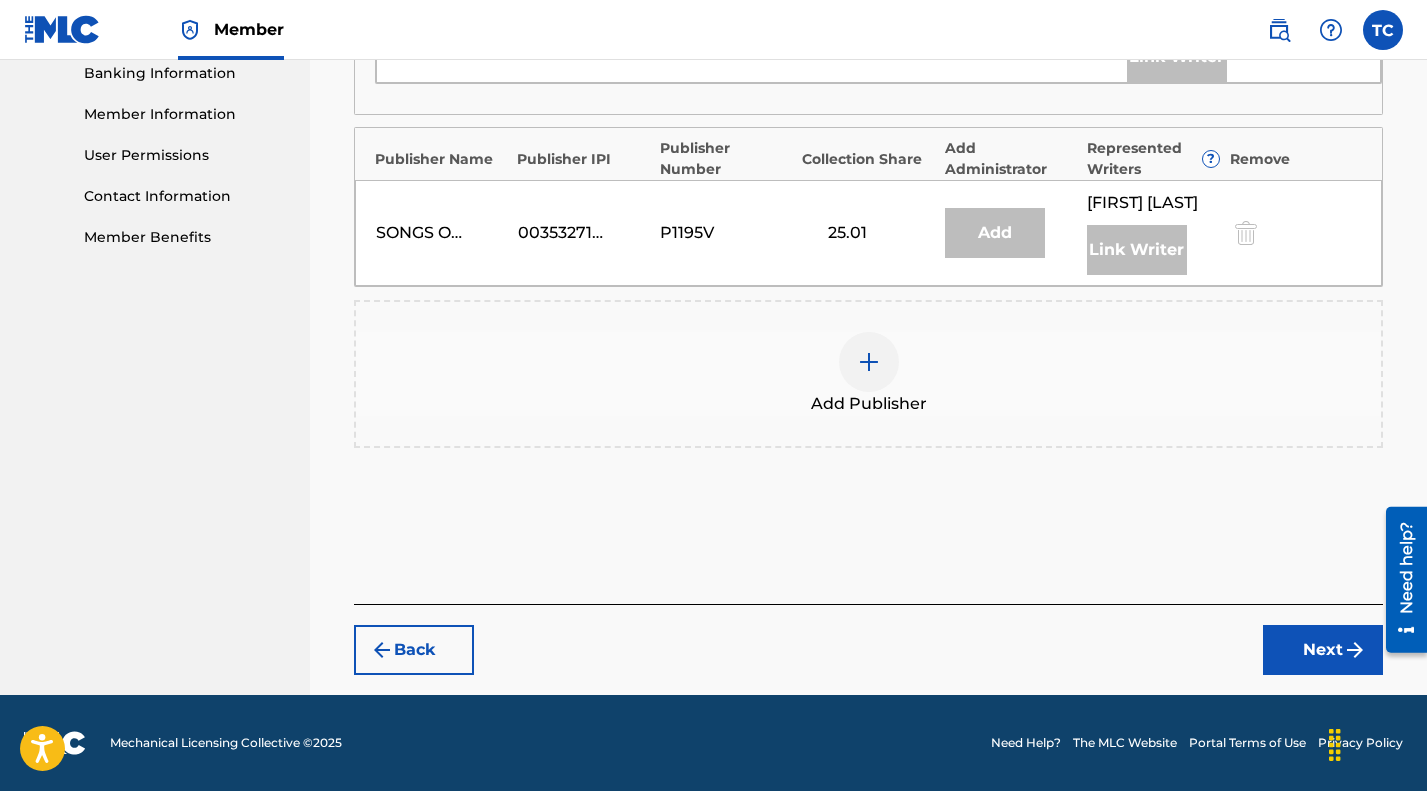 click at bounding box center [869, 362] 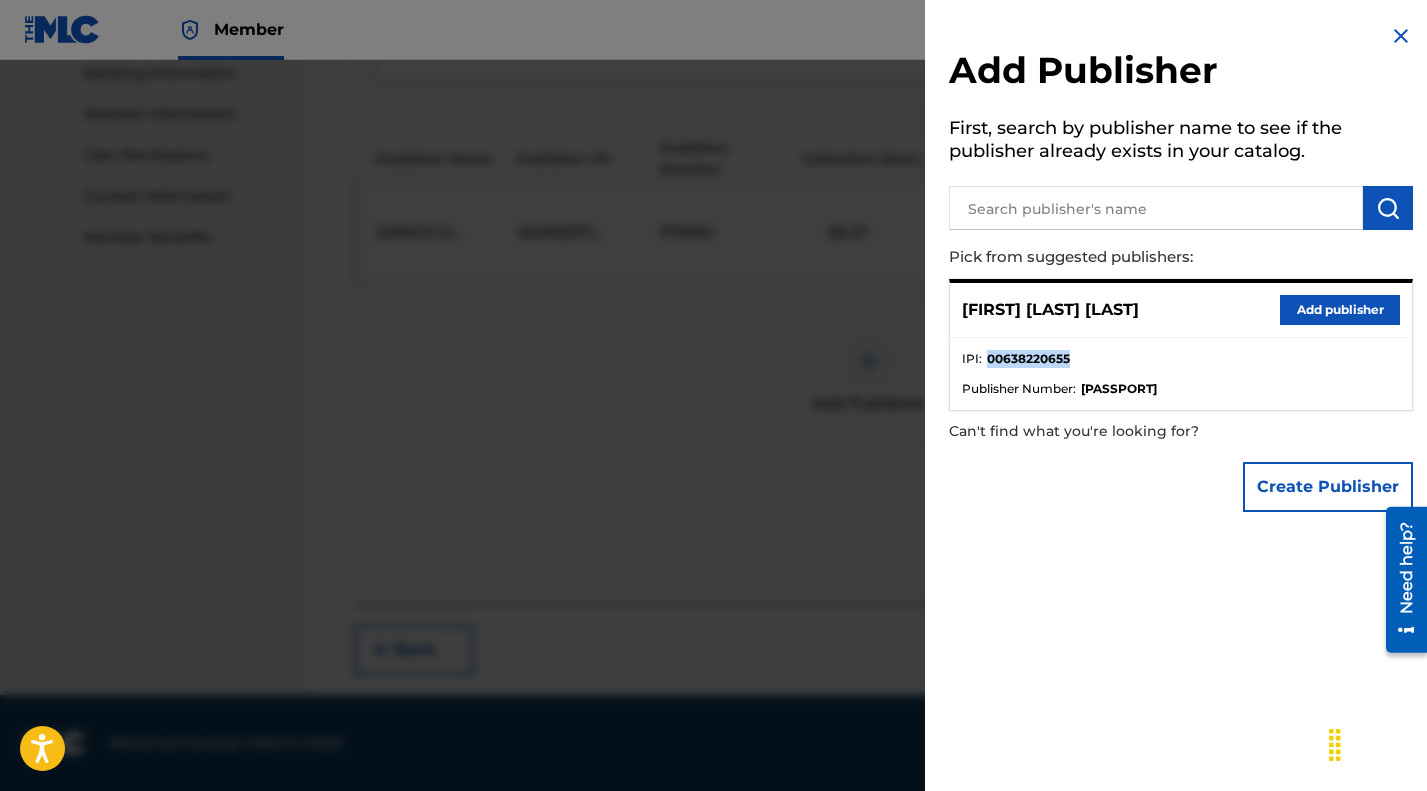 drag, startPoint x: 1030, startPoint y: 396, endPoint x: 945, endPoint y: 395, distance: 85.00588 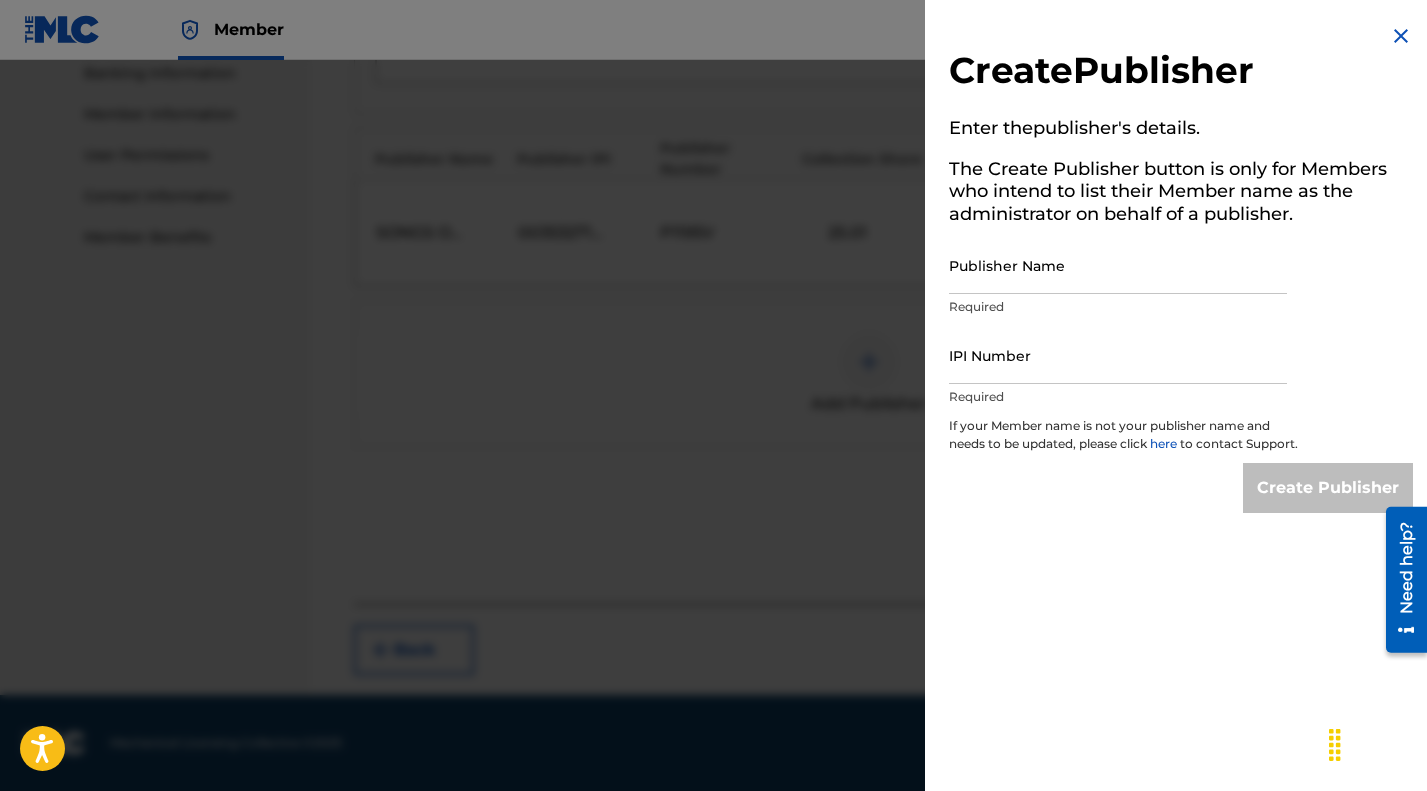 click on "Publisher Name" at bounding box center [1118, 265] 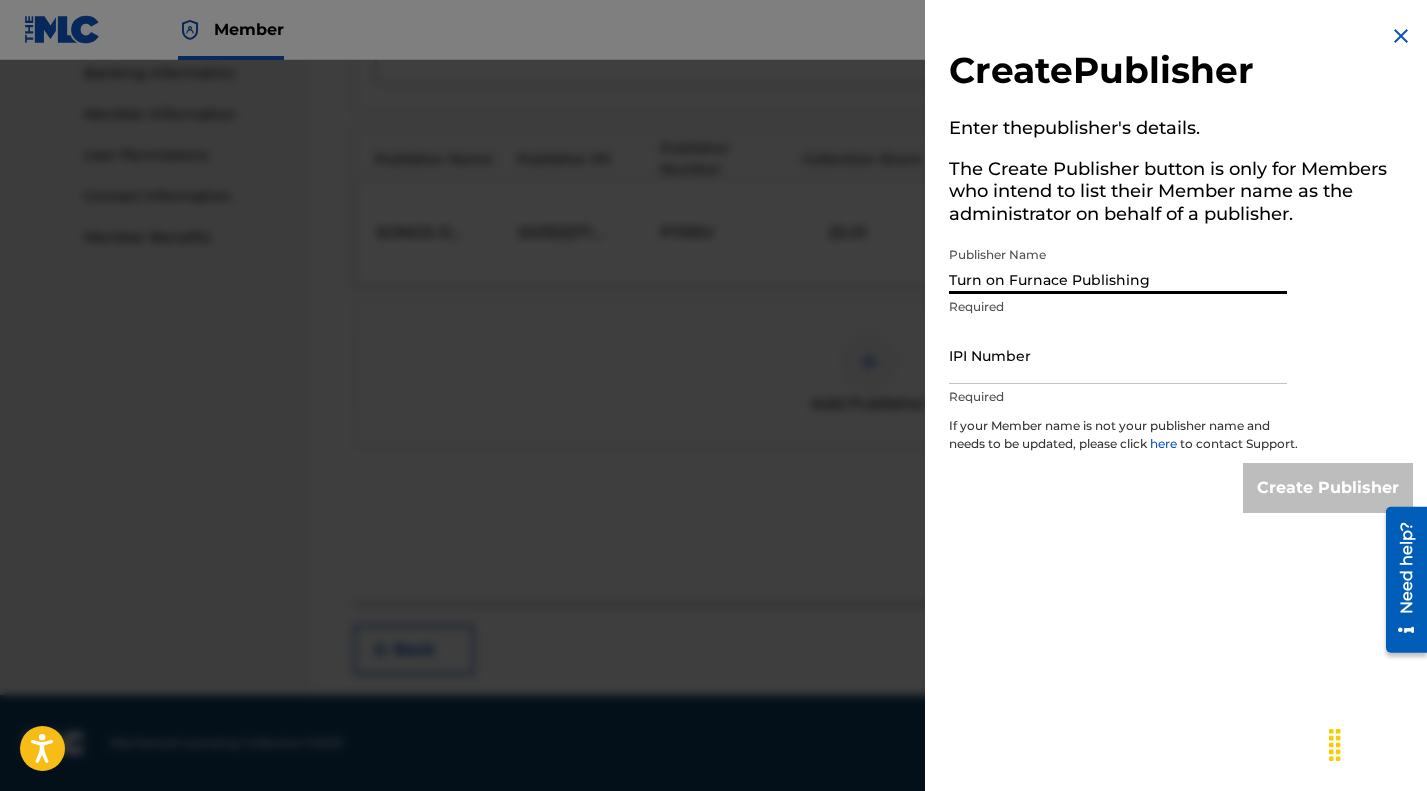 type on "Turn on Furnace Publishing" 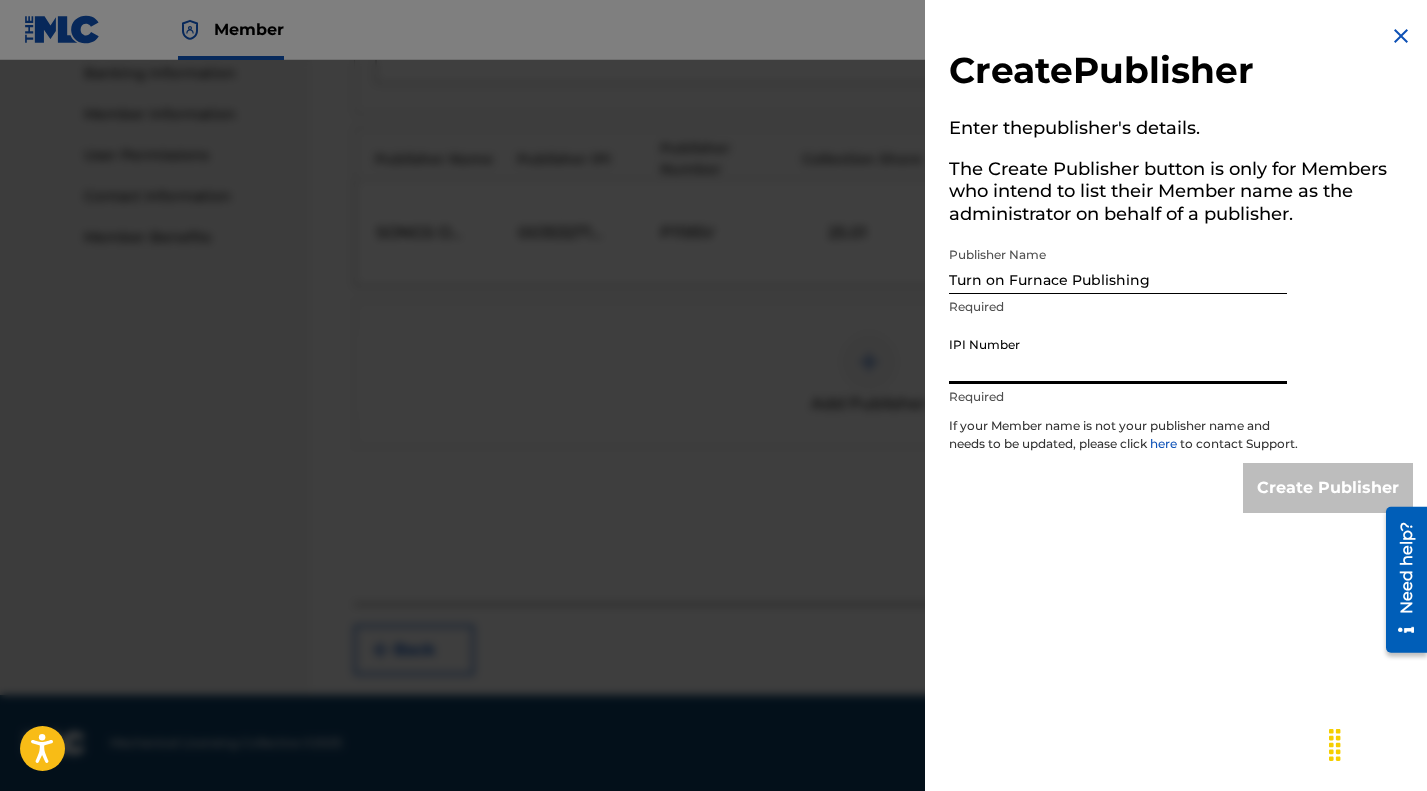 paste on "00638220655" 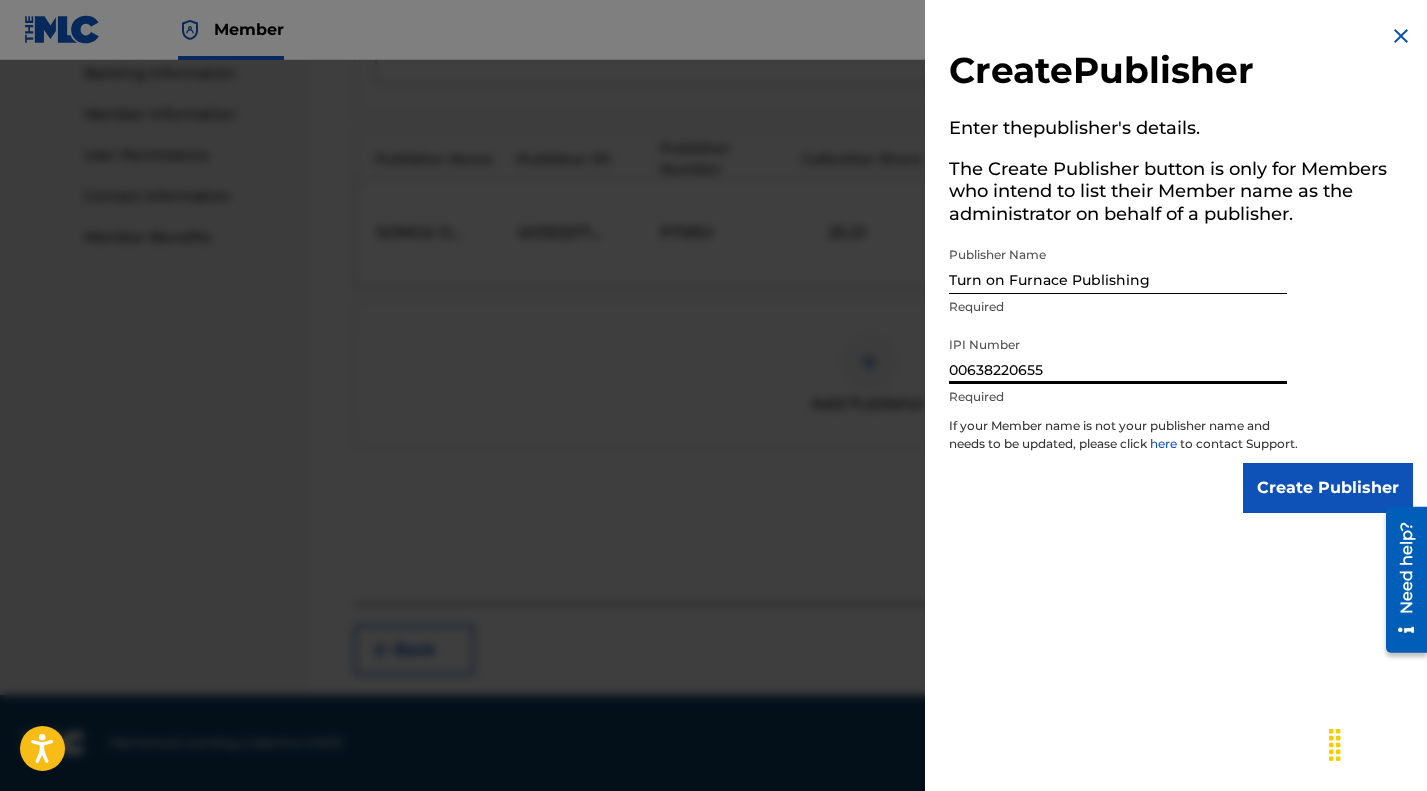 type on "00638220655" 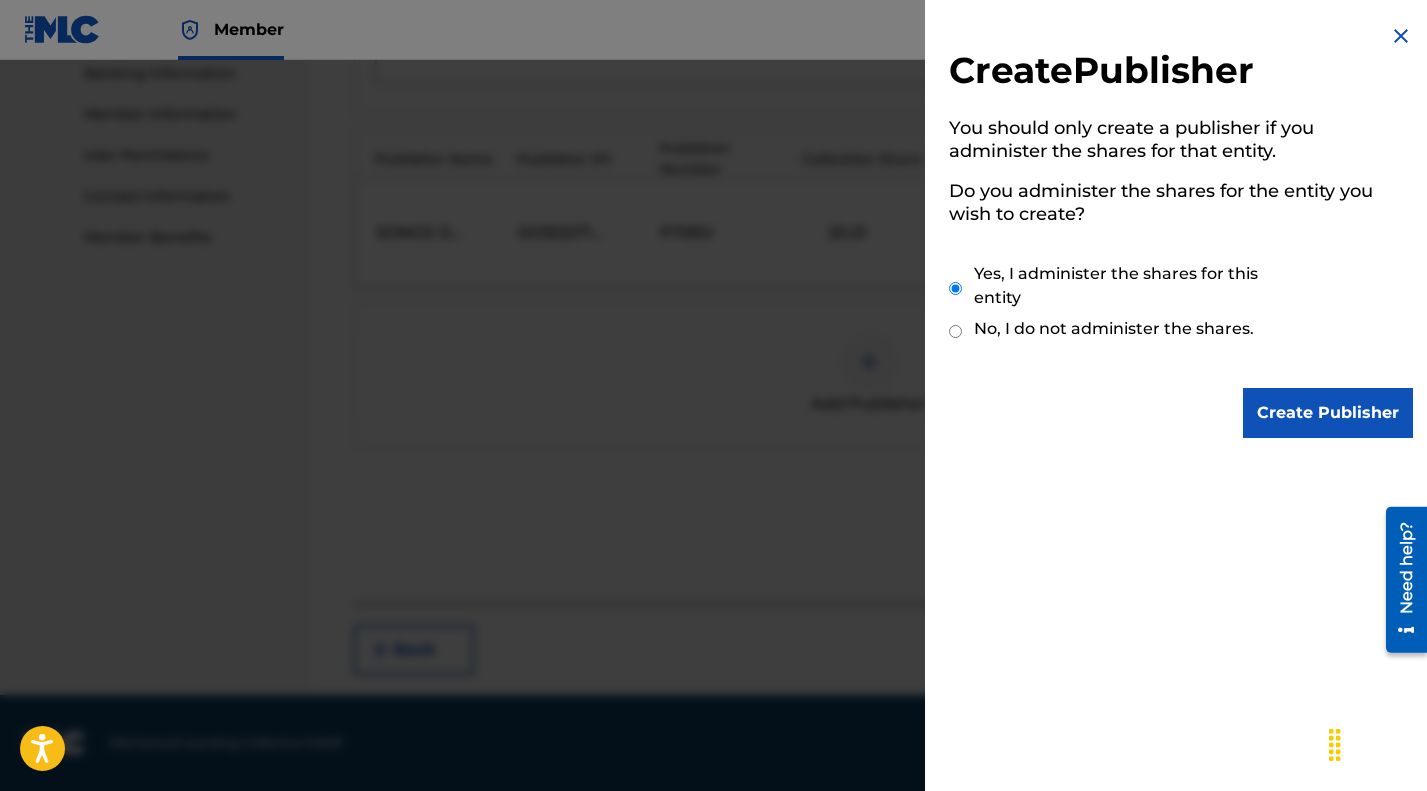 click on "Create Publisher" at bounding box center [1328, 413] 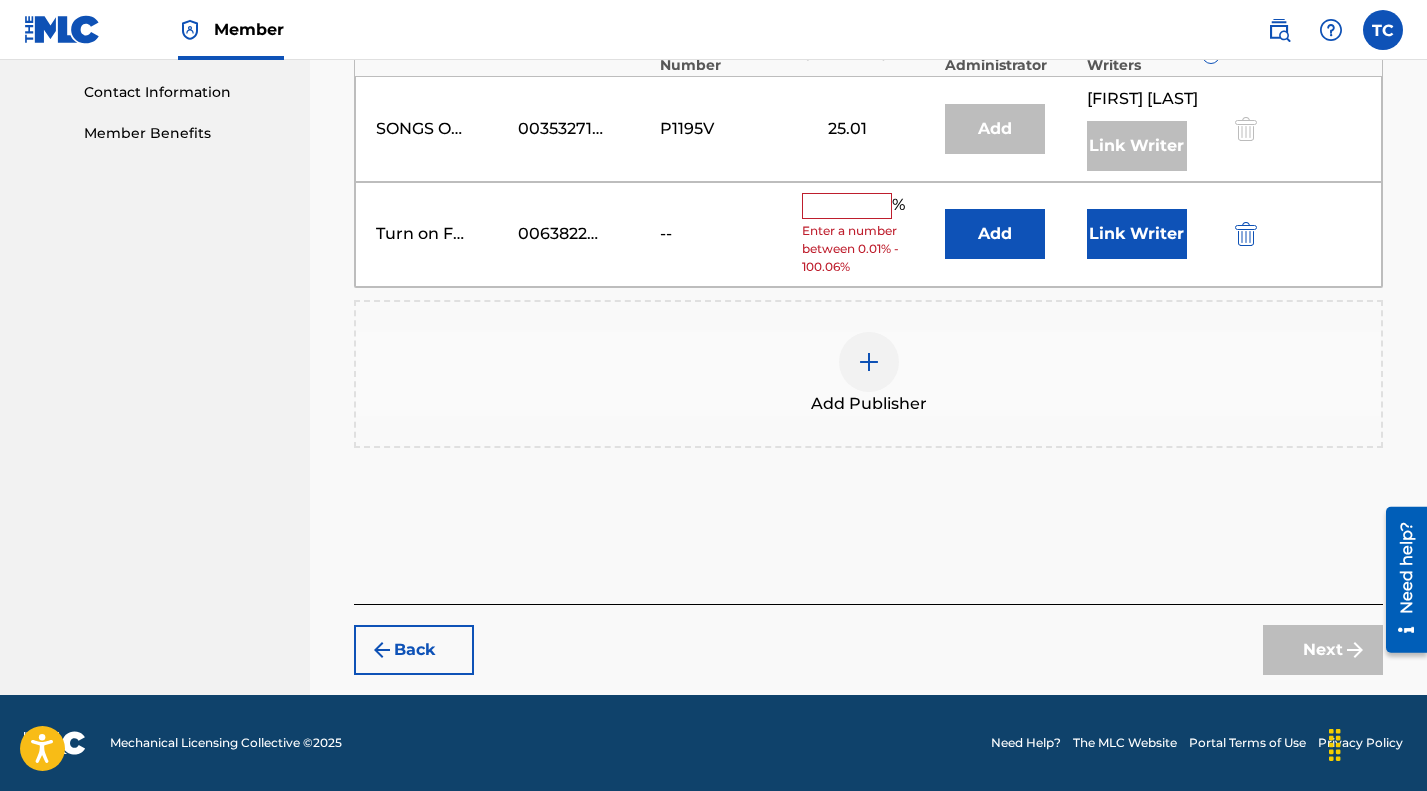 click at bounding box center (847, 206) 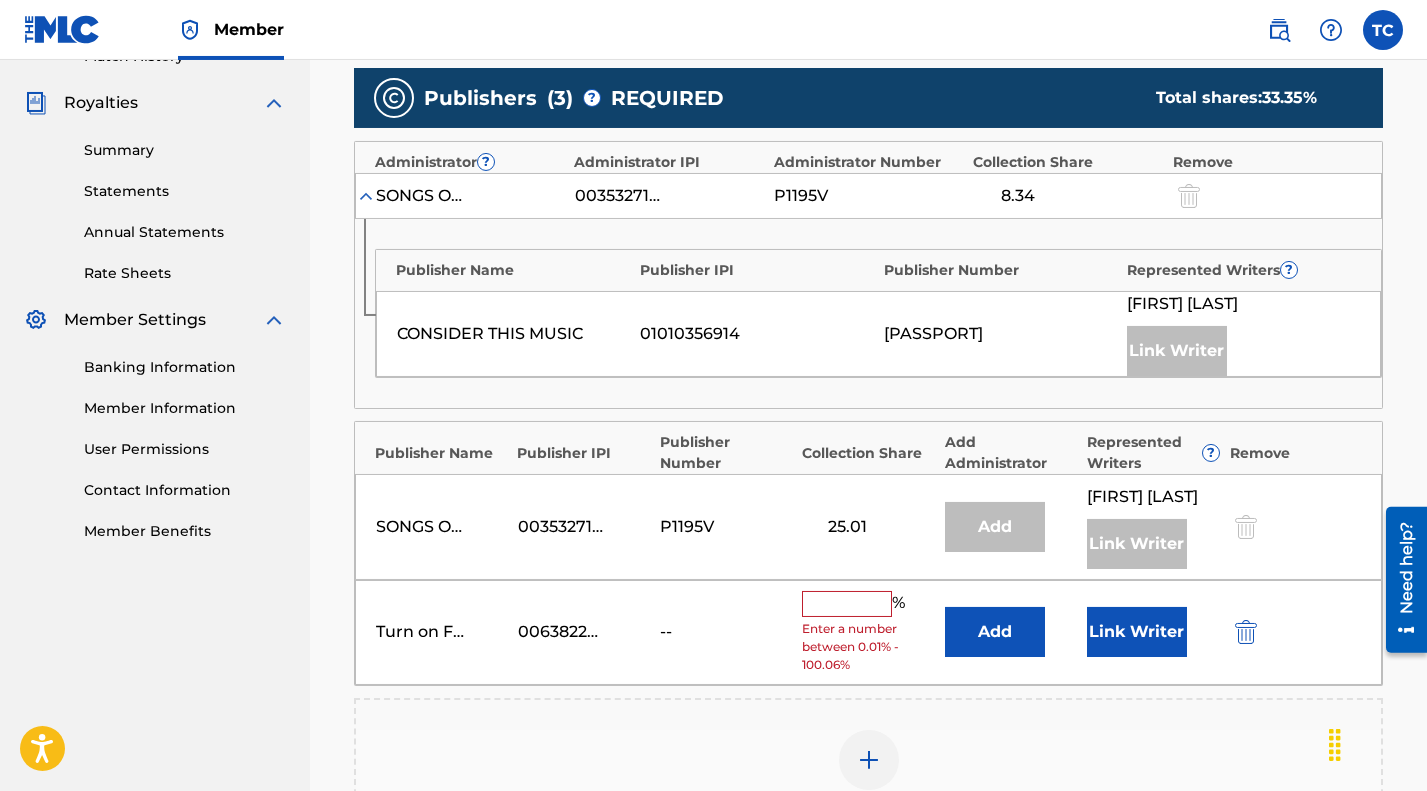 scroll, scrollTop: 756, scrollLeft: 0, axis: vertical 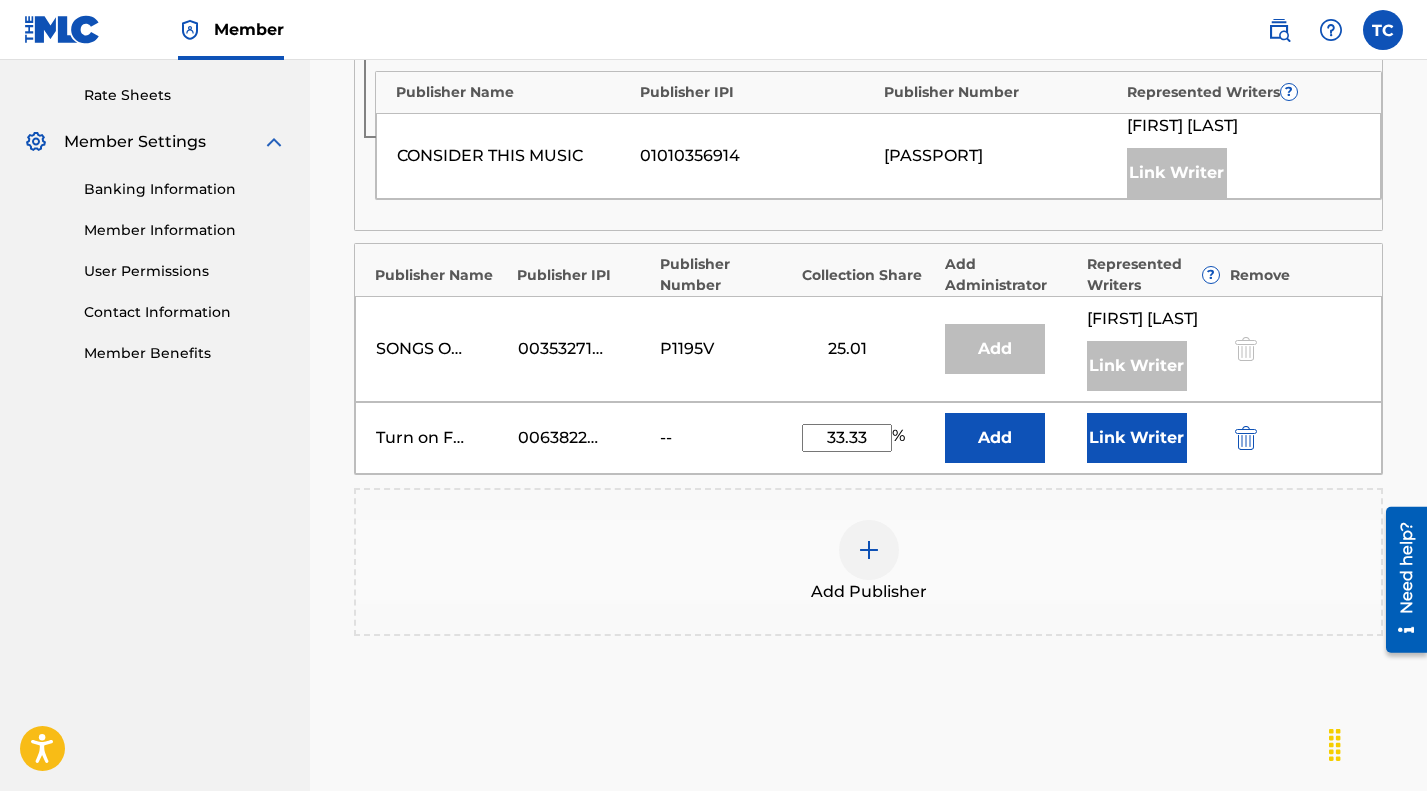 type on "33.33" 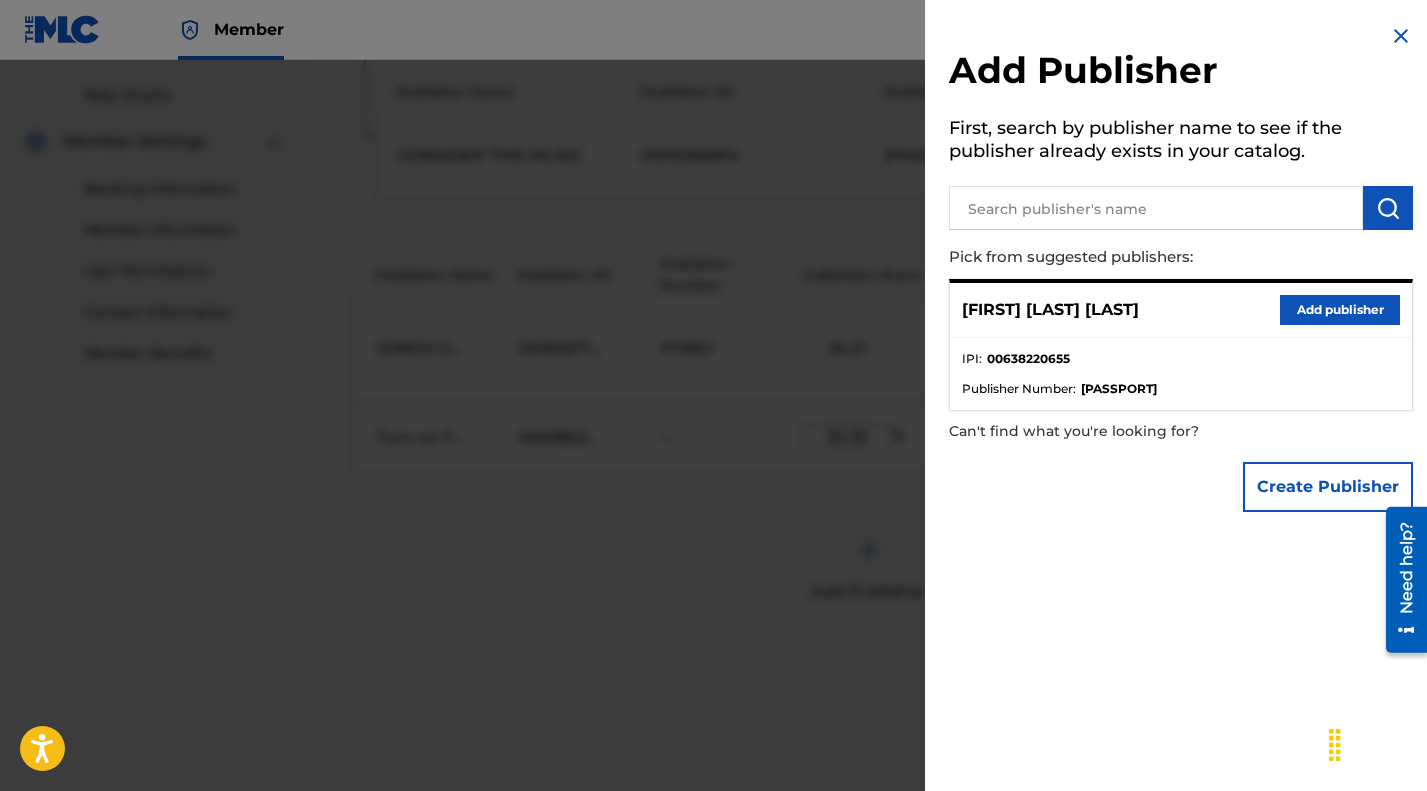 click at bounding box center (1401, 36) 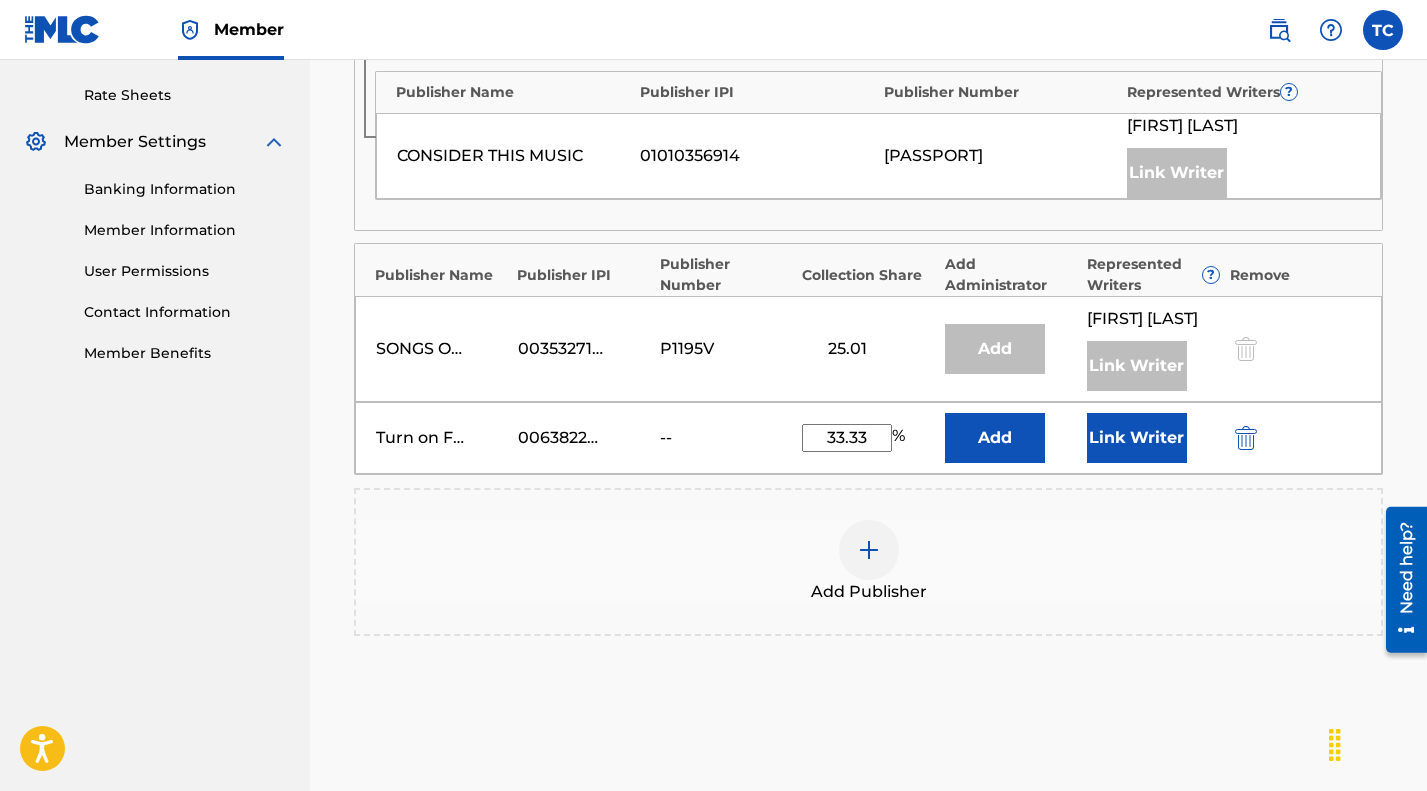 click on "Link Writer" at bounding box center (1137, 438) 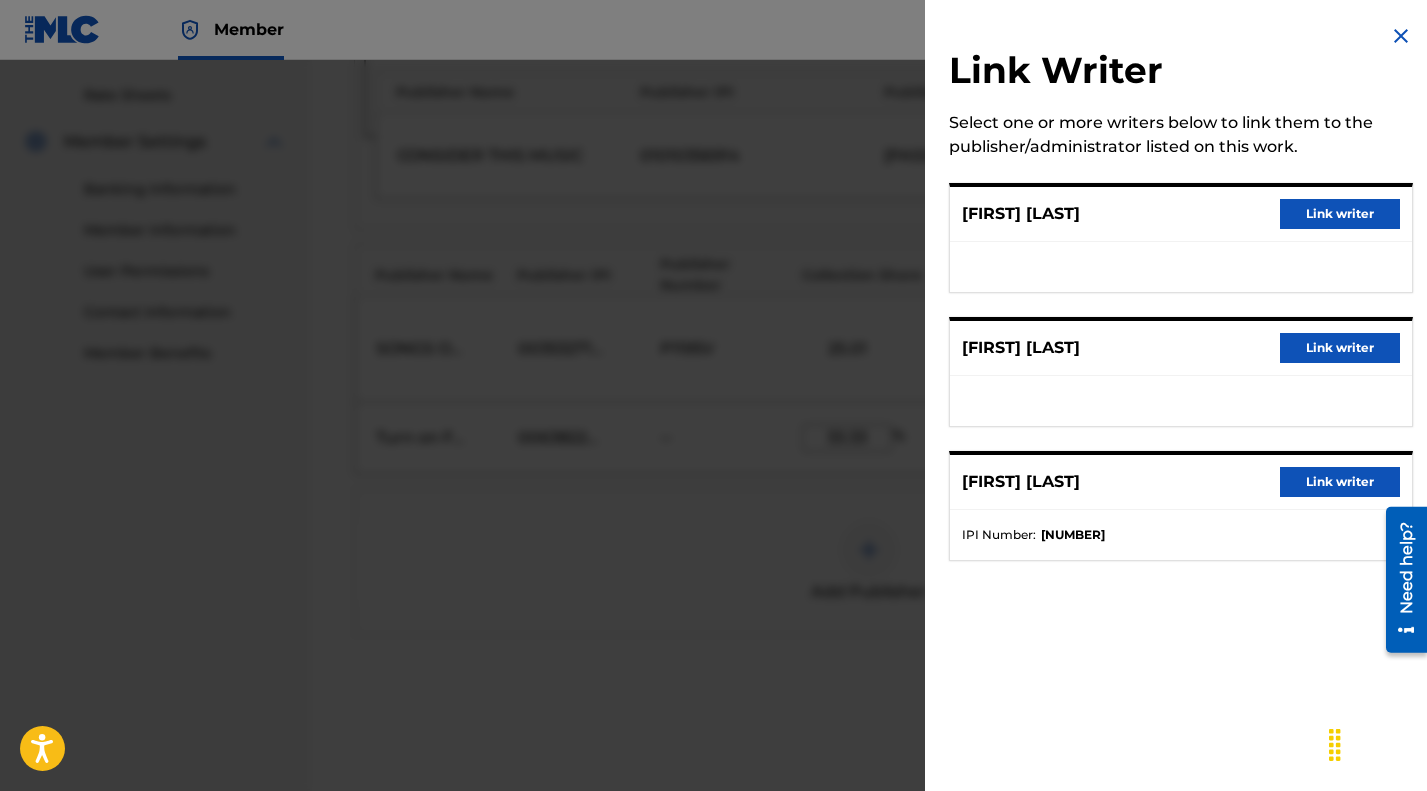 click on "Link writer" at bounding box center (1340, 214) 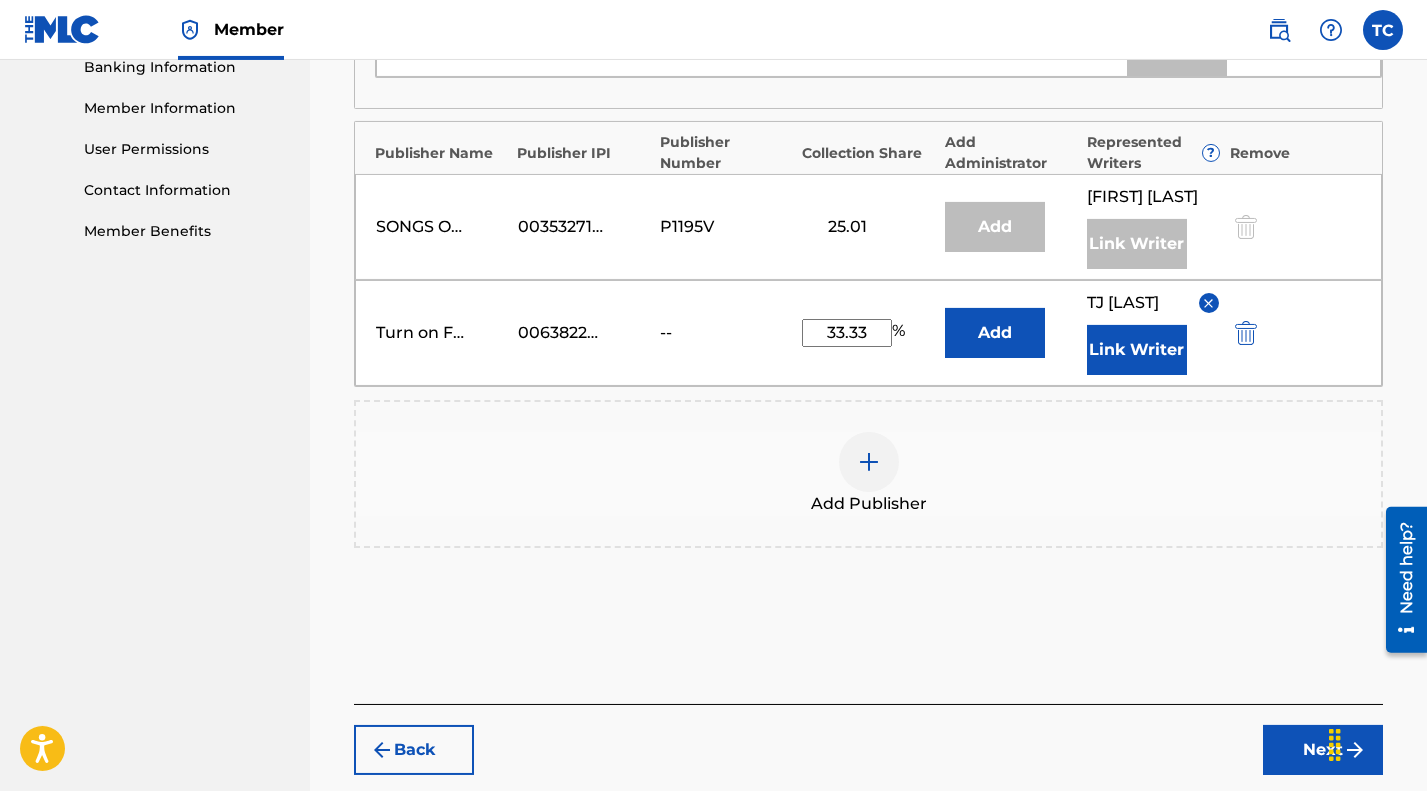 scroll, scrollTop: 1250, scrollLeft: 0, axis: vertical 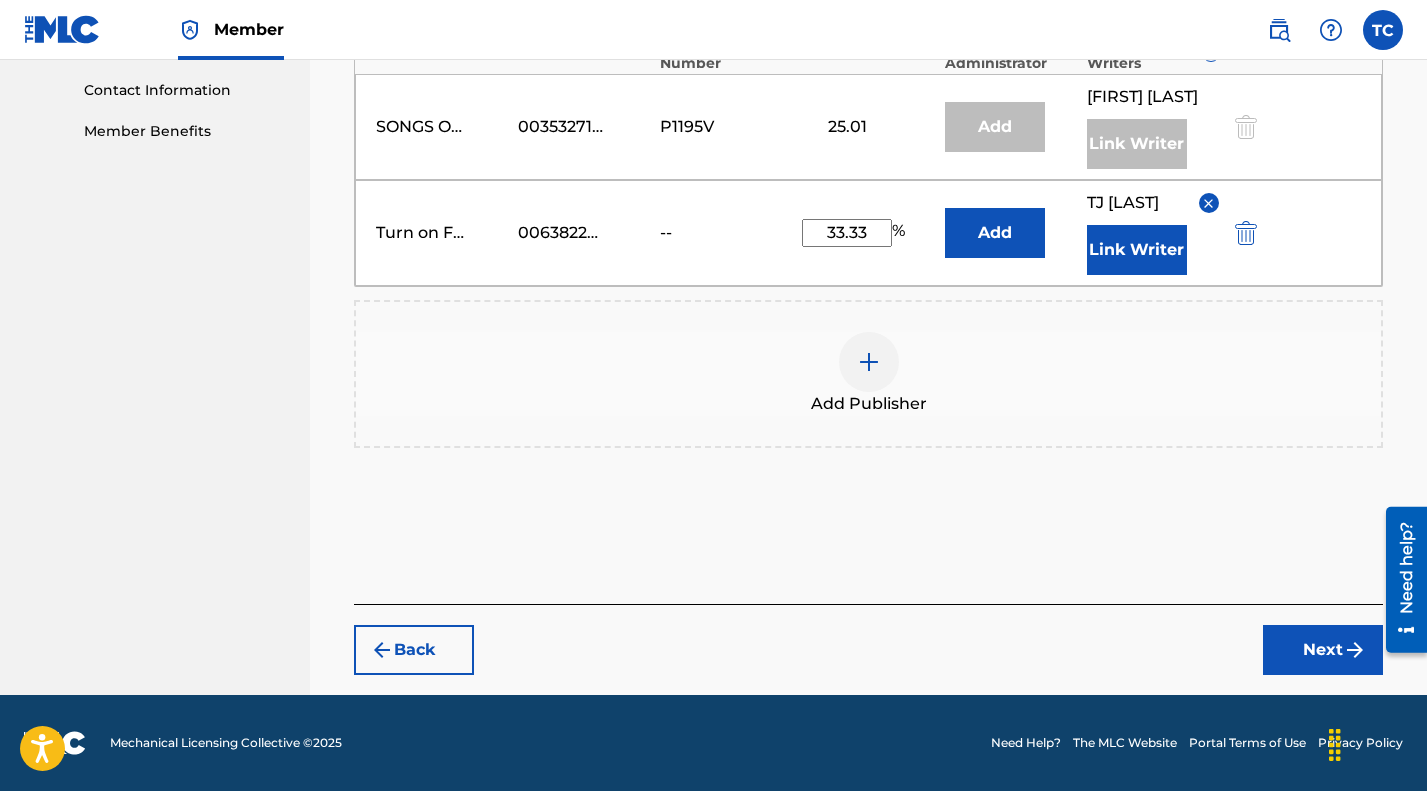 click on "Next" at bounding box center [1323, 650] 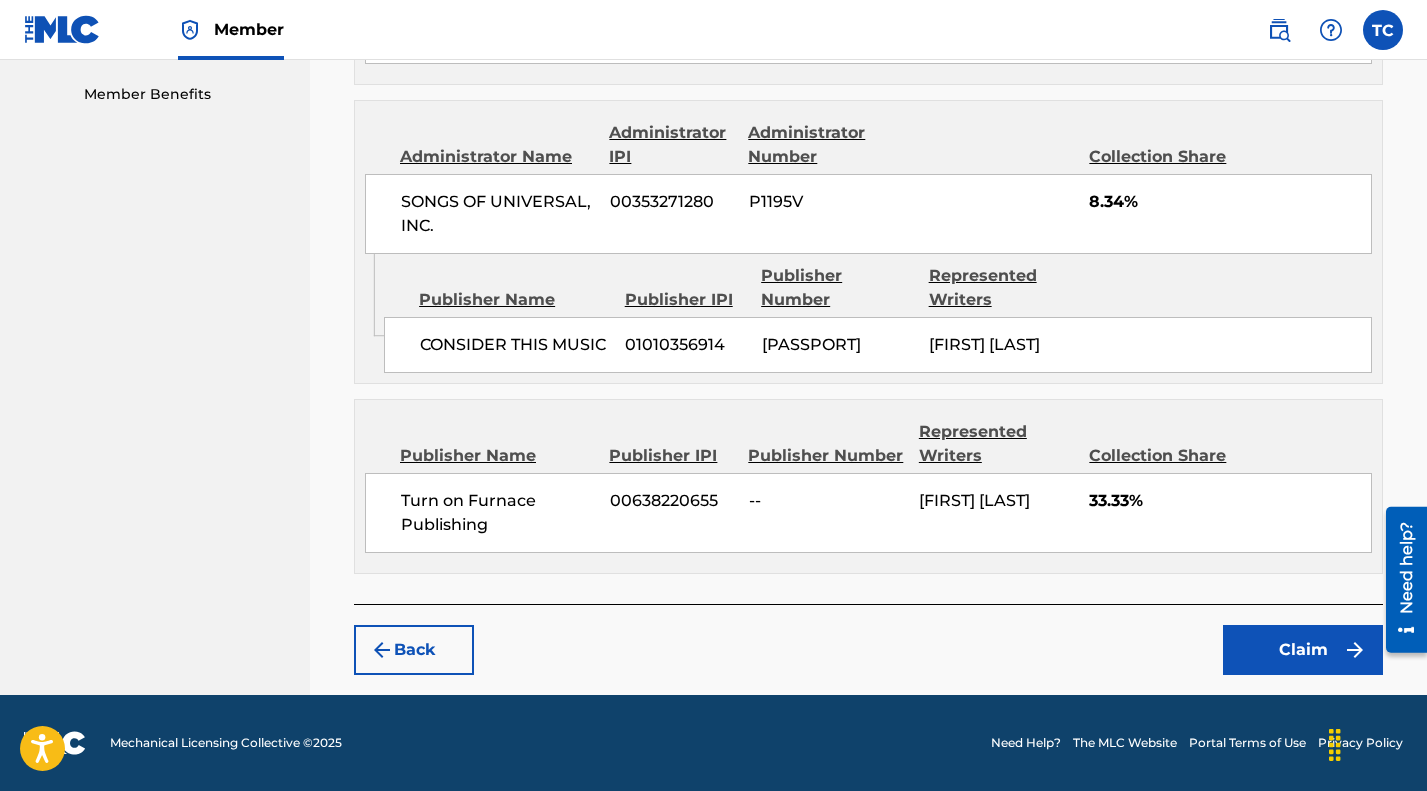 click on "Claim" at bounding box center (1303, 650) 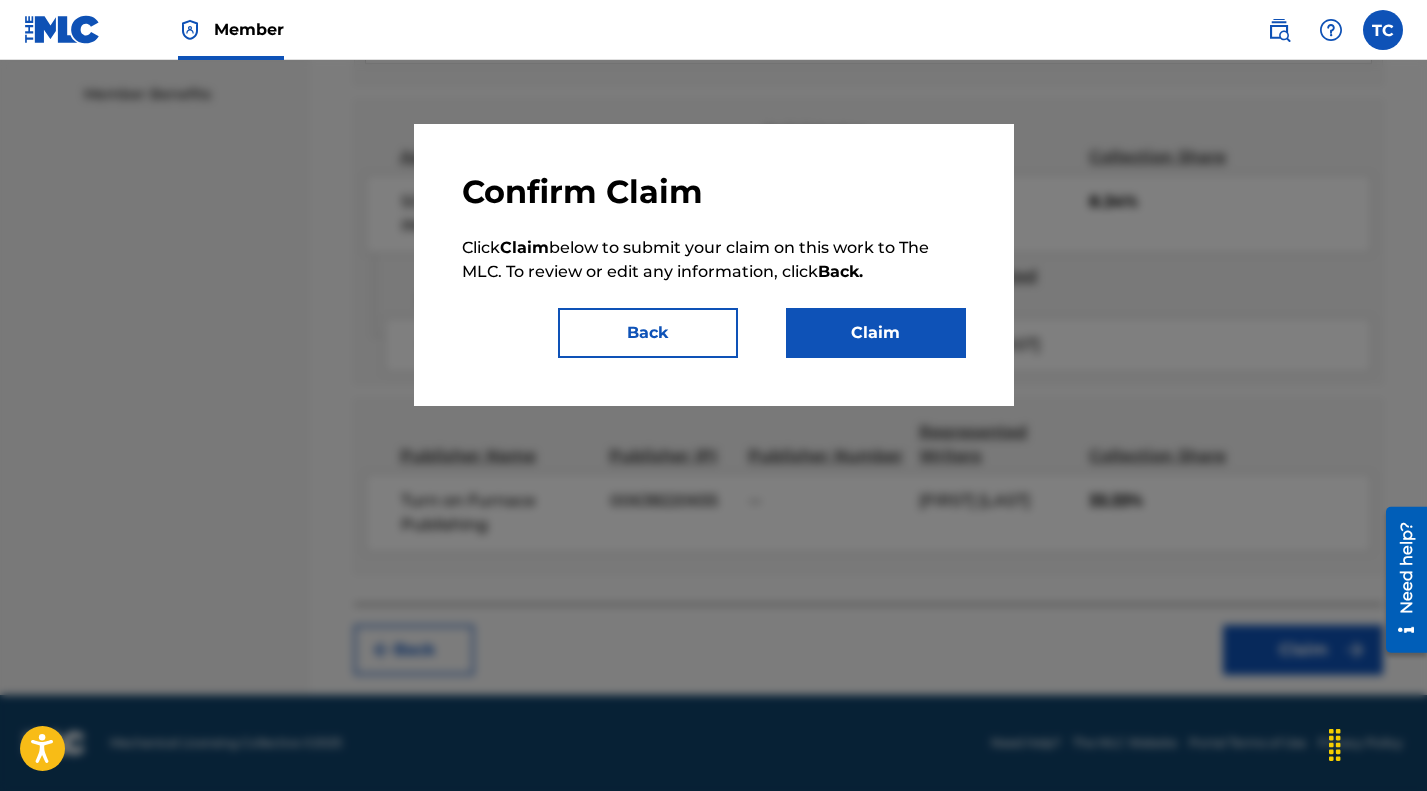 click on "Claim" at bounding box center (876, 333) 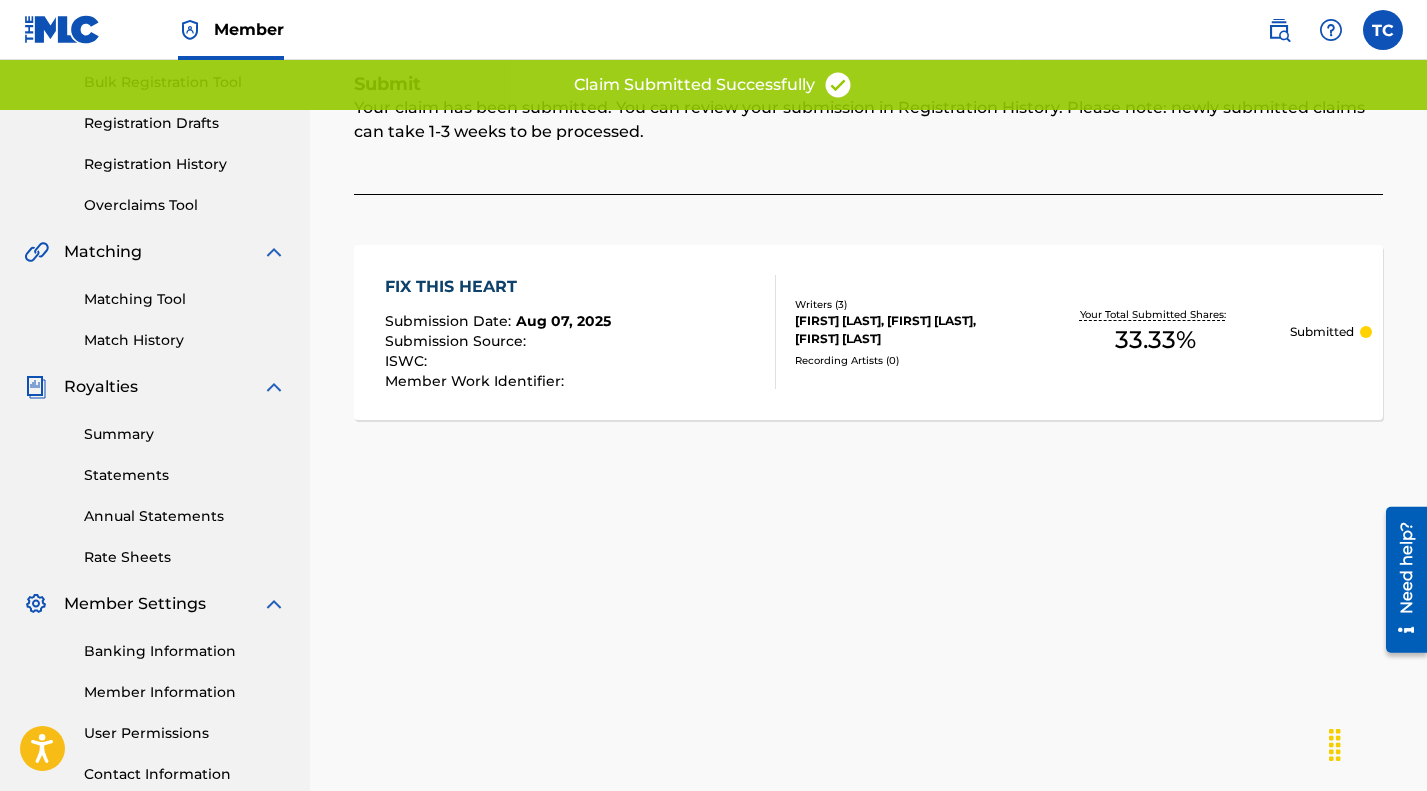 scroll, scrollTop: 0, scrollLeft: 0, axis: both 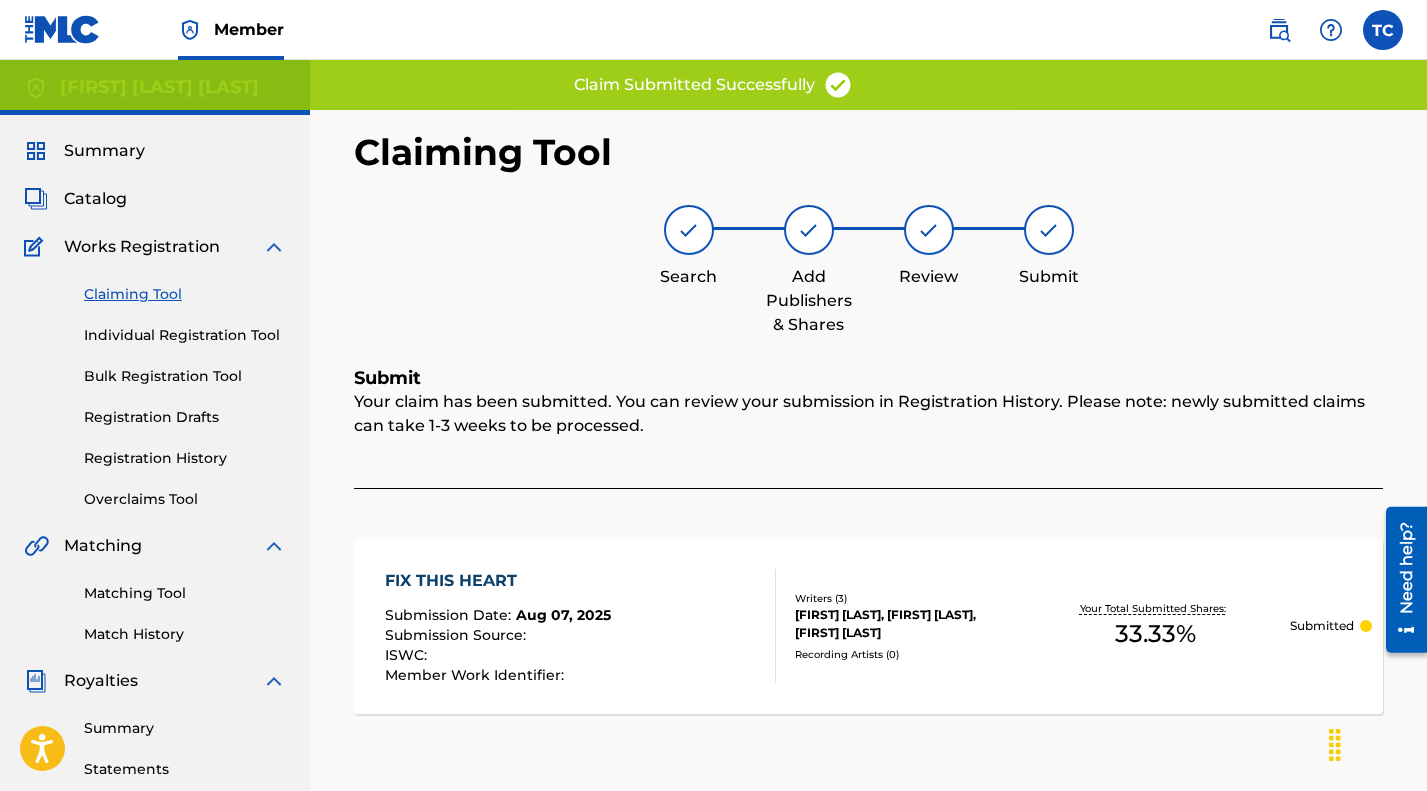 click on "Claiming Tool" at bounding box center [185, 294] 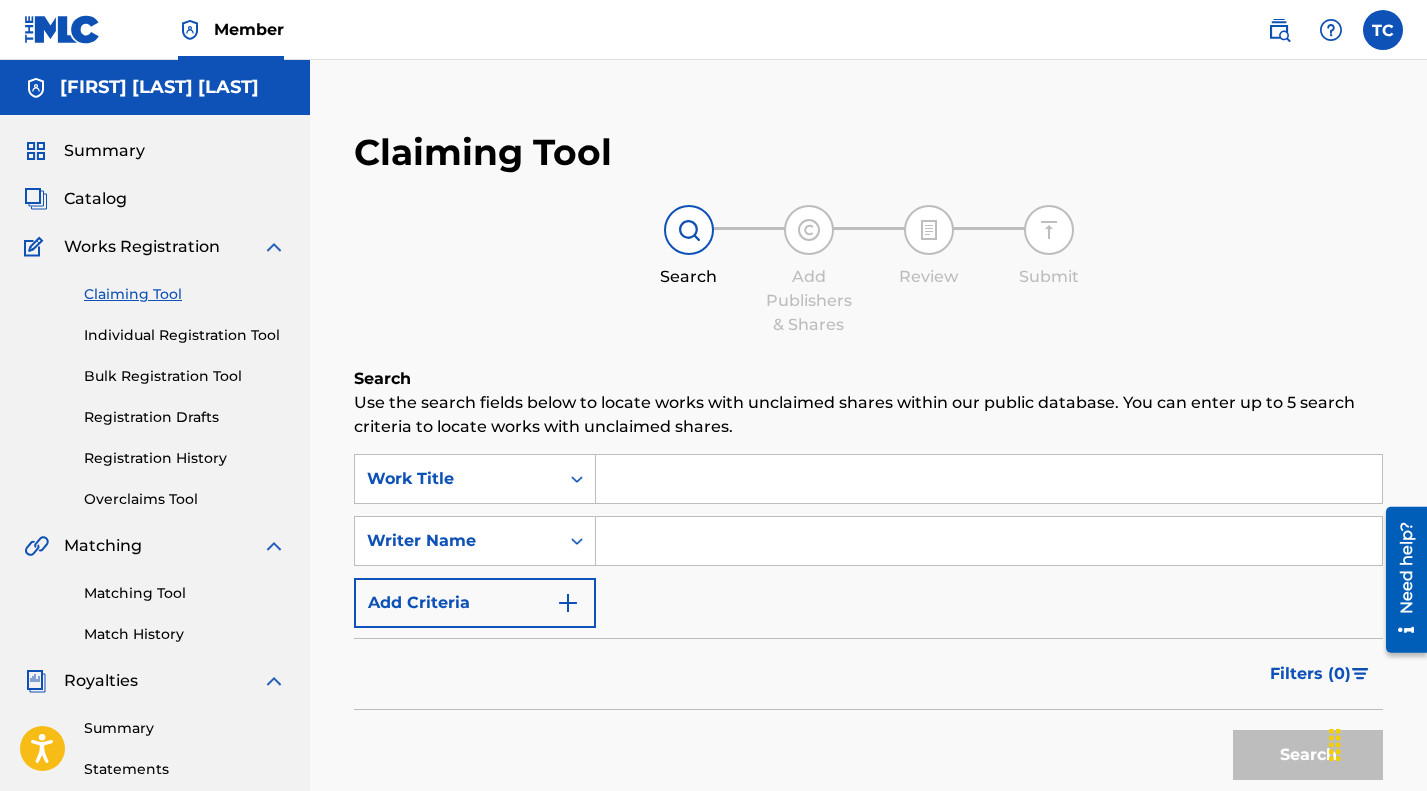 click at bounding box center (989, 479) 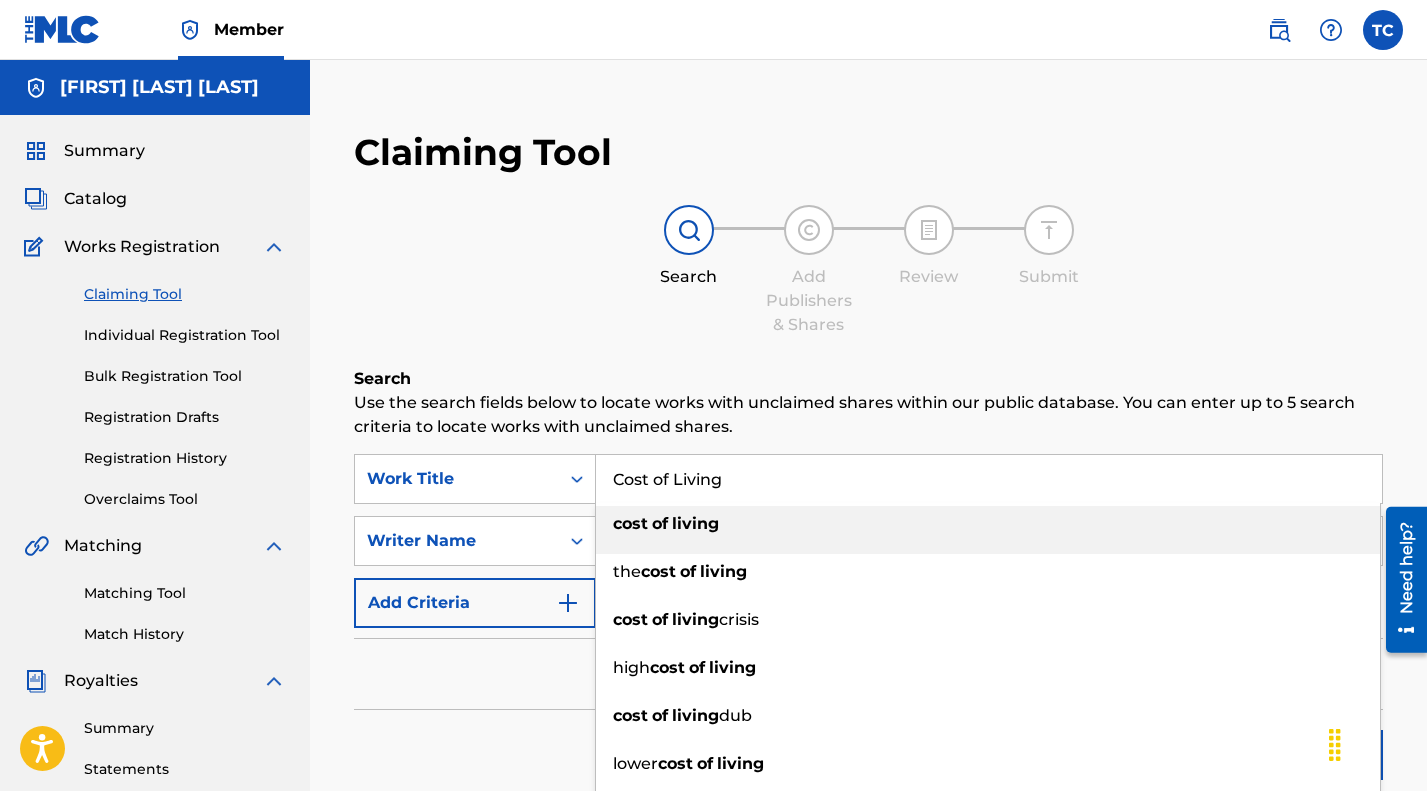 type on "Cost of Living" 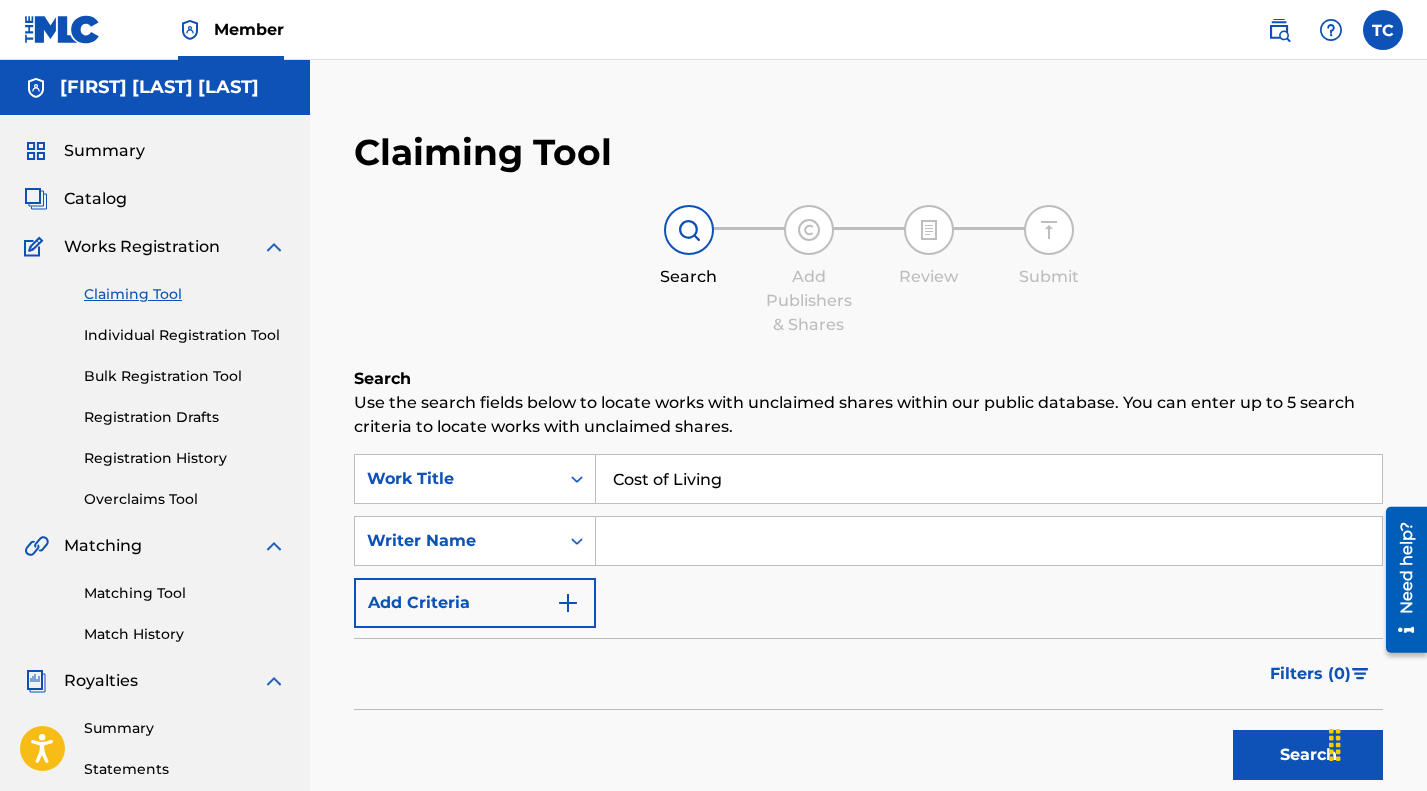 click on "Claiming Tool Search Add Publishers & Shares Review Submit Search Use the search fields below to locate works with unclaimed shares within our public database. You can enter up to 5 search criteria to locate works with unclaimed shares. SearchWithCriteriac74119e8-fca7-470f-8ce3-925dbfdffe25 Work Title Cost of Living SearchWithCriteria78228a53-20cc-4975-8aa9-8a41f153cf58 Writer Name Add Criteria Filter Claim Search Filters Include works claimed by my Member Remove Filters Apply Filters Filters ( 0 ) Search" at bounding box center [868, 510] 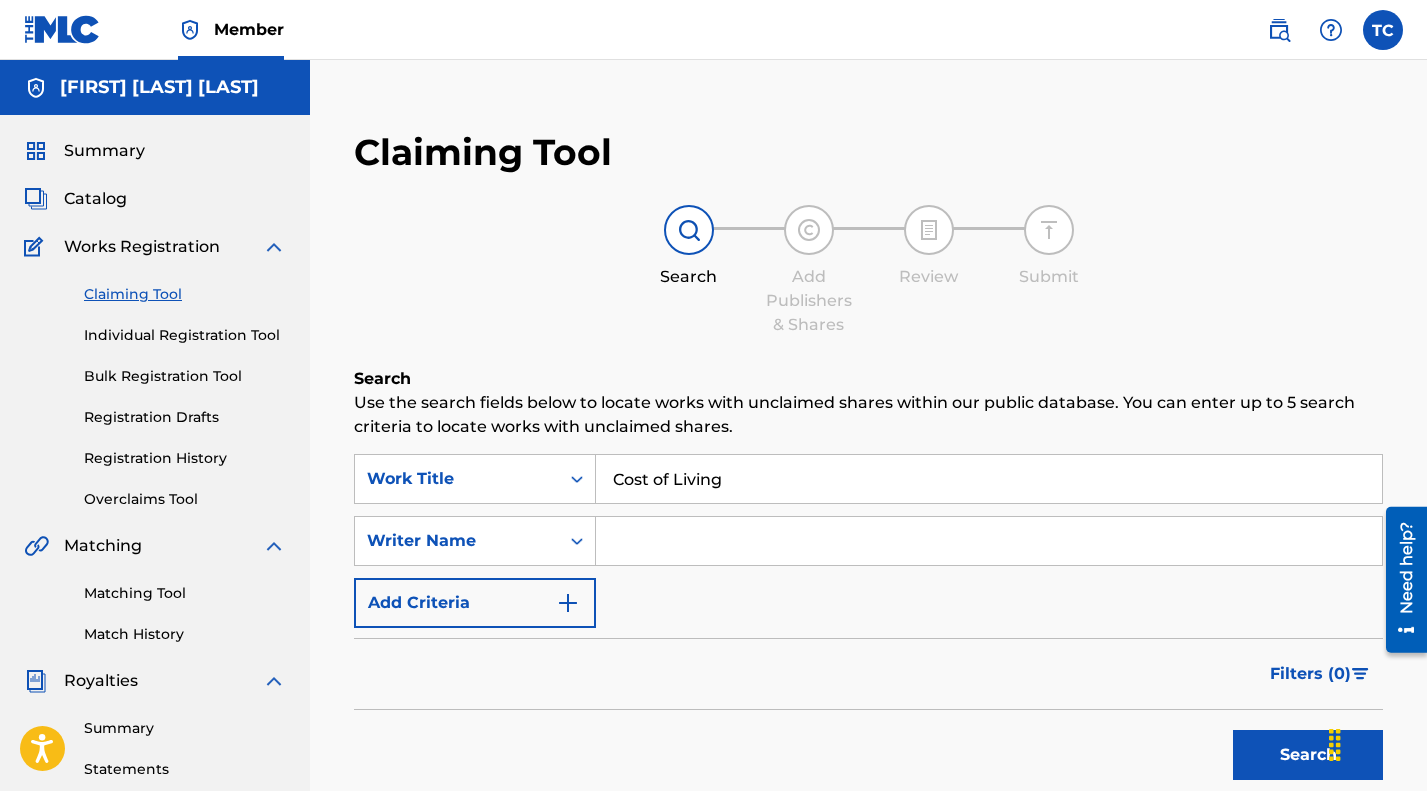 click at bounding box center (989, 541) 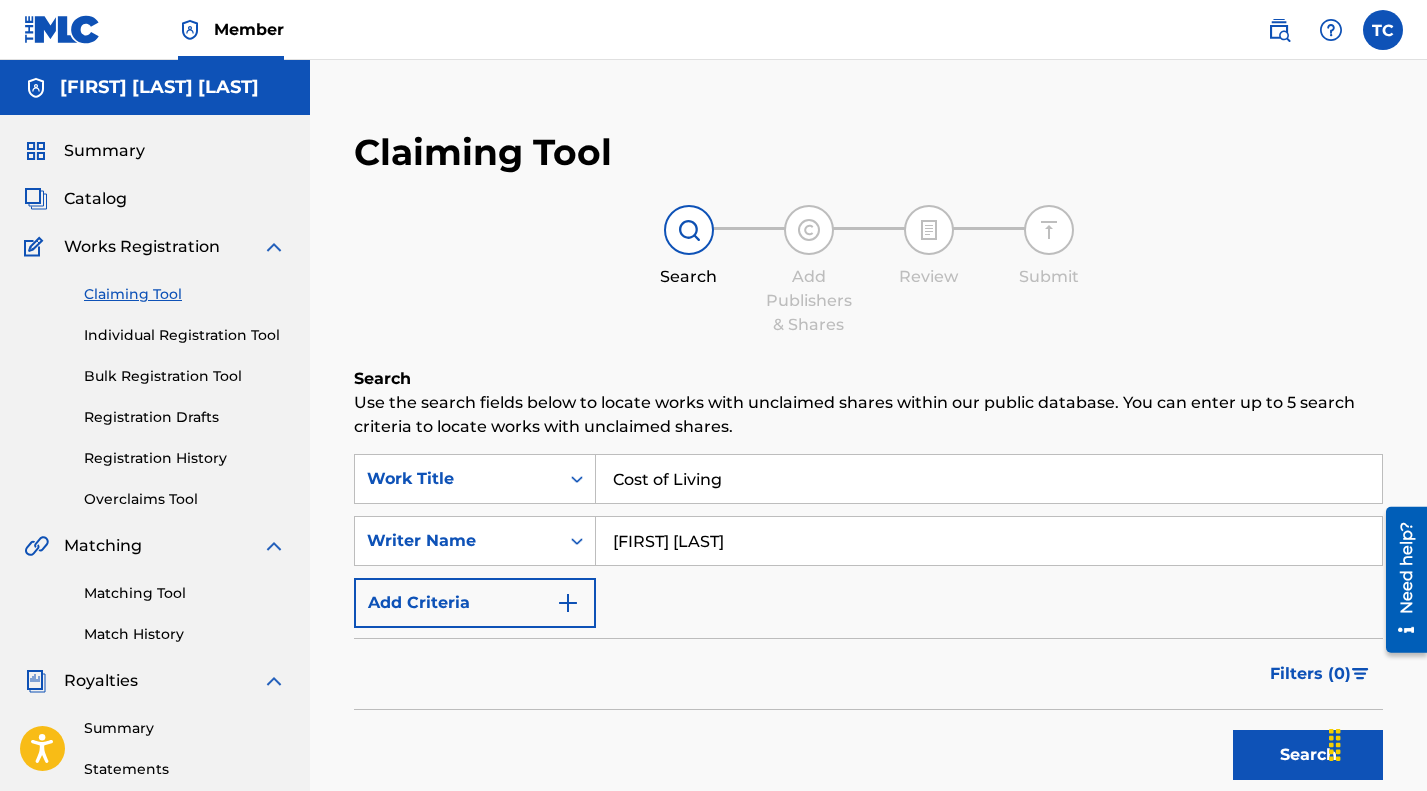 type on "[FIRST] [LAST]" 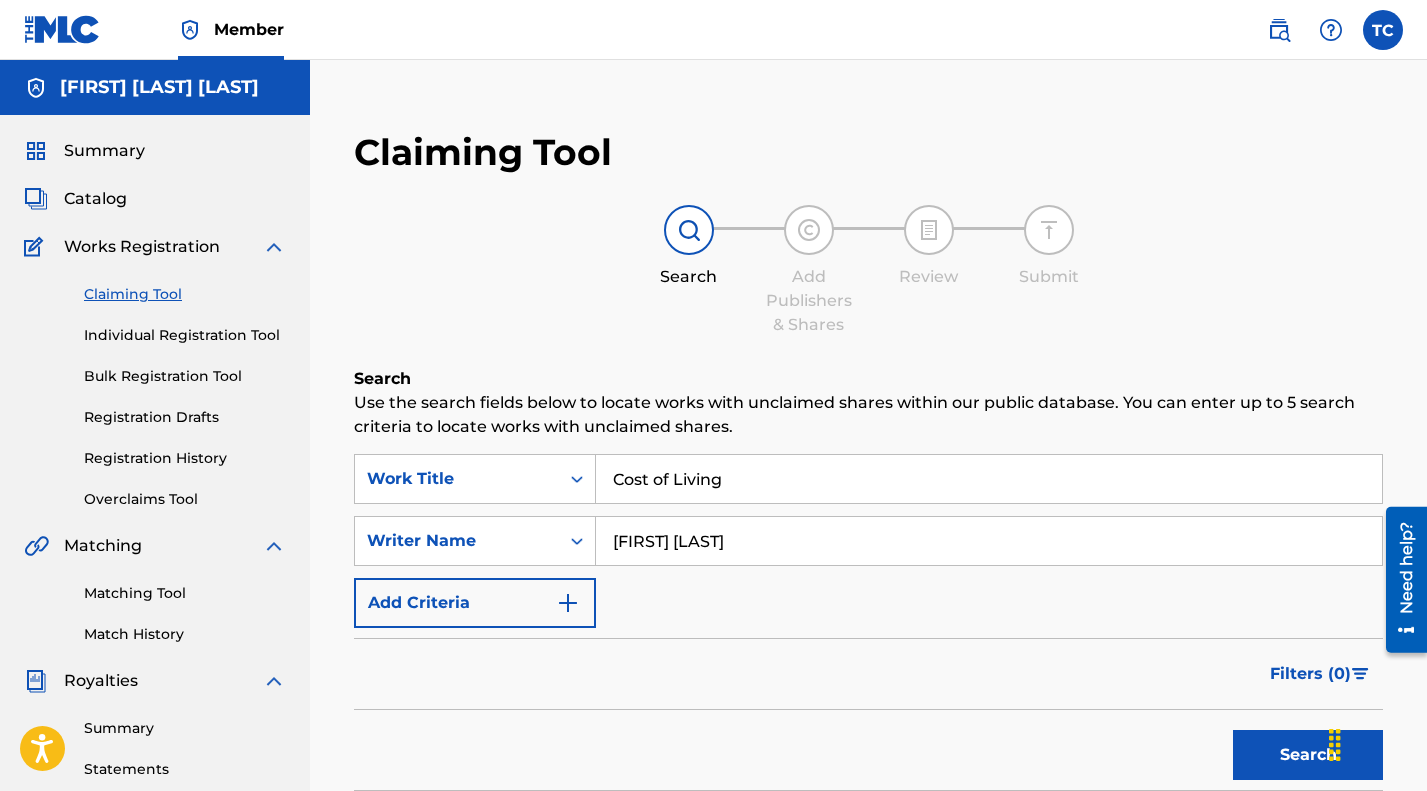 scroll, scrollTop: 414, scrollLeft: 0, axis: vertical 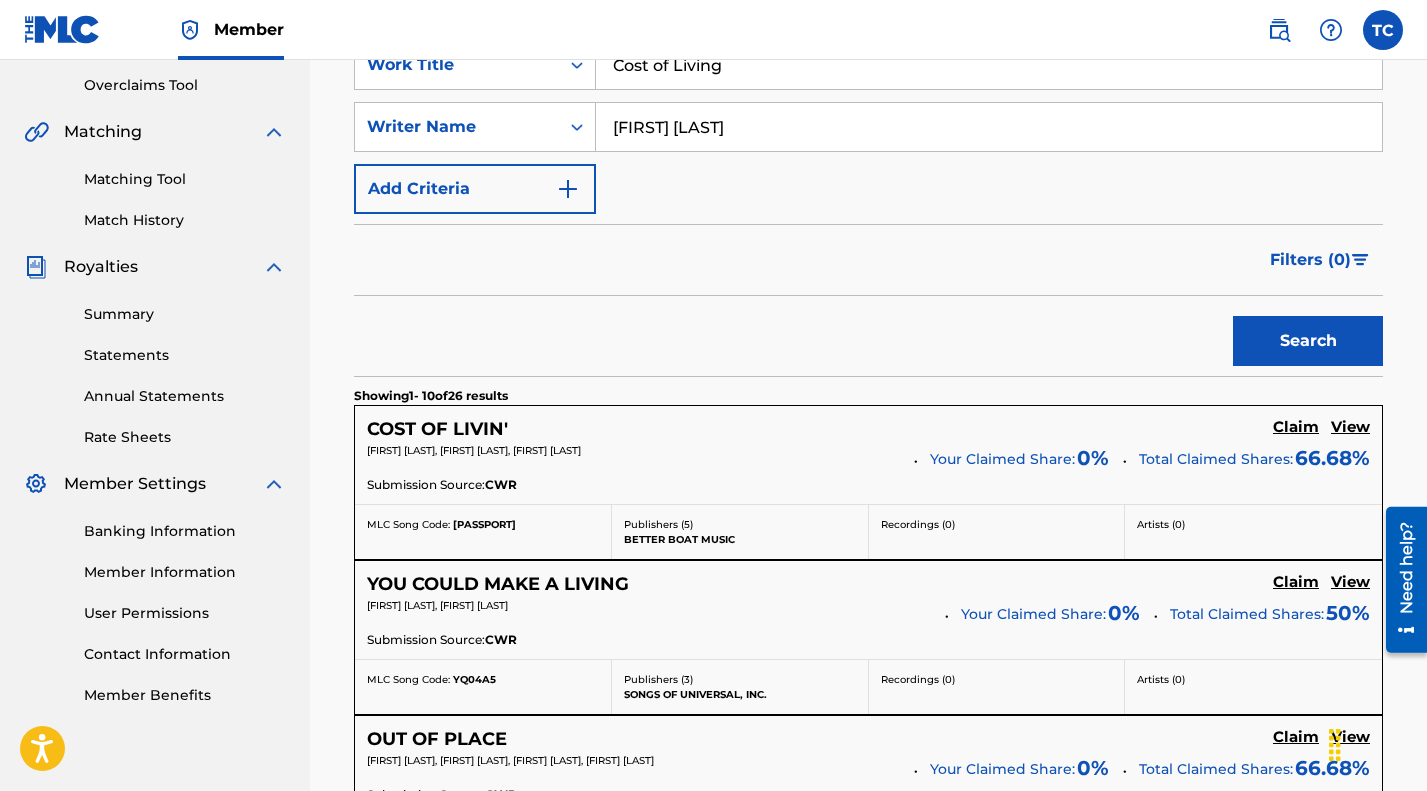 click on "Claim" at bounding box center [1296, 427] 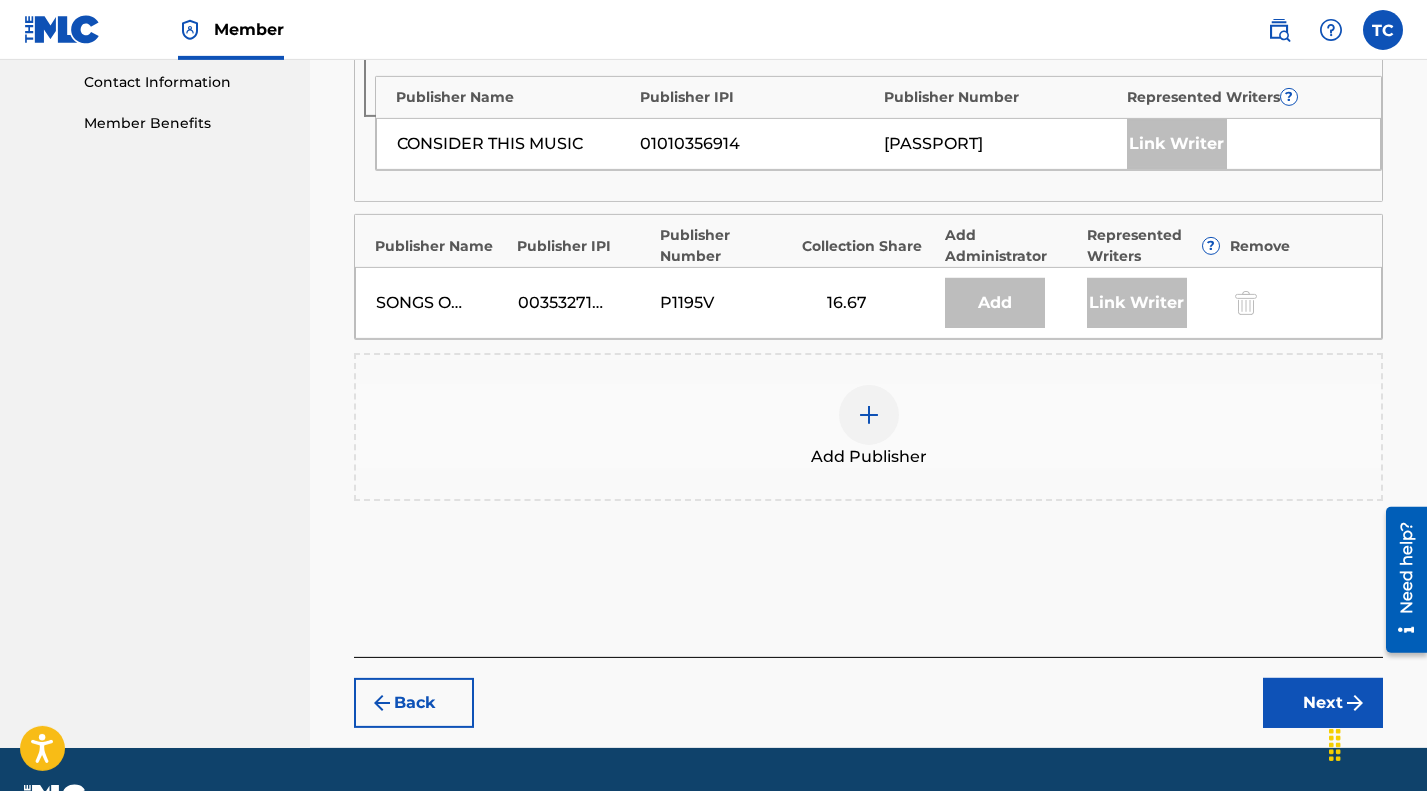 scroll, scrollTop: 990, scrollLeft: 0, axis: vertical 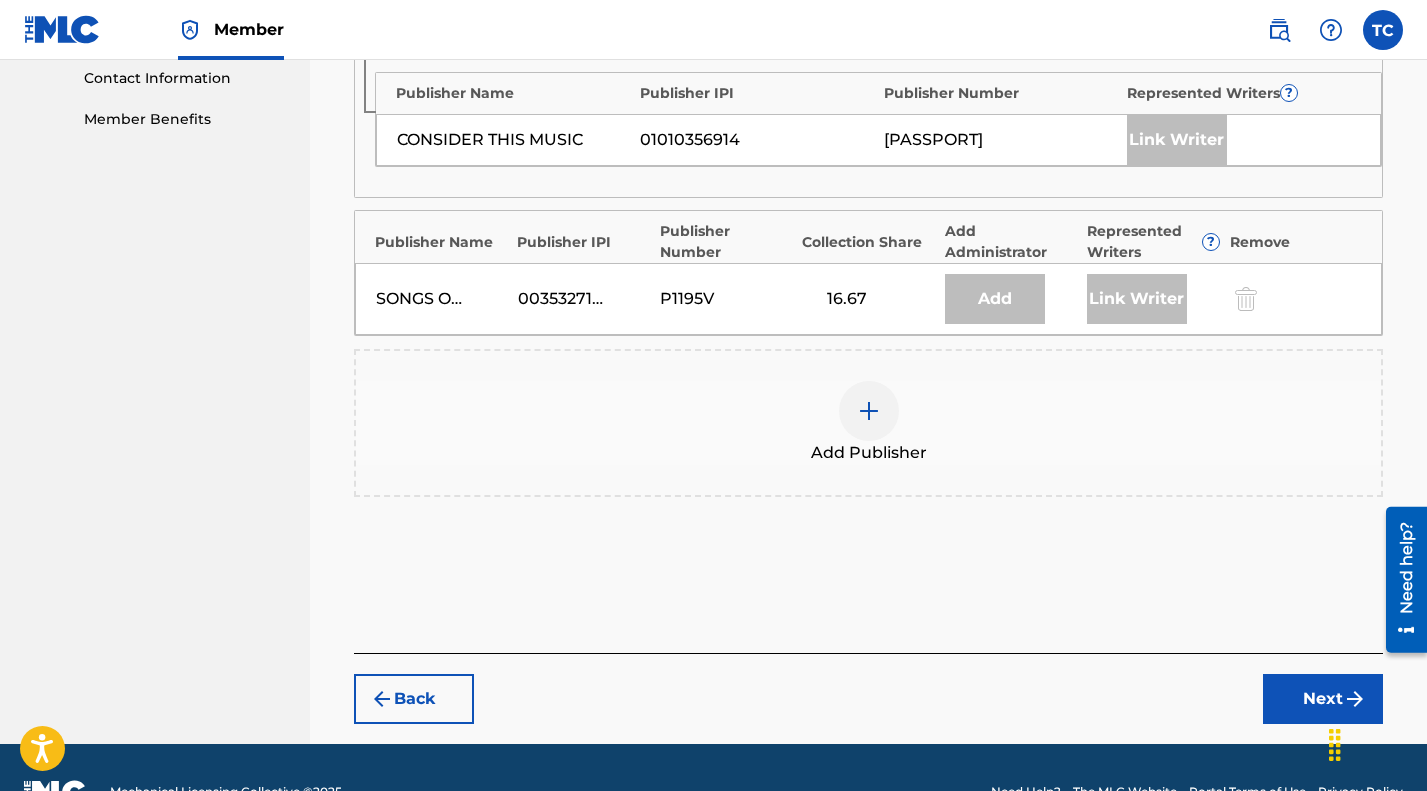 click at bounding box center (869, 411) 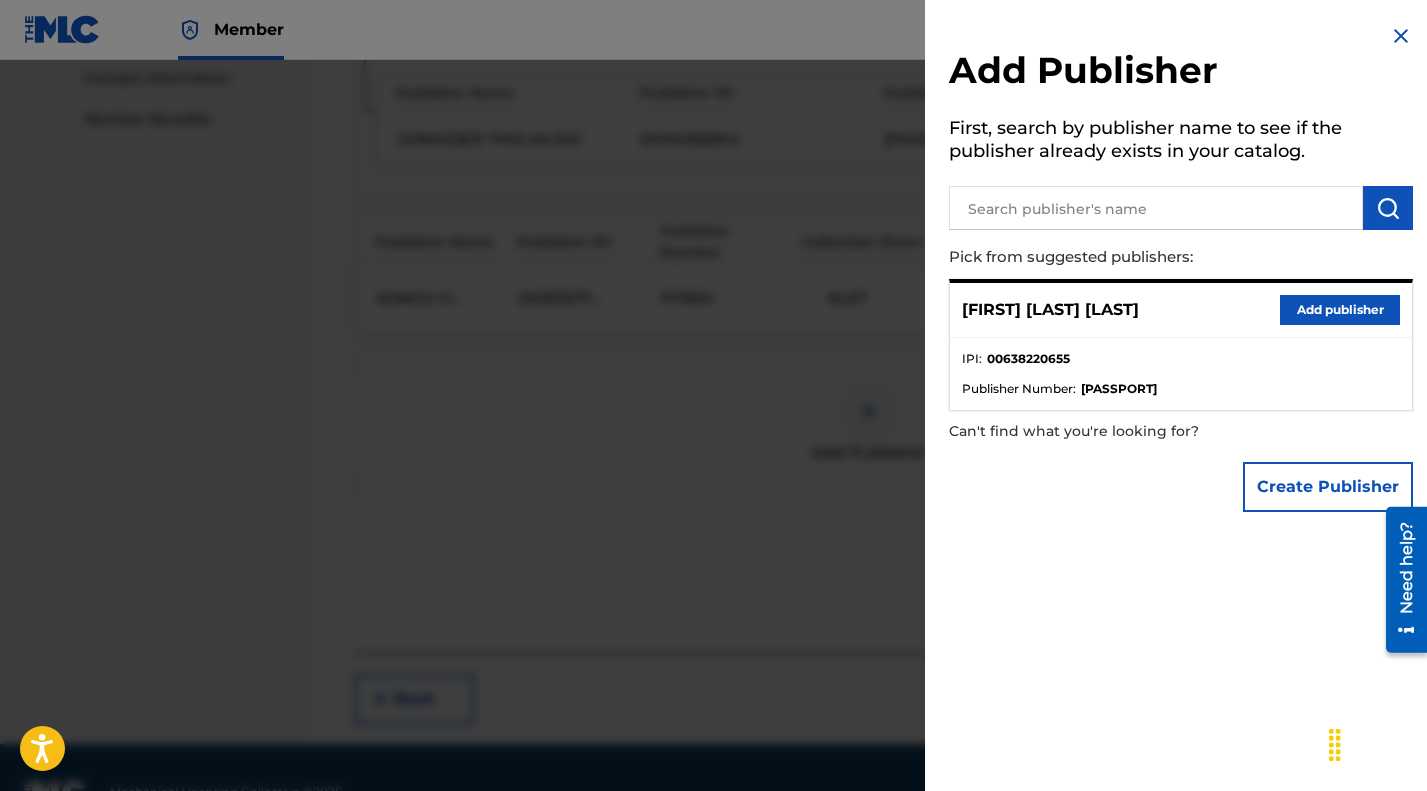 click at bounding box center [713, 455] 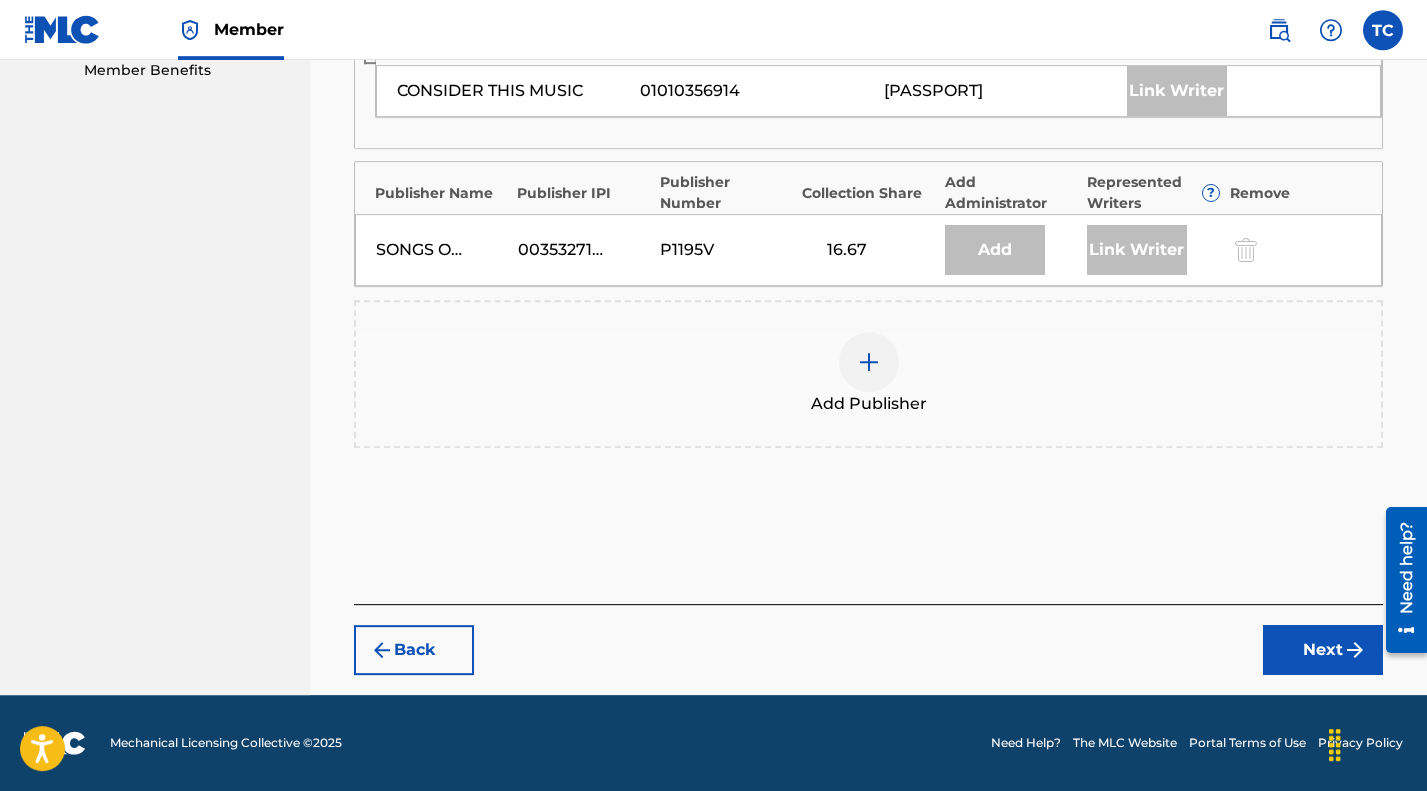 scroll, scrollTop: 1062, scrollLeft: 0, axis: vertical 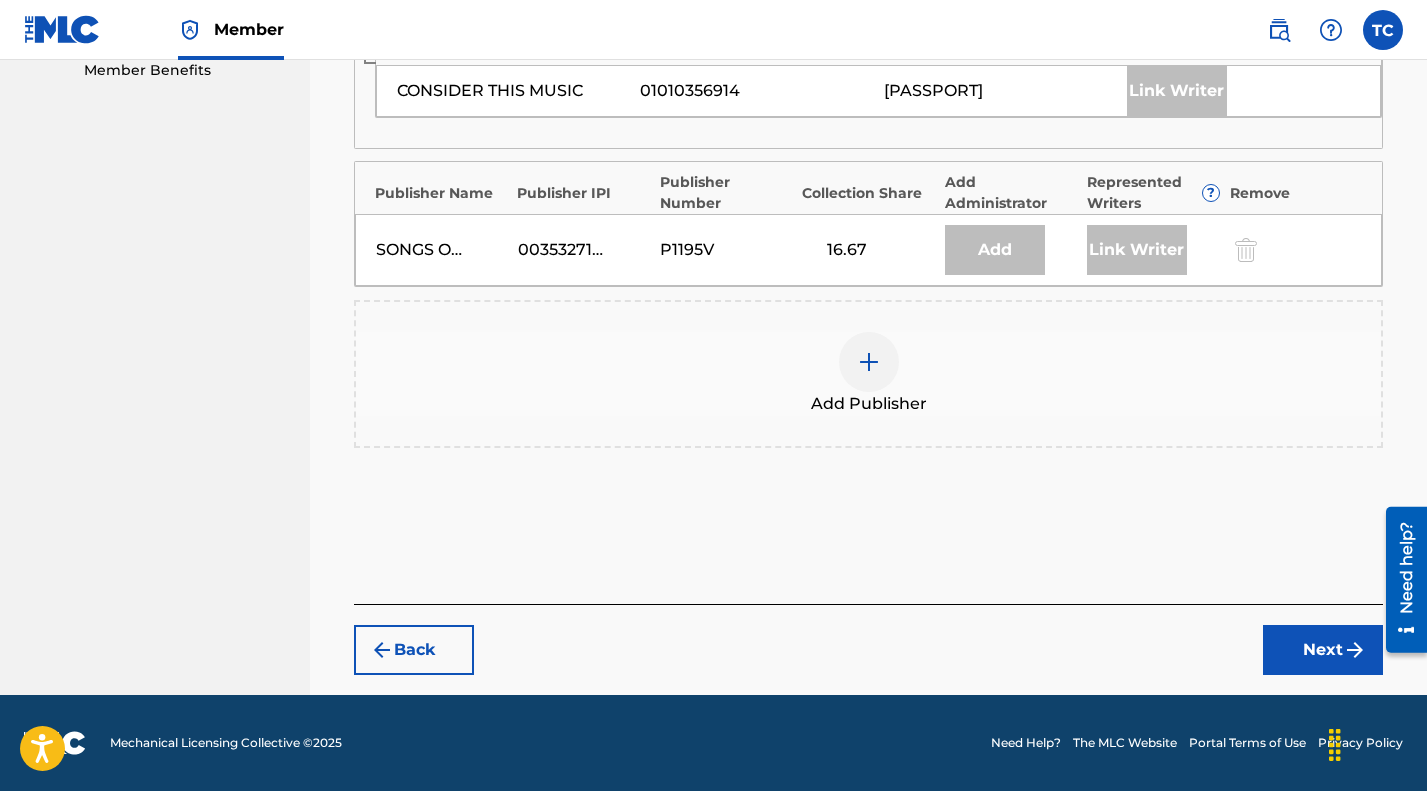 click at bounding box center [869, 362] 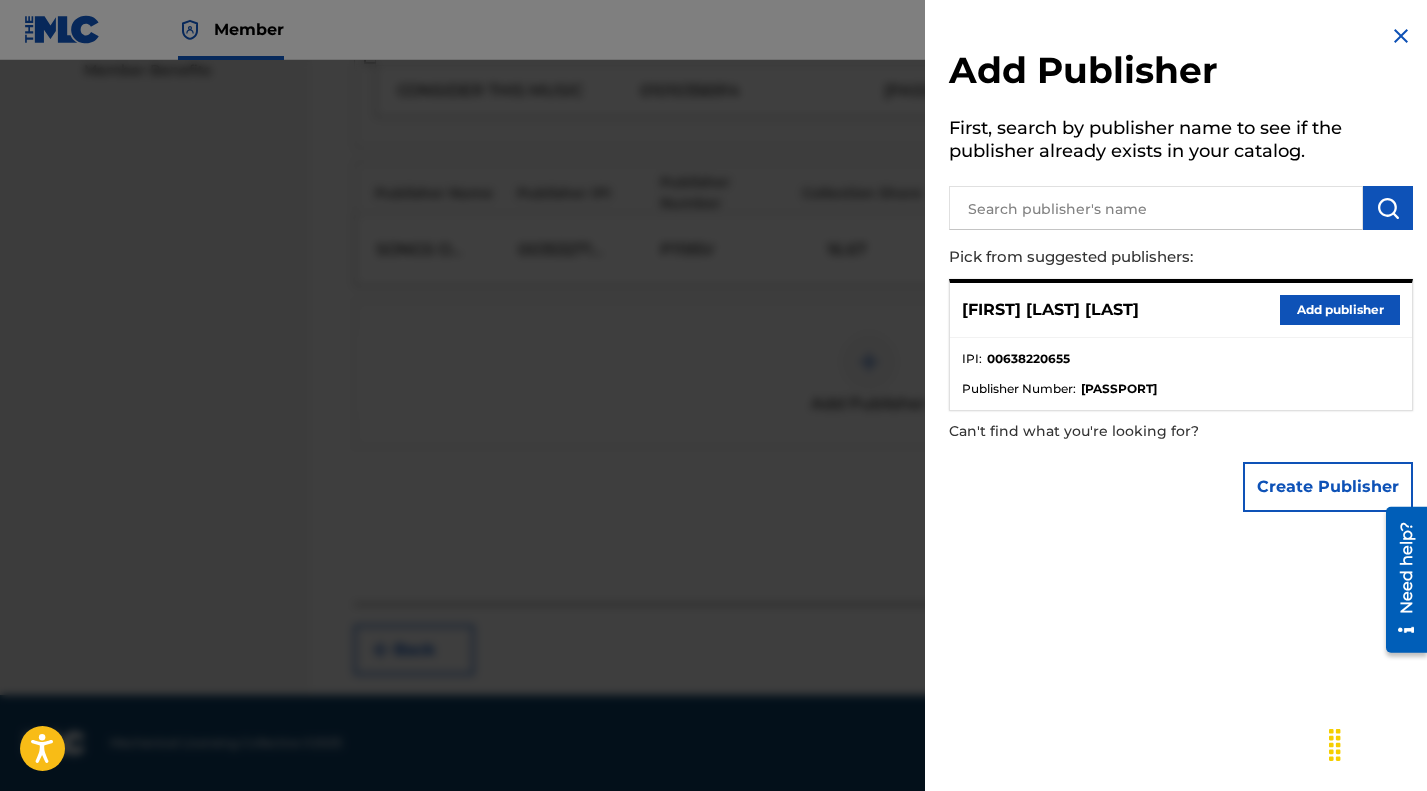 click at bounding box center [1156, 208] 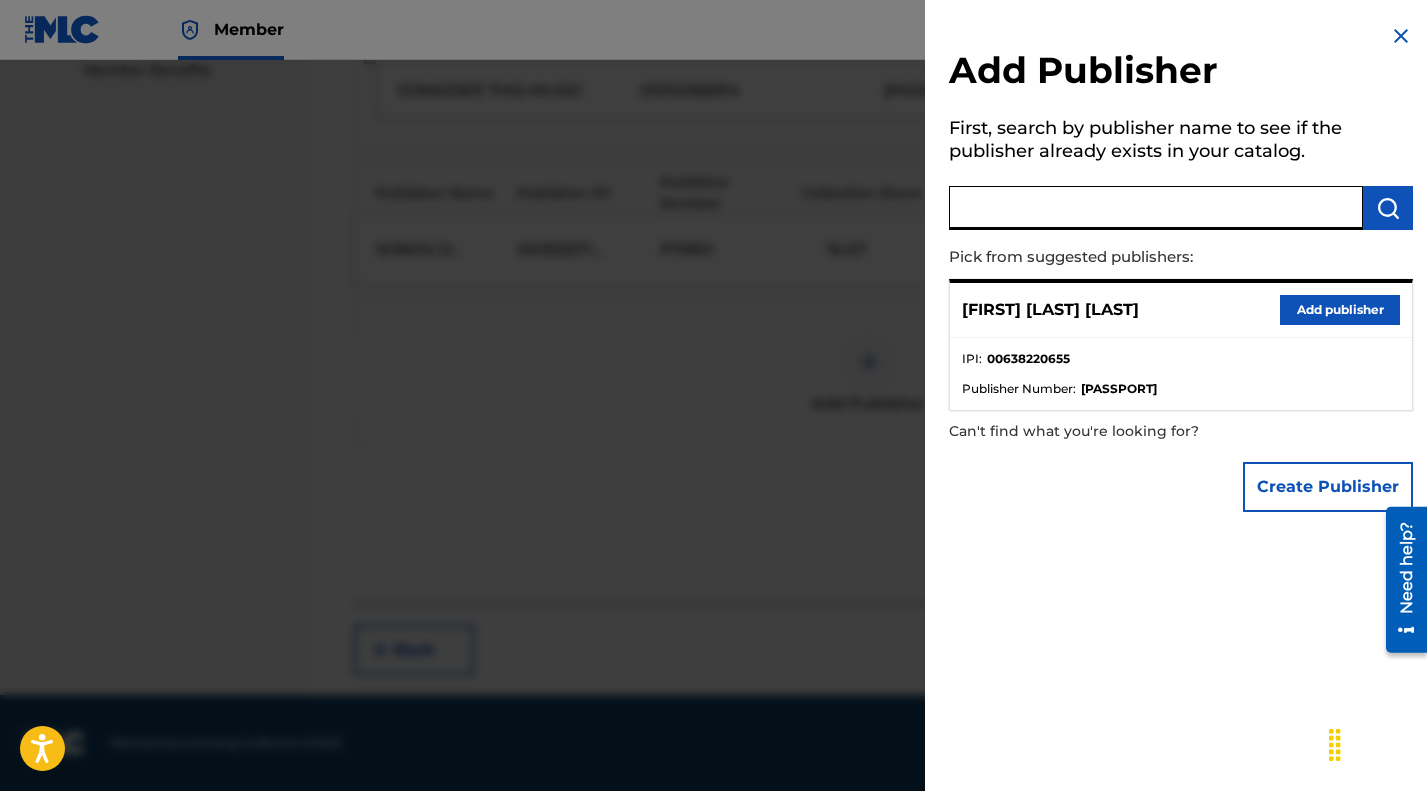 paste on "00638220655" 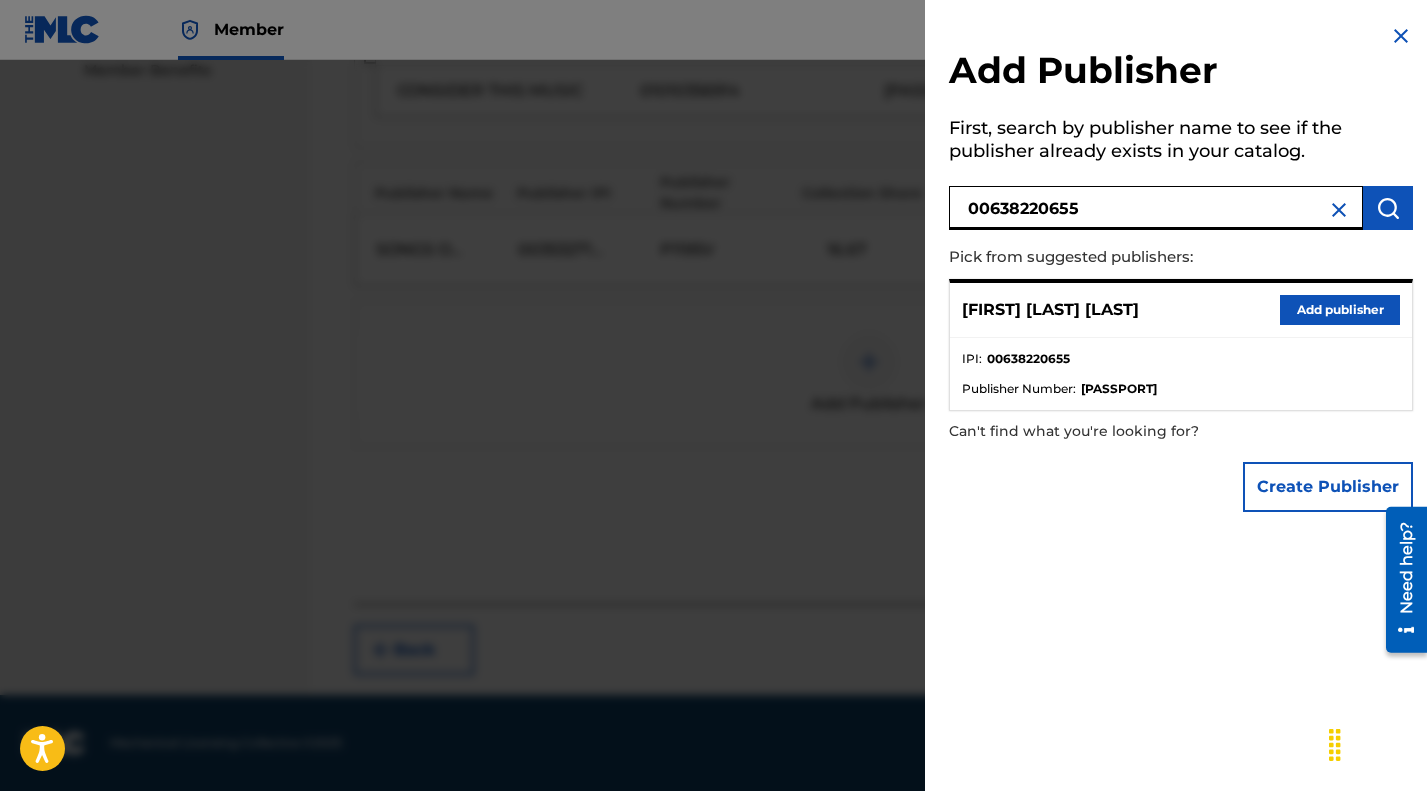 drag, startPoint x: 1084, startPoint y: 231, endPoint x: 863, endPoint y: 216, distance: 221.50847 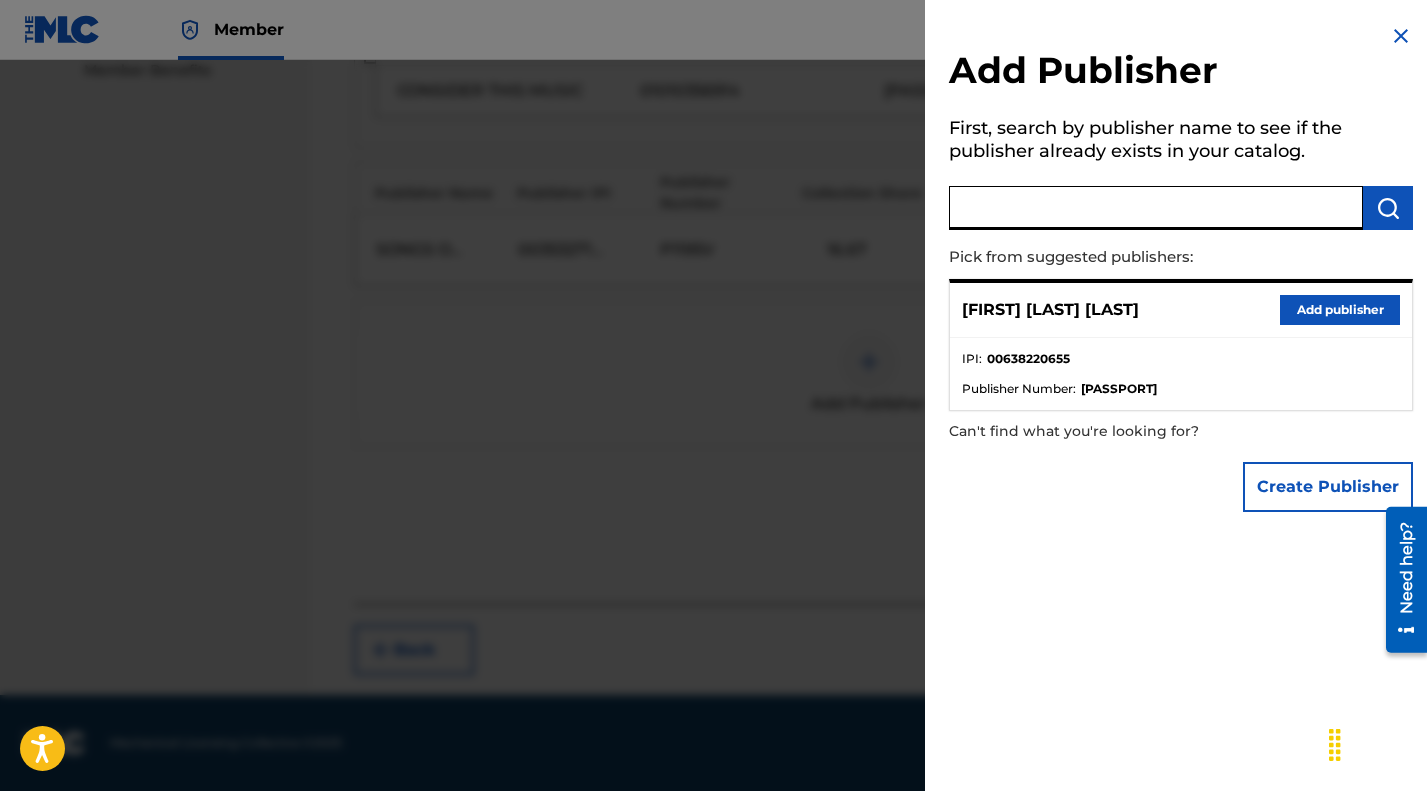 click at bounding box center (713, 455) 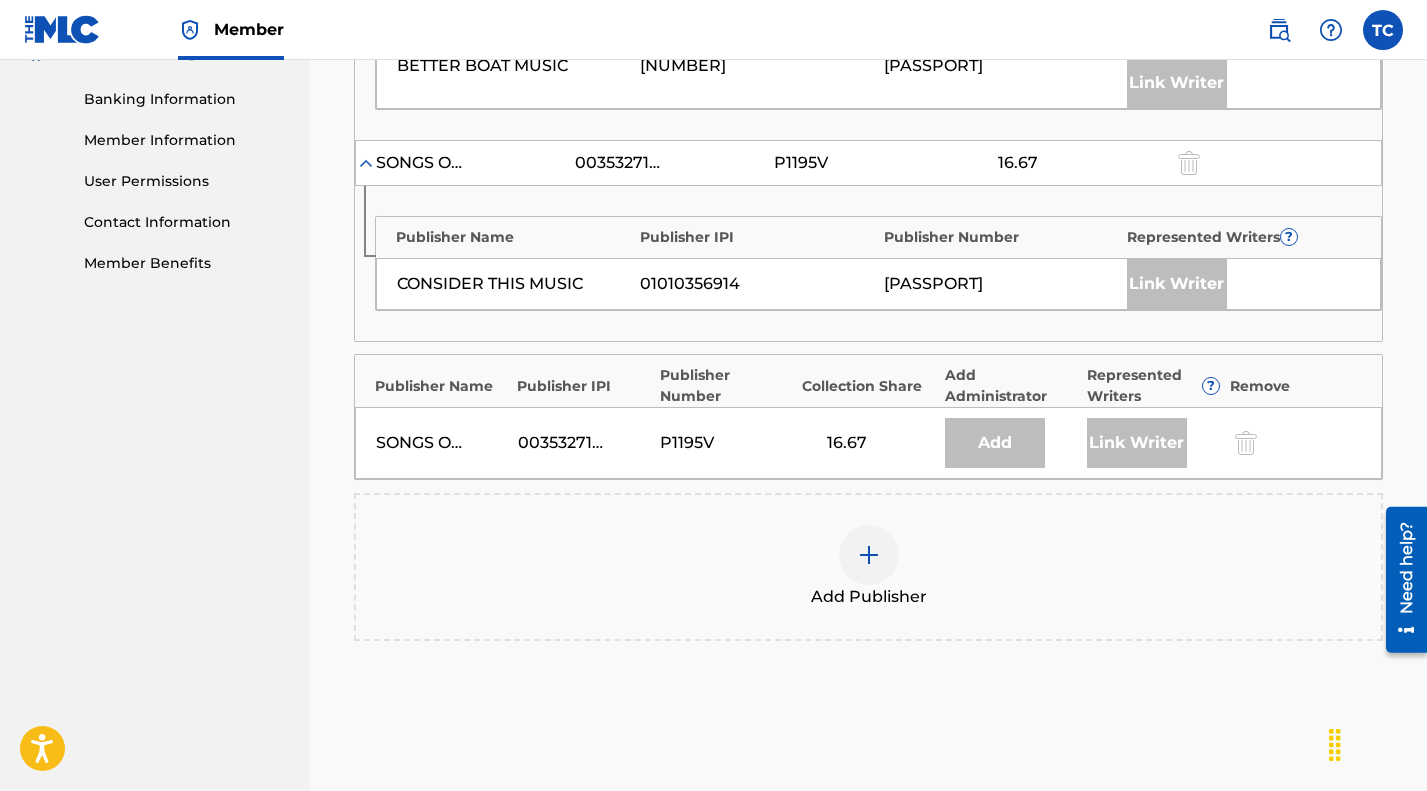 scroll, scrollTop: 954, scrollLeft: 0, axis: vertical 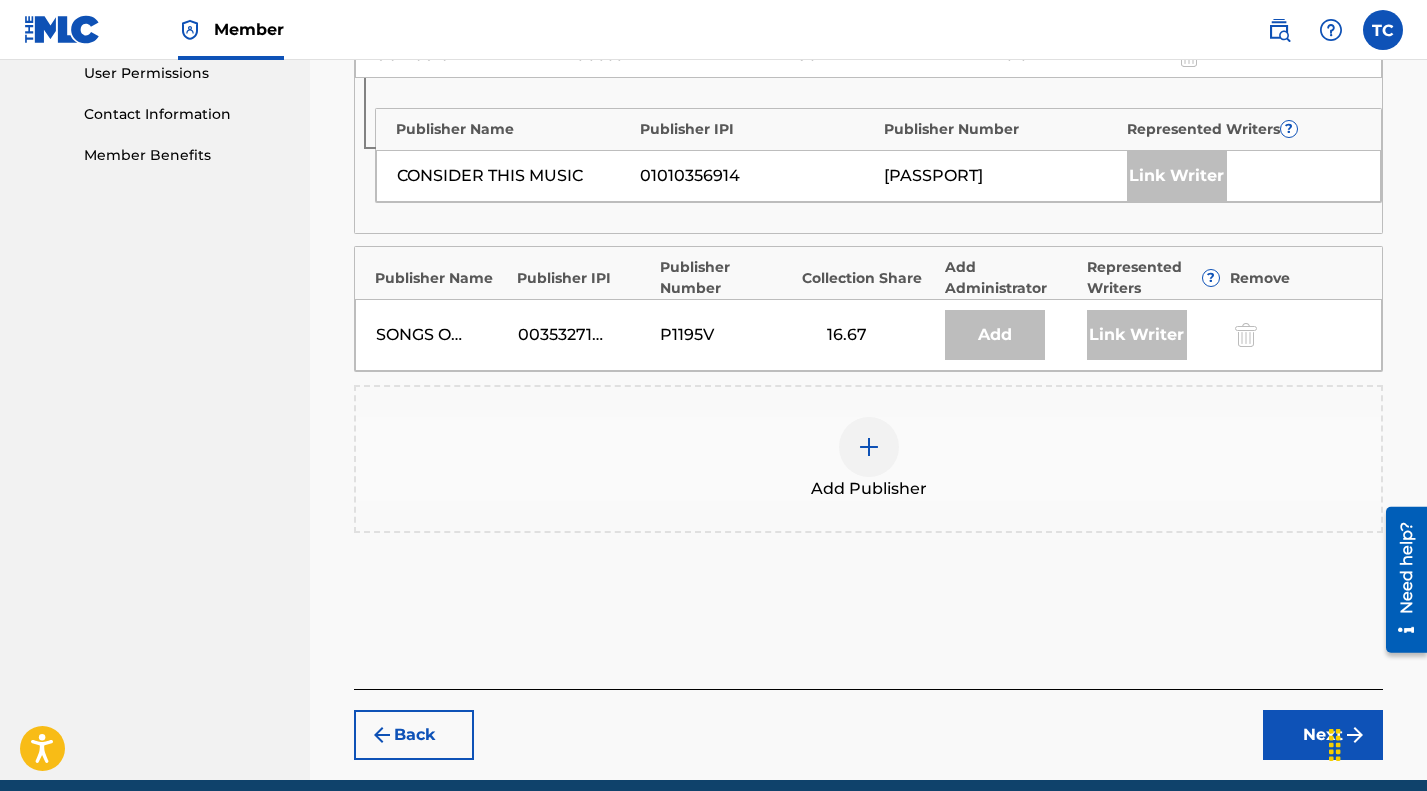 click at bounding box center [869, 447] 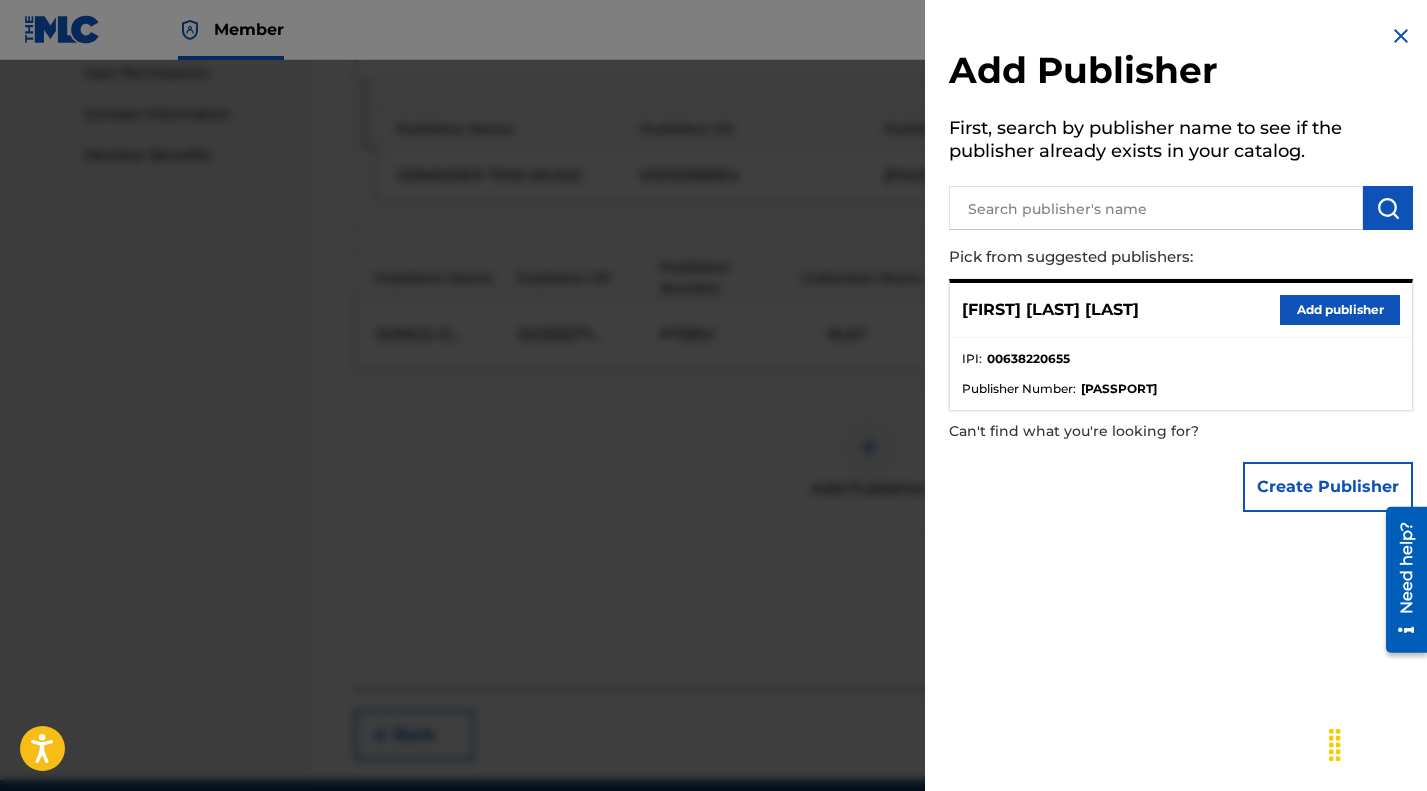 click on "Create Publisher" at bounding box center [1328, 487] 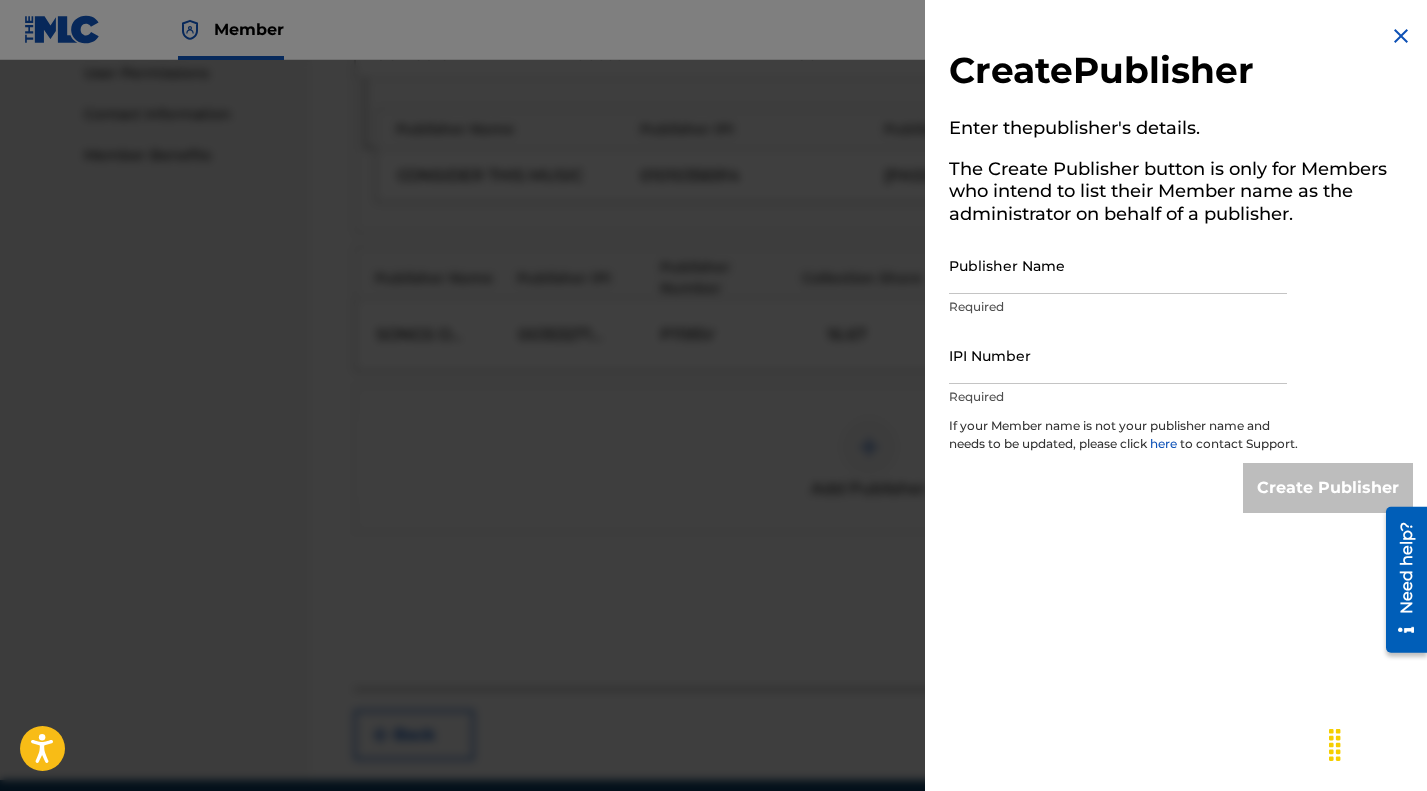 click on "IPI Number" at bounding box center (1118, 355) 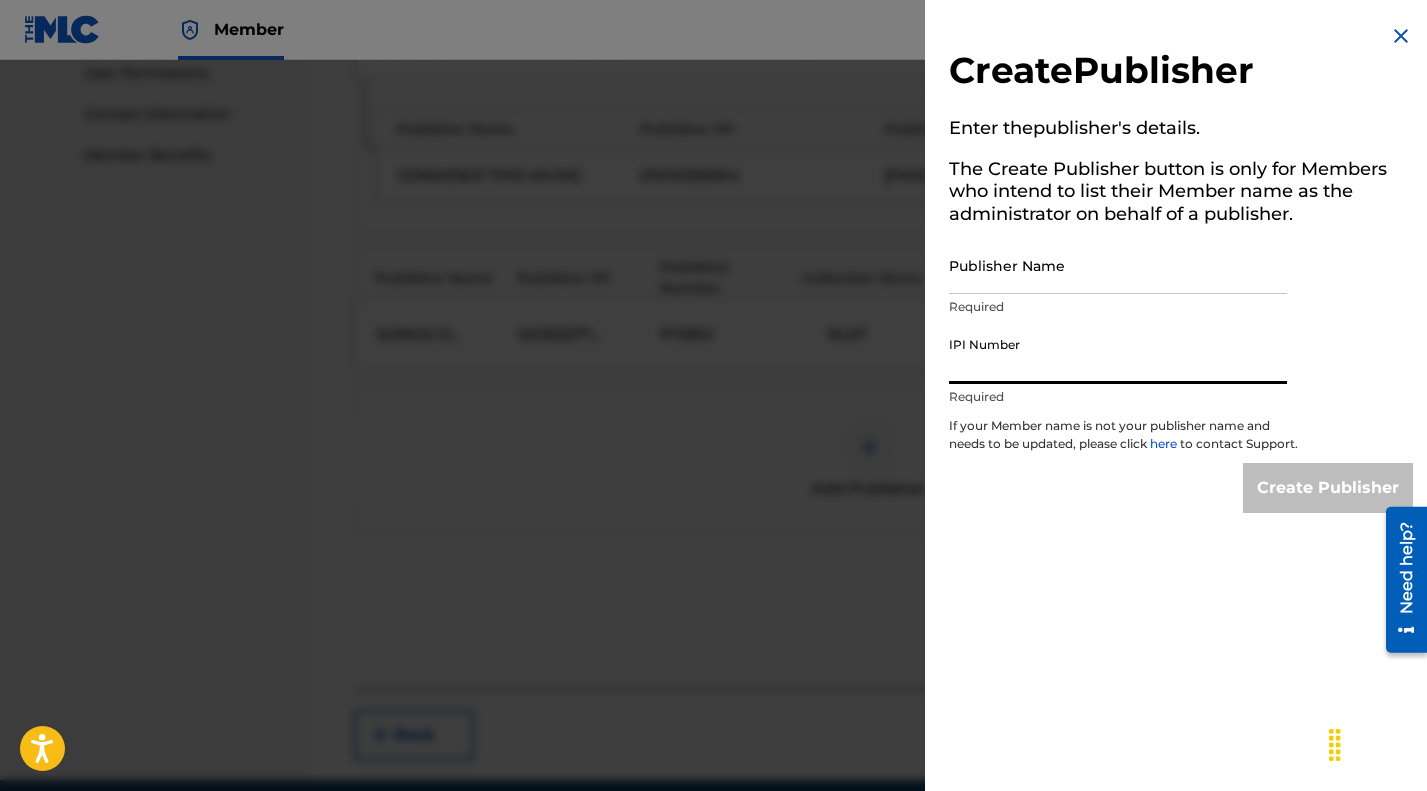 paste on "00638220655" 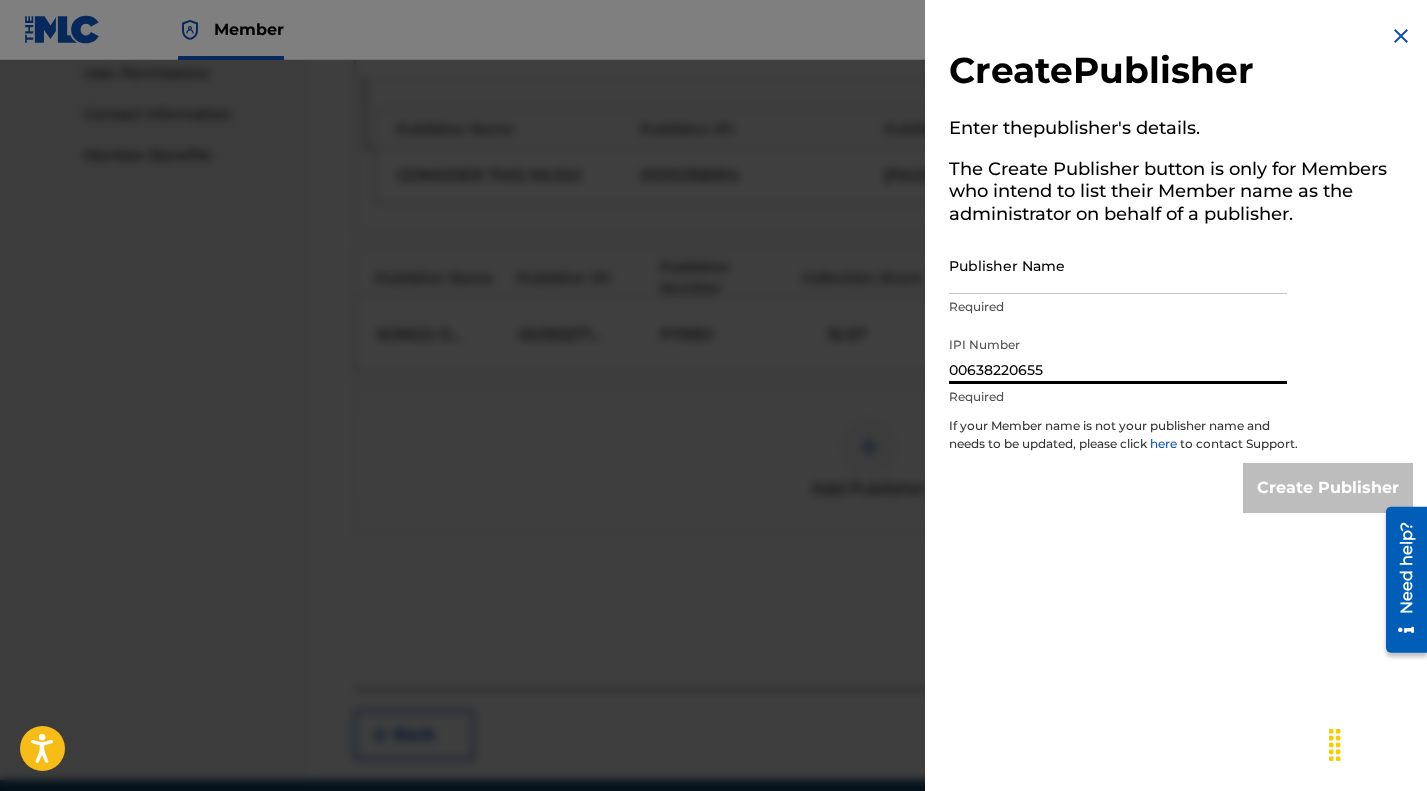 type on "00638220655" 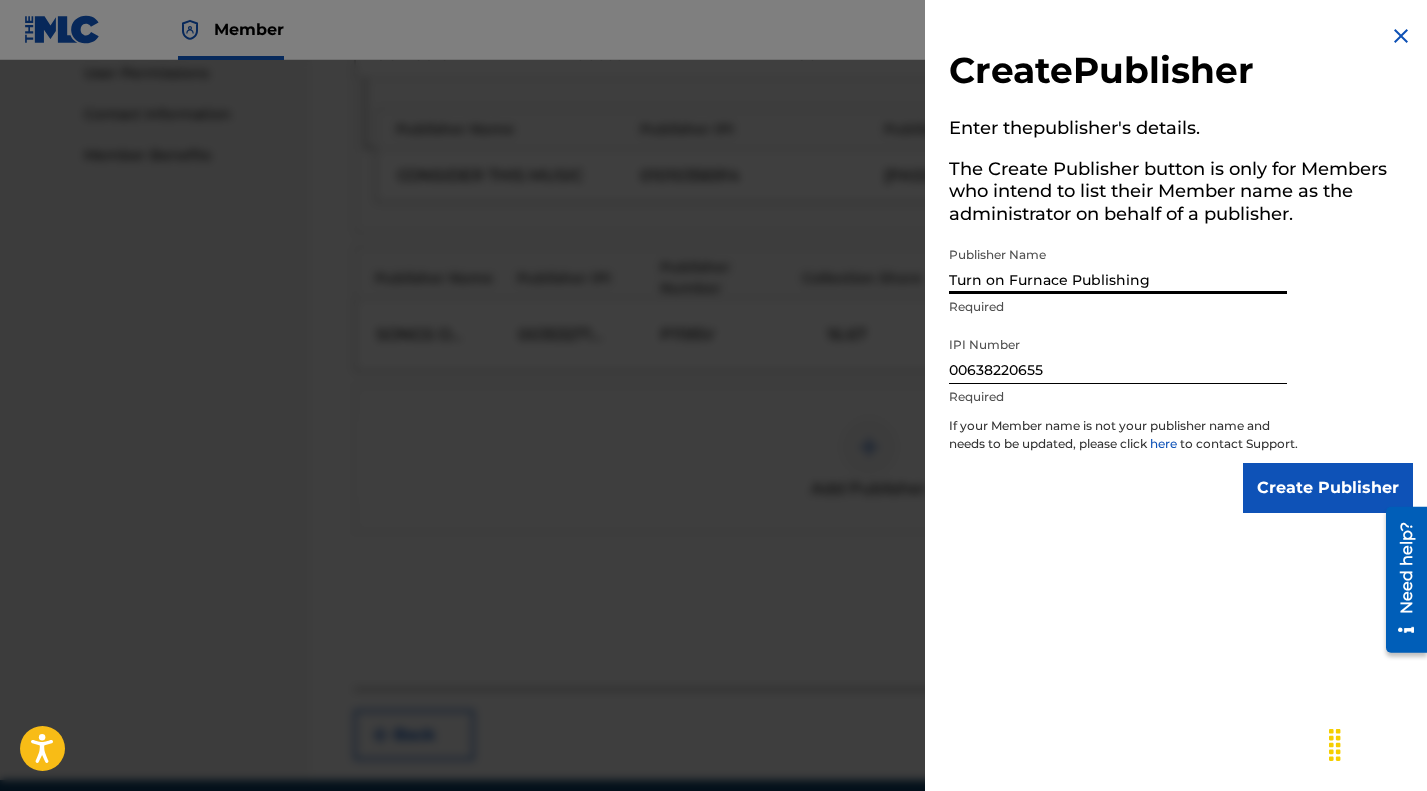 type on "Turn on Furnace Publishing" 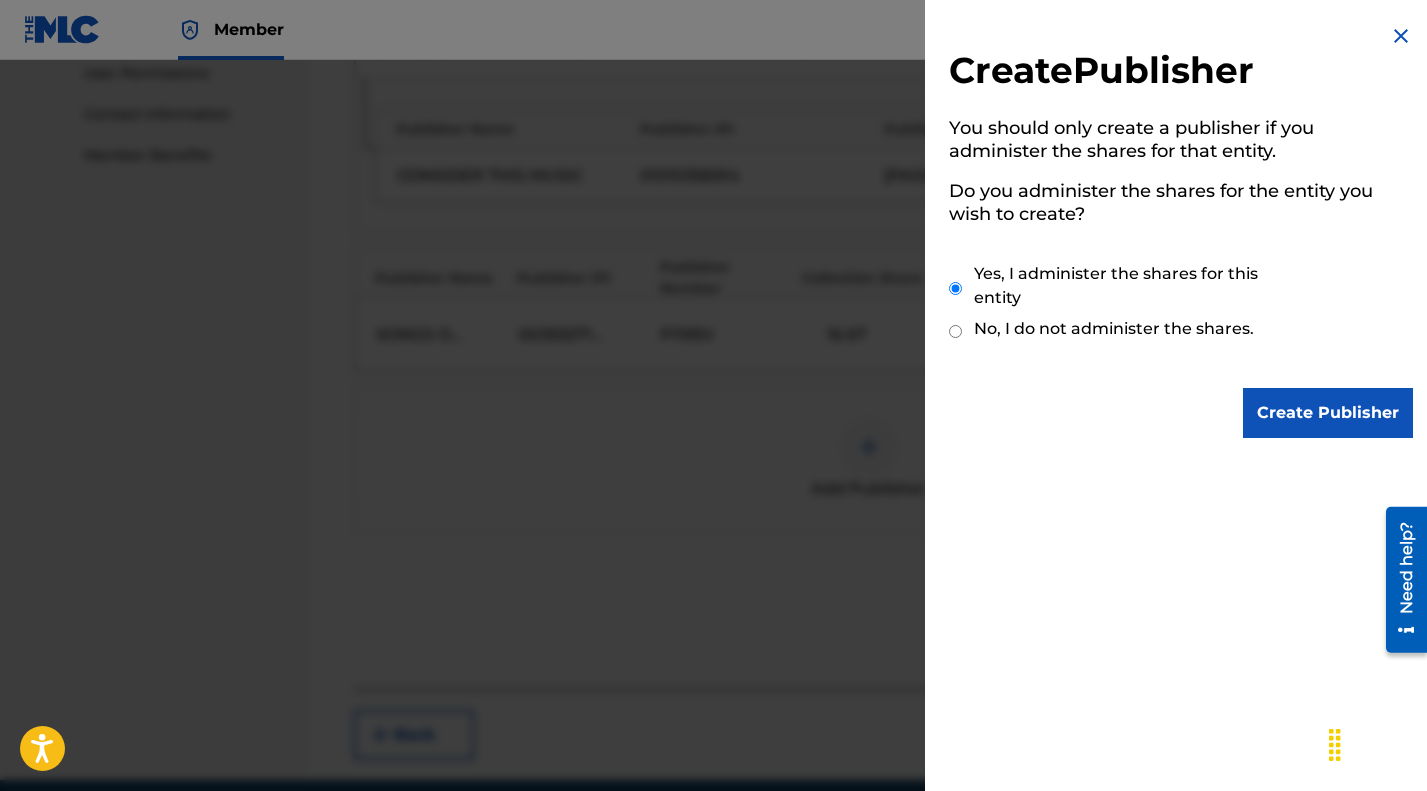 click on "Create Publisher" at bounding box center (1328, 413) 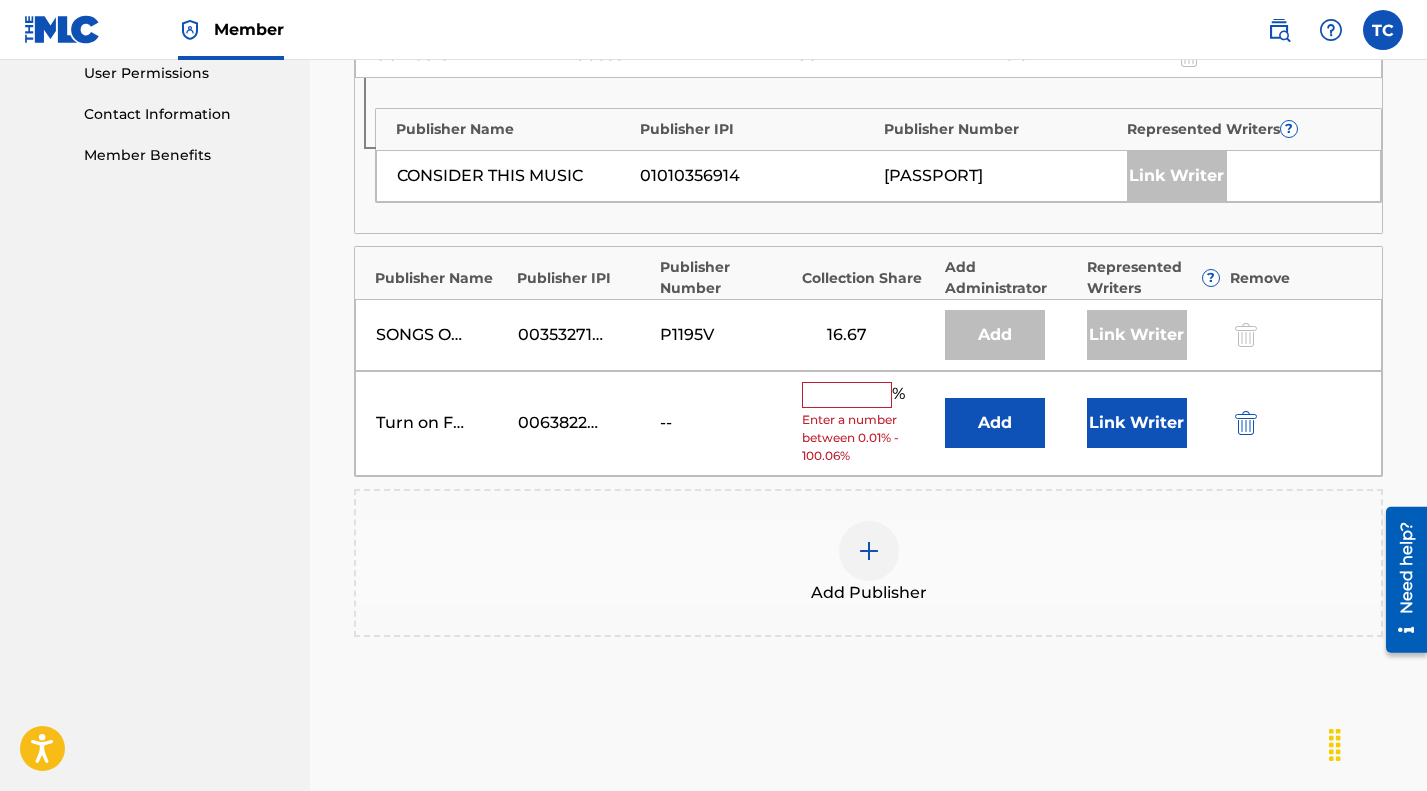 click at bounding box center (847, 395) 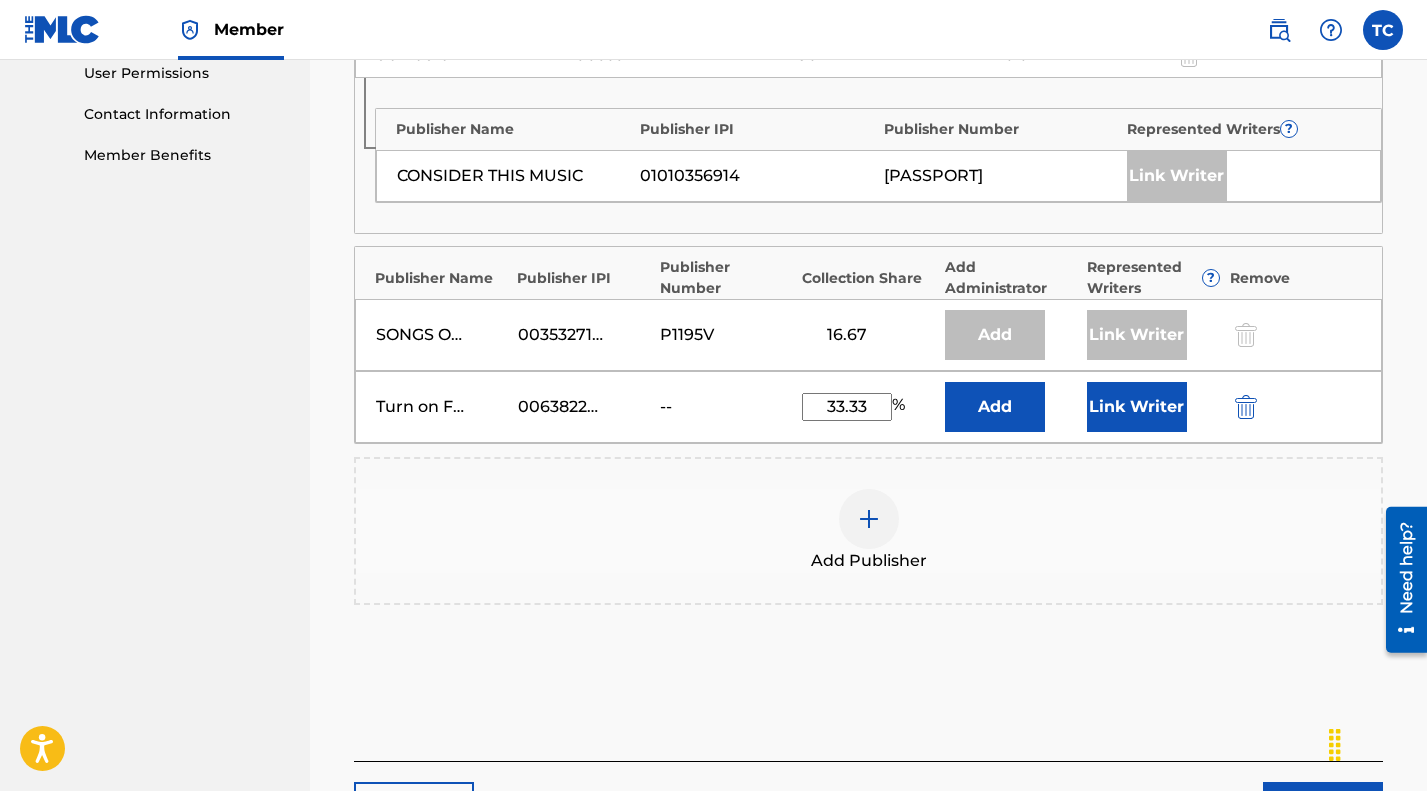 type on "33.33" 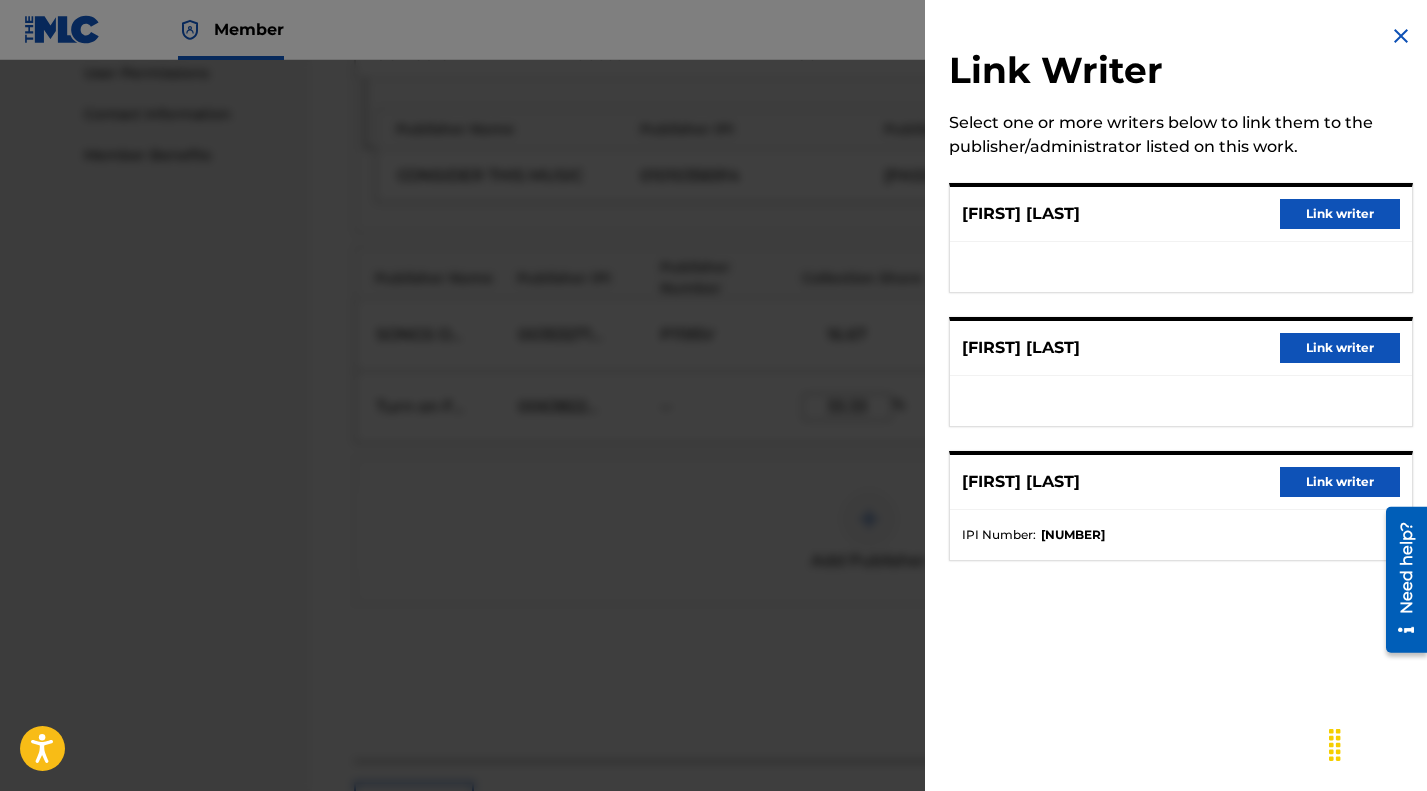 click on "Link writer" at bounding box center [1340, 214] 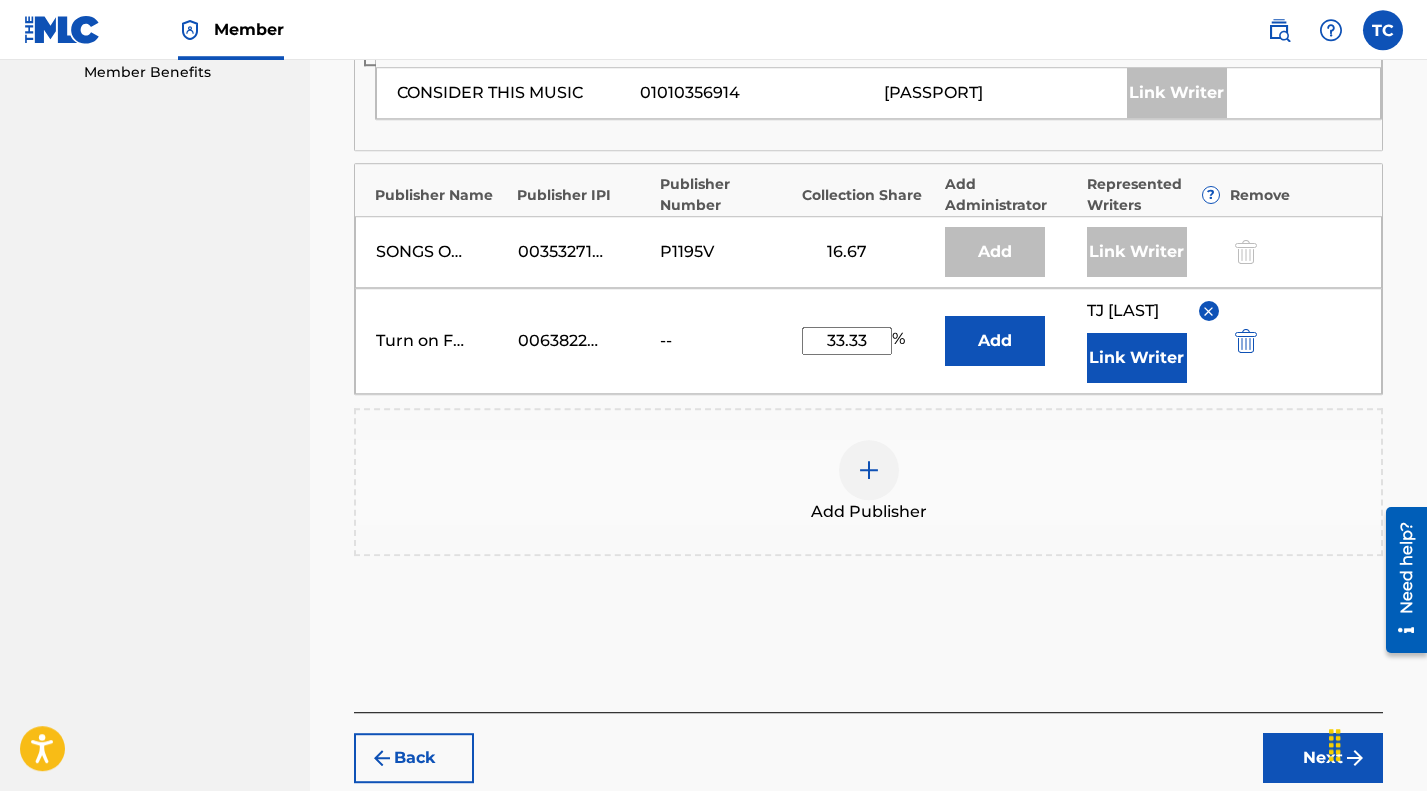 scroll, scrollTop: 1350, scrollLeft: 0, axis: vertical 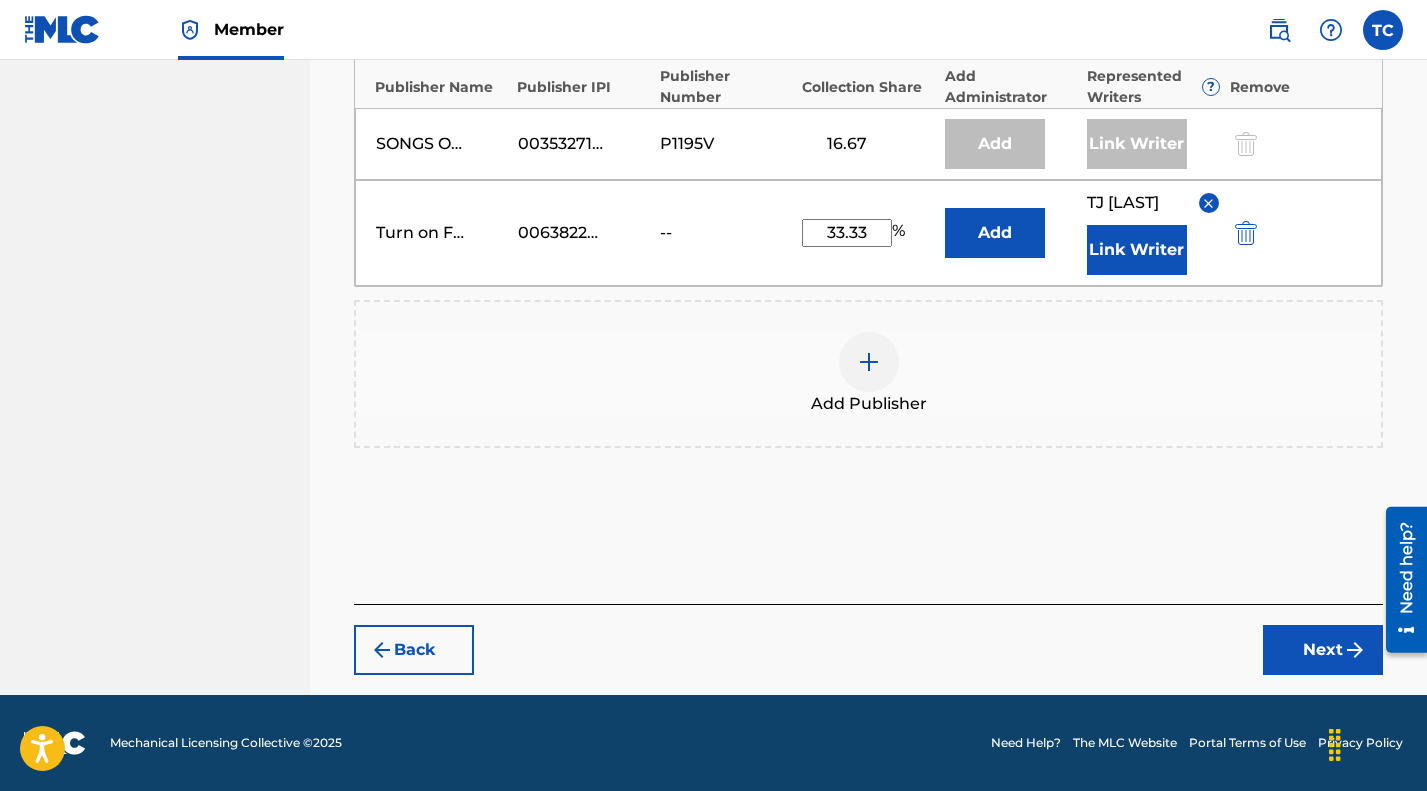 click on "Next" at bounding box center (1323, 650) 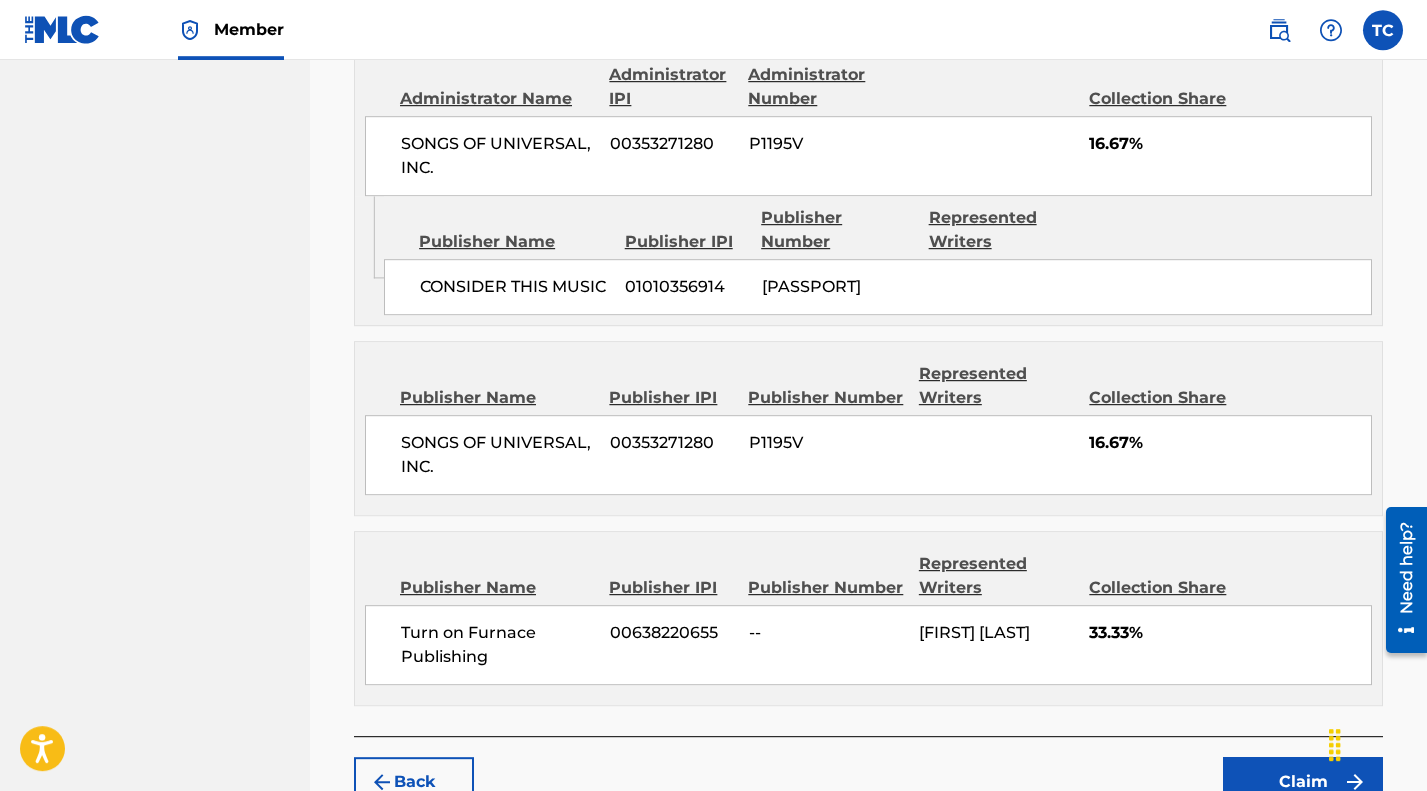 scroll, scrollTop: 1589, scrollLeft: 0, axis: vertical 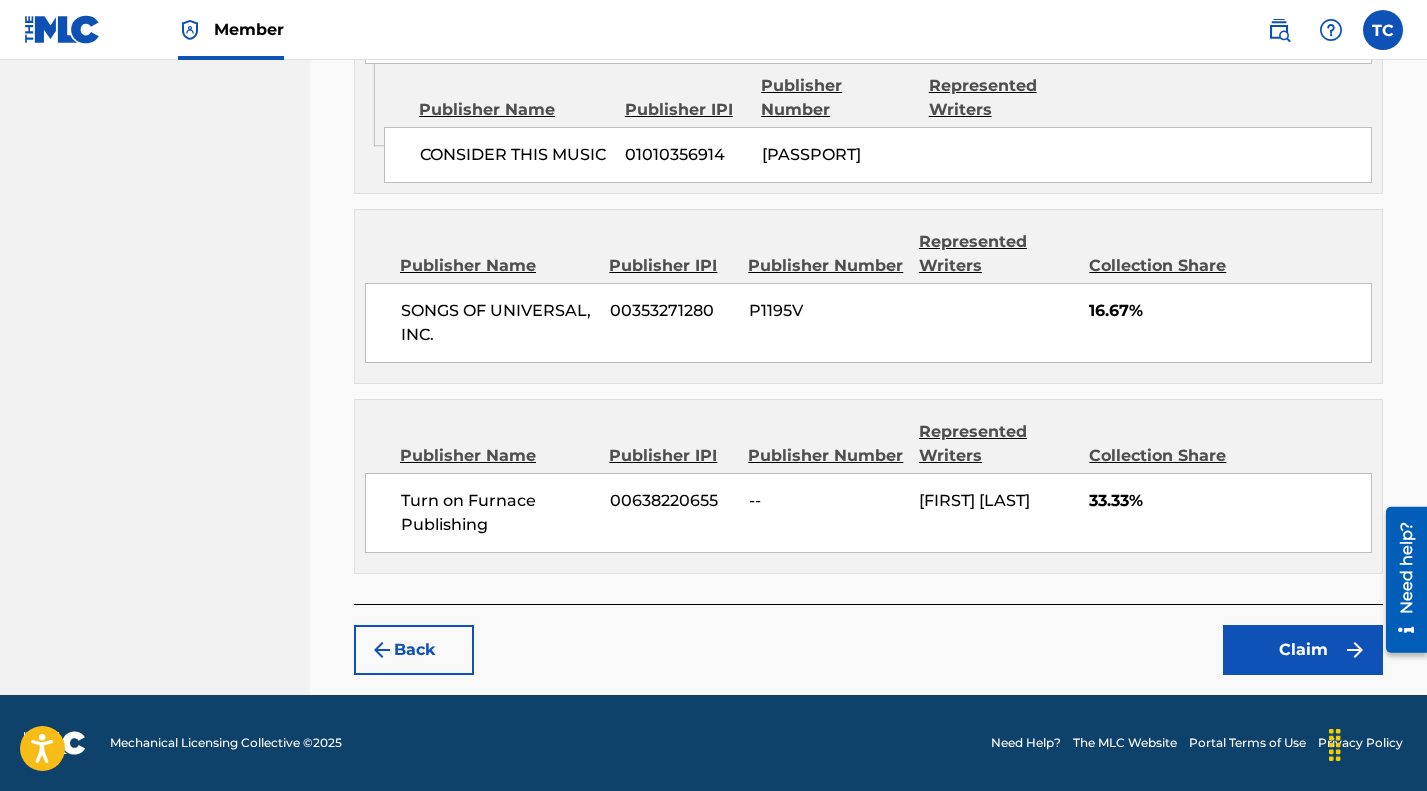 click on "Claim" at bounding box center (1303, 650) 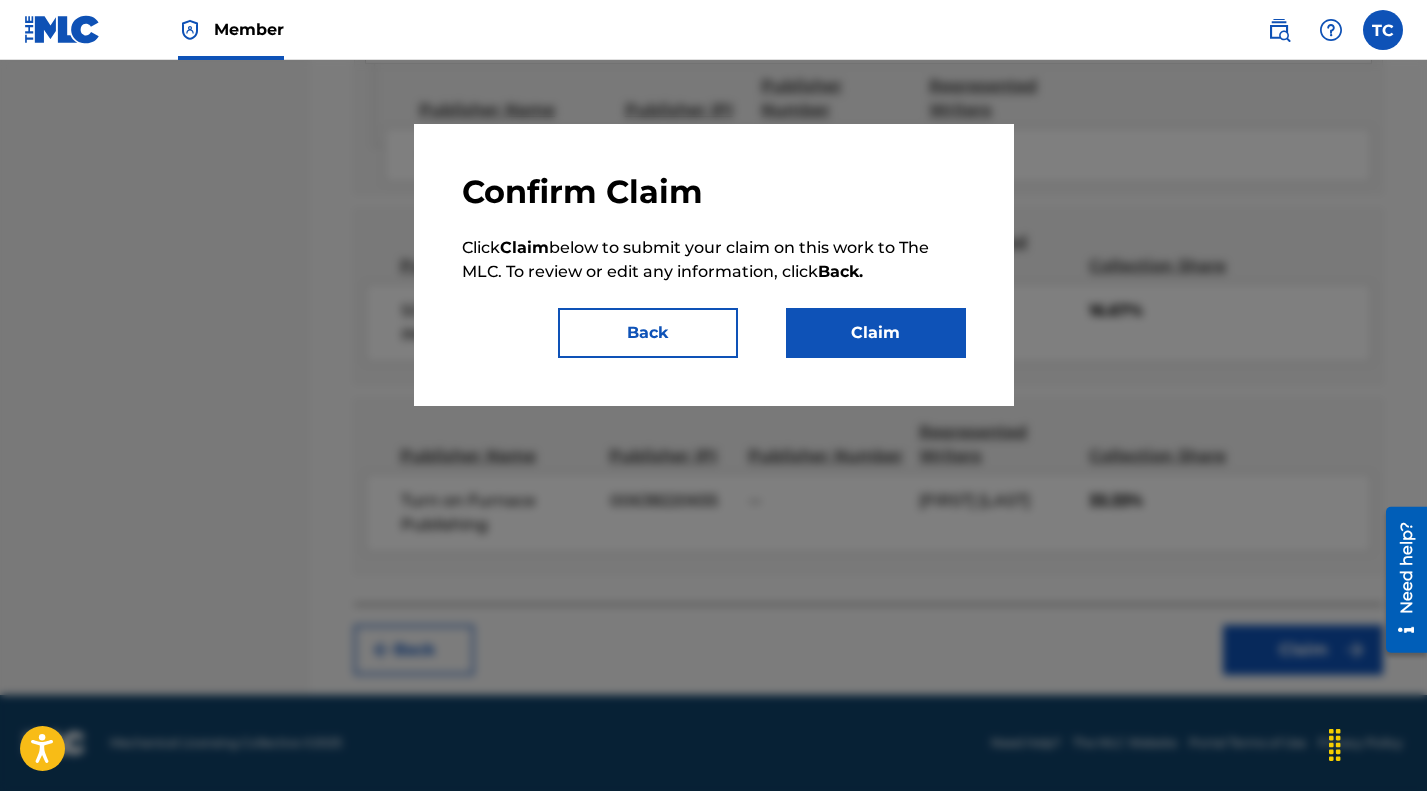 click on "Claim" at bounding box center [876, 333] 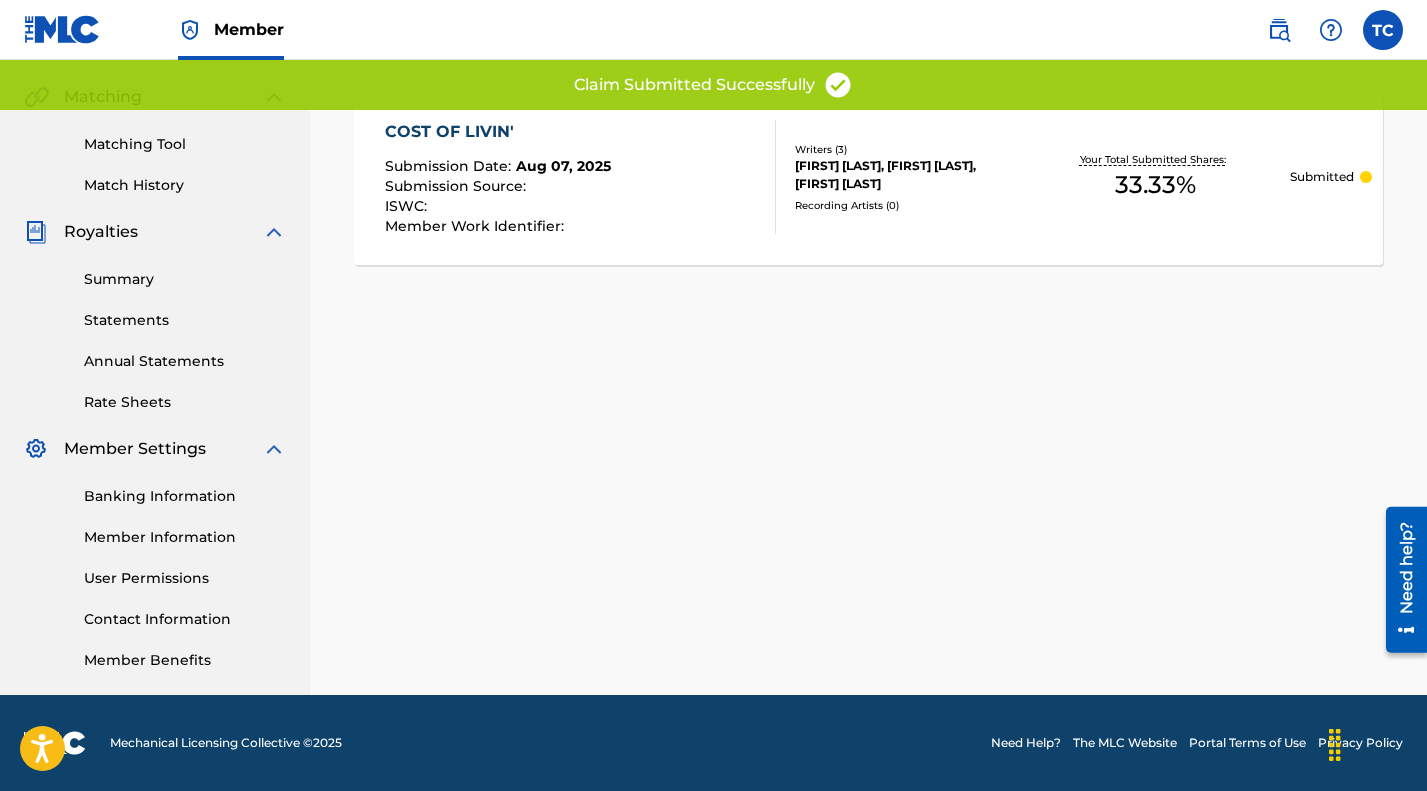 scroll, scrollTop: 0, scrollLeft: 0, axis: both 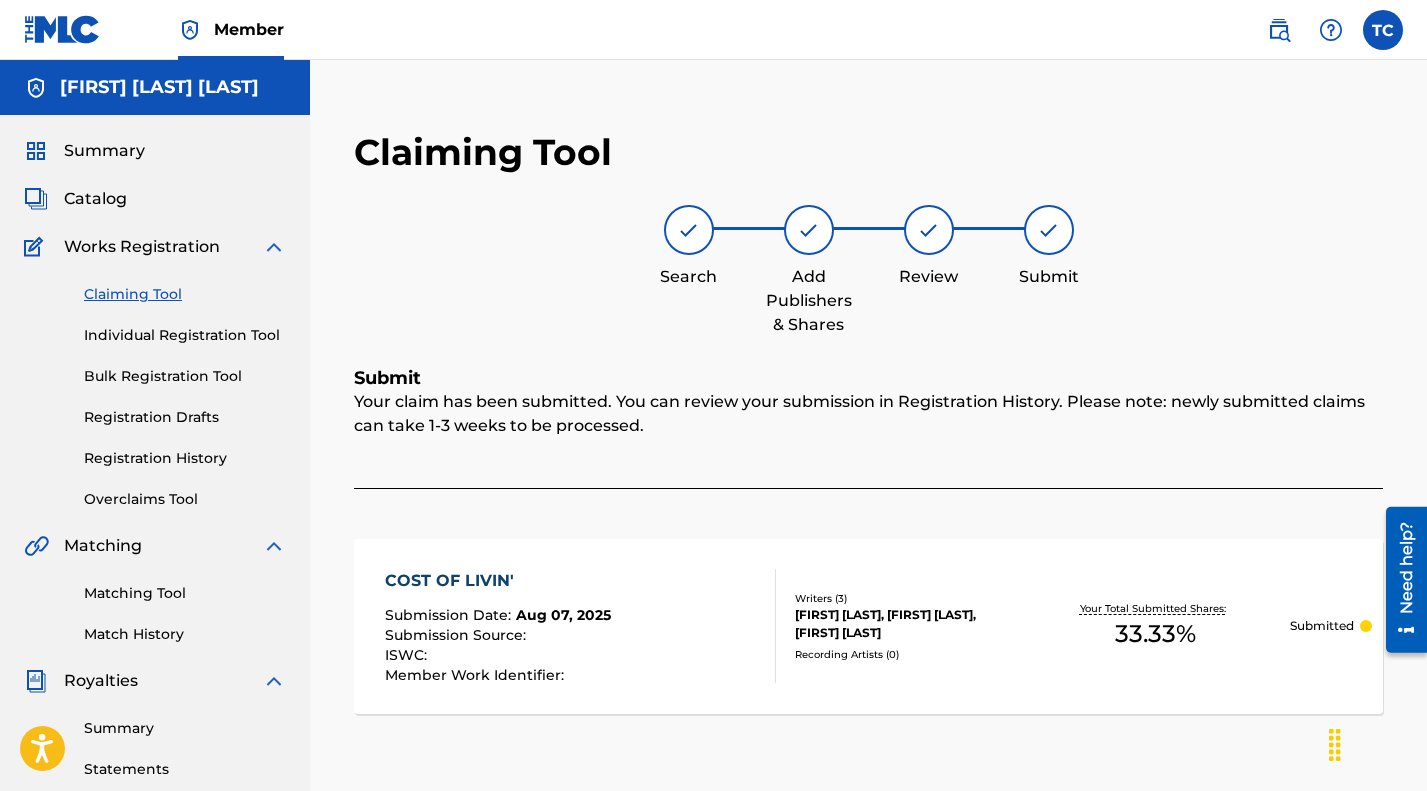 click on "Summary" at bounding box center (104, 151) 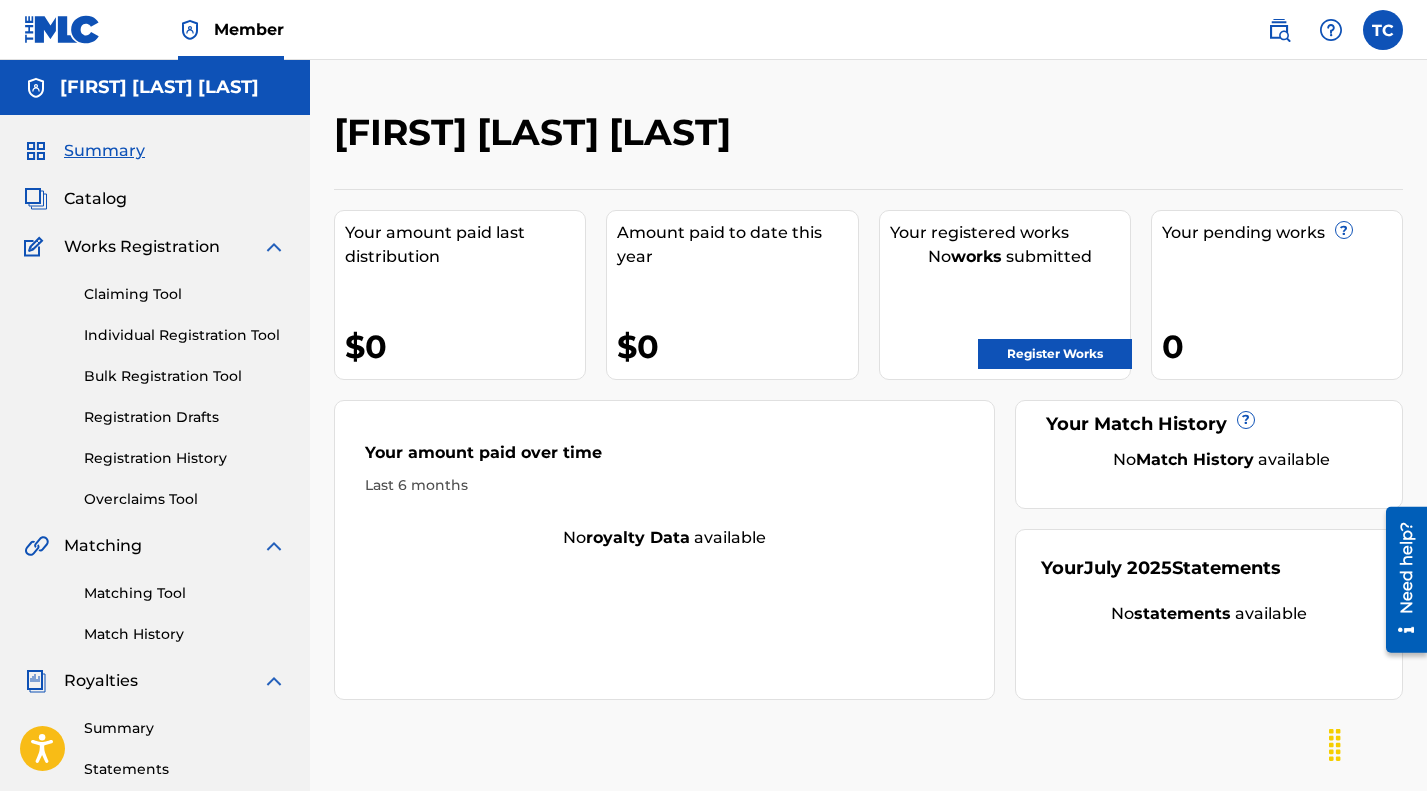 click on "Claiming Tool" at bounding box center (185, 294) 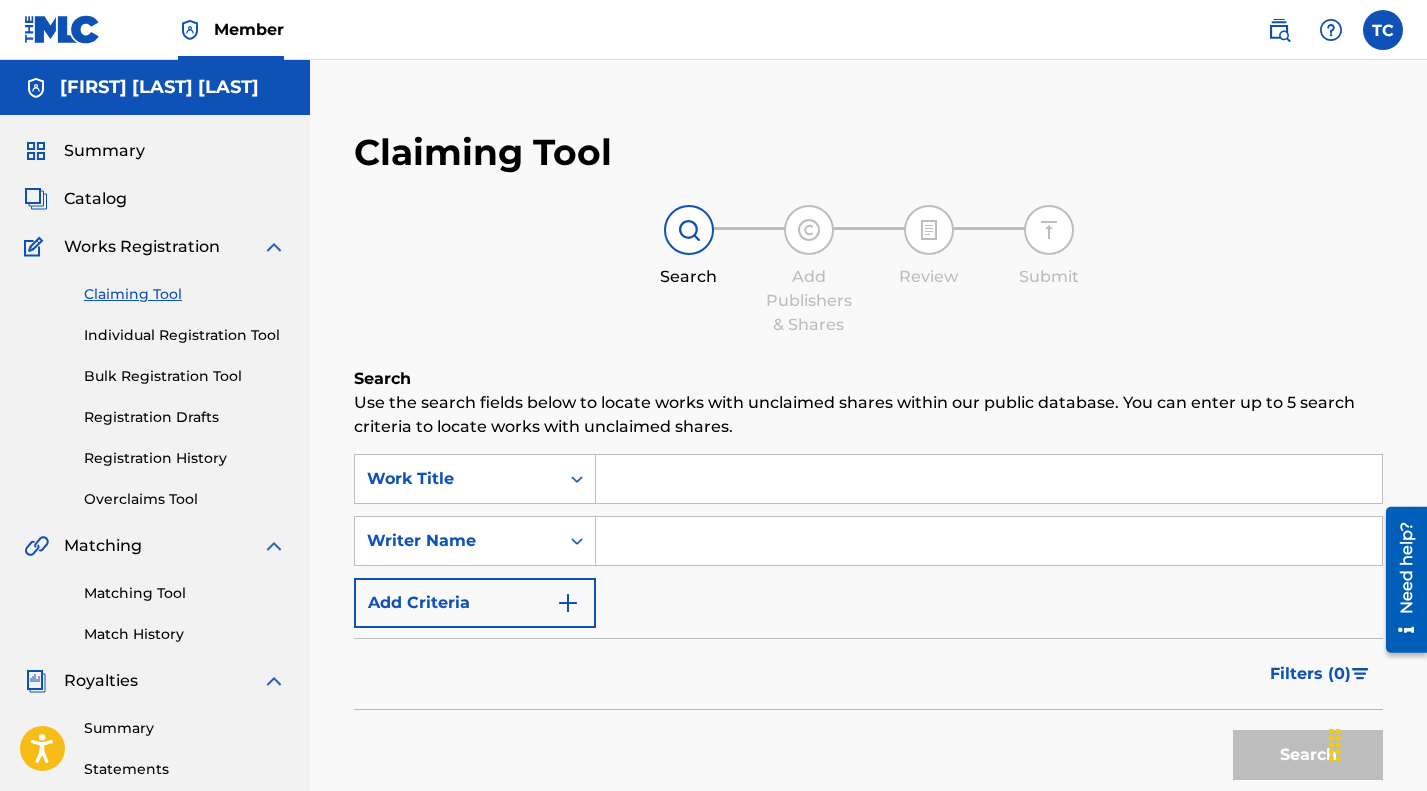 click at bounding box center [989, 479] 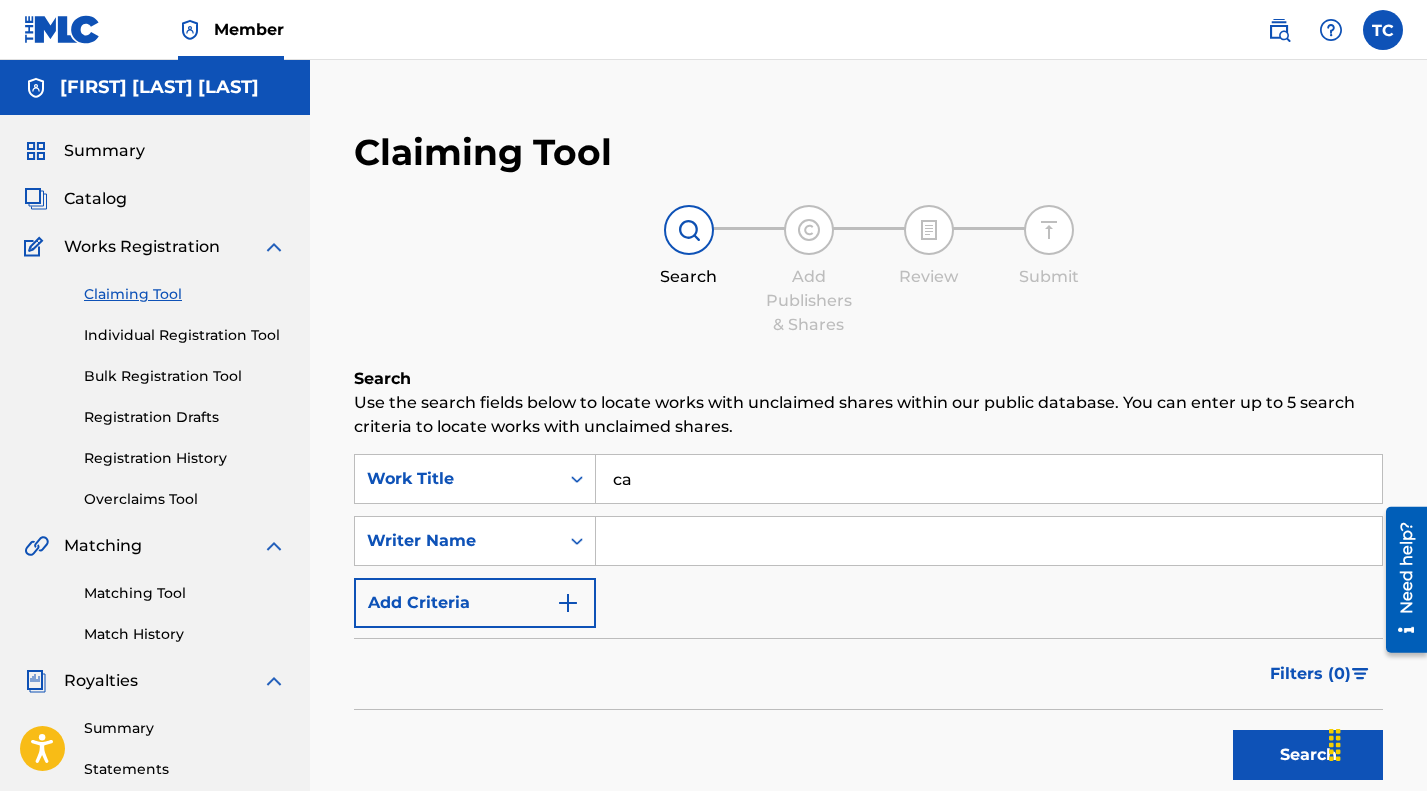 type on "c" 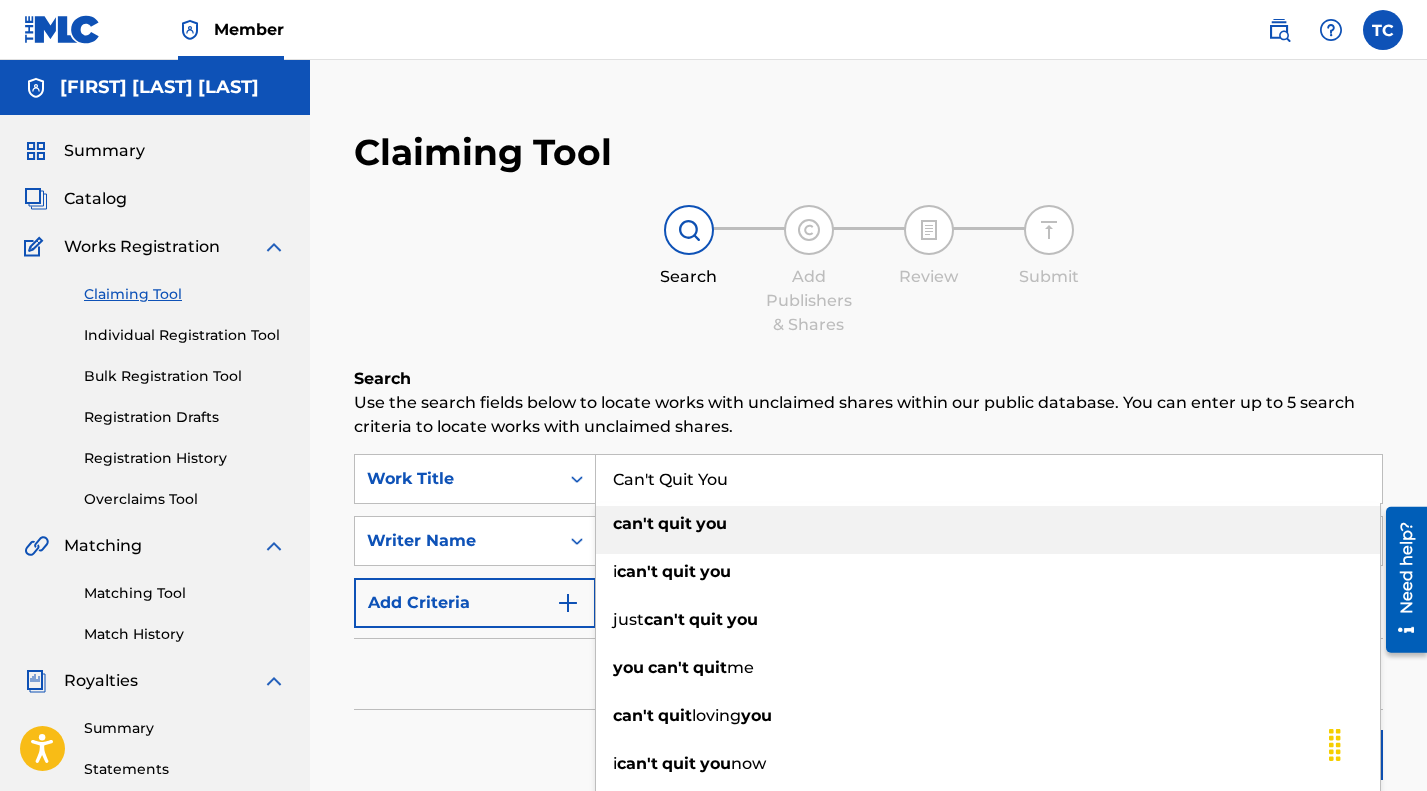 click on "can't" at bounding box center (633, 523) 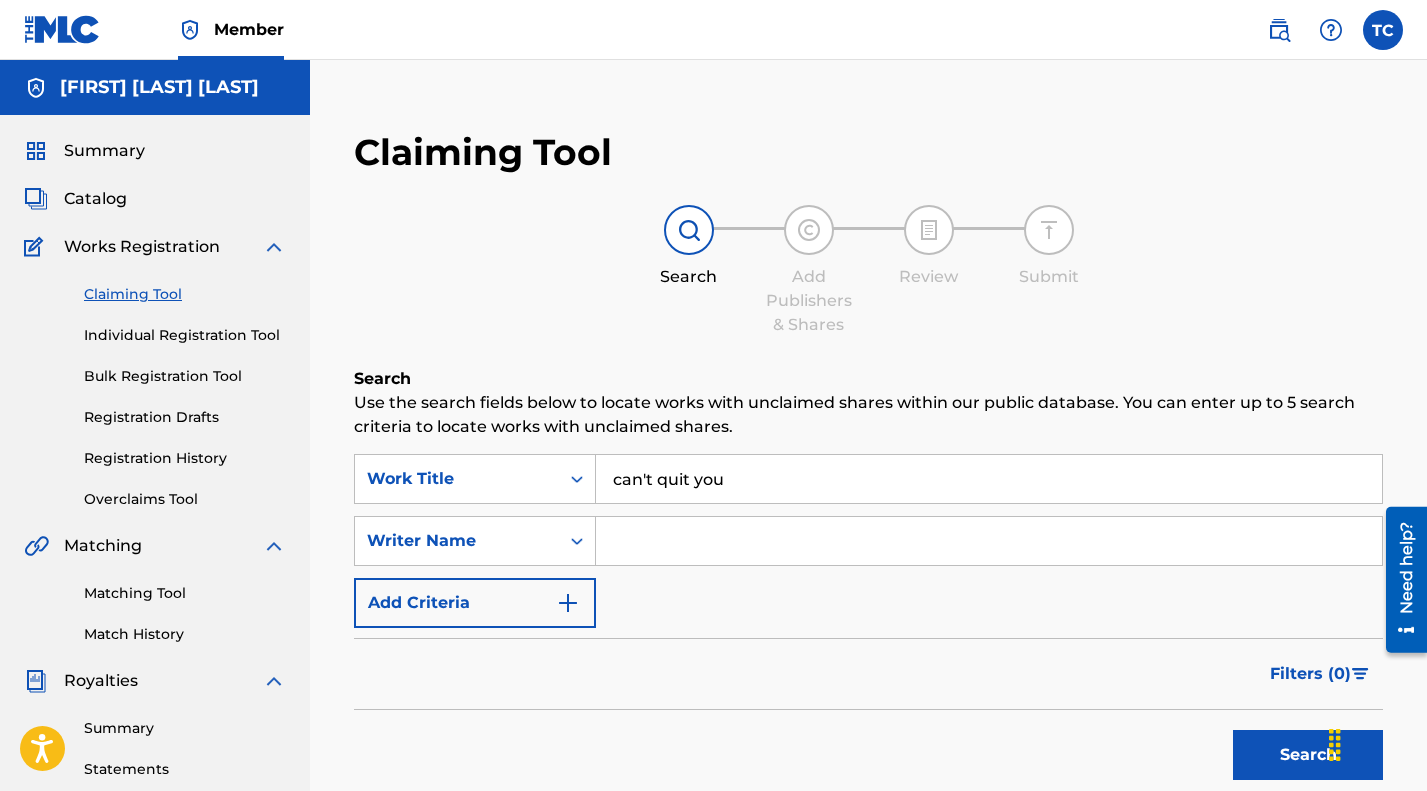 click at bounding box center (989, 541) 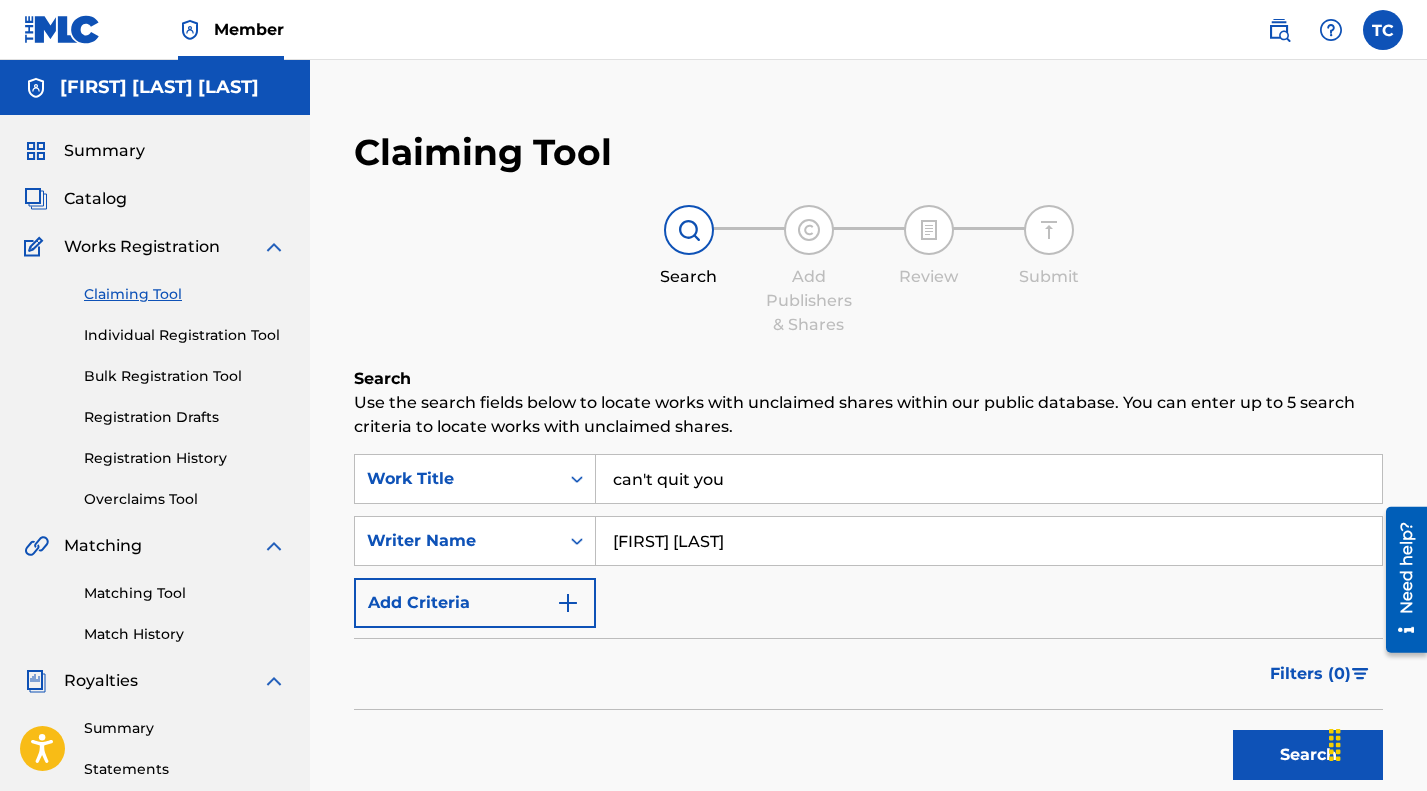 type on "[FIRST] [LAST]" 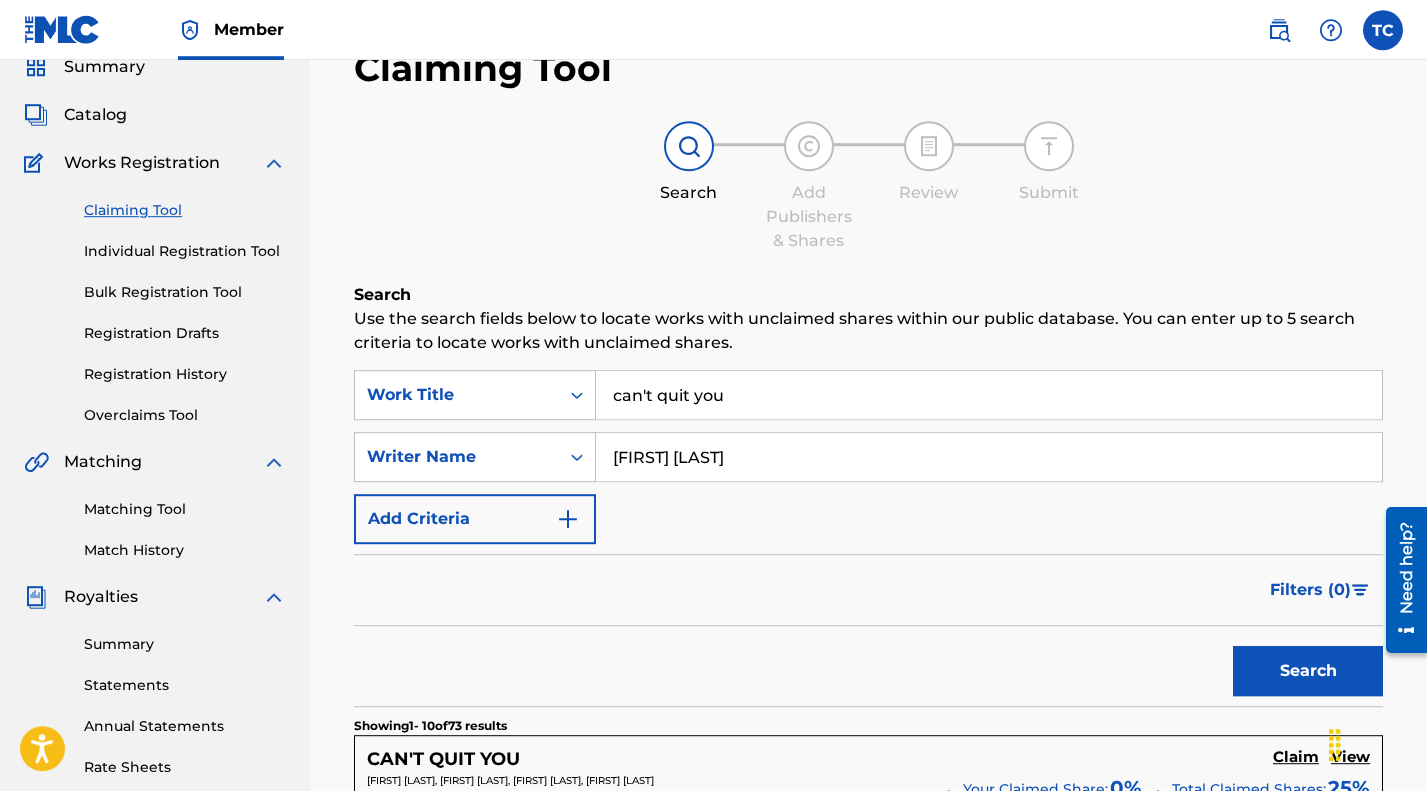 scroll, scrollTop: 252, scrollLeft: 0, axis: vertical 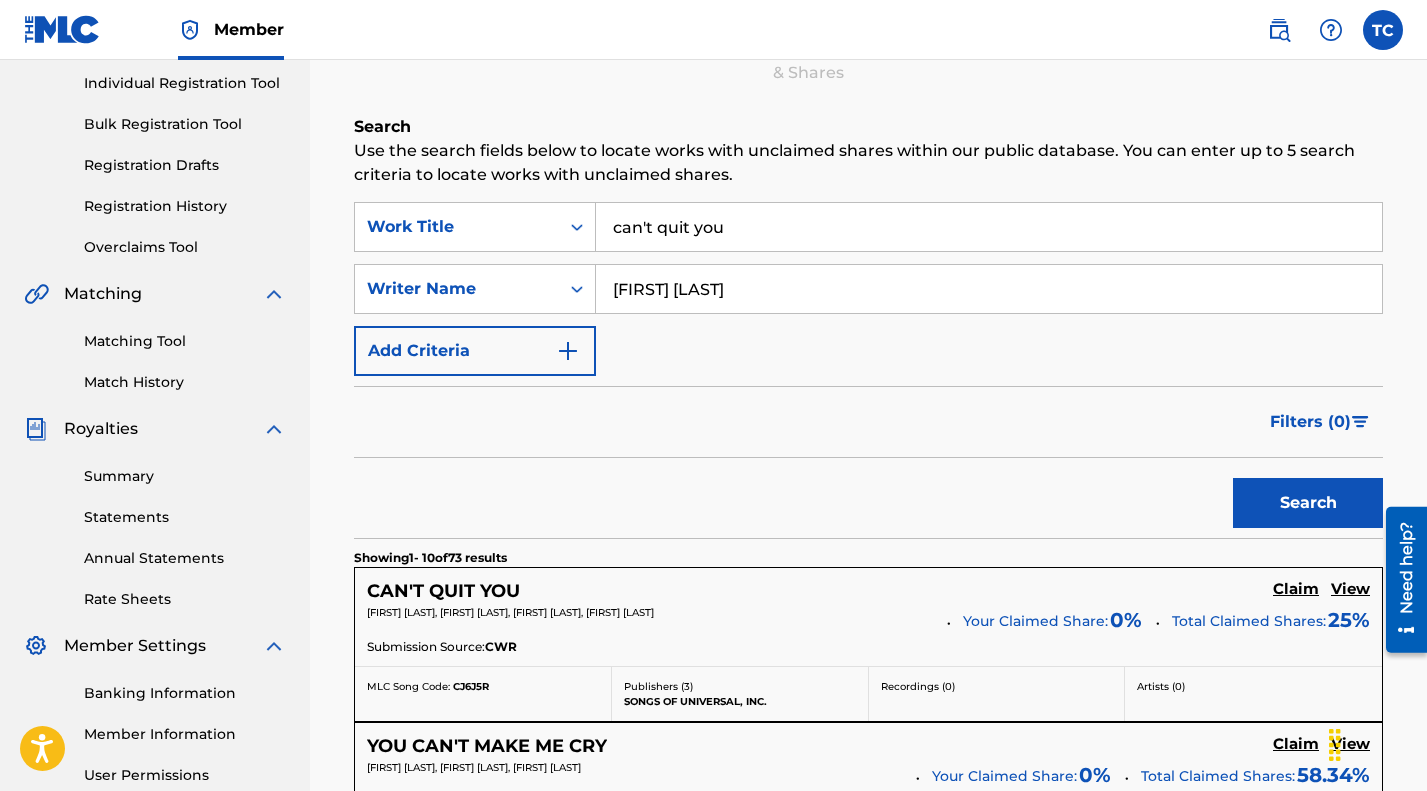 click on "Search" at bounding box center [1308, 503] 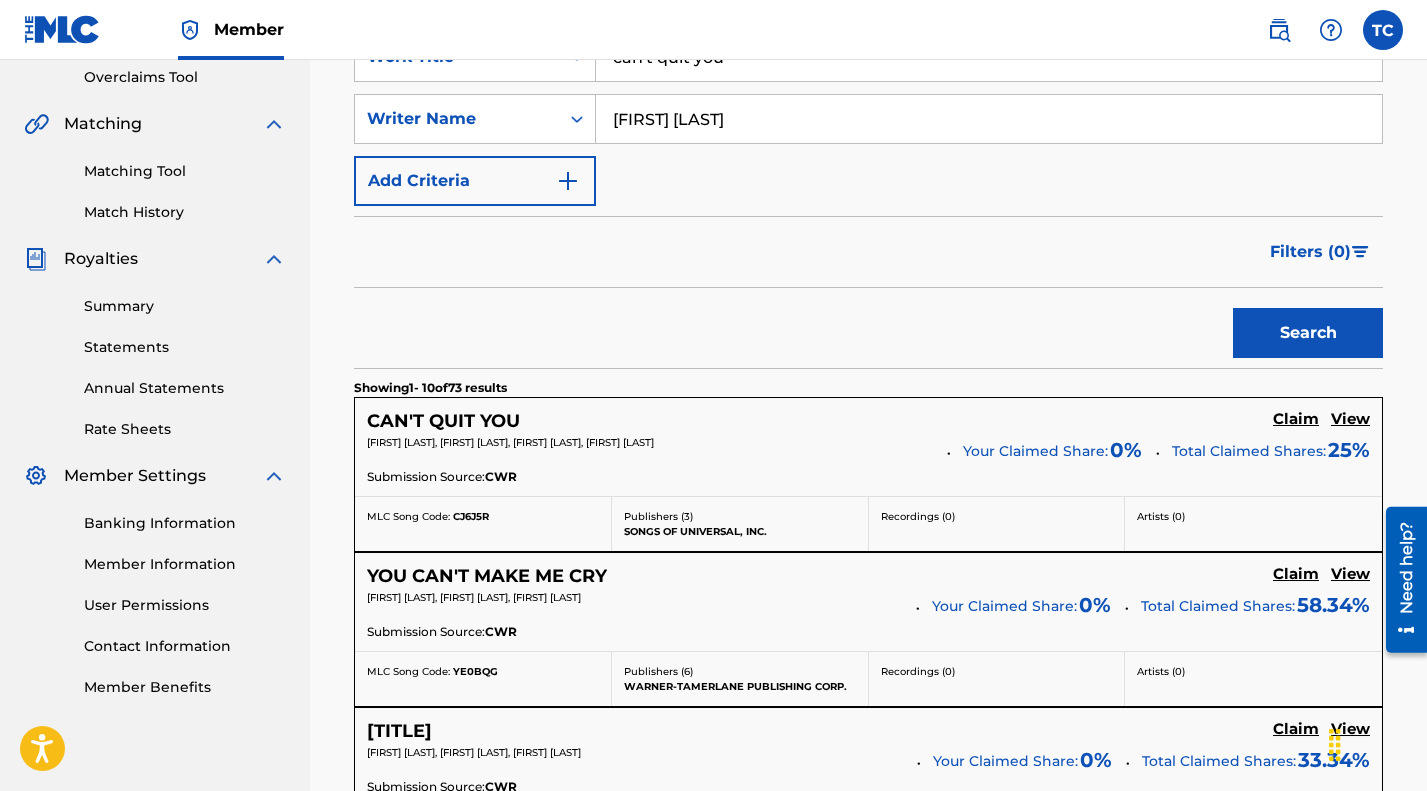 scroll, scrollTop: 450, scrollLeft: 0, axis: vertical 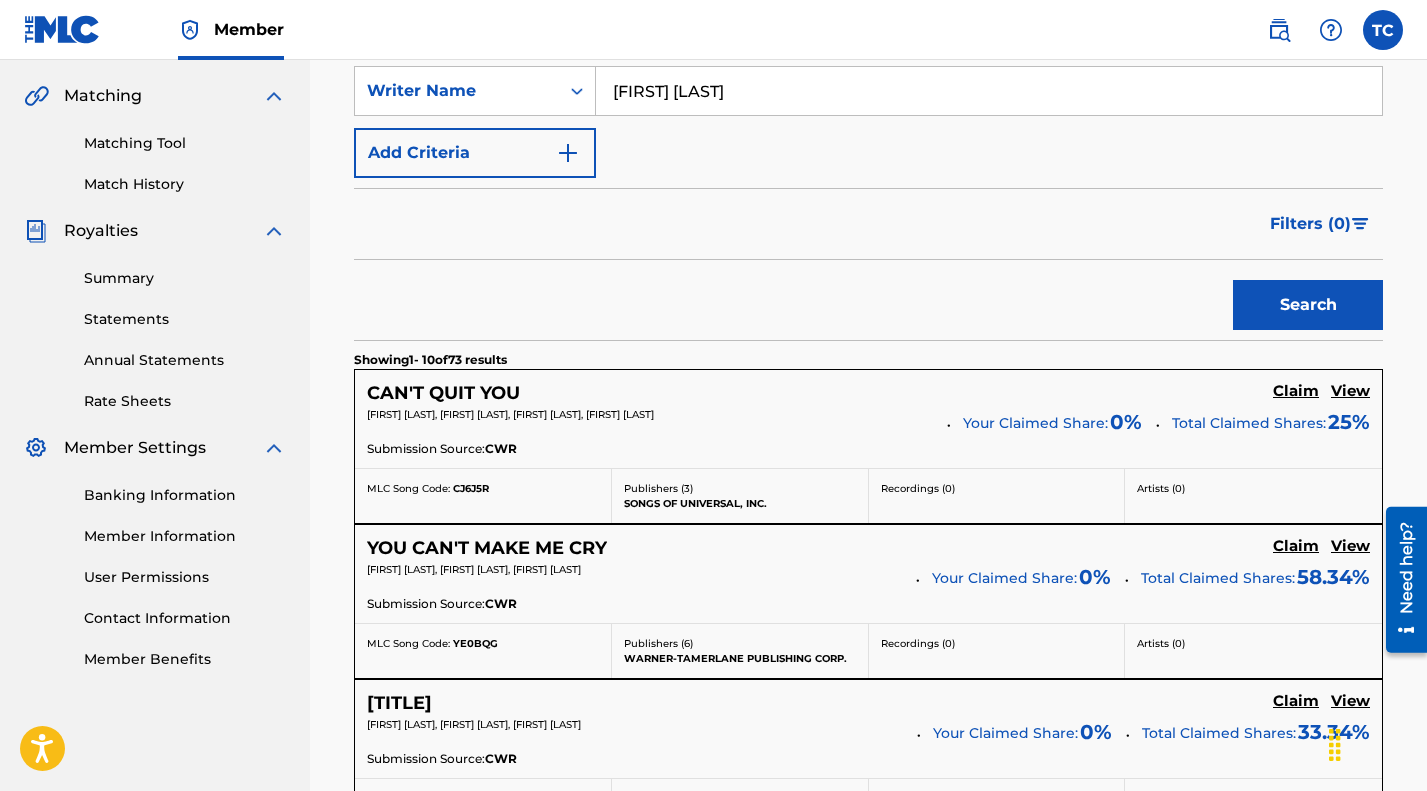 click on "Claim" at bounding box center (1296, 391) 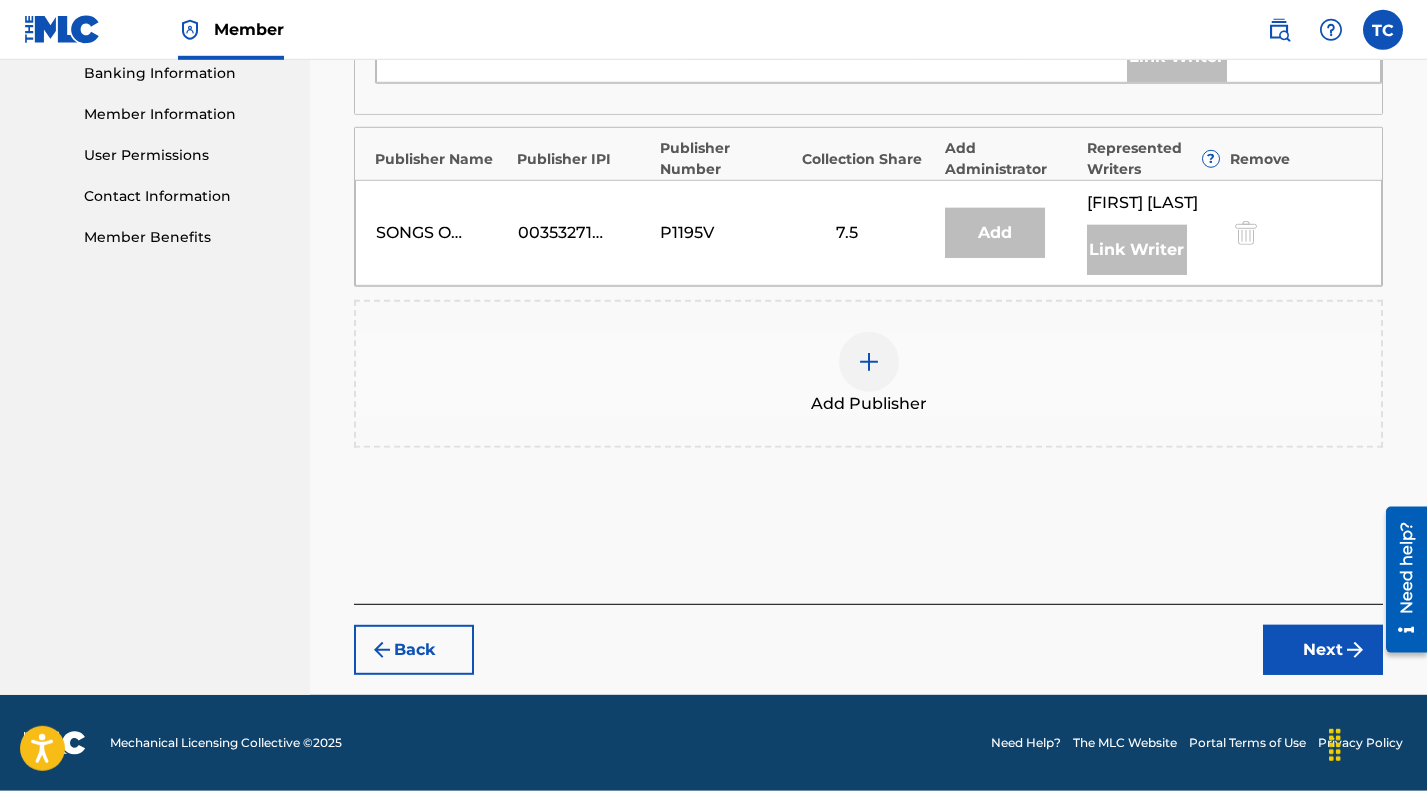 scroll, scrollTop: 954, scrollLeft: 0, axis: vertical 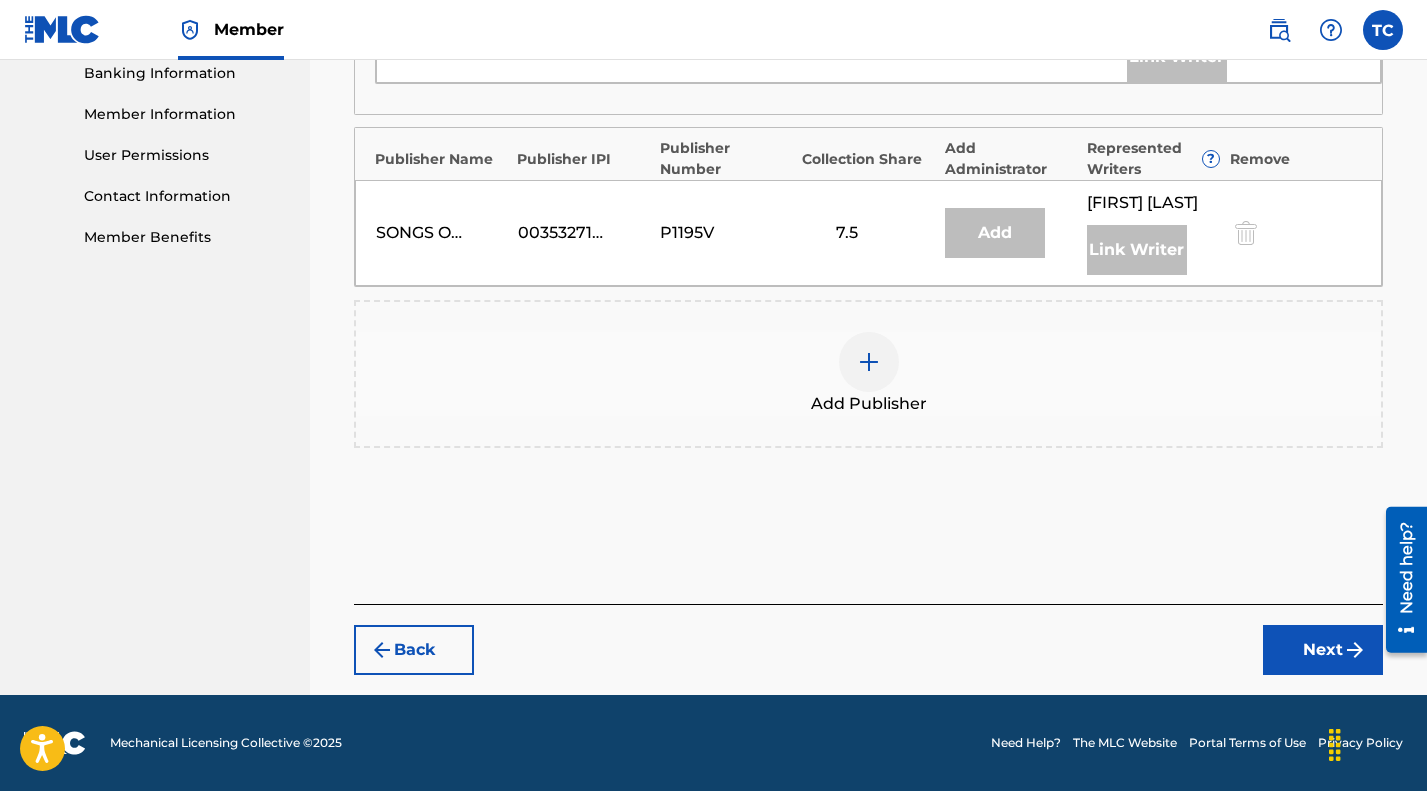 click at bounding box center [869, 362] 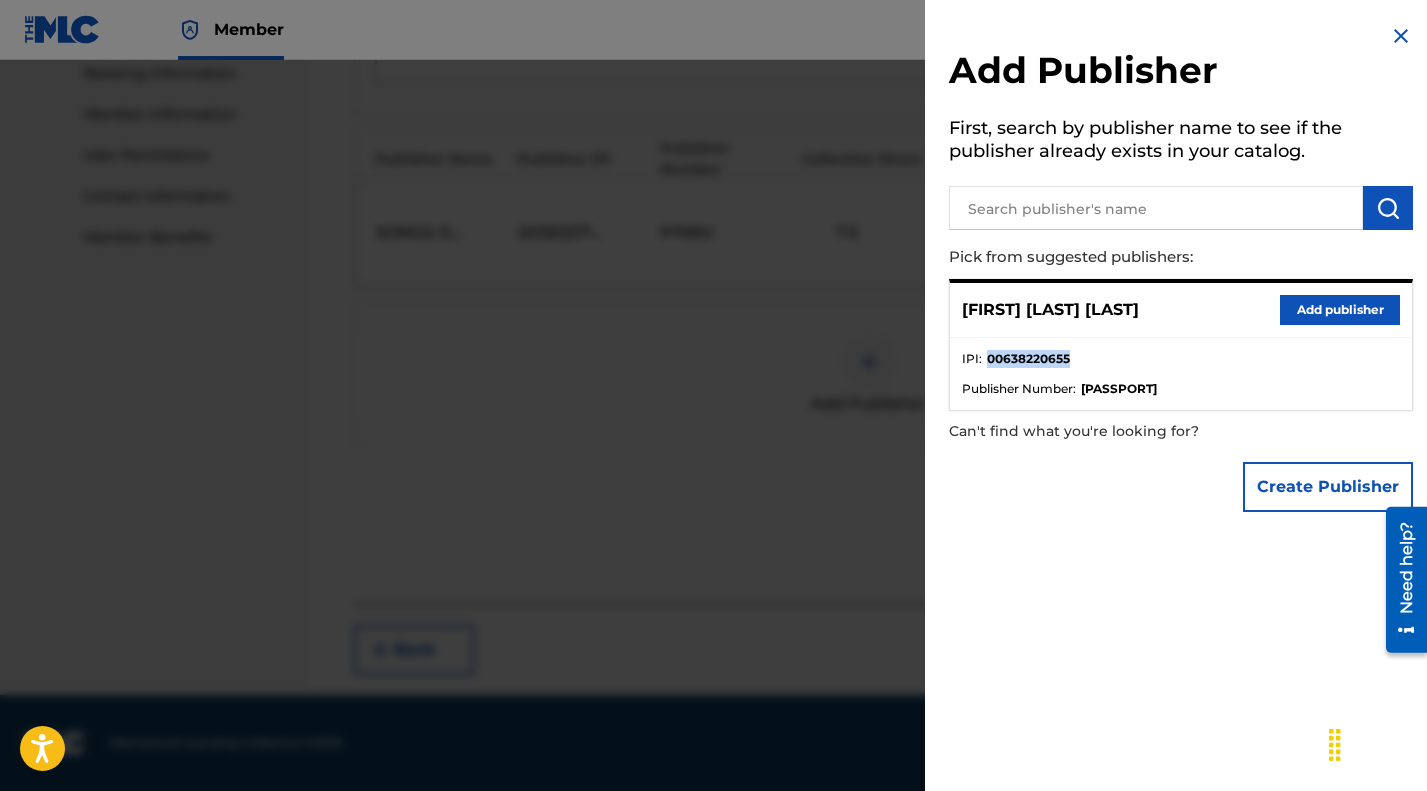 drag, startPoint x: 1032, startPoint y: 396, endPoint x: 943, endPoint y: 396, distance: 89 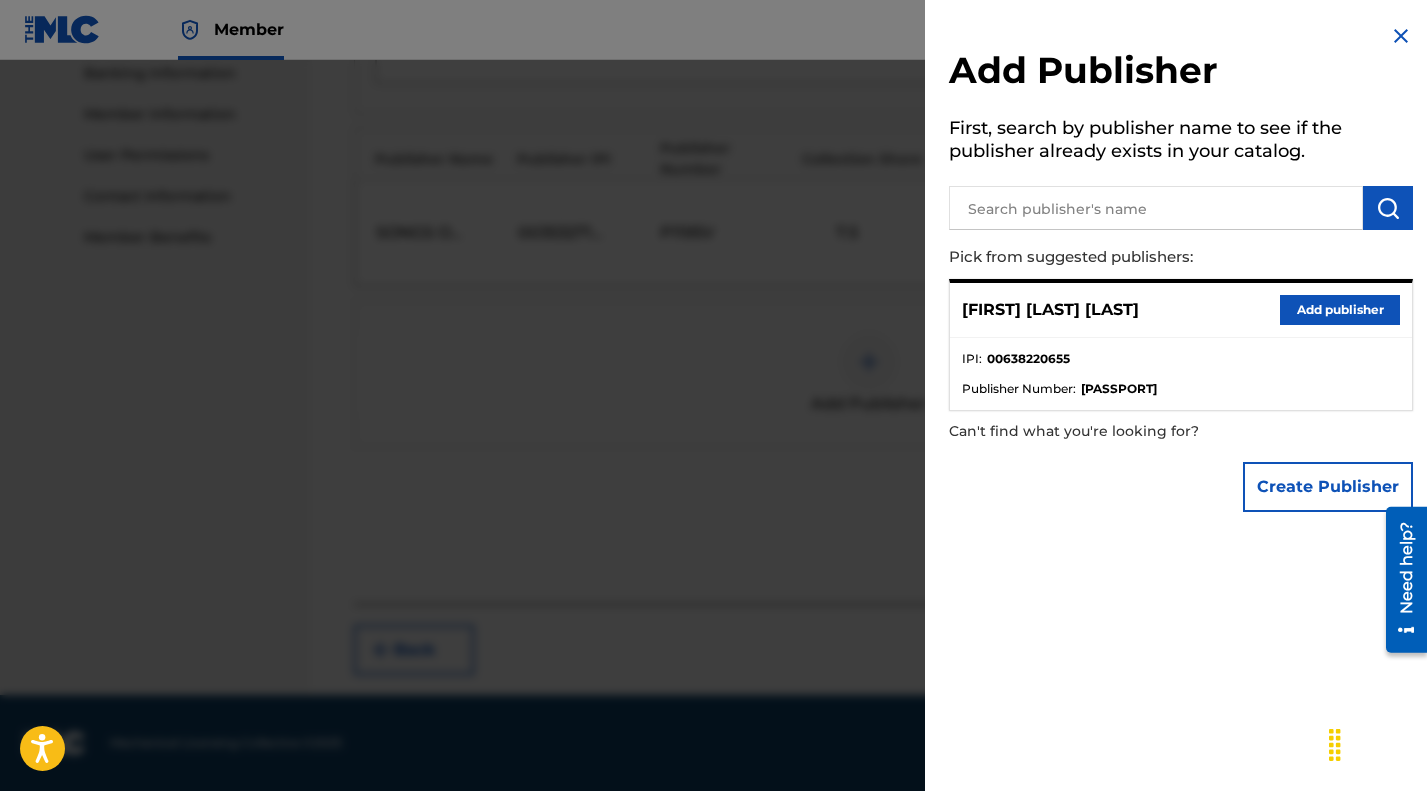 click on "Add Publisher First, search by publisher name to see if the publisher already exists in your catalog. Pick from suggested publishers: [FIRST] [LAST] Add publisher IPI : [NUMBER] Publisher Number : [PASSPORT] Can't find what you're looking for? Create Publisher" at bounding box center [1181, 273] 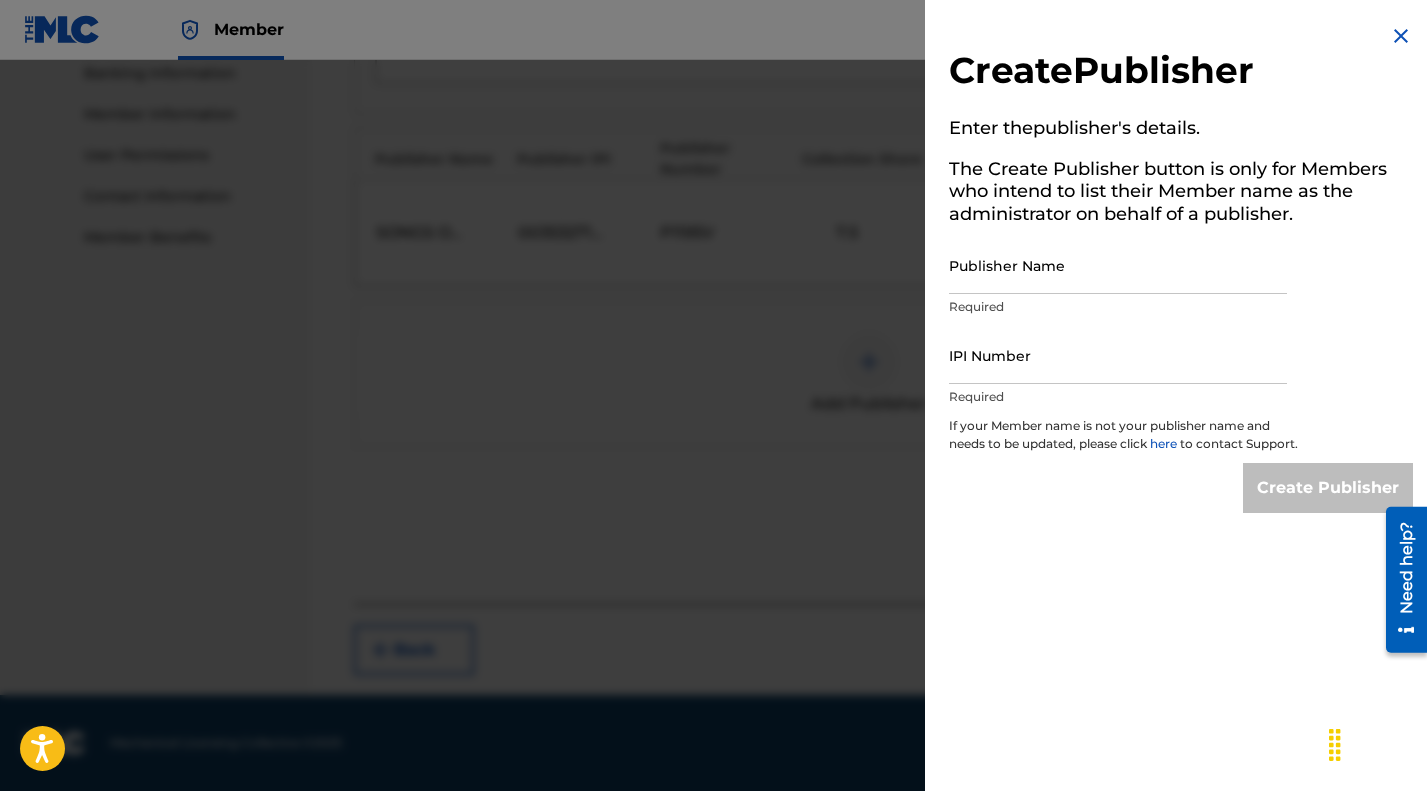 click on "Publisher Name" at bounding box center (1118, 265) 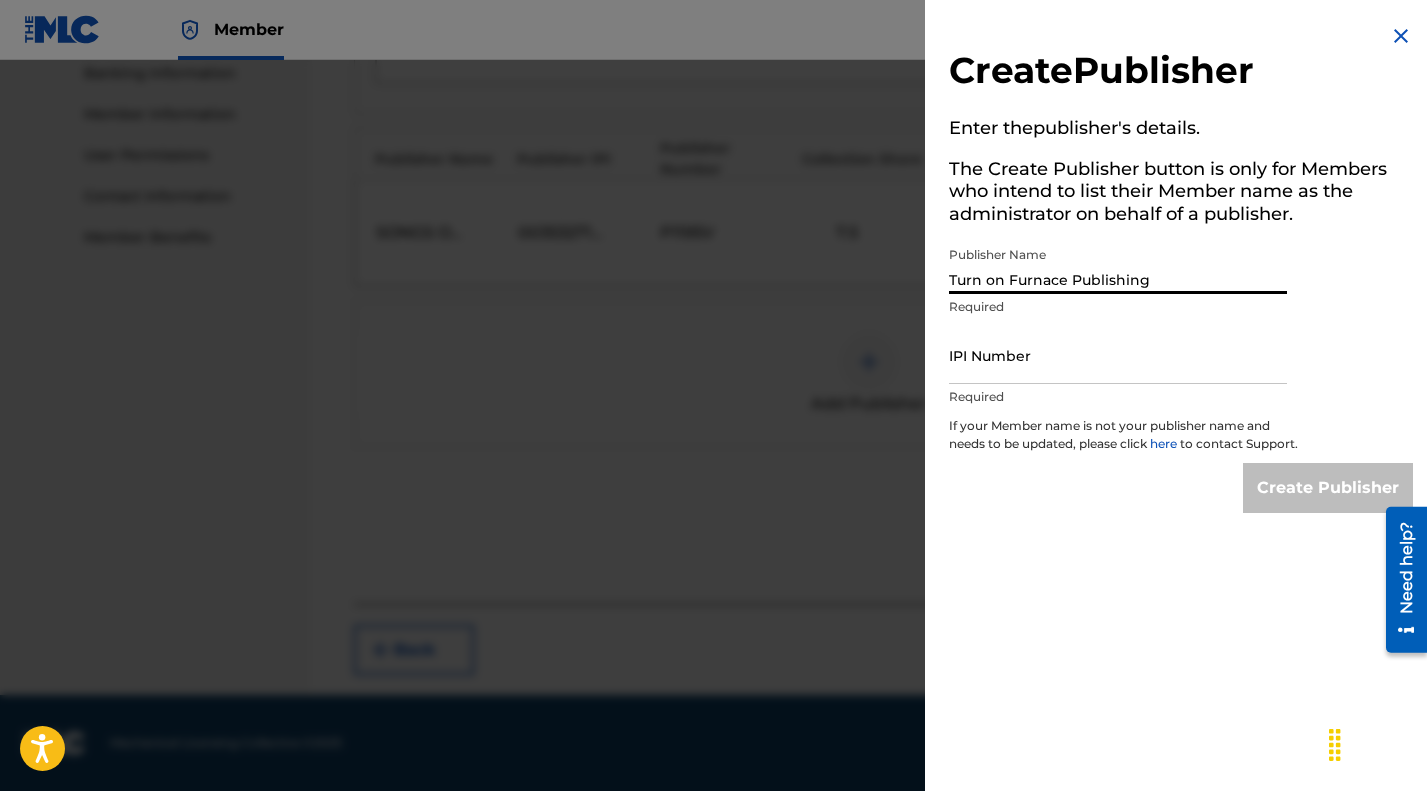 type on "Turn on Furnace Publishing" 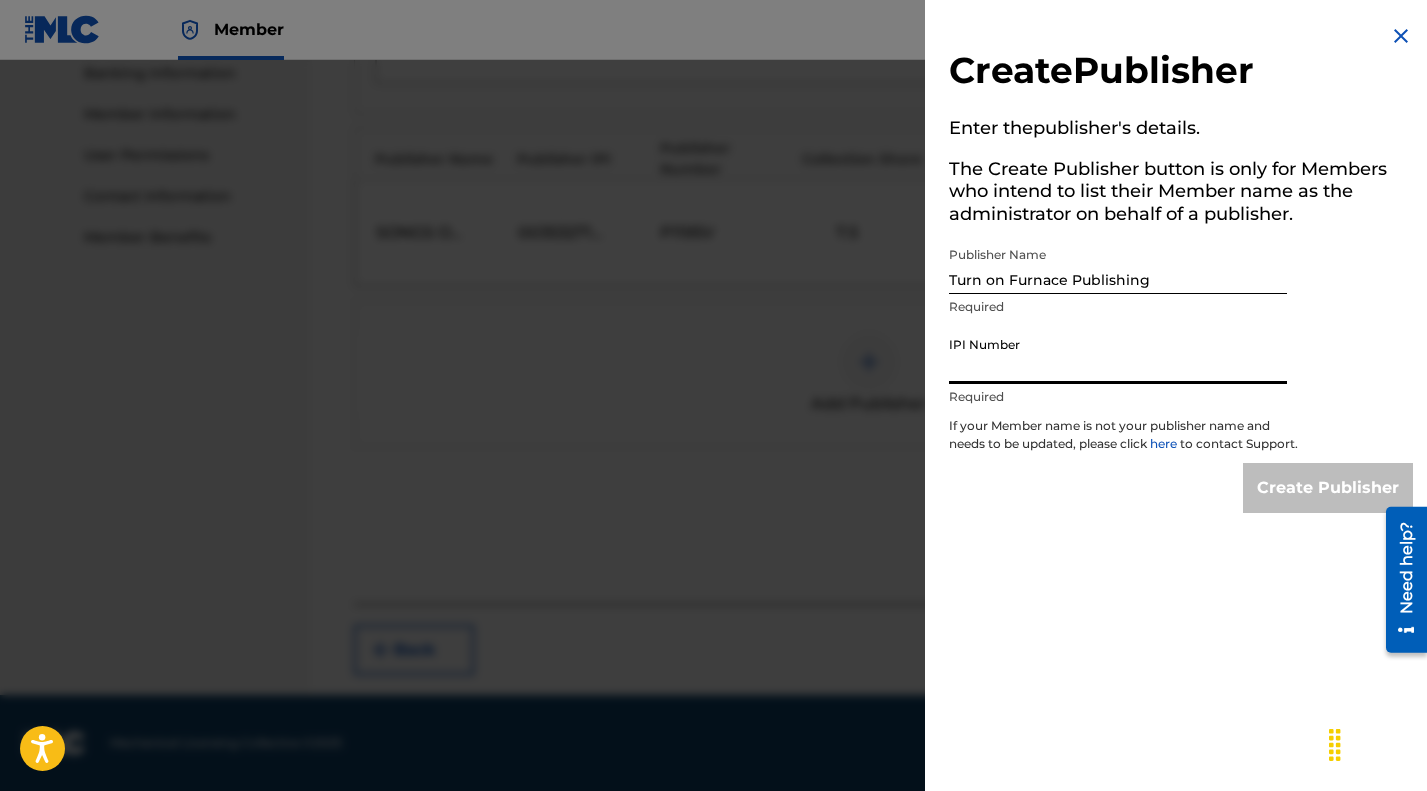click on "IPI Number" at bounding box center (1118, 355) 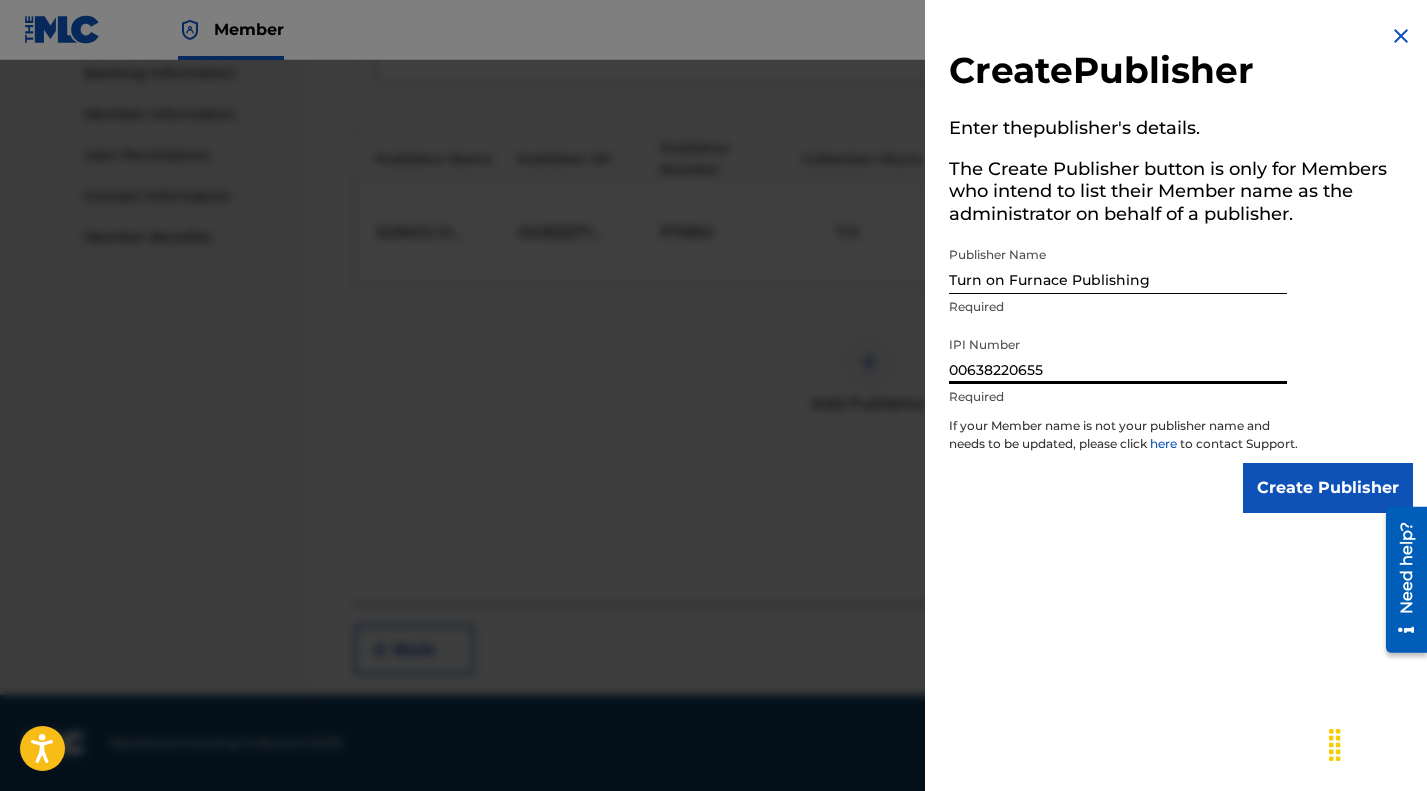 type on "00638220655" 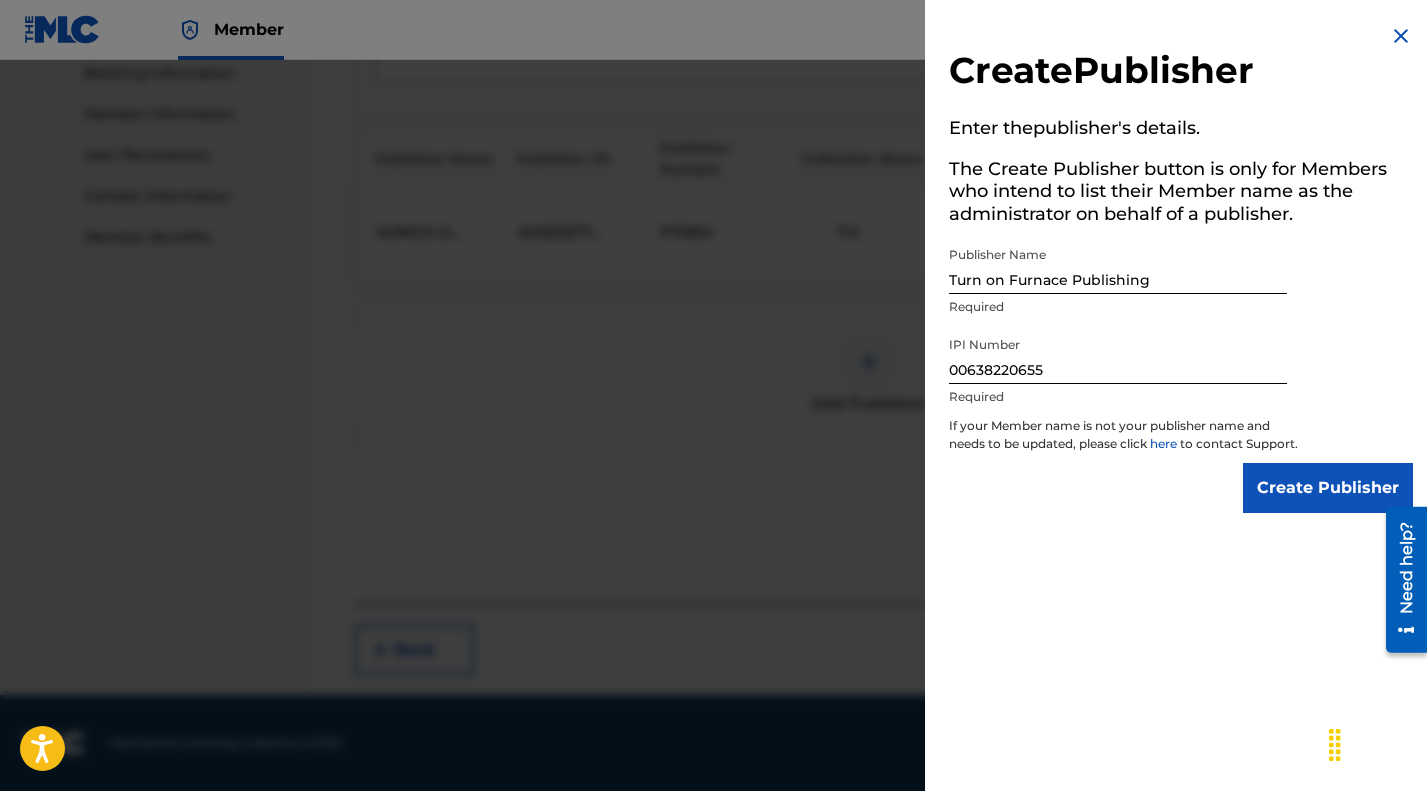 click on "Create Publisher Enter the publisher 's details. The Create Publisher button is only for Members who intend to list their Member name as the administrator on behalf of a publisher. Publisher Name Turn on Furnace Publishing Required IPI Number [NUMBER] Required If your Member name is not your publisher name and needs to be updated, please click here to contact Support. Create Publisher" at bounding box center [1181, 395] 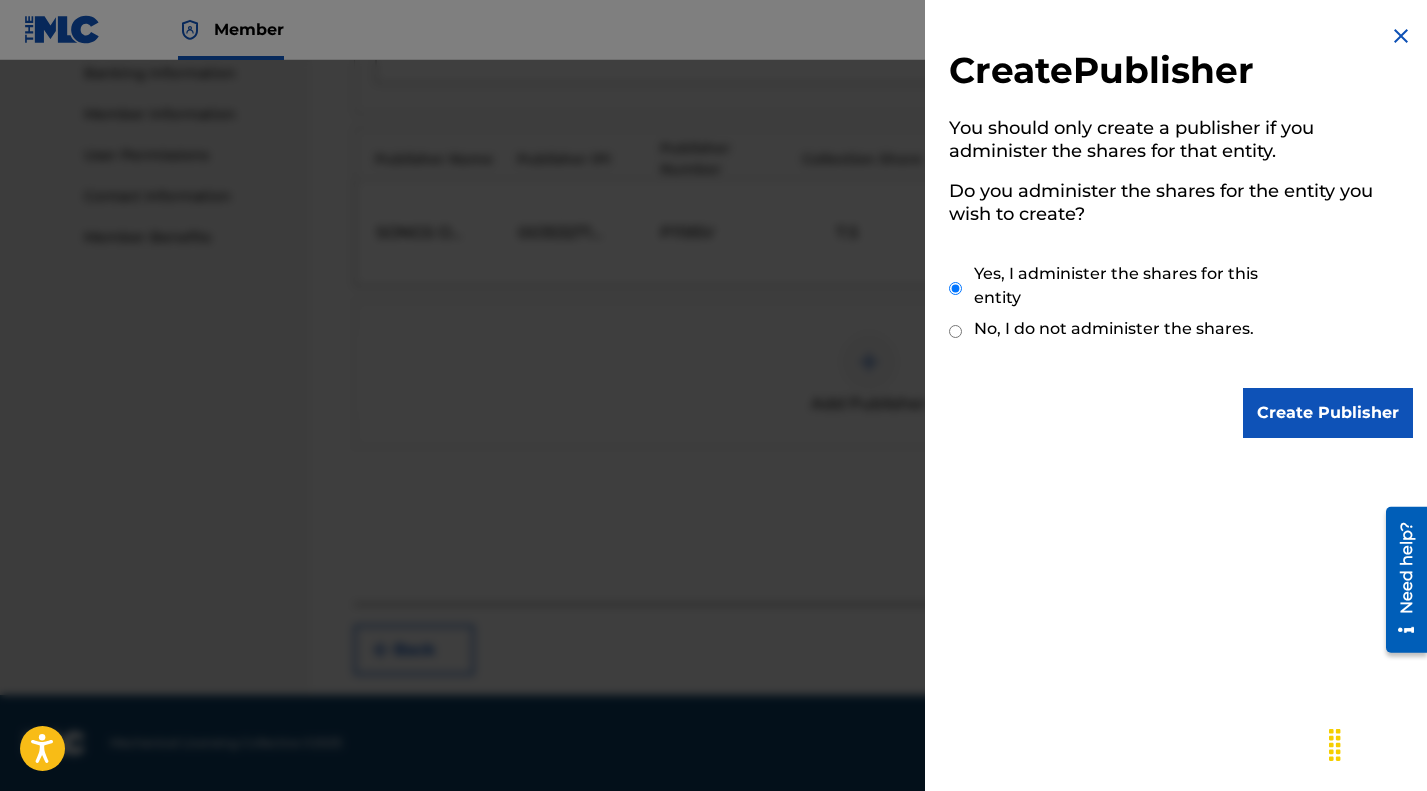 click on "Create Publisher" at bounding box center (1328, 413) 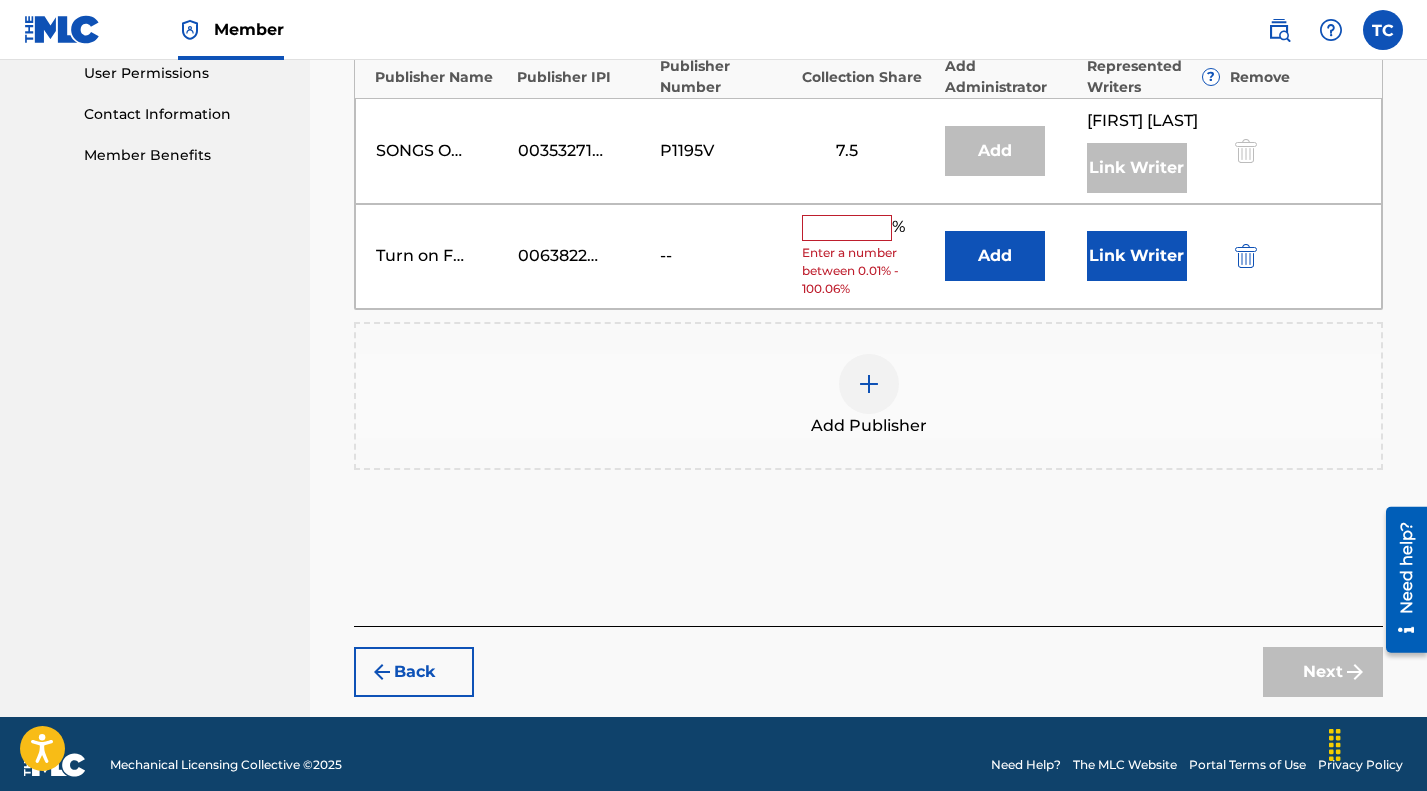 click at bounding box center [847, 228] 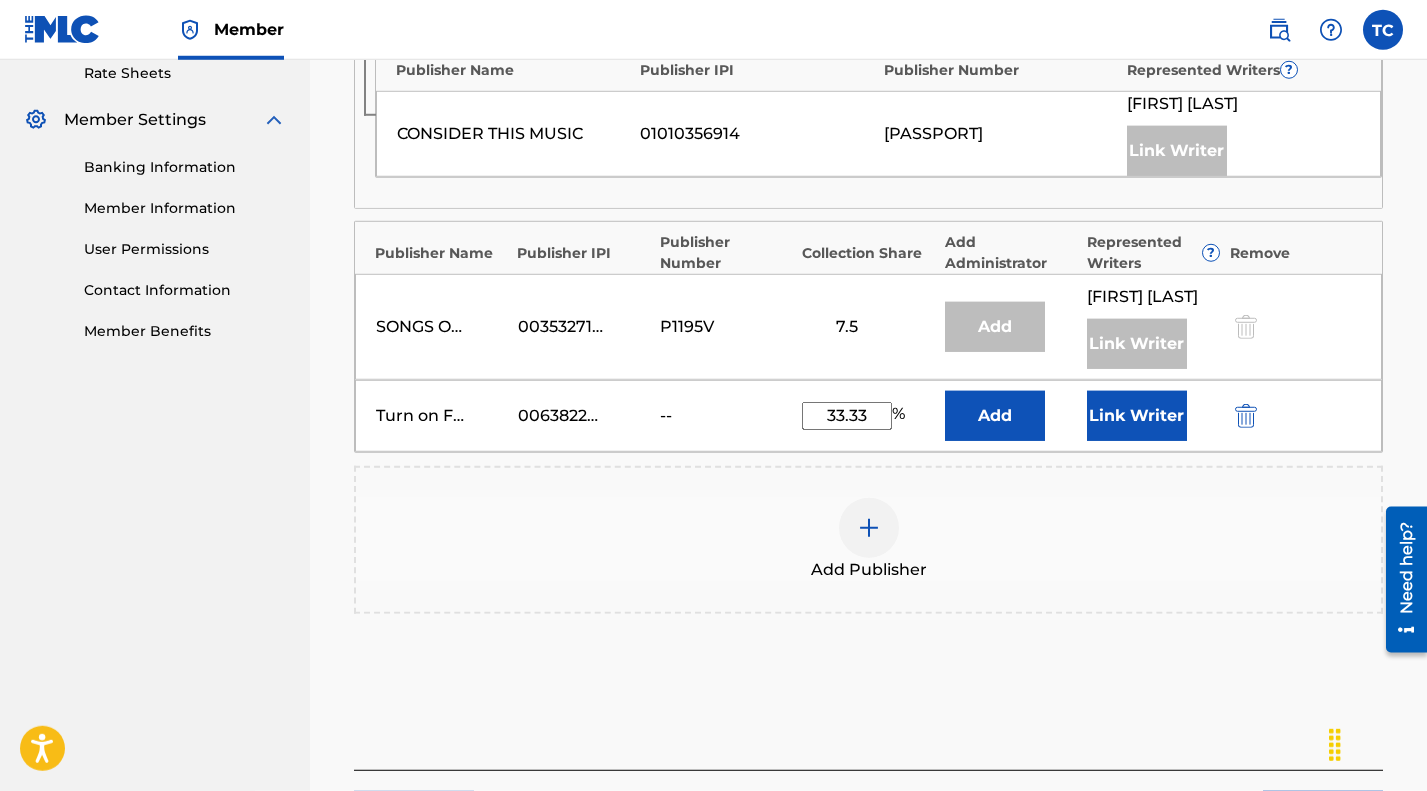 scroll, scrollTop: 792, scrollLeft: 0, axis: vertical 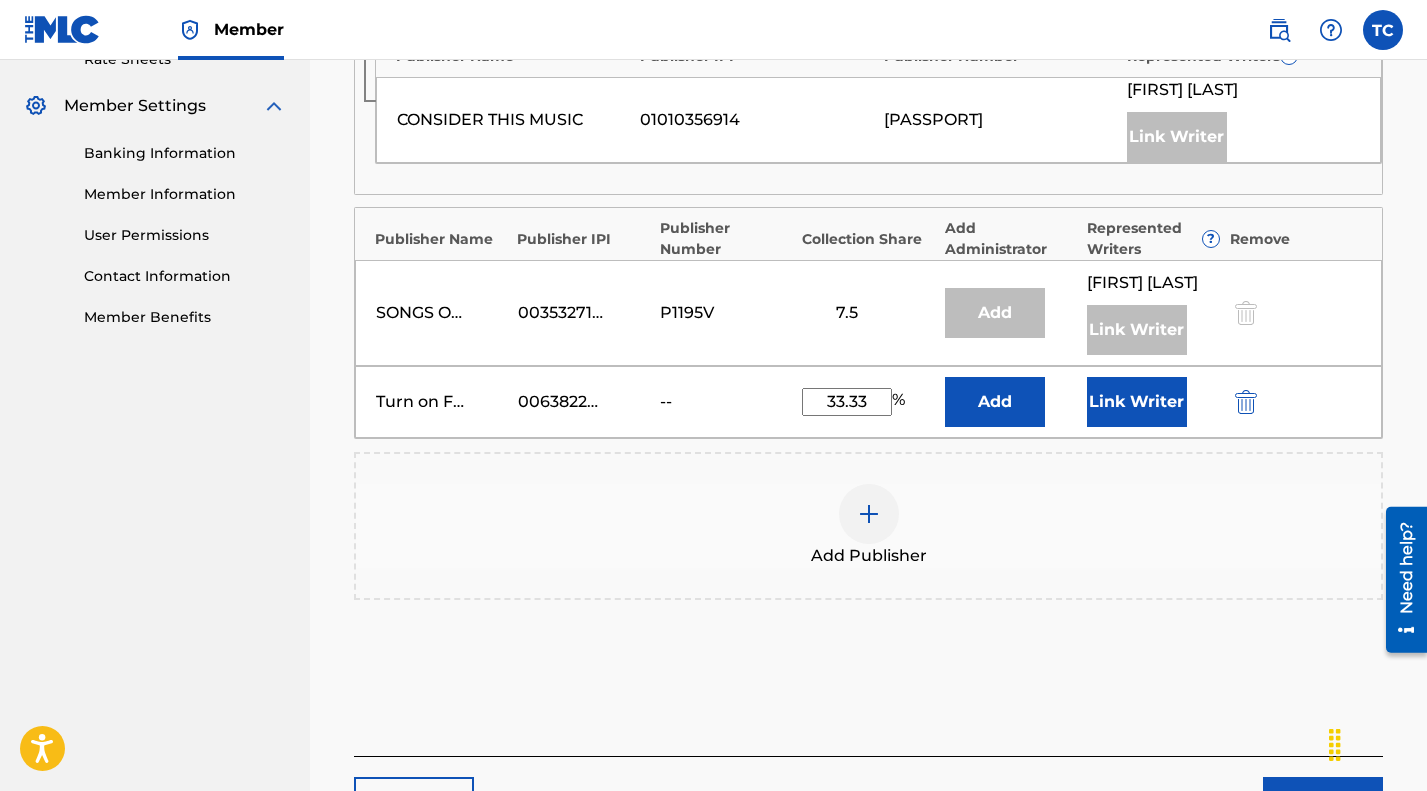 drag, startPoint x: 899, startPoint y: 566, endPoint x: 772, endPoint y: 563, distance: 127.03543 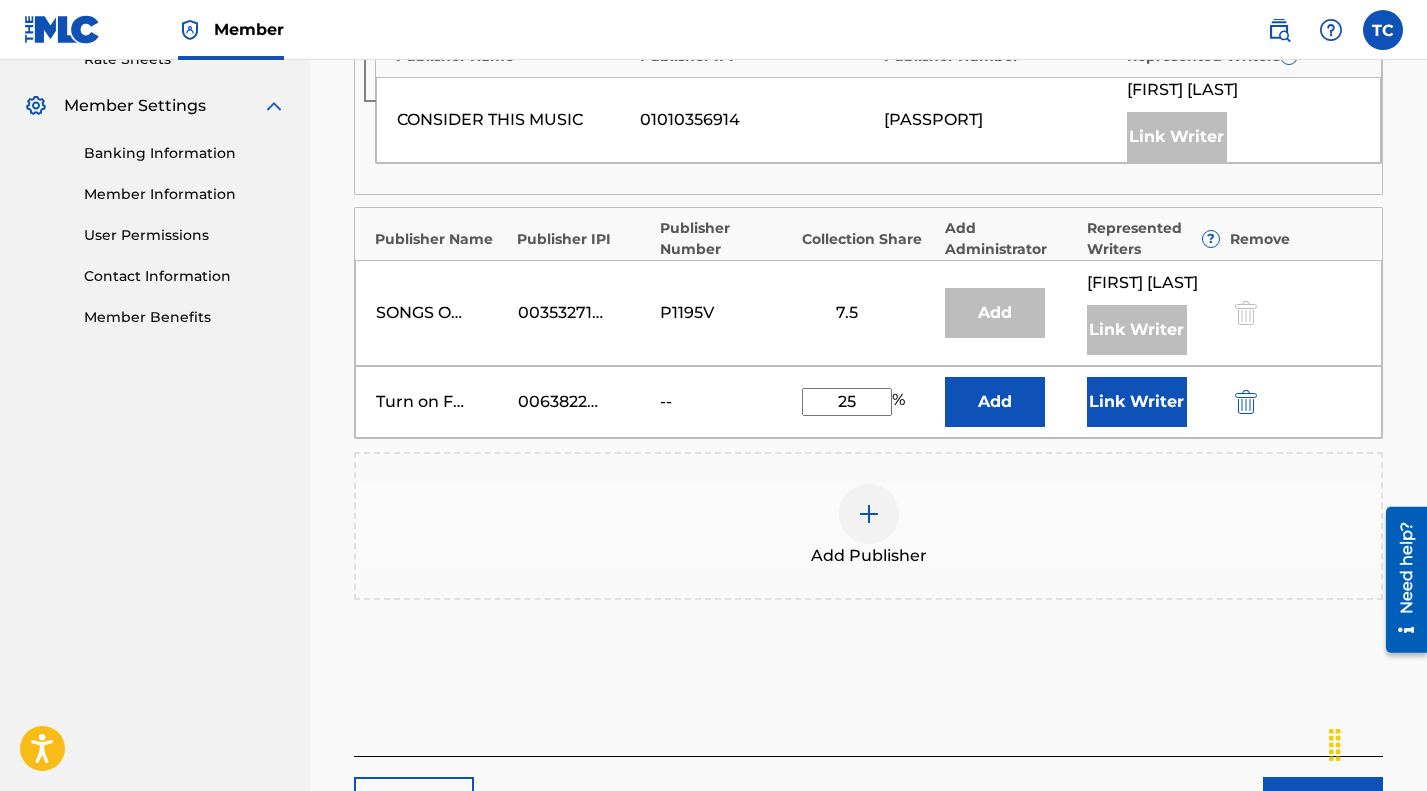 type on "25" 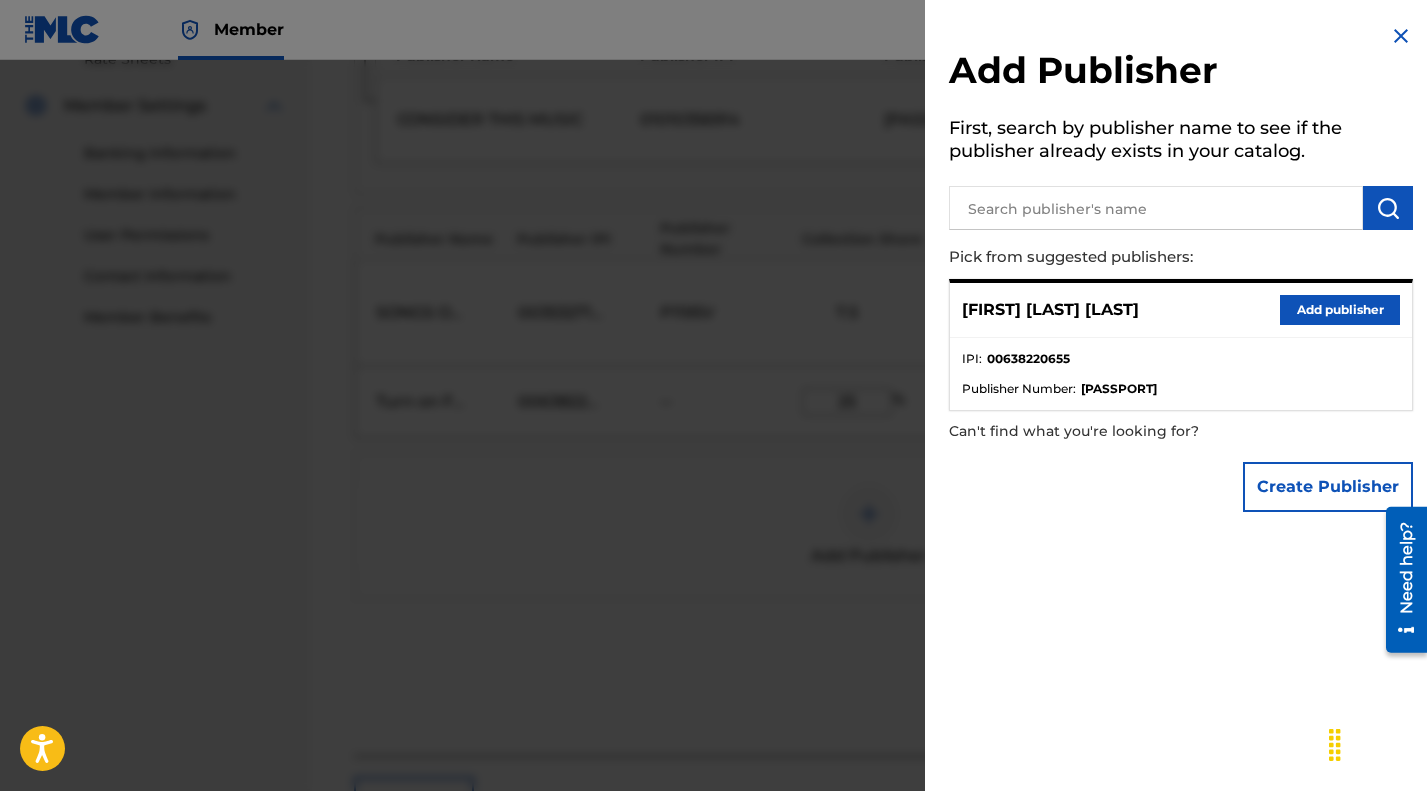 click at bounding box center [1401, 36] 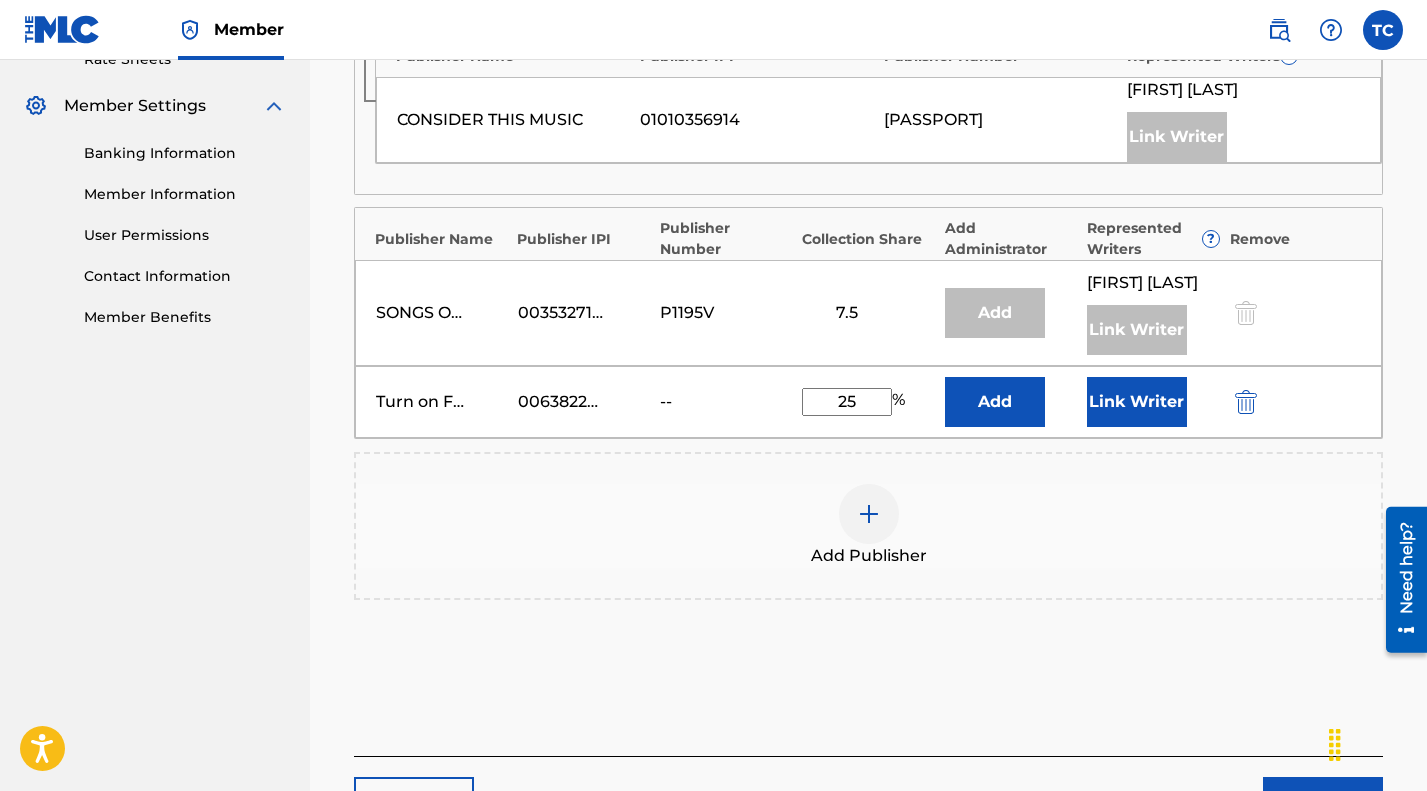 click on "Link Writer" at bounding box center [1137, 402] 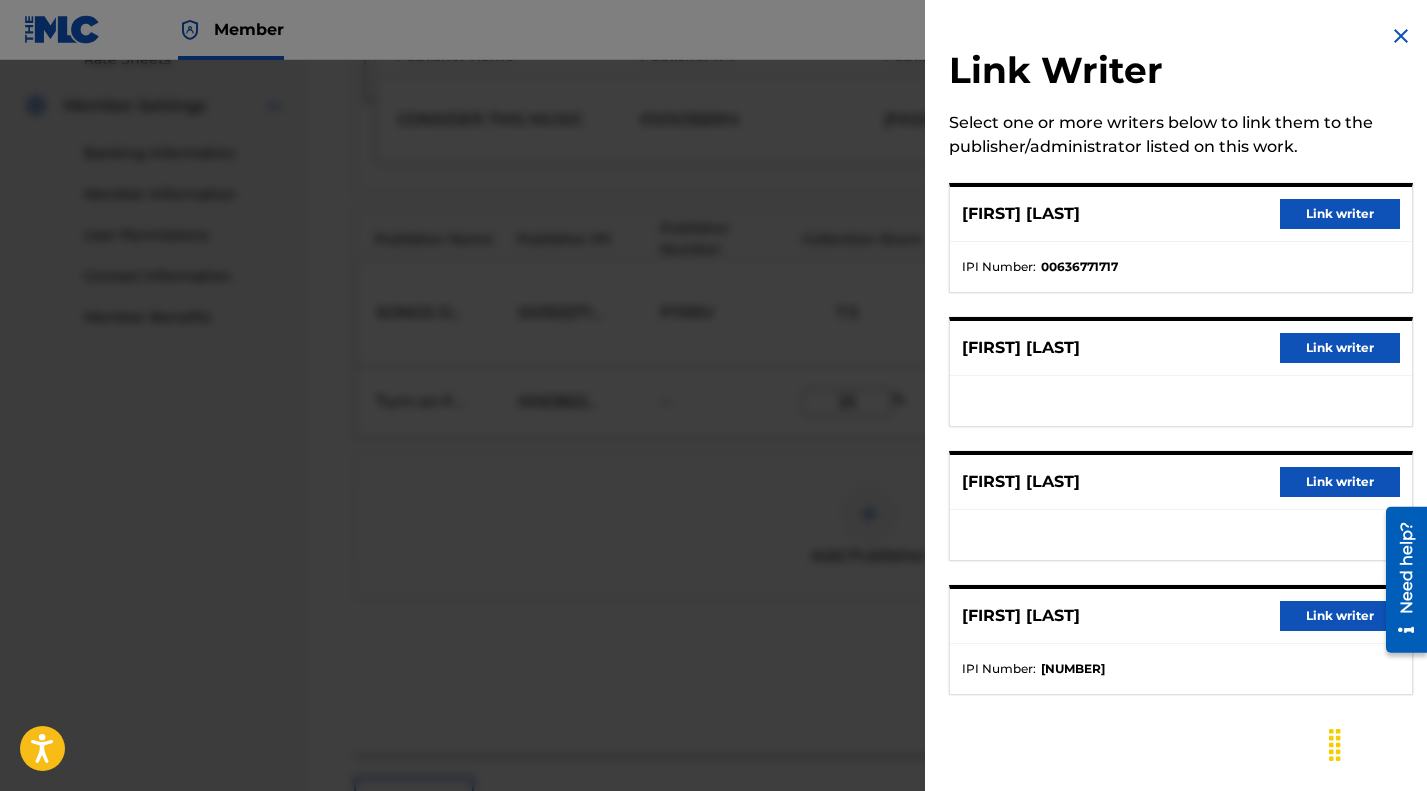 click on "Link writer" at bounding box center (1340, 348) 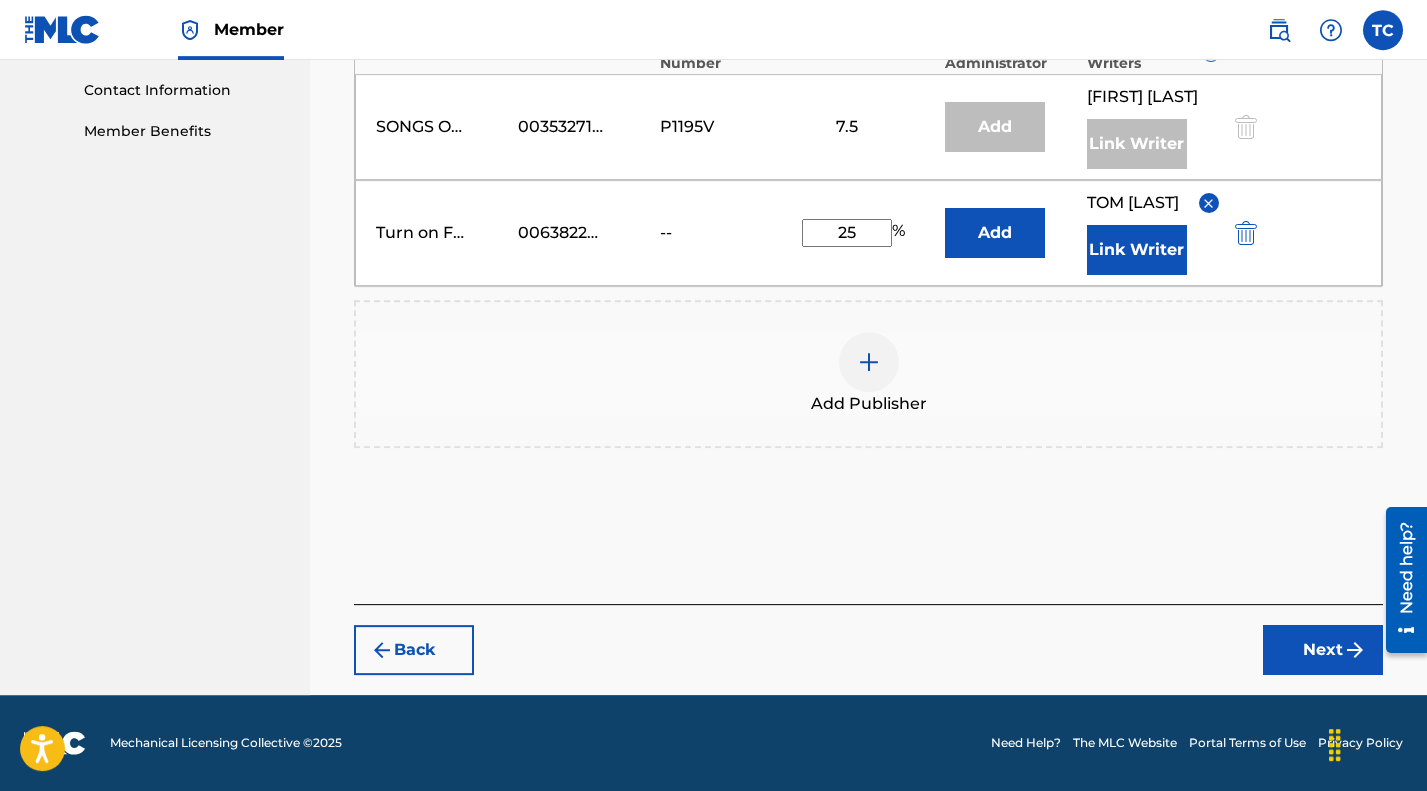scroll, scrollTop: 1250, scrollLeft: 0, axis: vertical 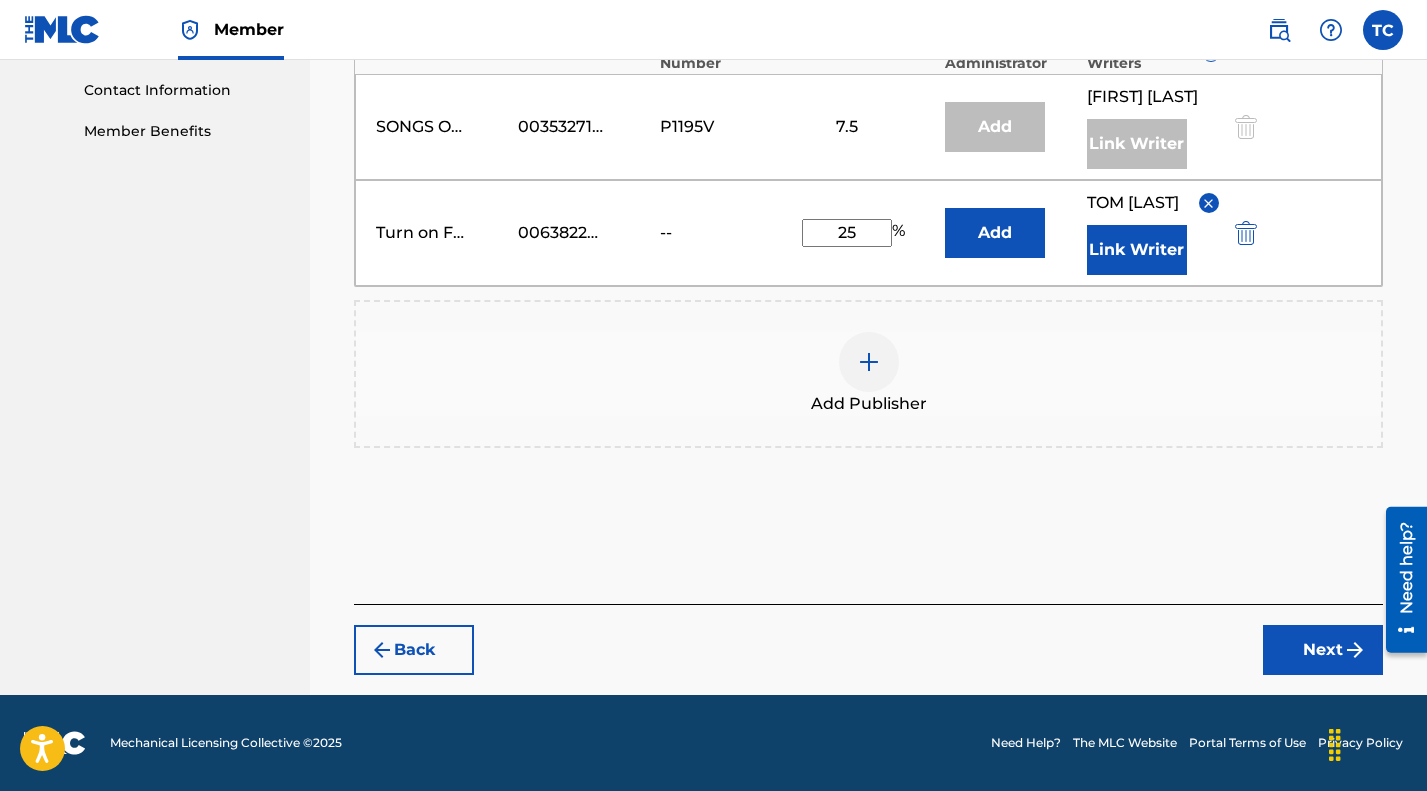click on "Next" at bounding box center [1323, 650] 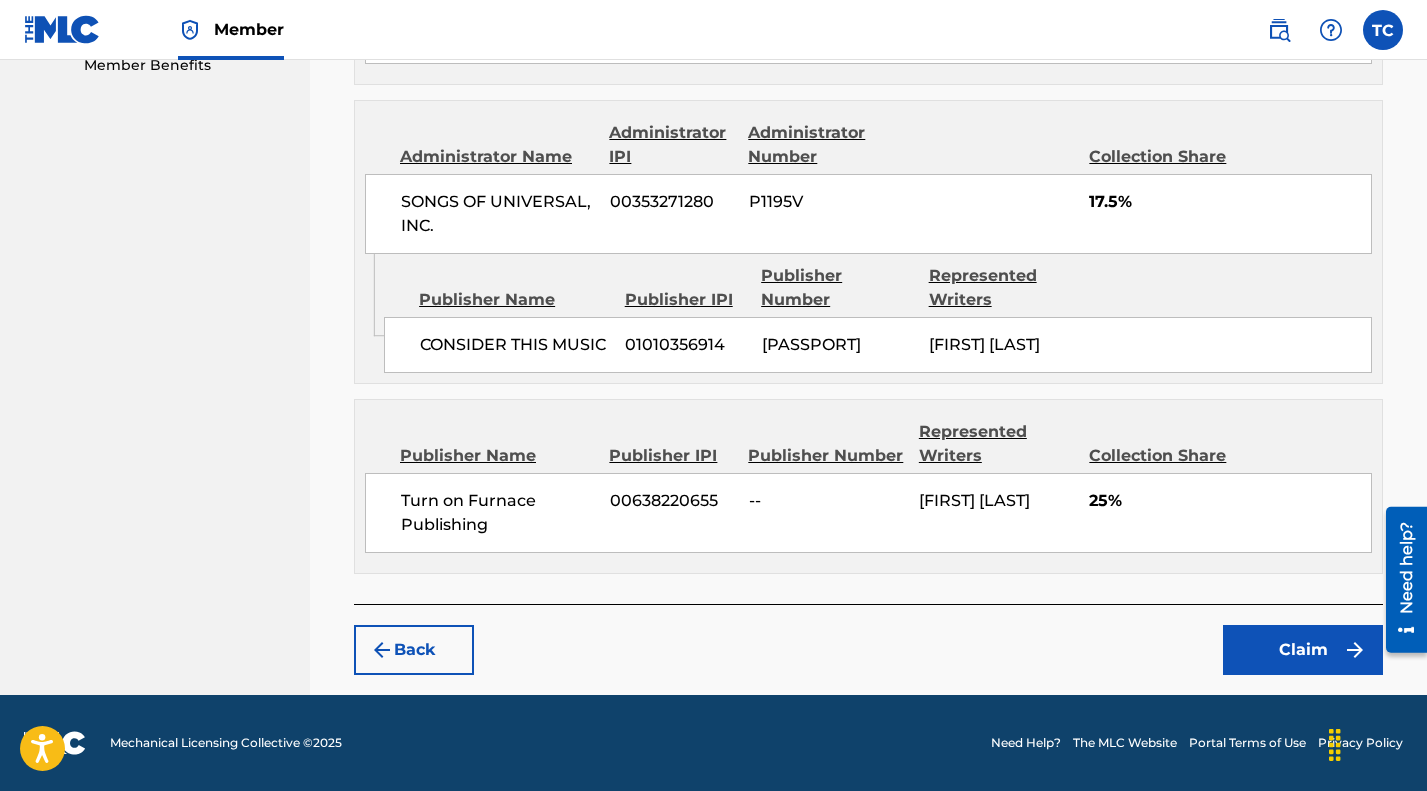 click on "Claim" at bounding box center [1303, 650] 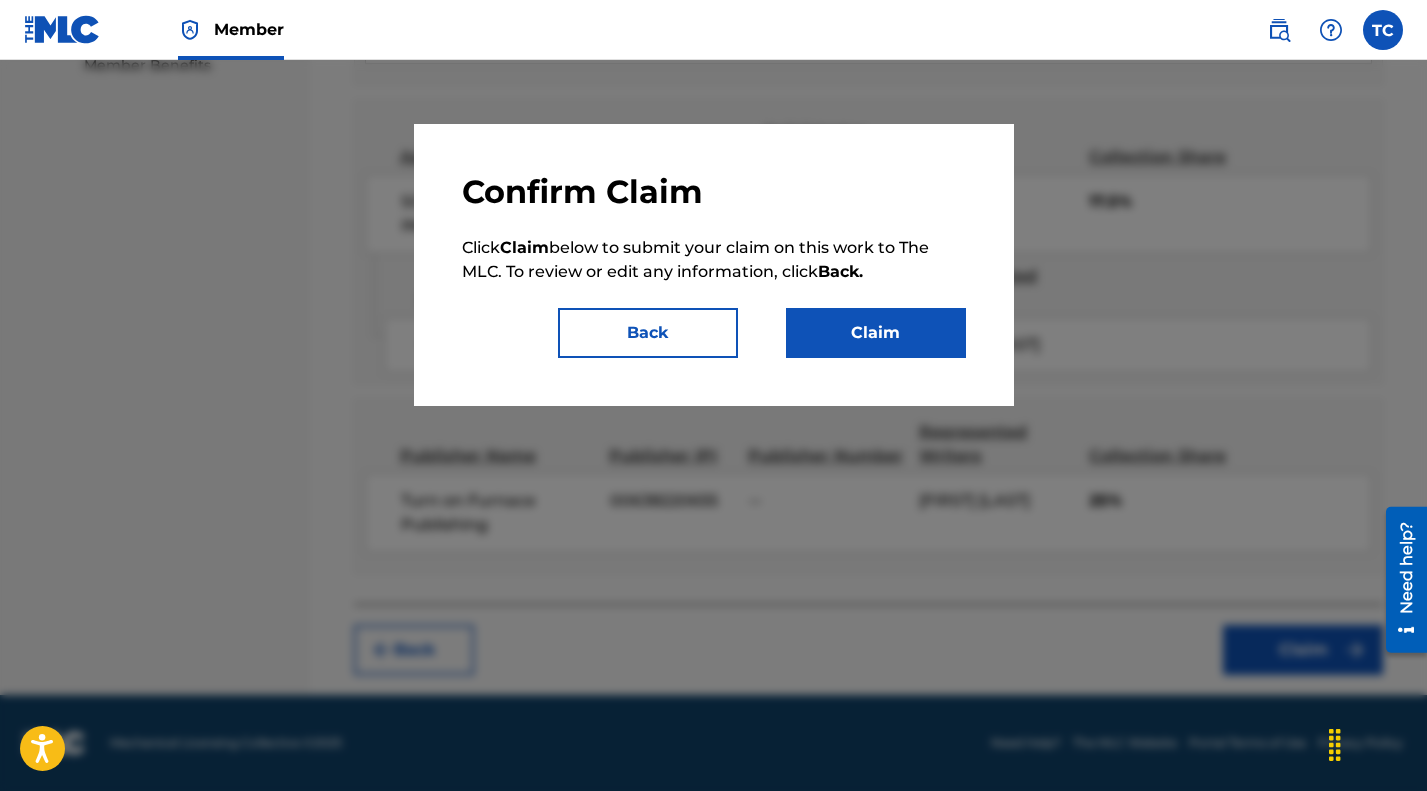click on "Claim" at bounding box center (876, 333) 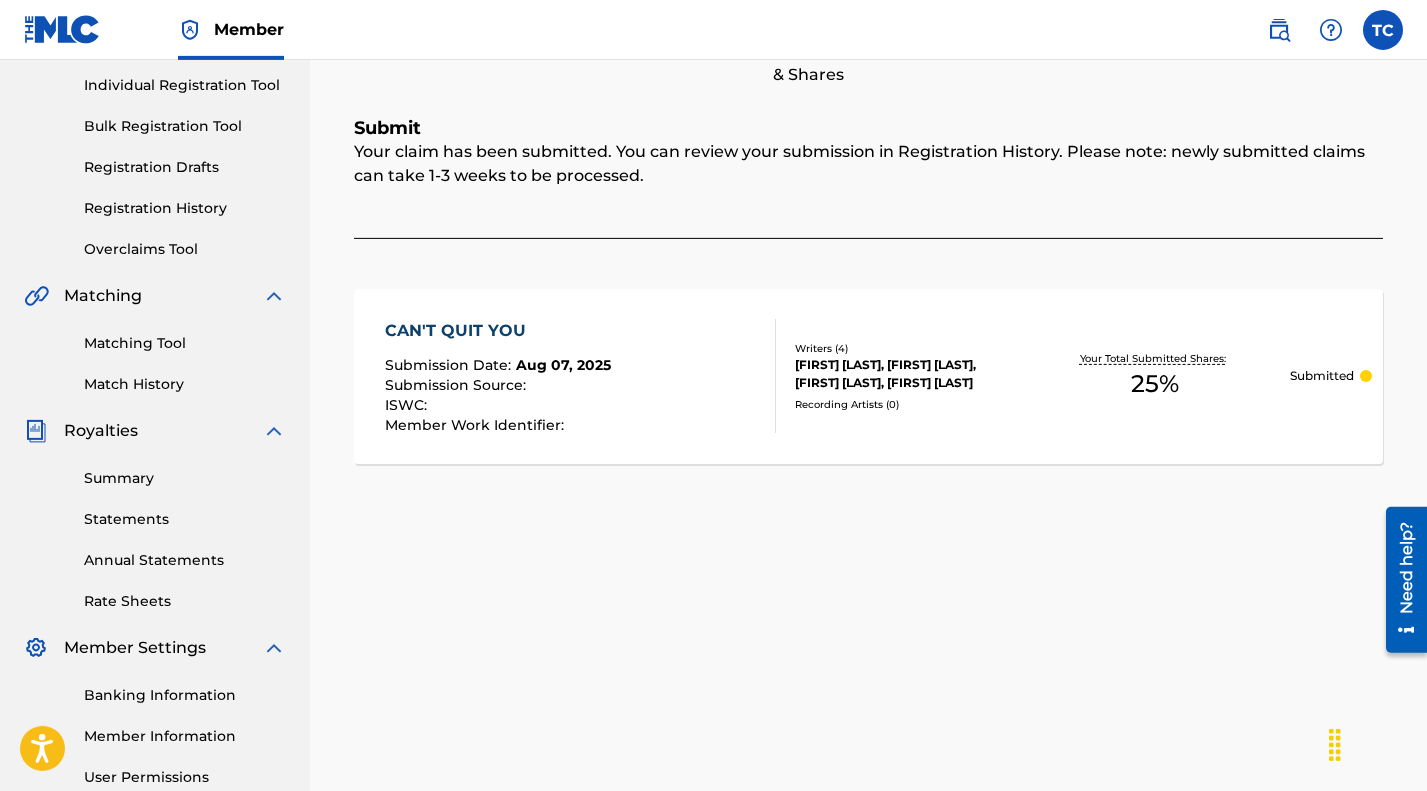 scroll, scrollTop: 0, scrollLeft: 0, axis: both 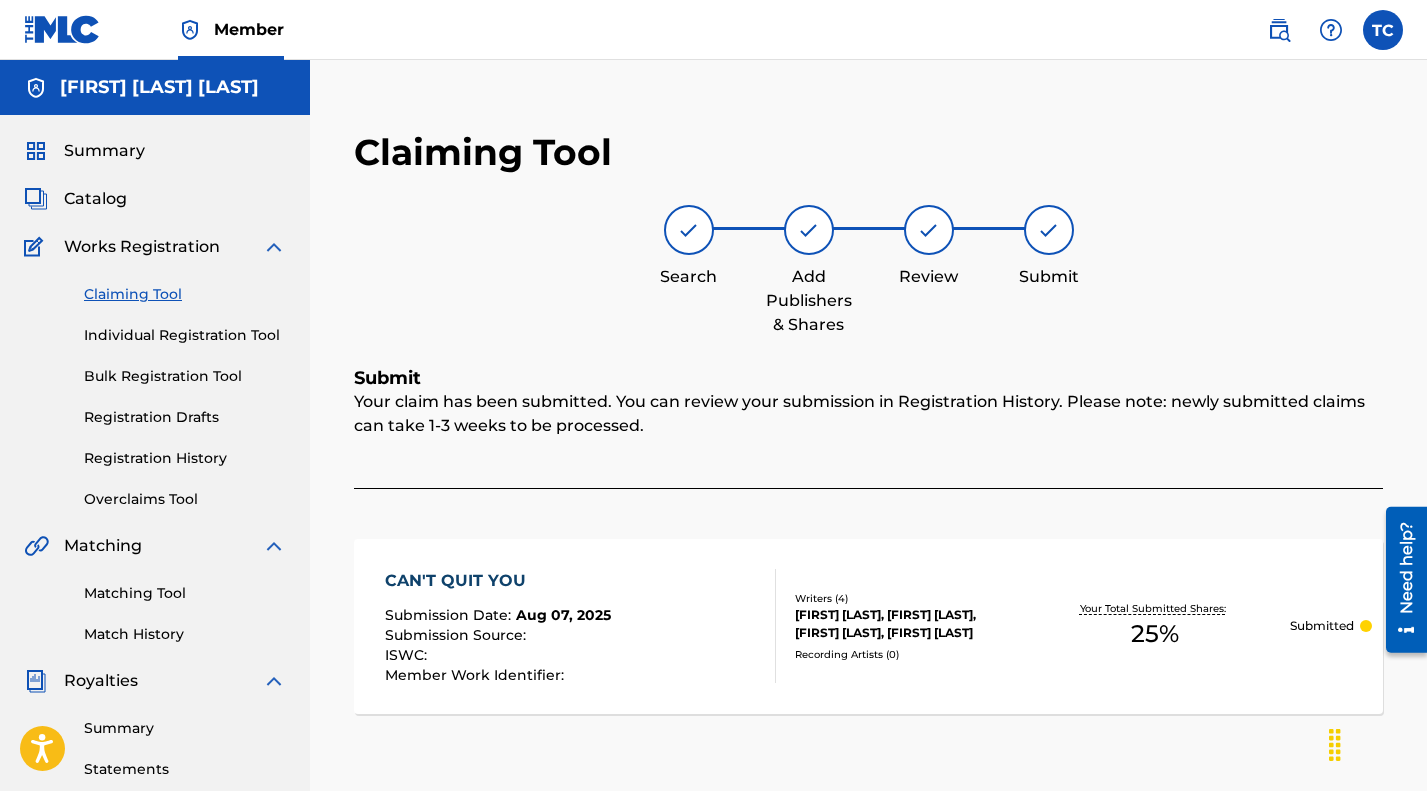 click on "Overclaims Tool" at bounding box center (185, 499) 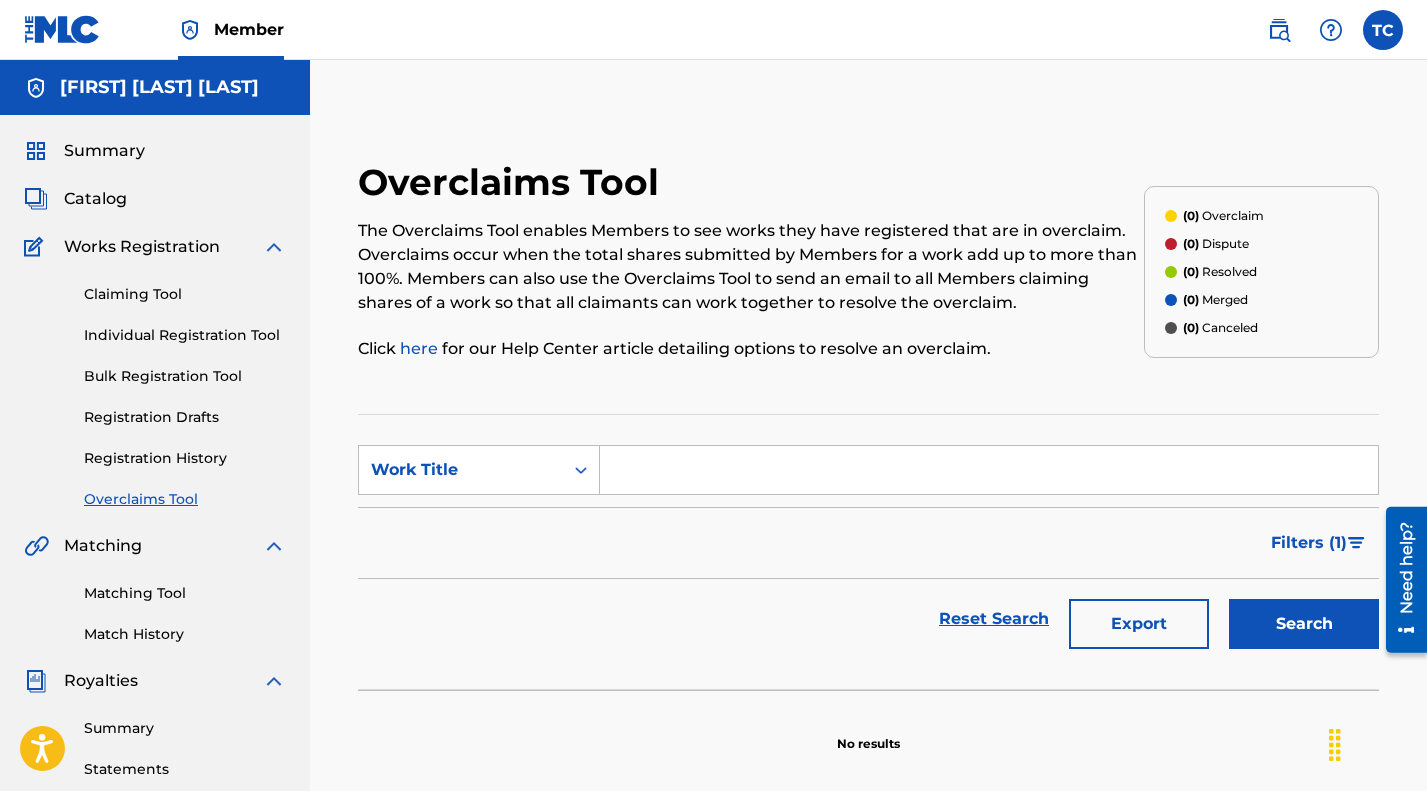 click on "Registration History" at bounding box center (185, 458) 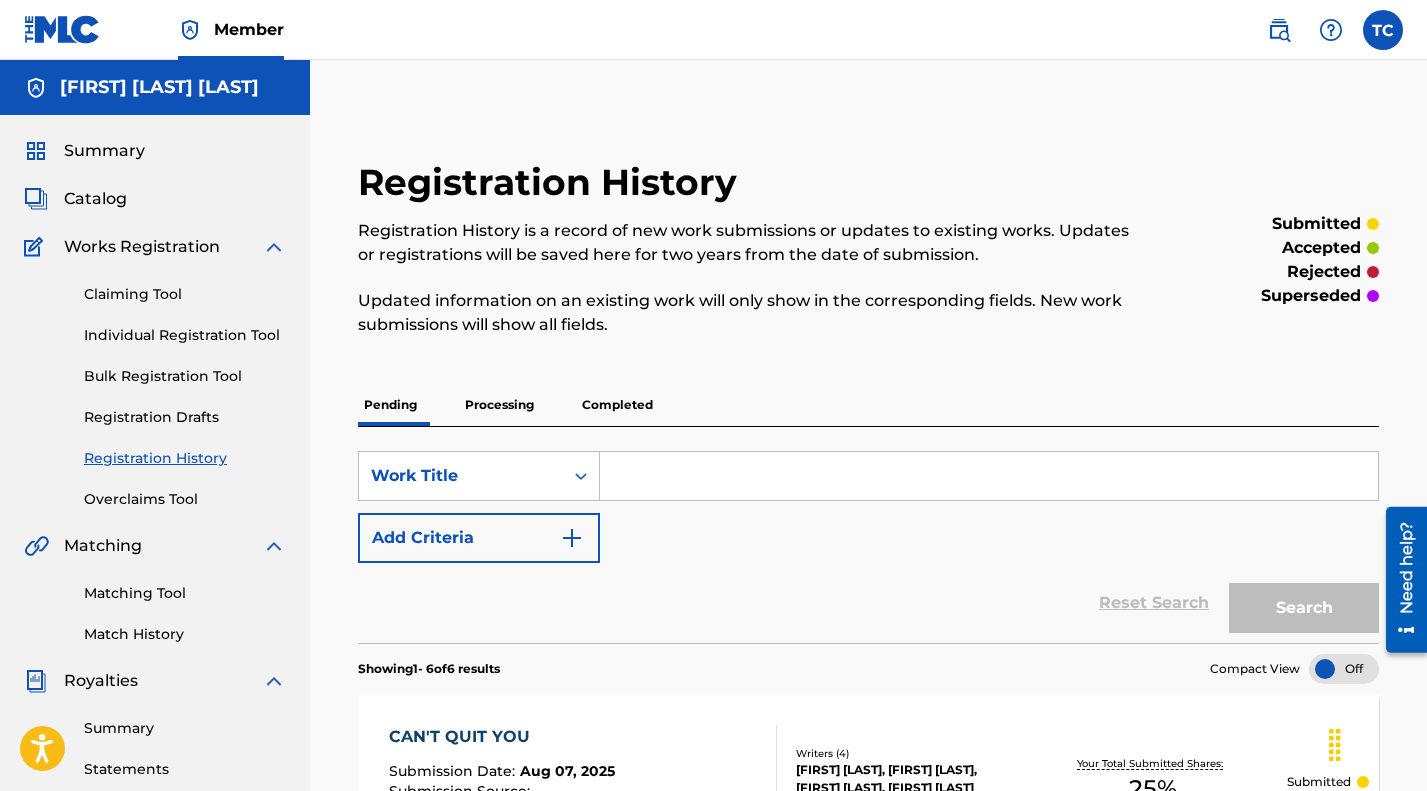 click on "Processing" at bounding box center (499, 405) 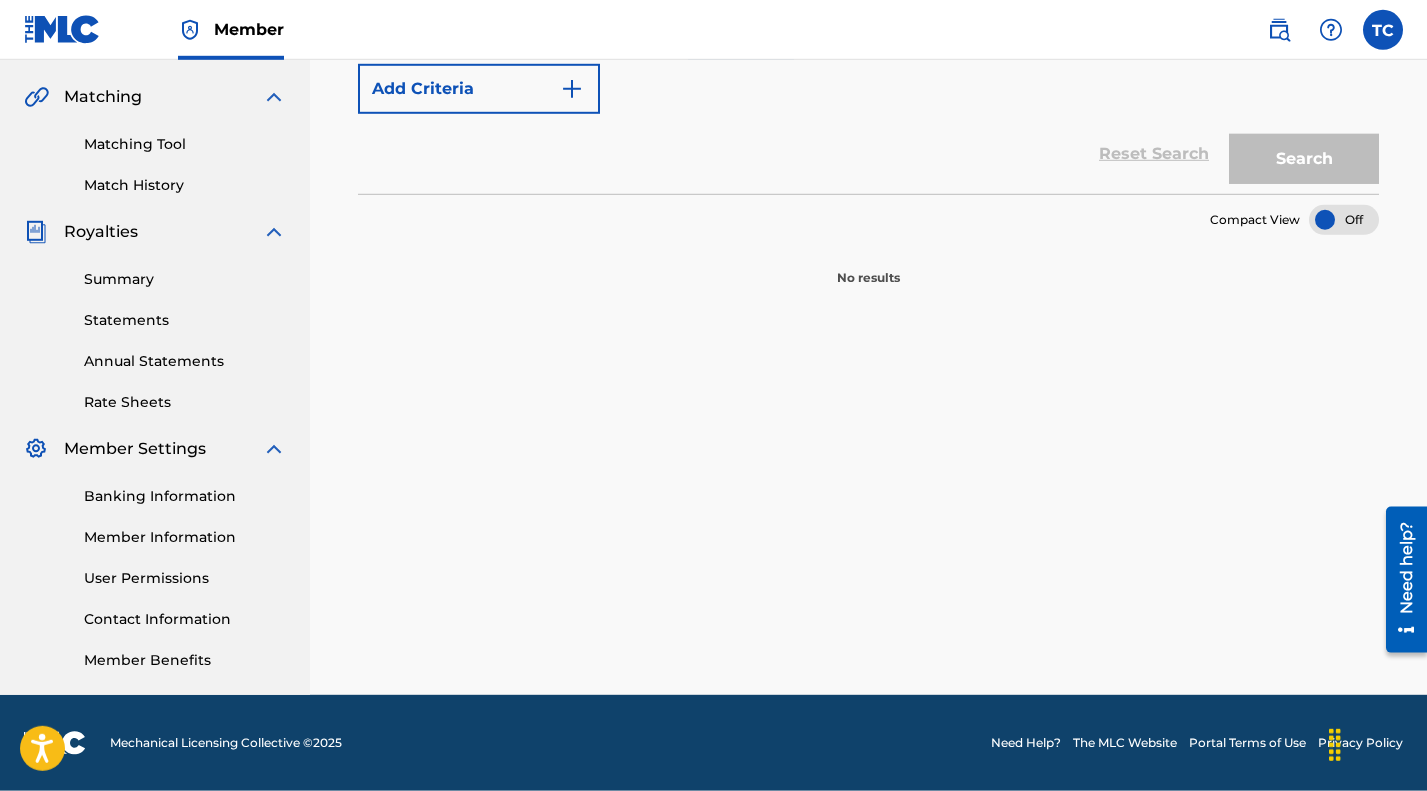 scroll, scrollTop: 0, scrollLeft: 0, axis: both 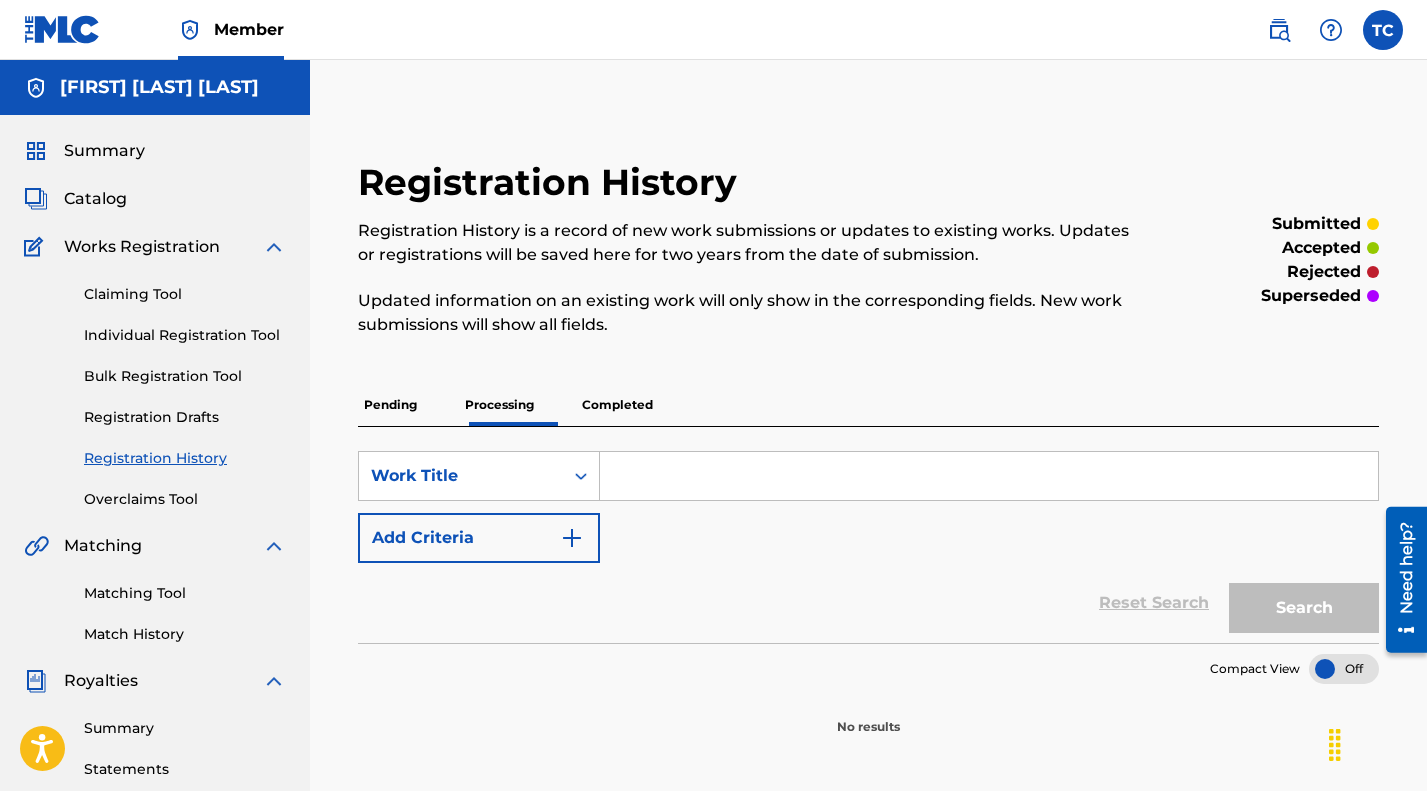click on "Claiming Tool" at bounding box center [185, 294] 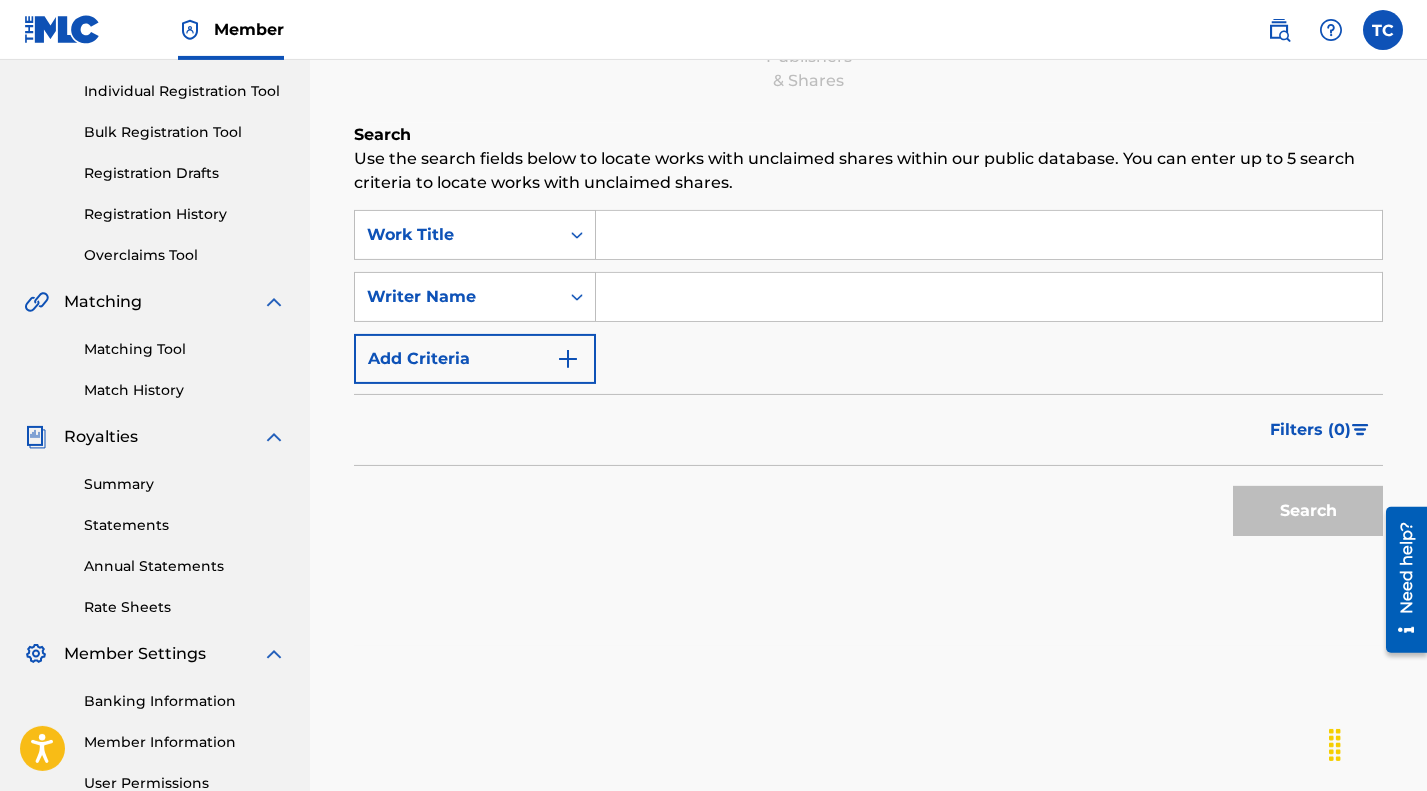 scroll, scrollTop: 0, scrollLeft: 0, axis: both 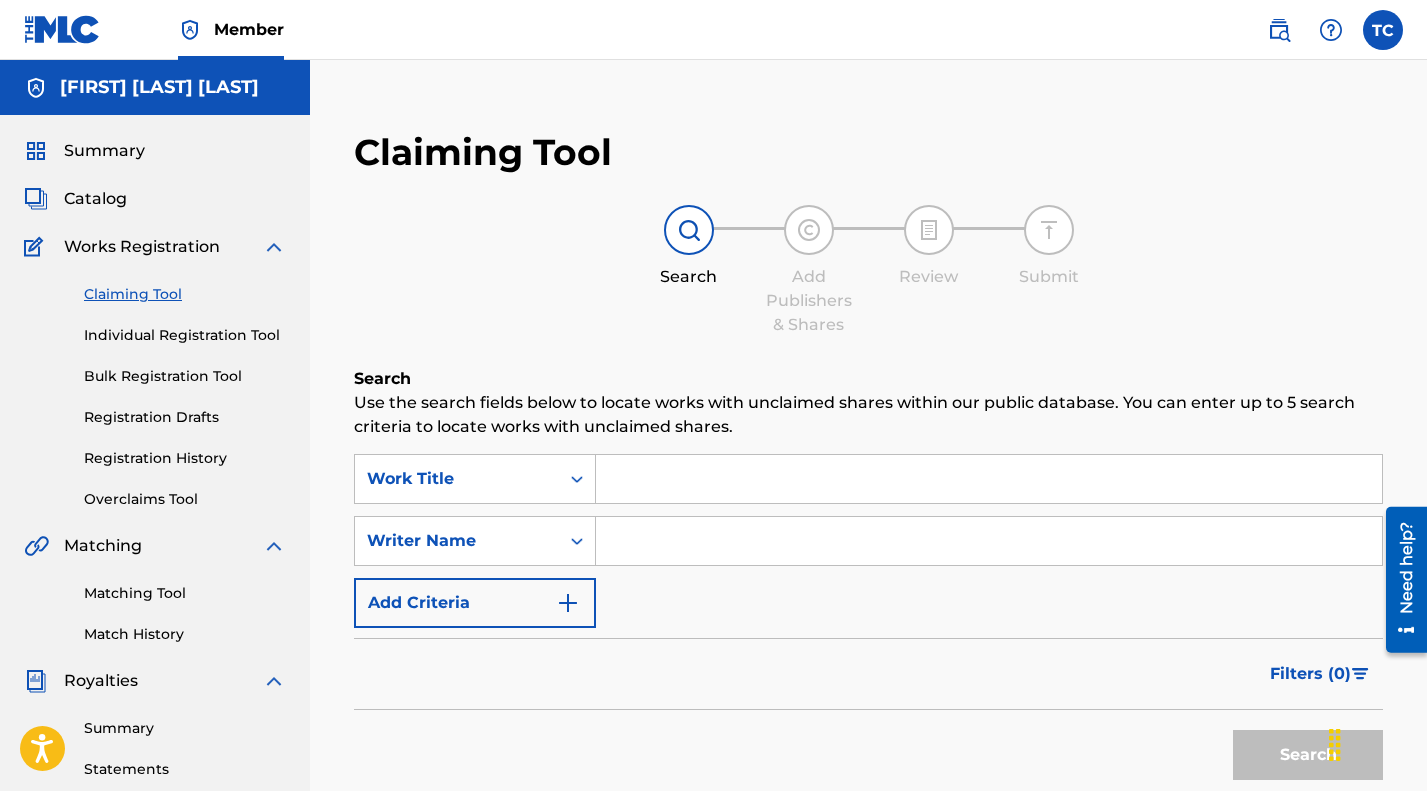 click on "Individual Registration Tool" at bounding box center (185, 335) 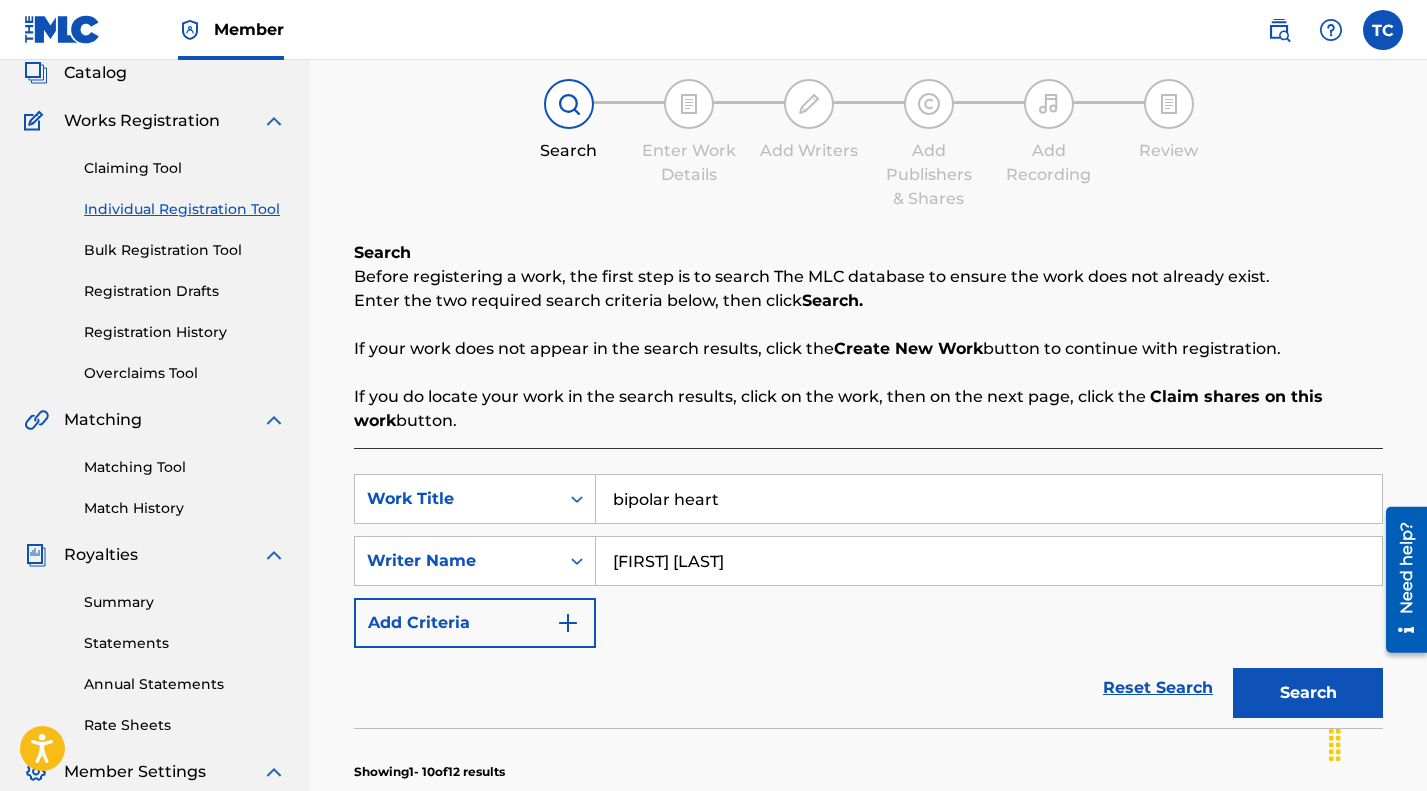 scroll, scrollTop: 0, scrollLeft: 0, axis: both 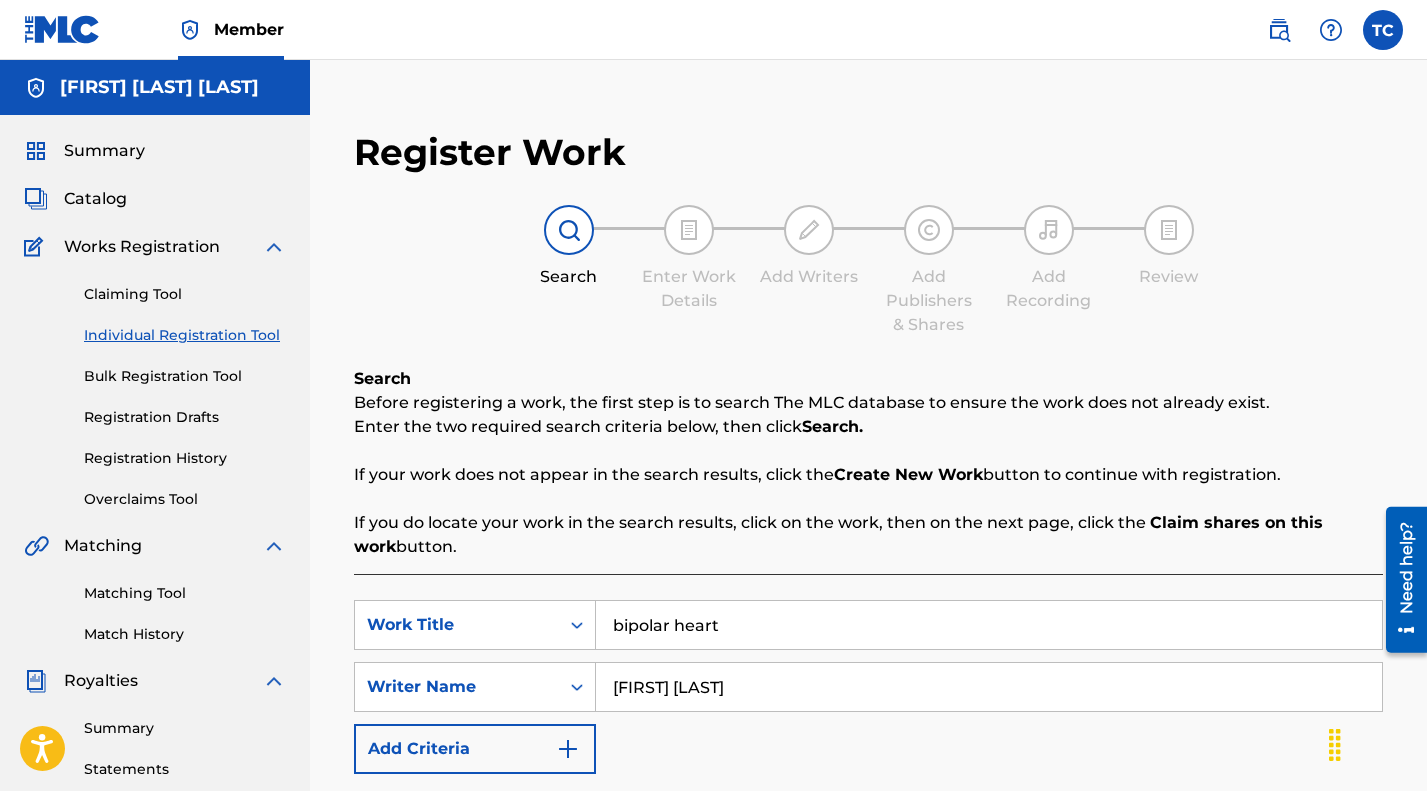 click on "Summary" at bounding box center [104, 151] 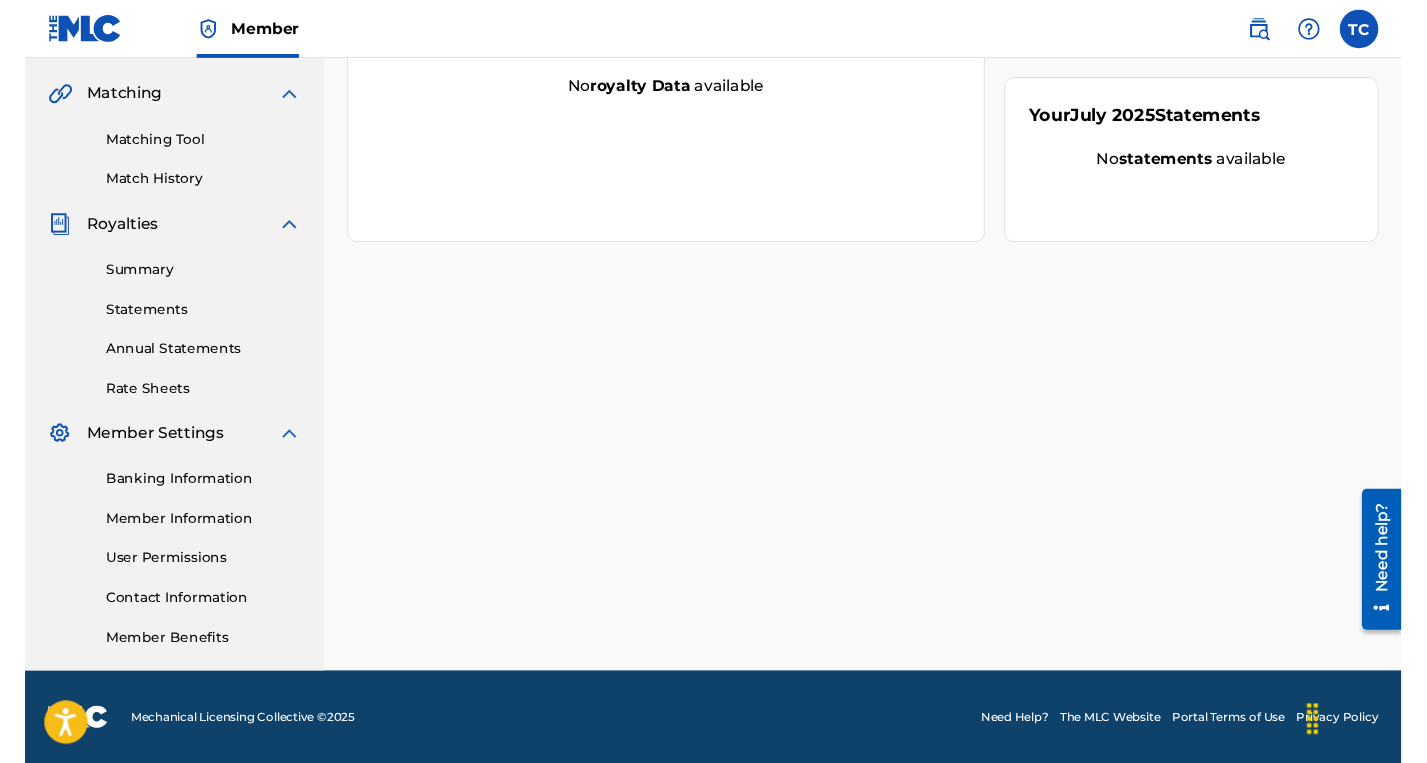 scroll, scrollTop: 0, scrollLeft: 0, axis: both 